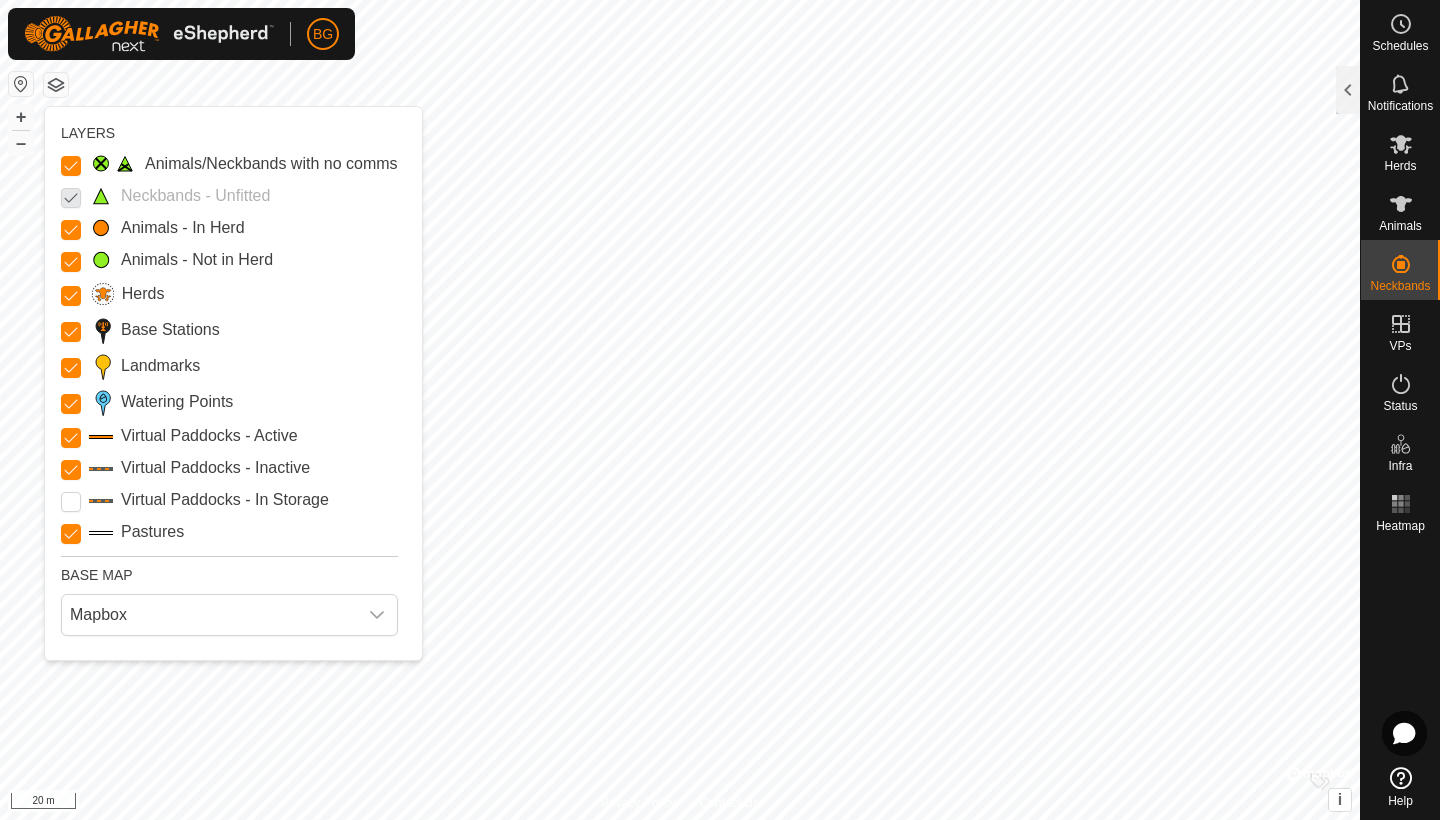 scroll, scrollTop: 0, scrollLeft: 0, axis: both 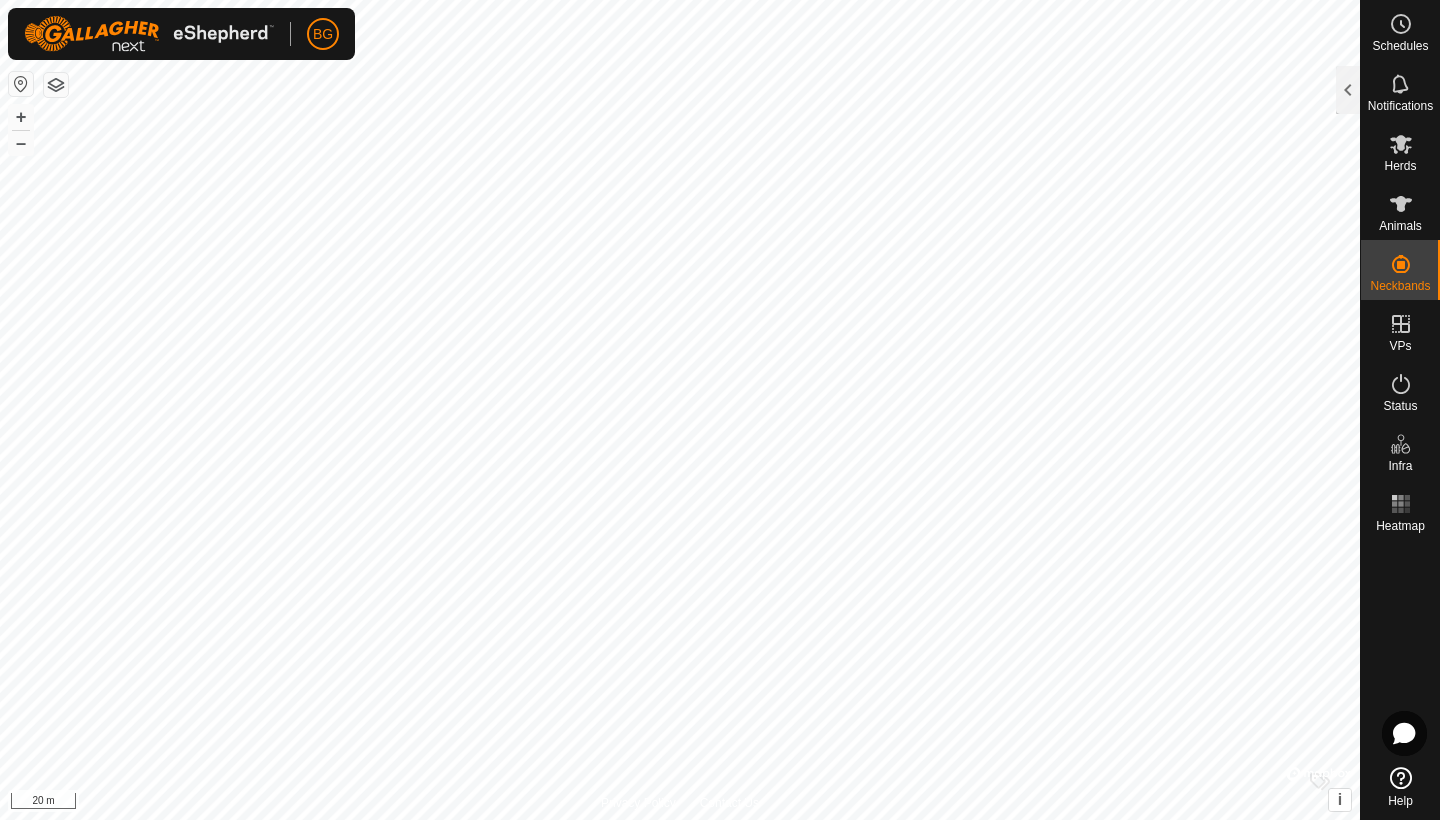 checkbox on "false" 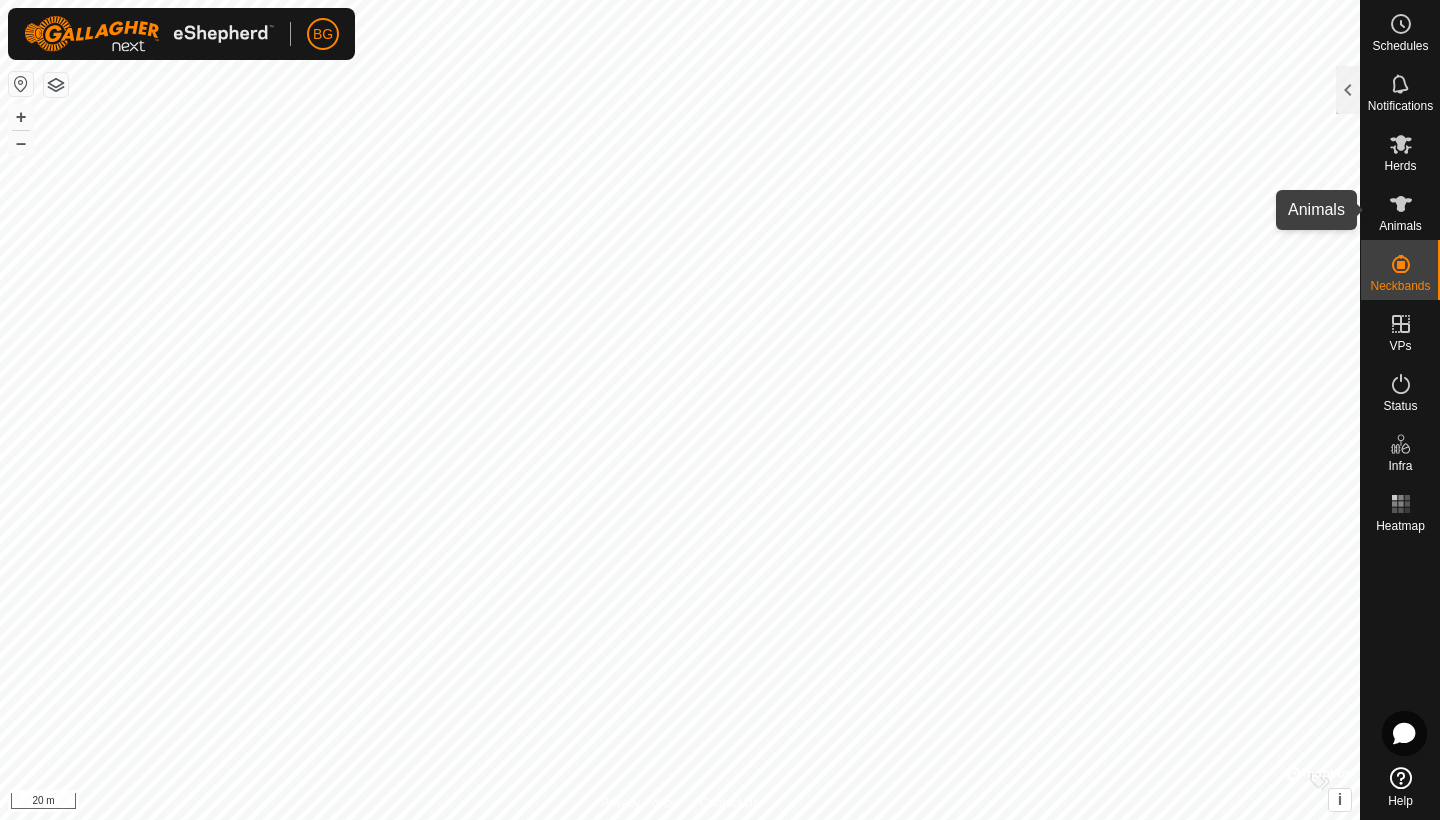 click 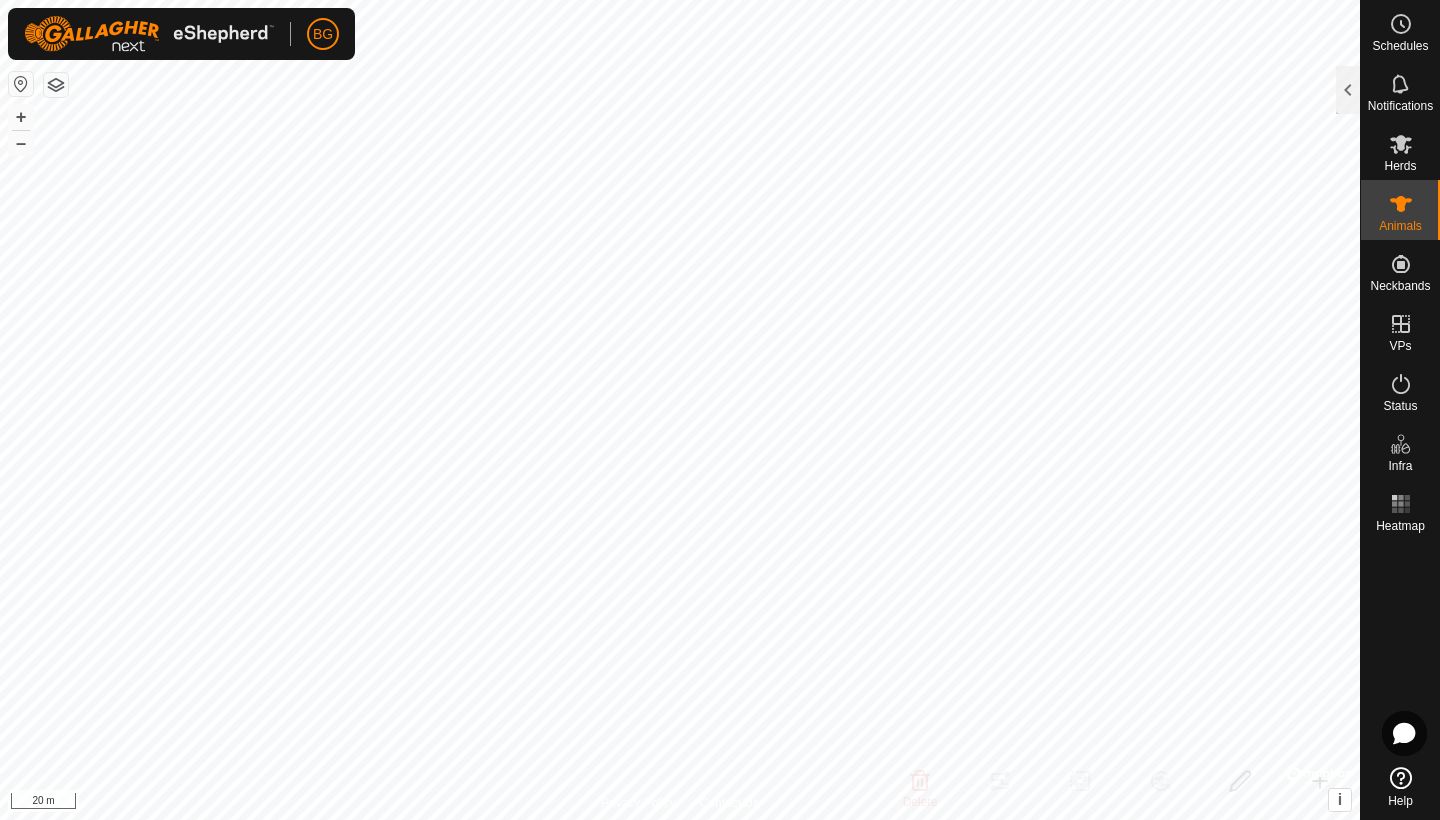 click 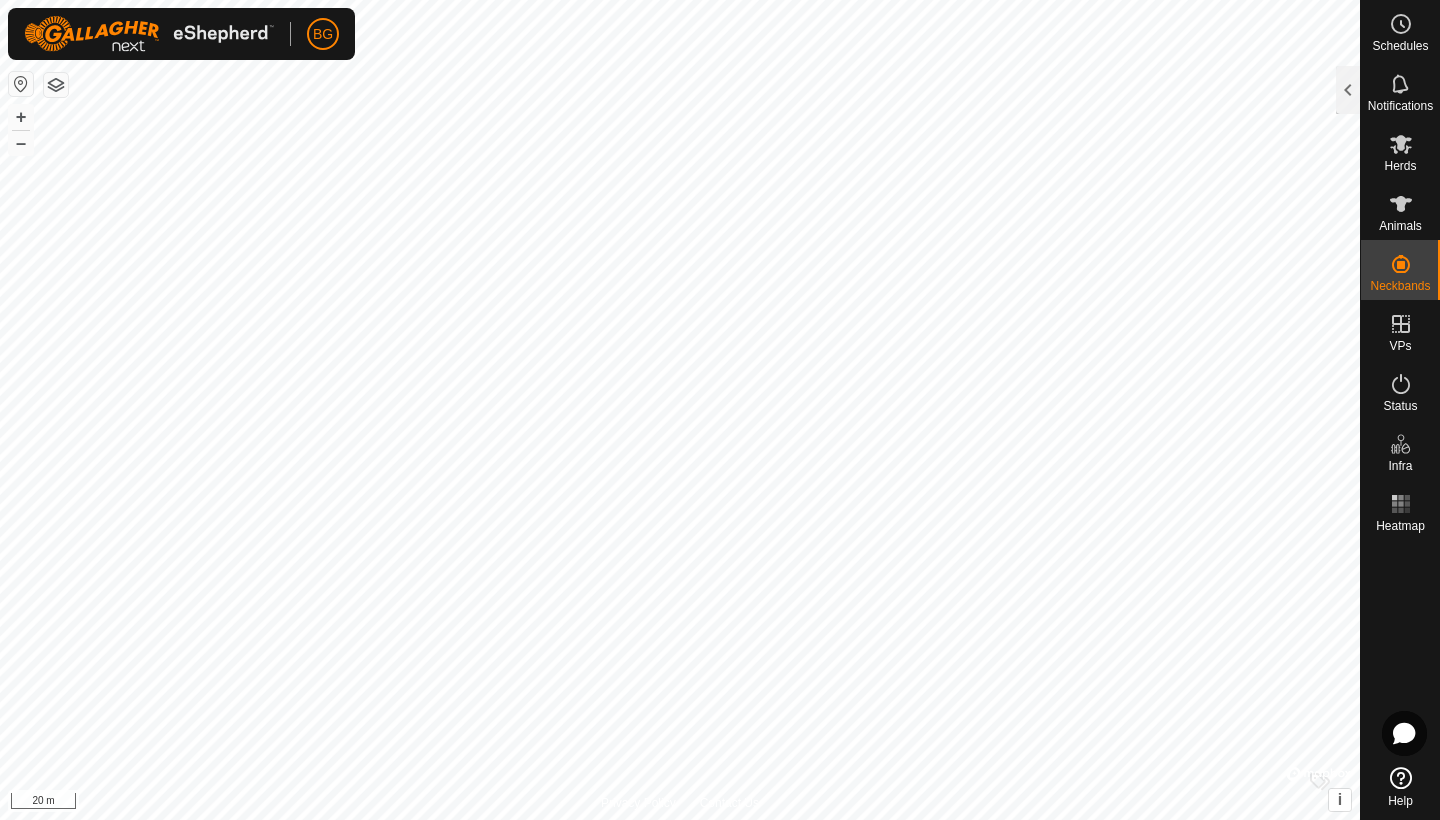 checkbox on "true" 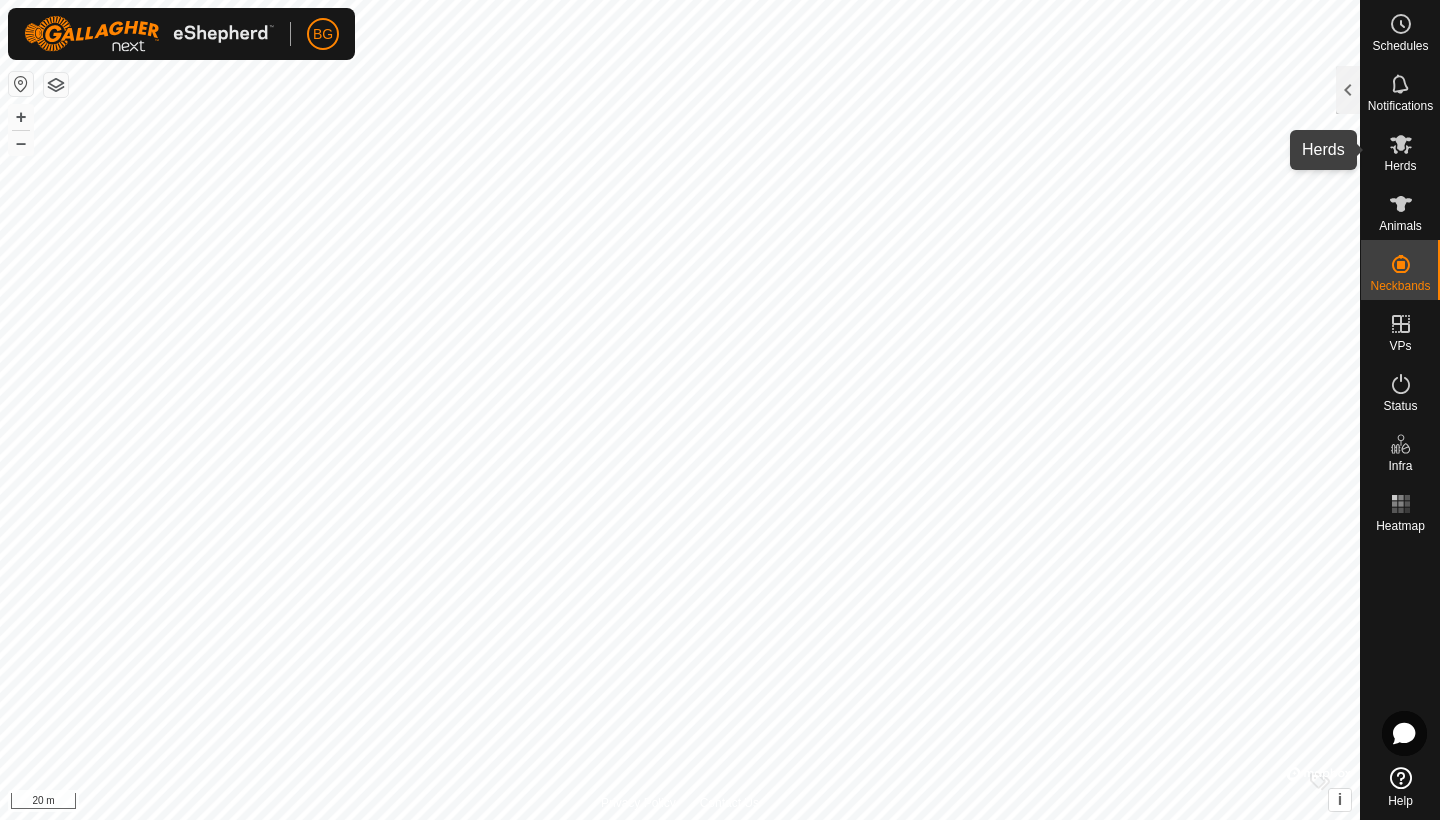 click 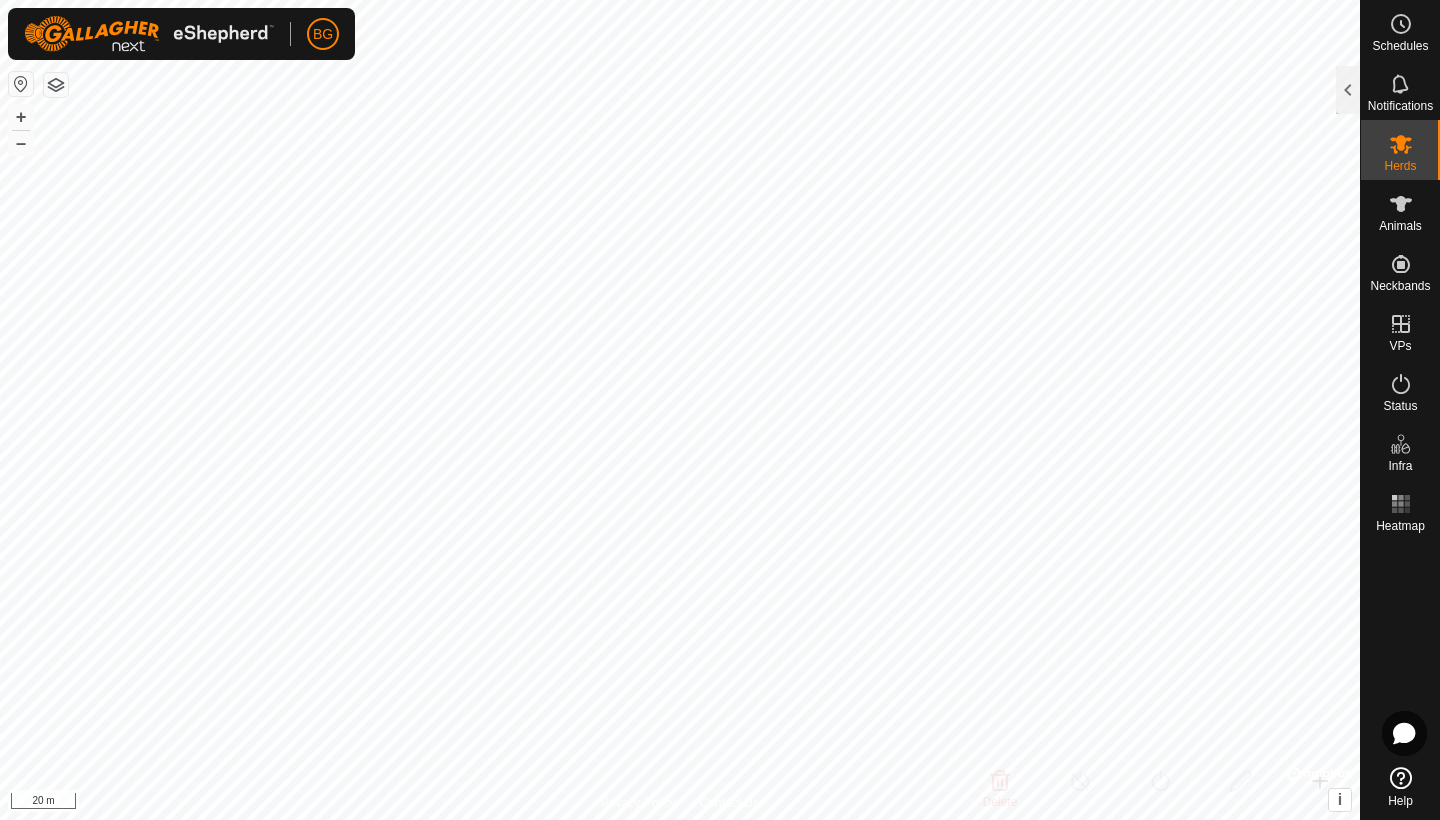 click 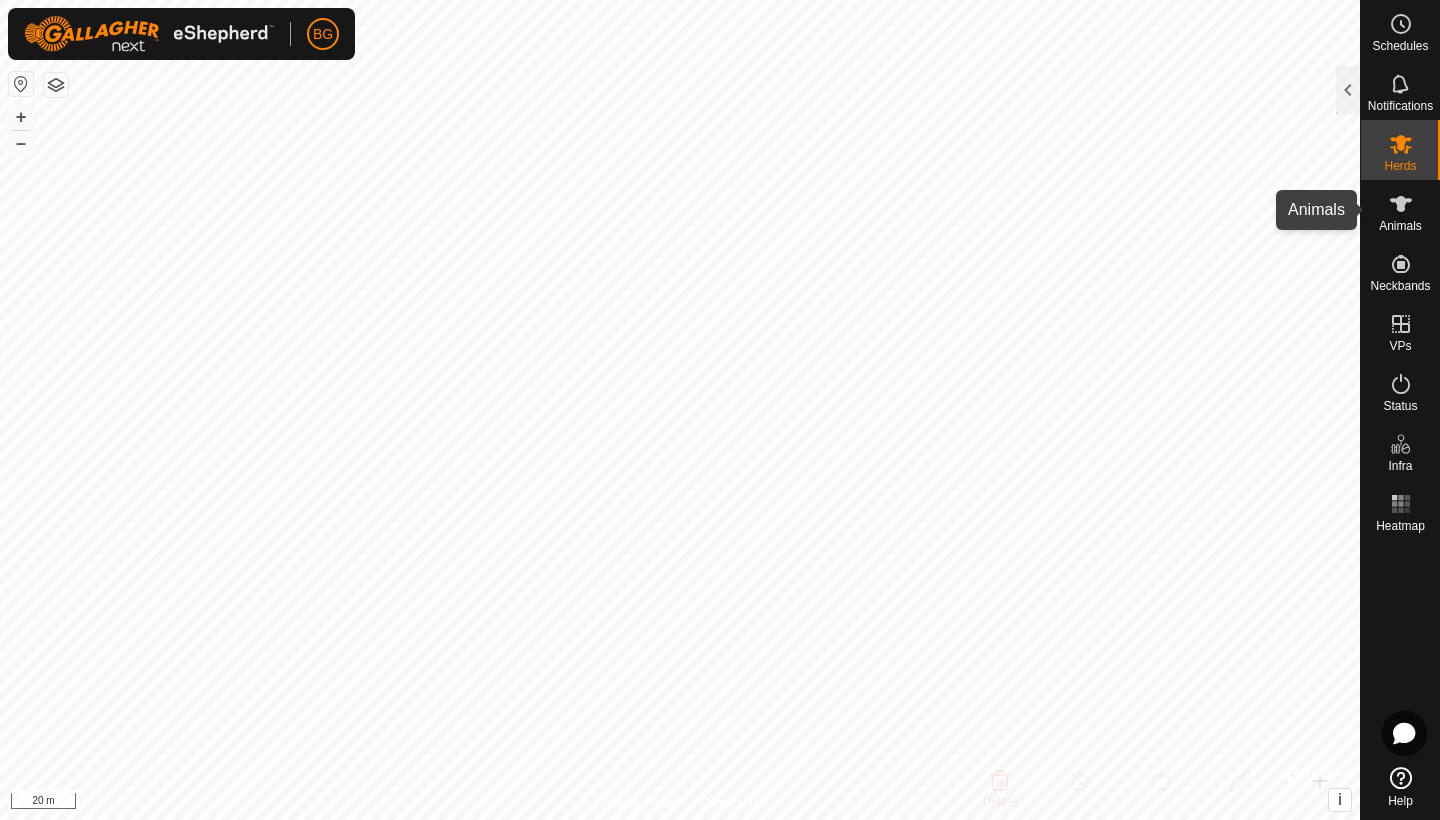click on "Animals" at bounding box center (1400, 226) 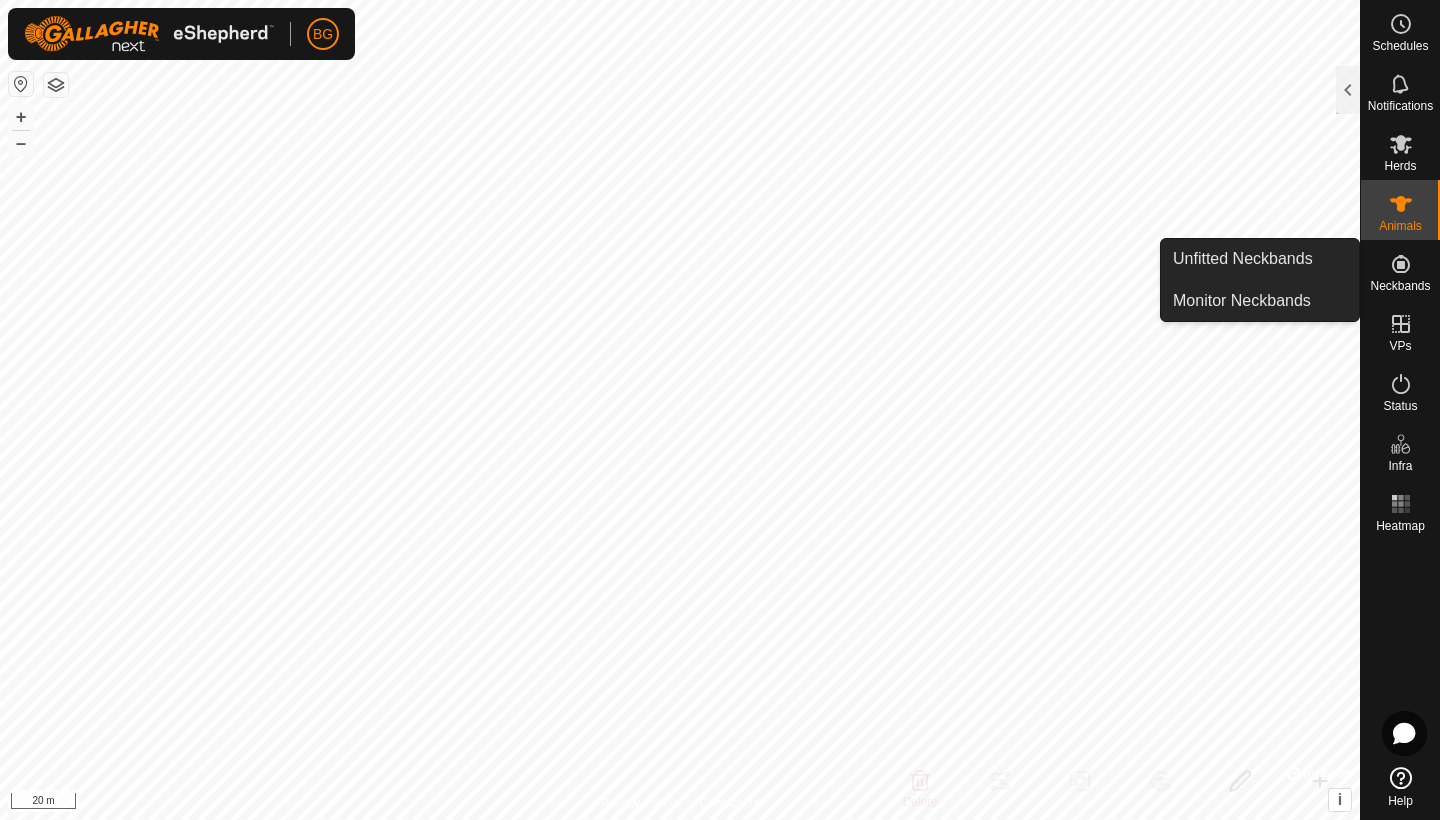 click 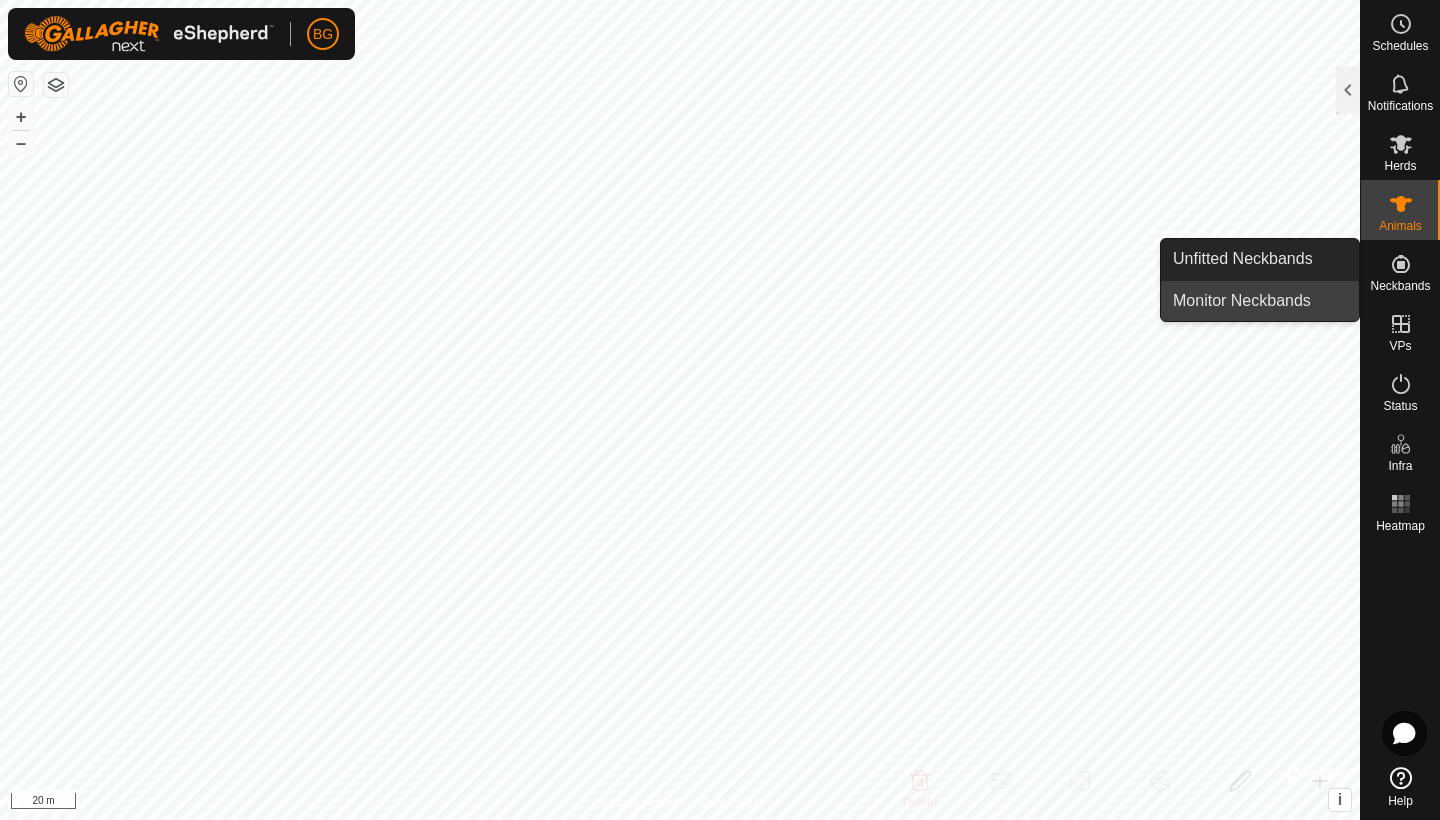 click on "Monitor Neckbands" at bounding box center [1260, 301] 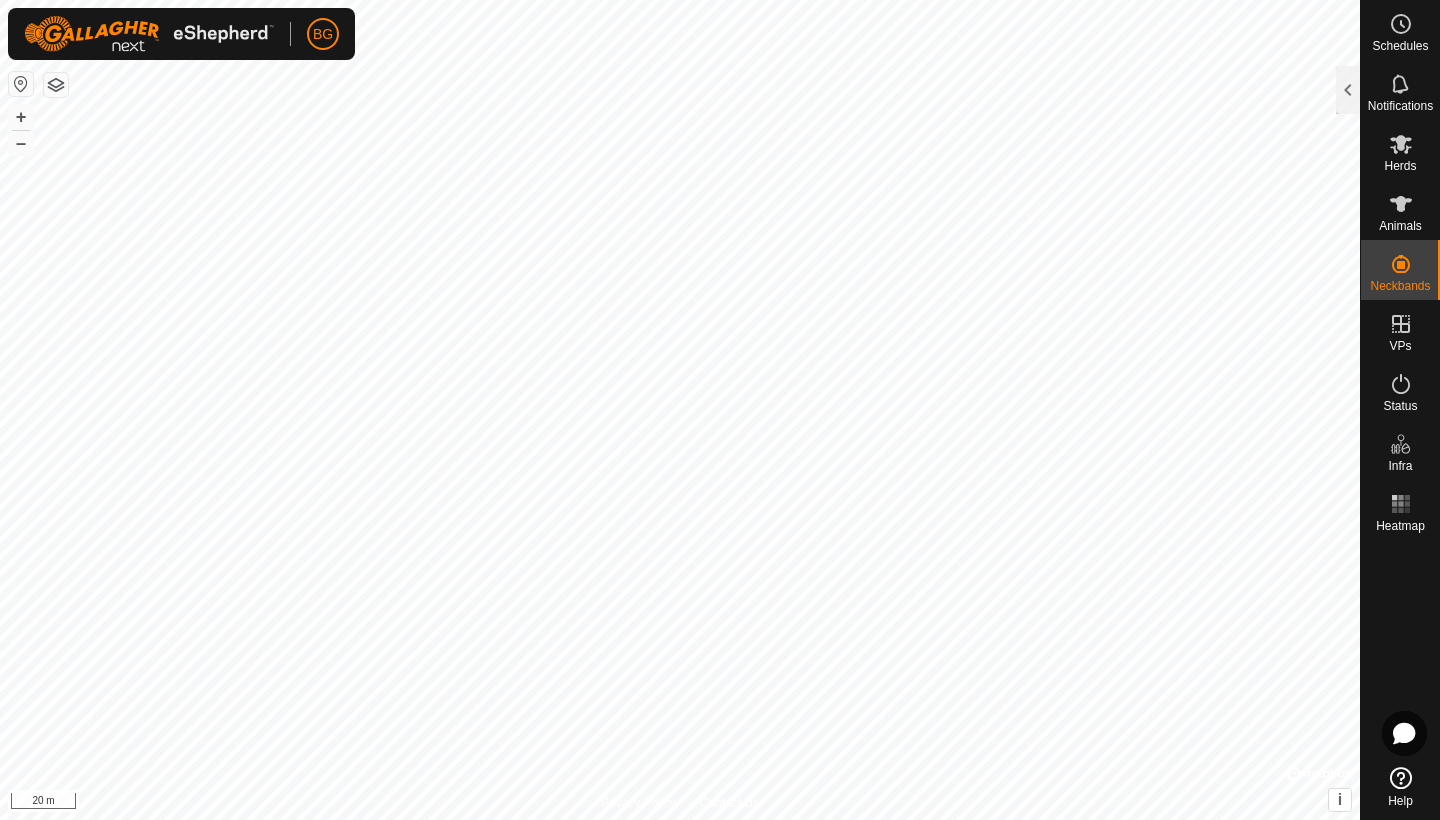 click 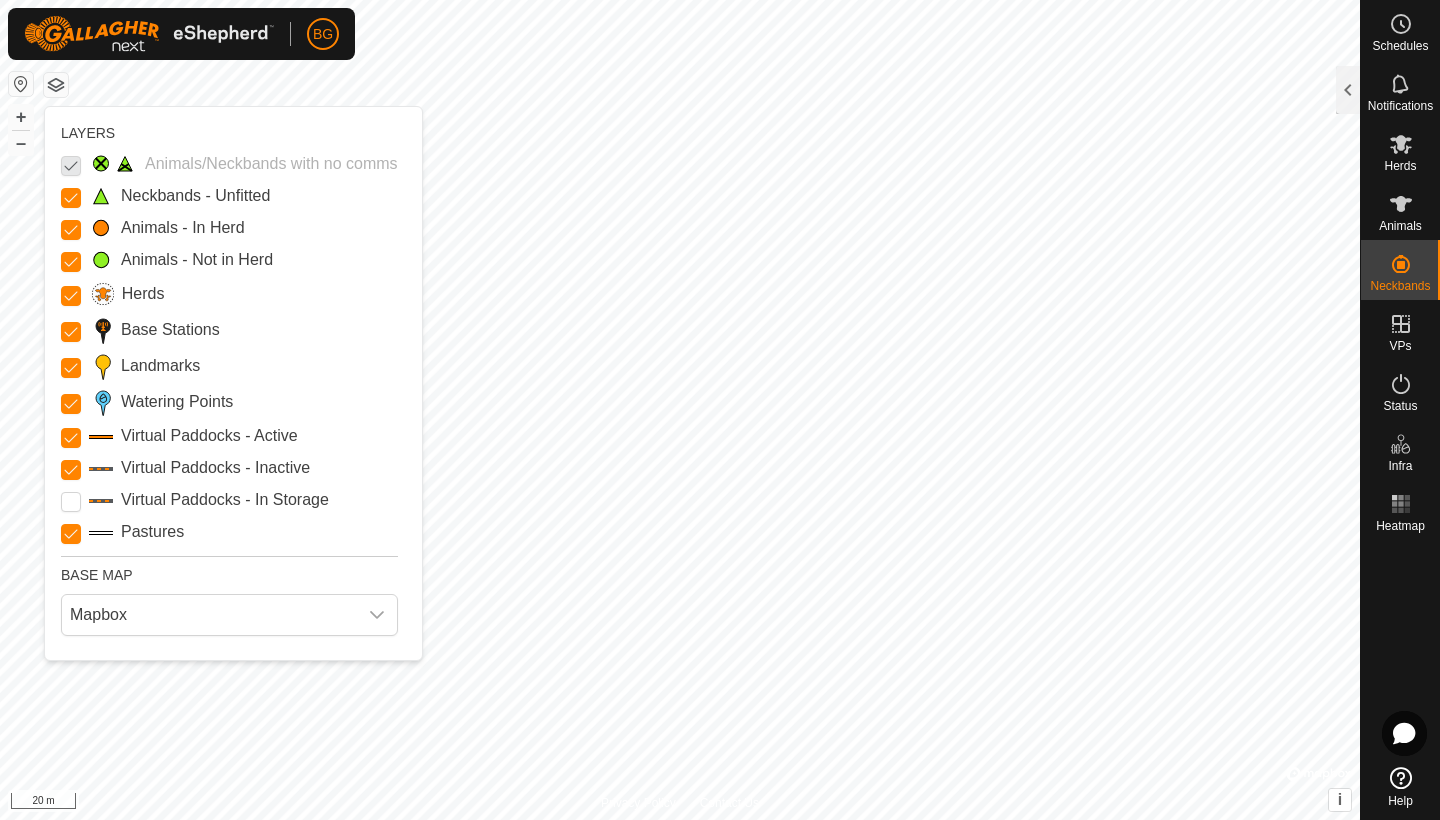 click on "Neckbands - Unfitted" at bounding box center [195, 196] 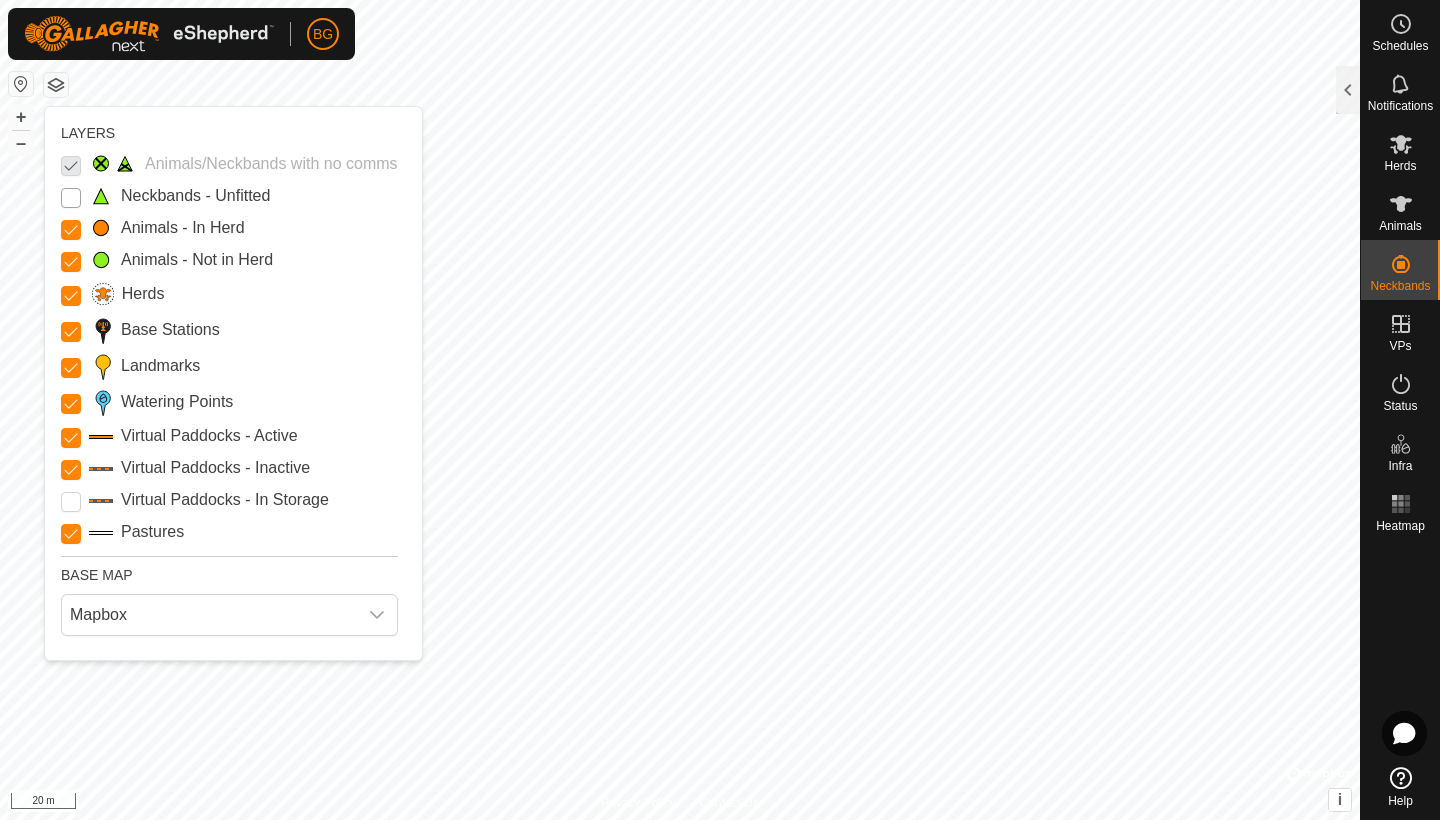 click on "Neckbands - Unfitted" at bounding box center (71, 198) 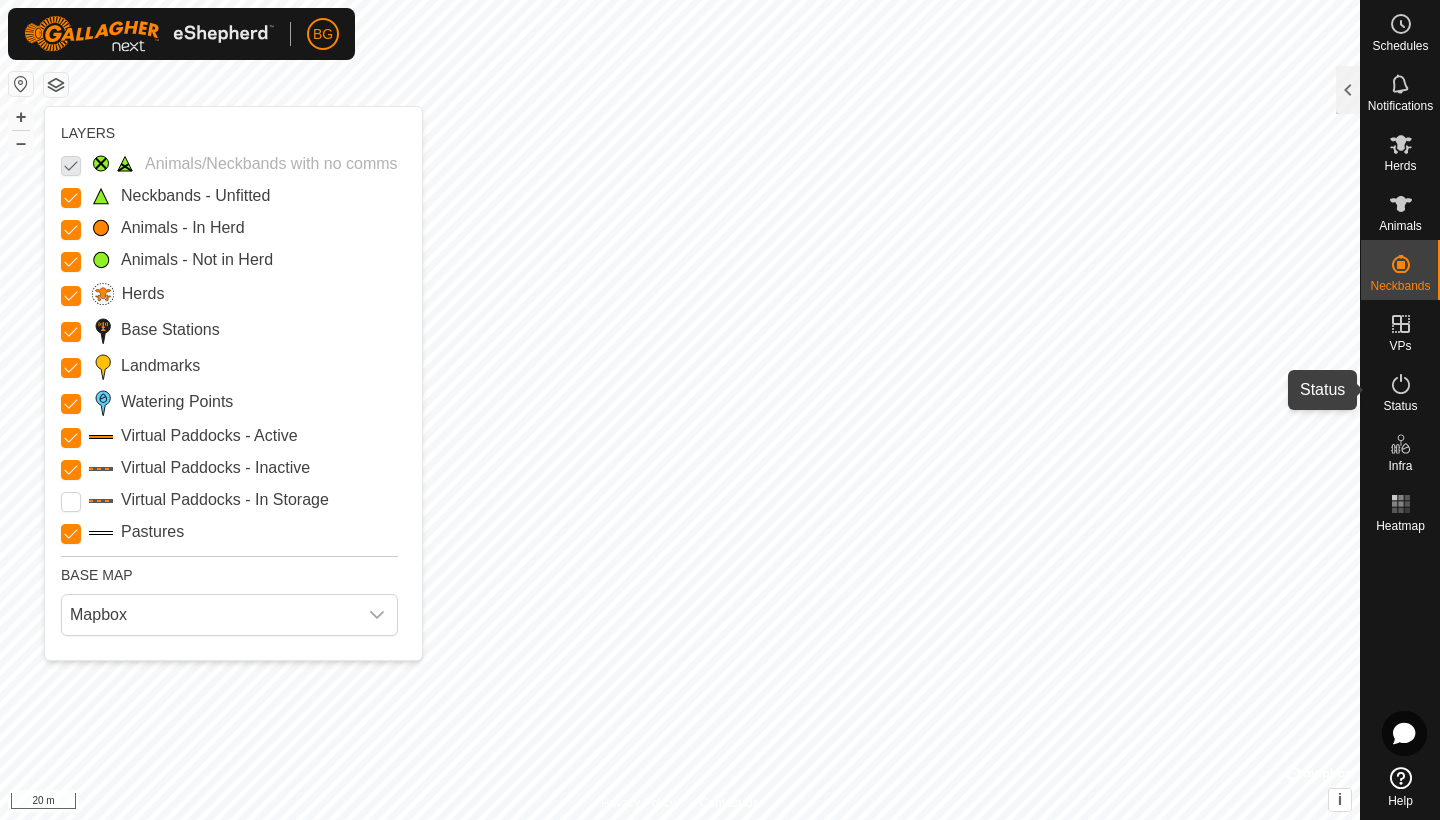 click at bounding box center (1401, 384) 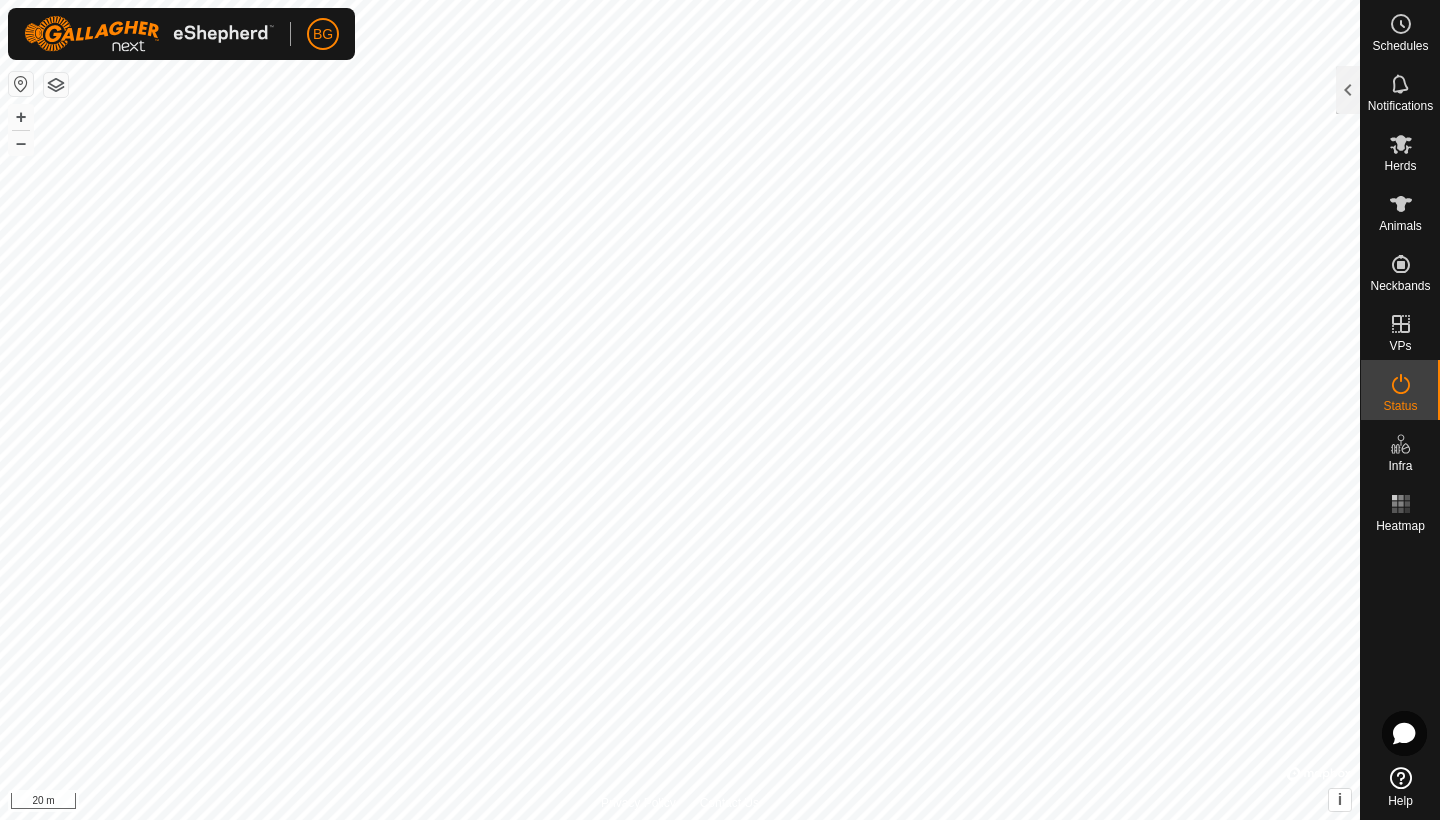 click at bounding box center (1401, 384) 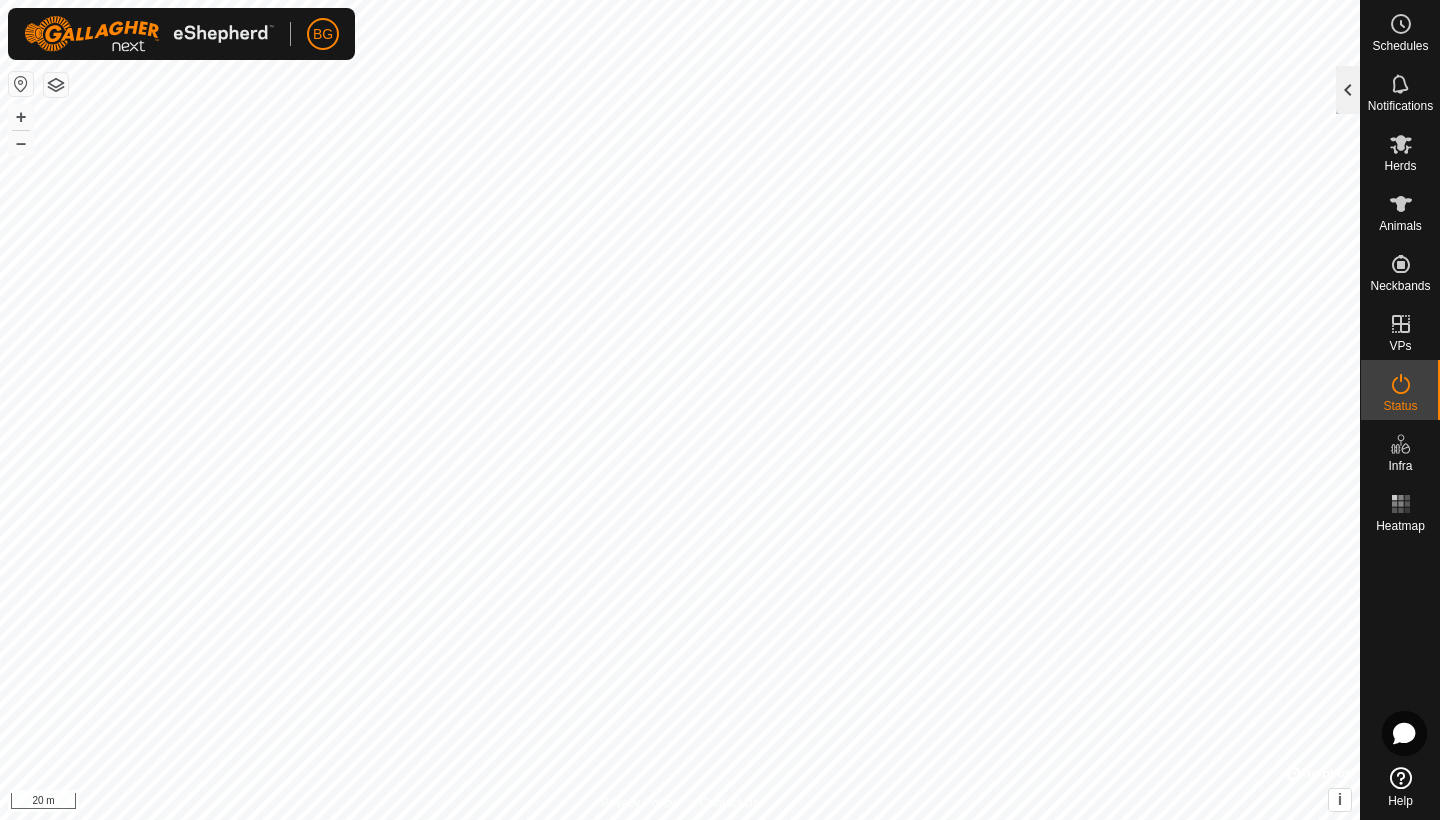 click 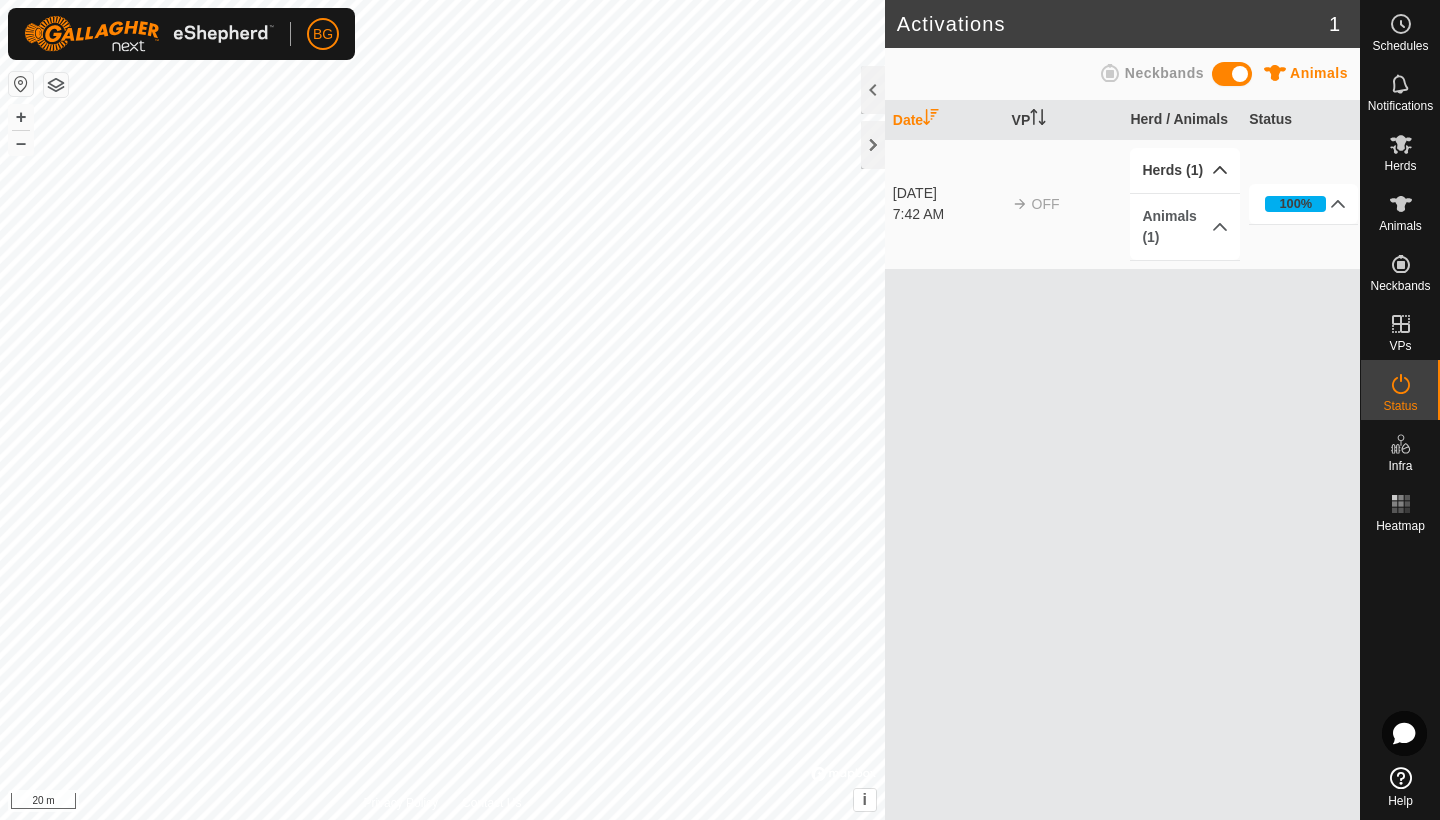 click on "Herds (1)" at bounding box center [1184, 170] 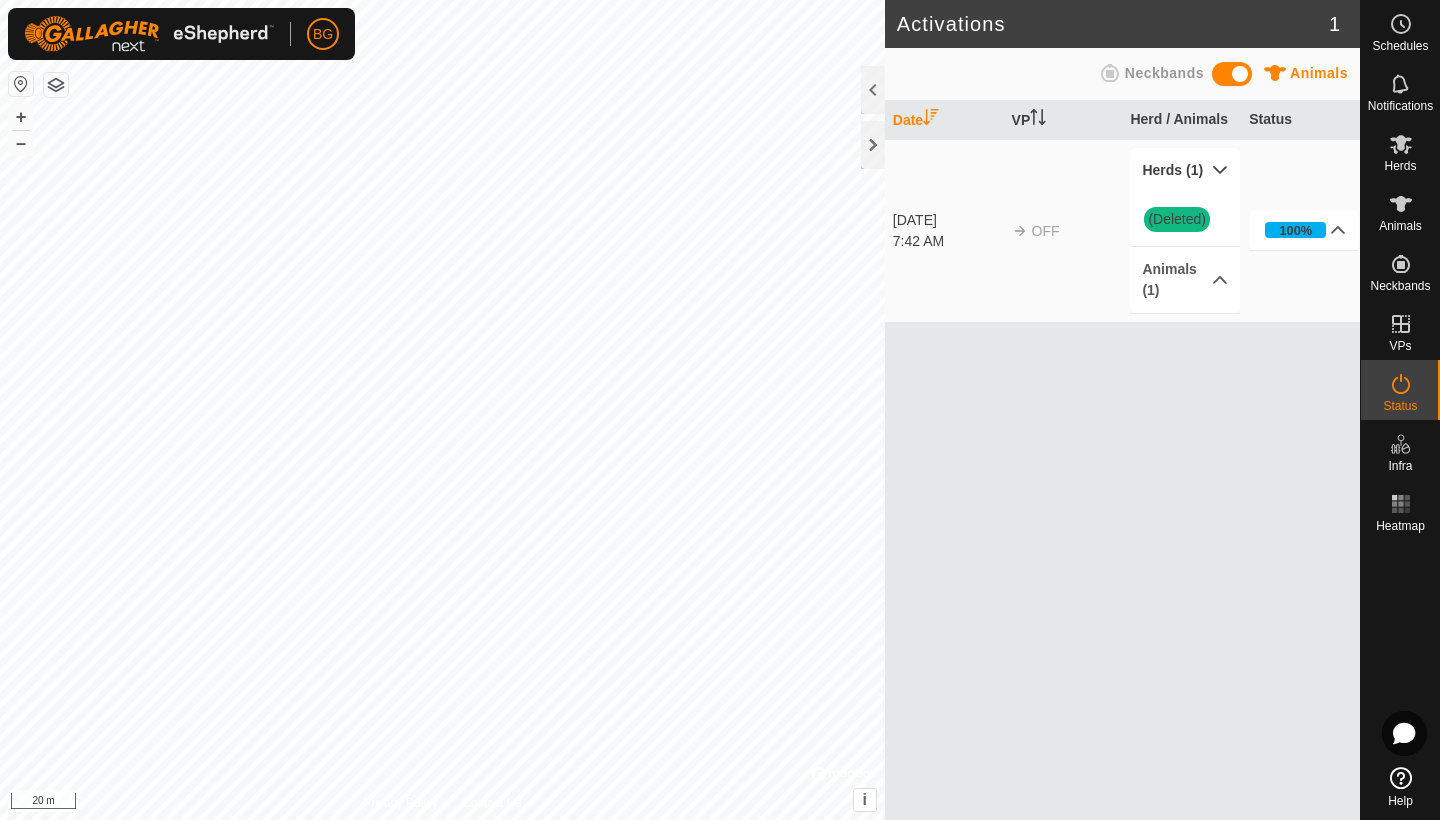 click on "Herds (1)" at bounding box center (1184, 170) 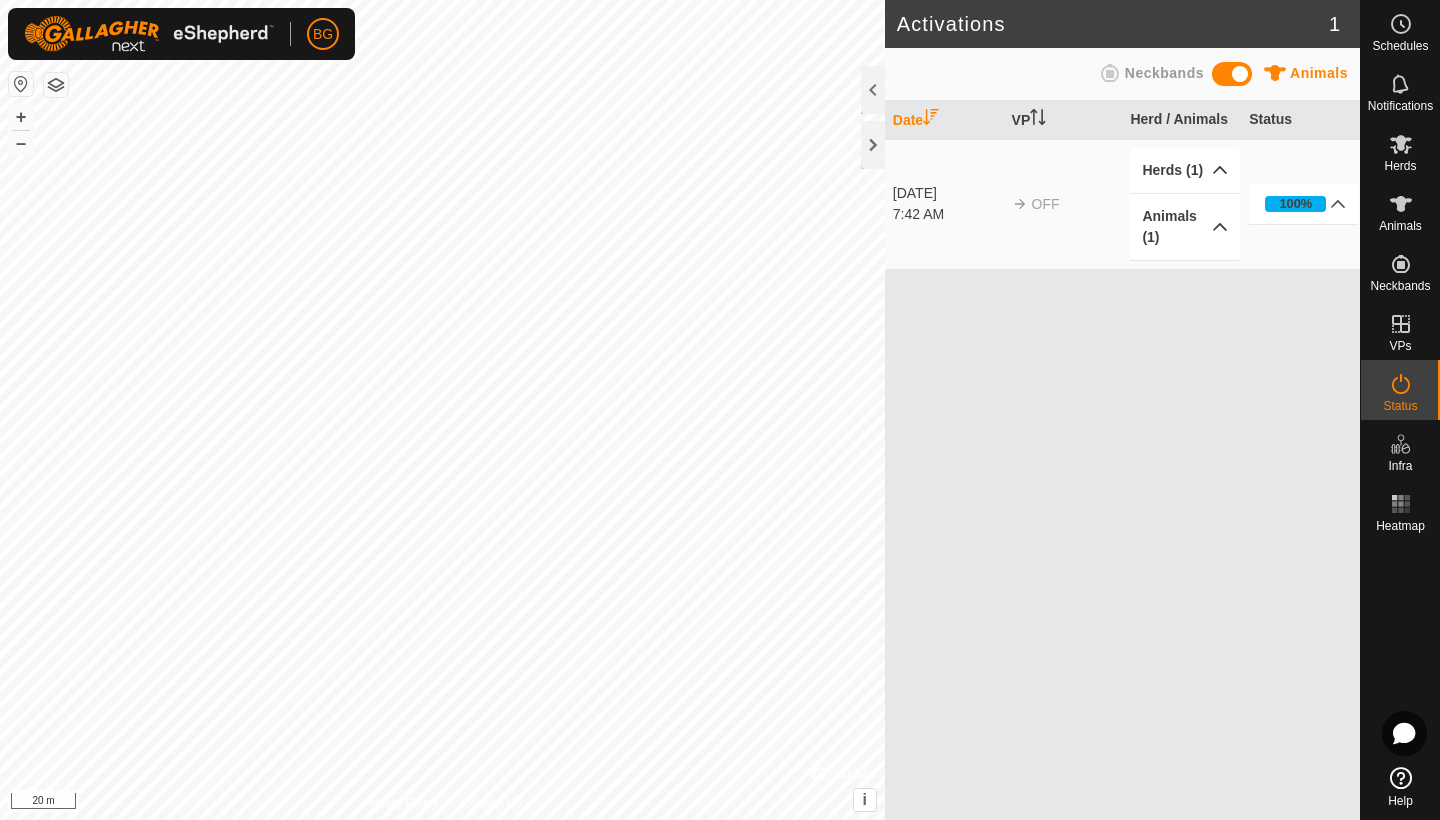 click on "Animals (1)" at bounding box center (1184, 227) 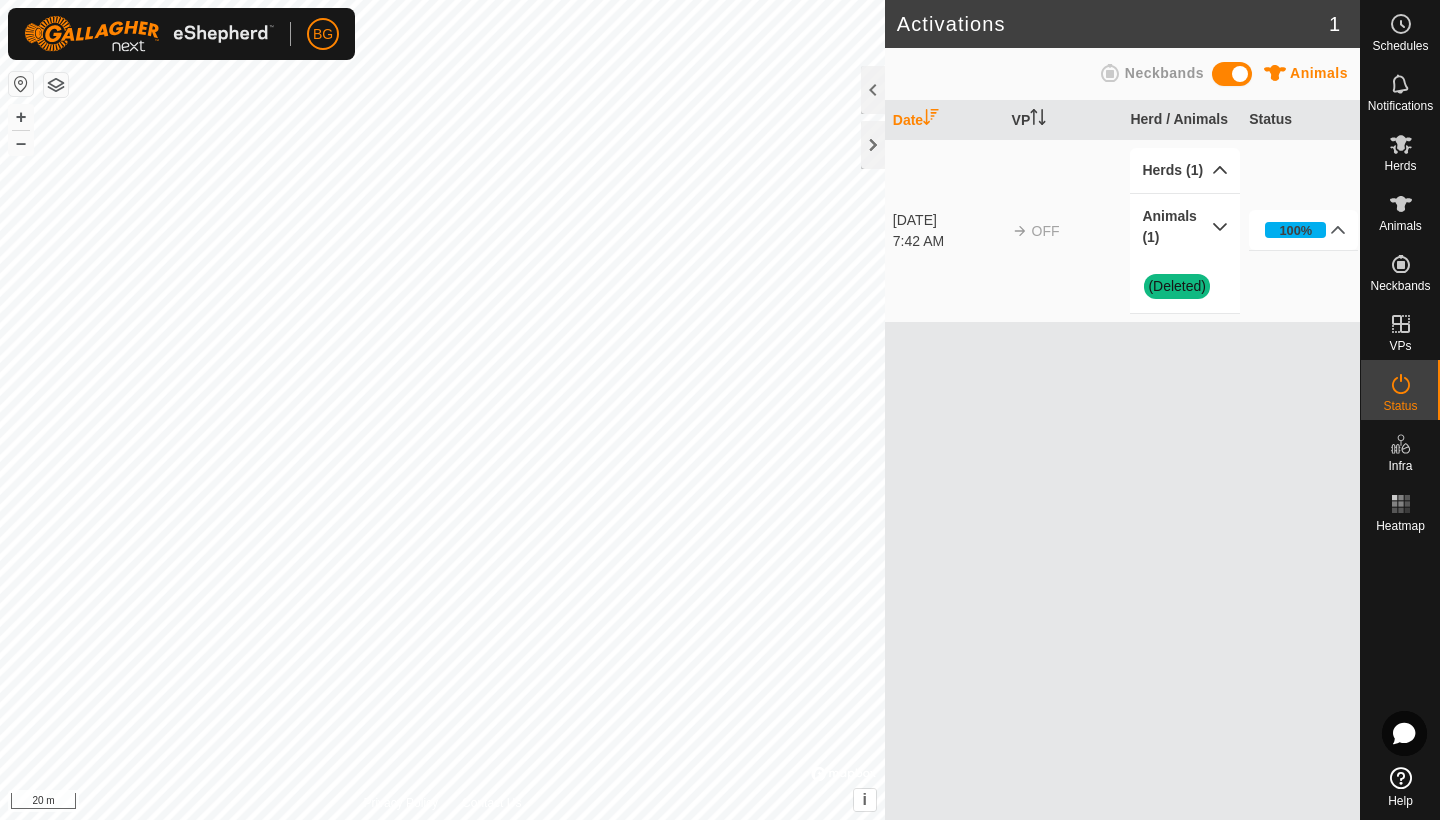 click on "Animals (1)" at bounding box center [1184, 227] 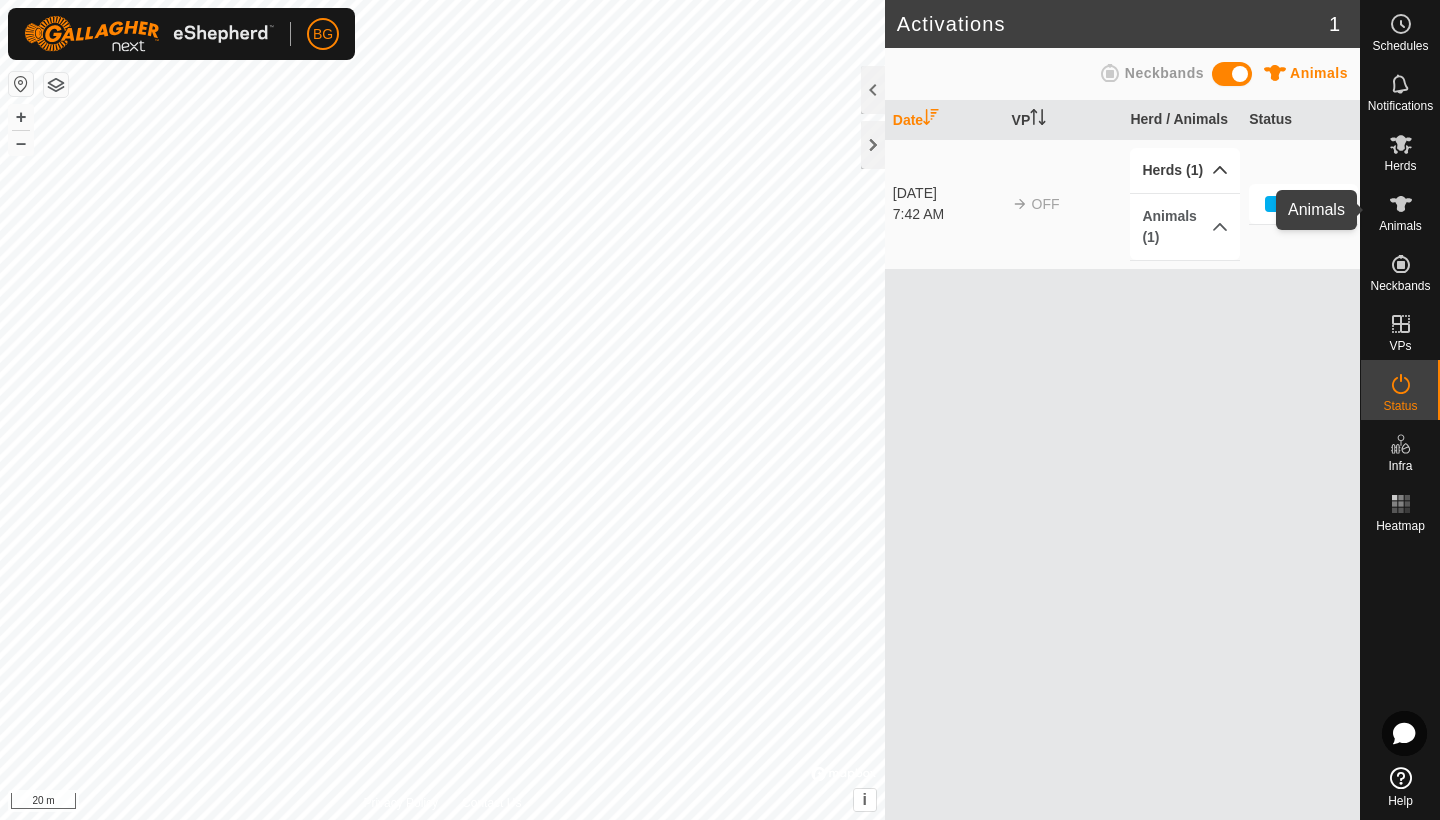 click 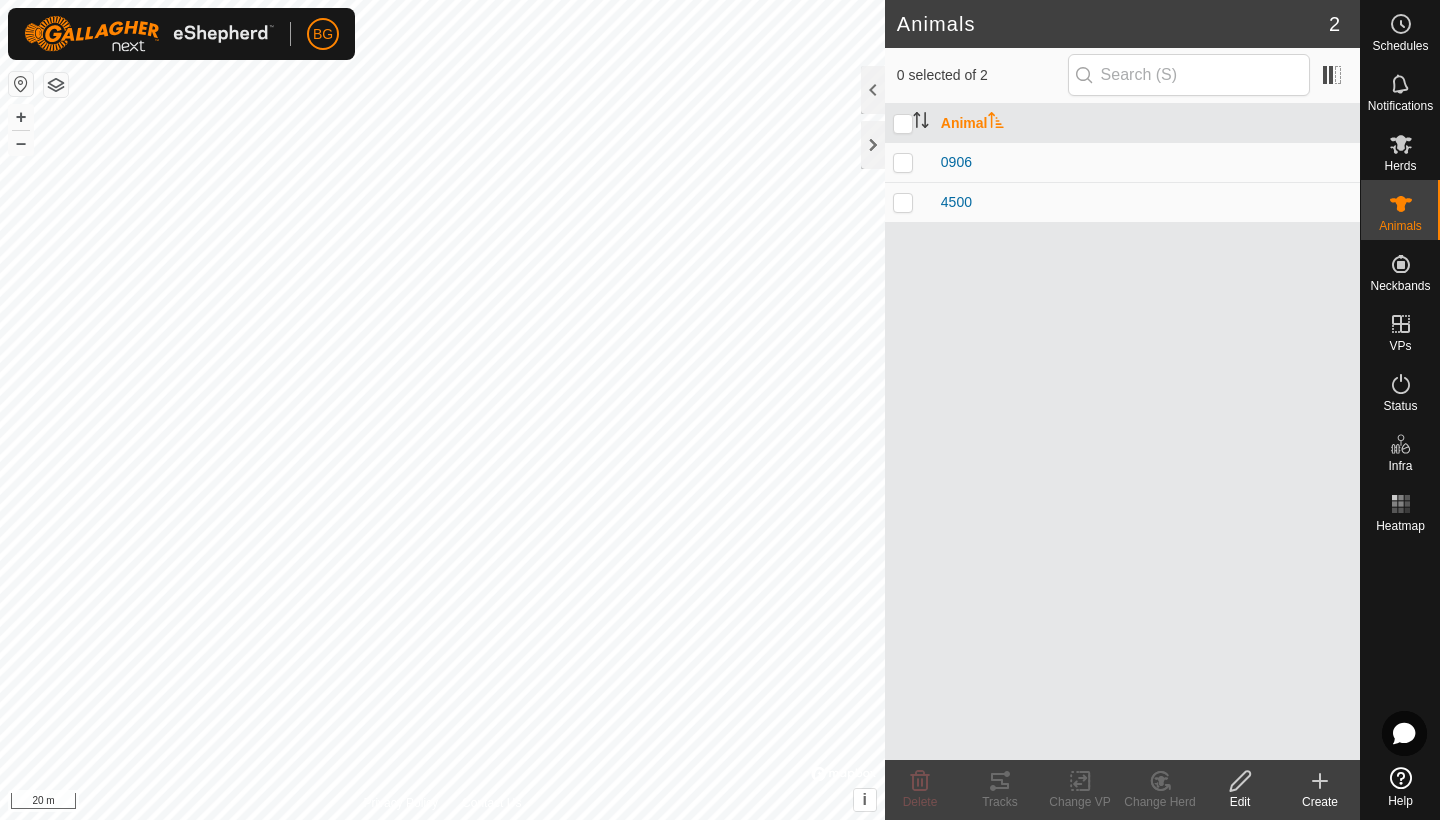 click at bounding box center [903, 202] 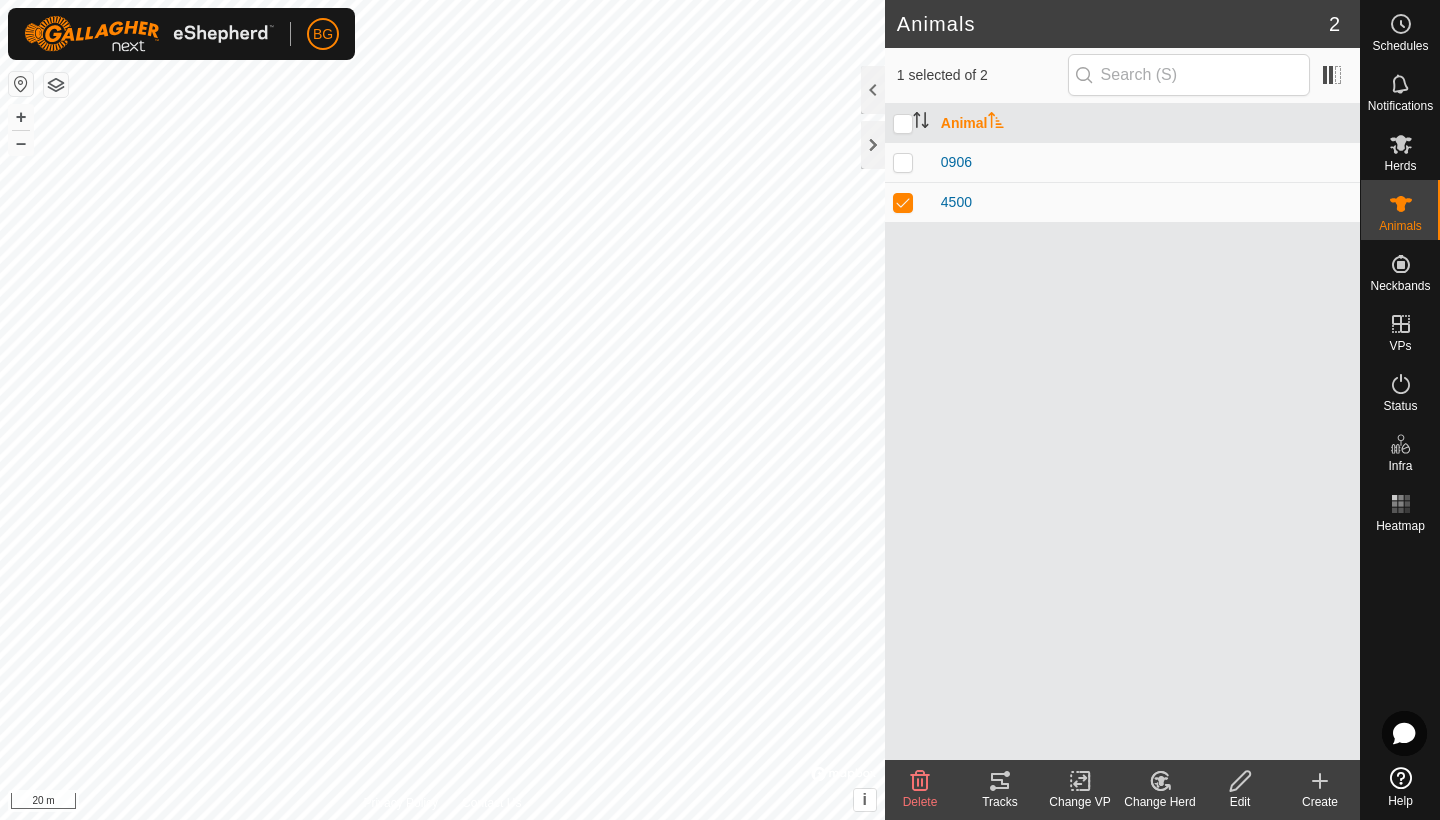 checkbox on "true" 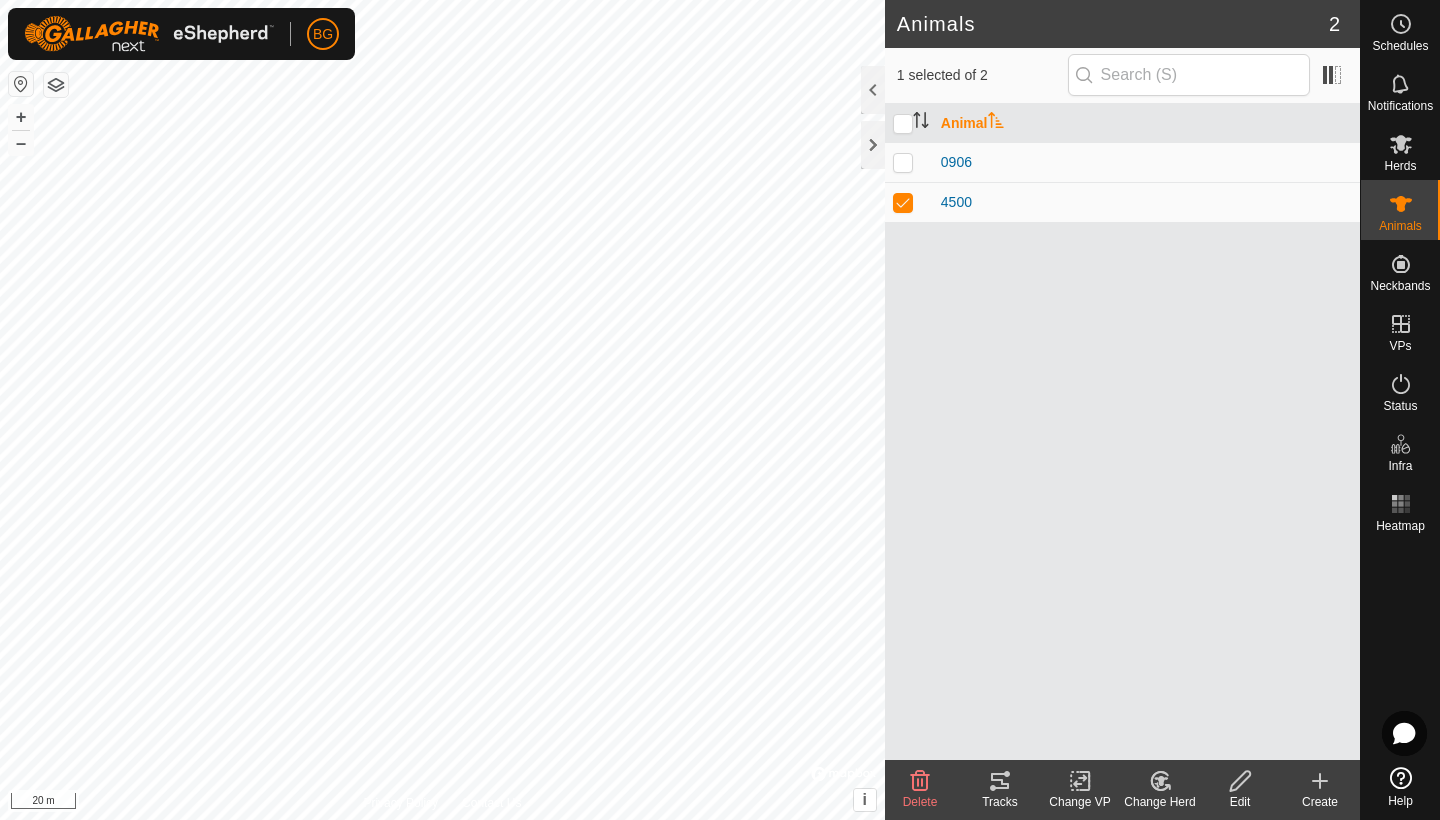 click at bounding box center [903, 162] 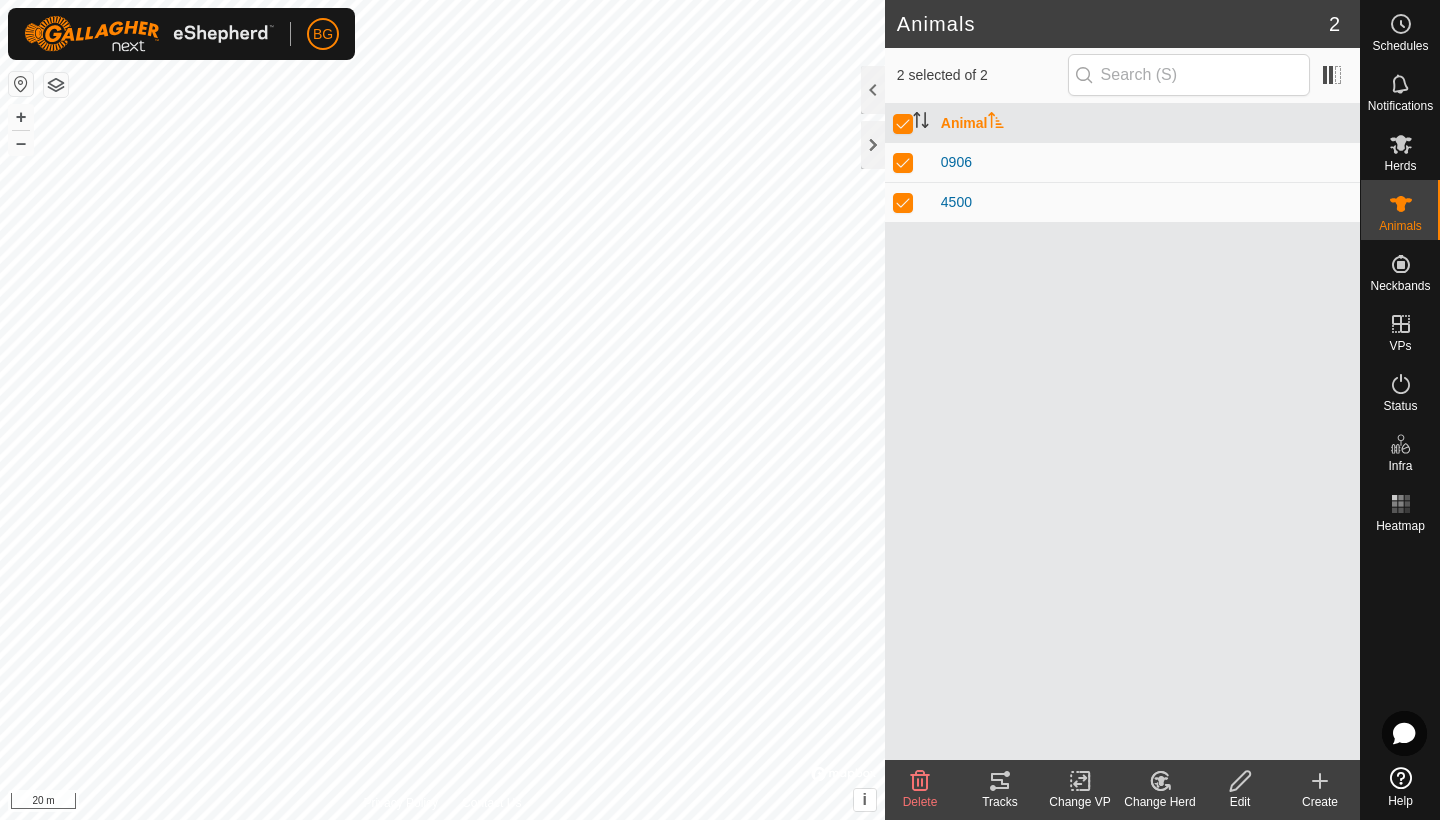 click 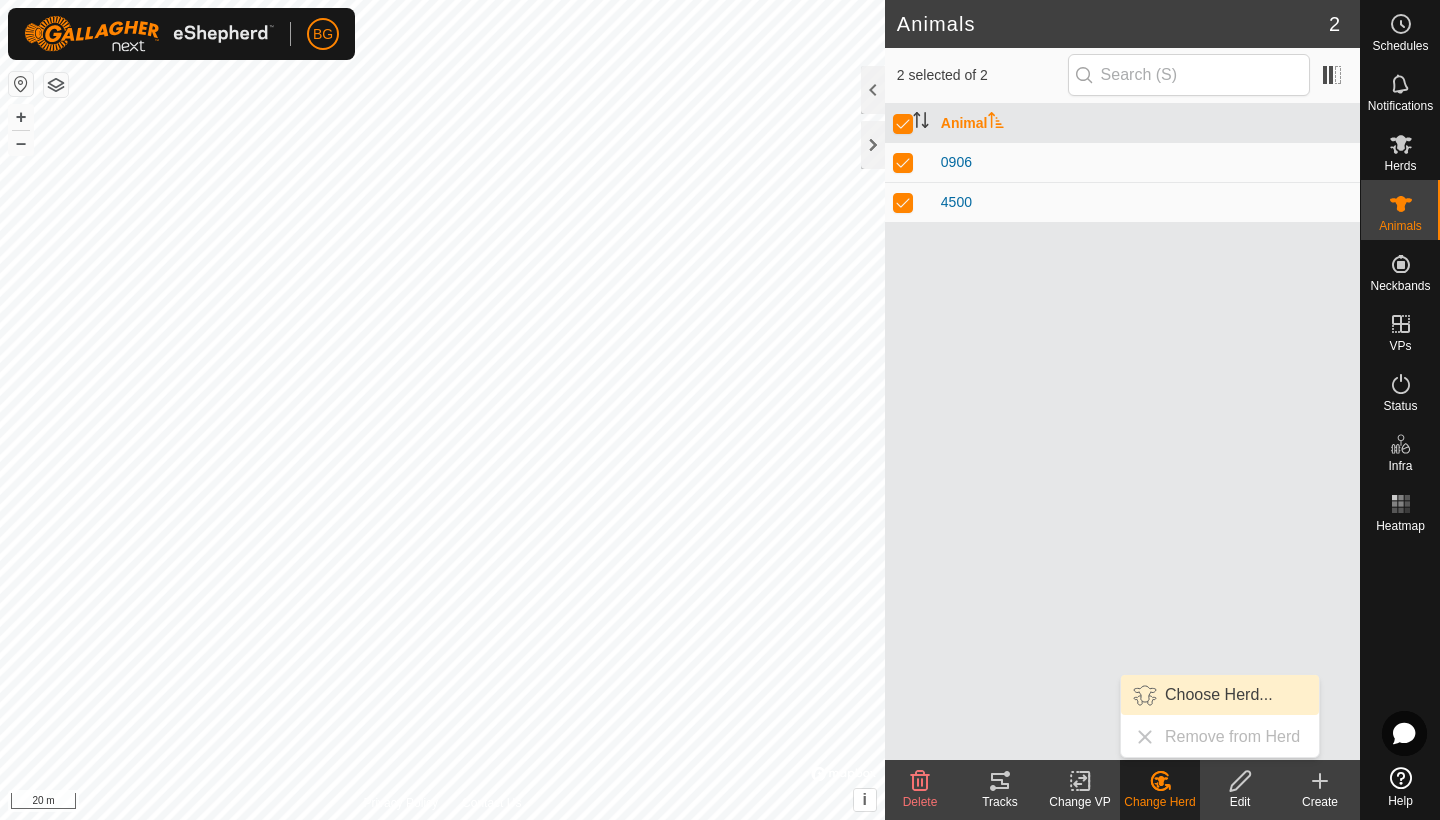 click on "Choose Herd..." at bounding box center (1220, 695) 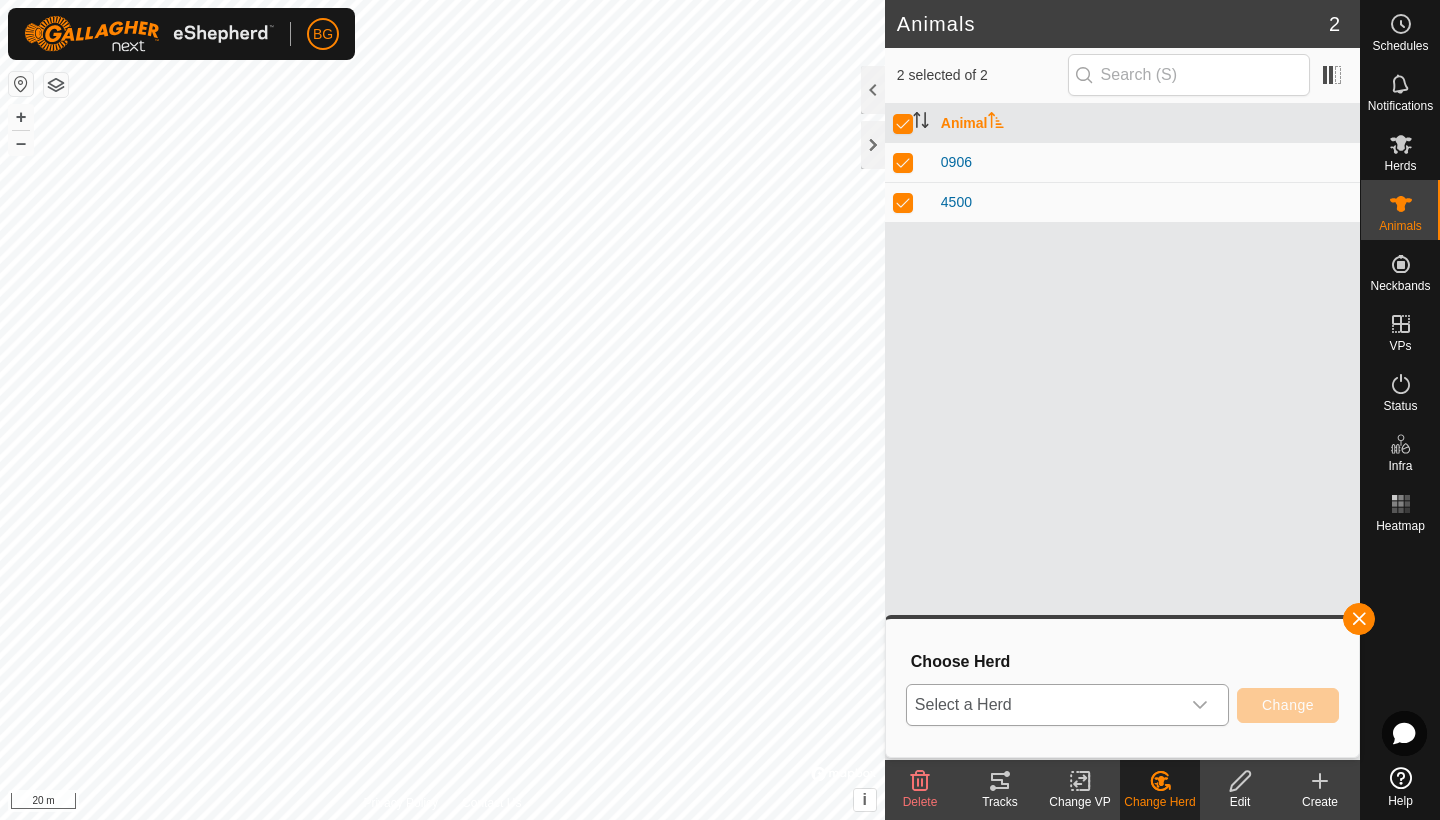 click 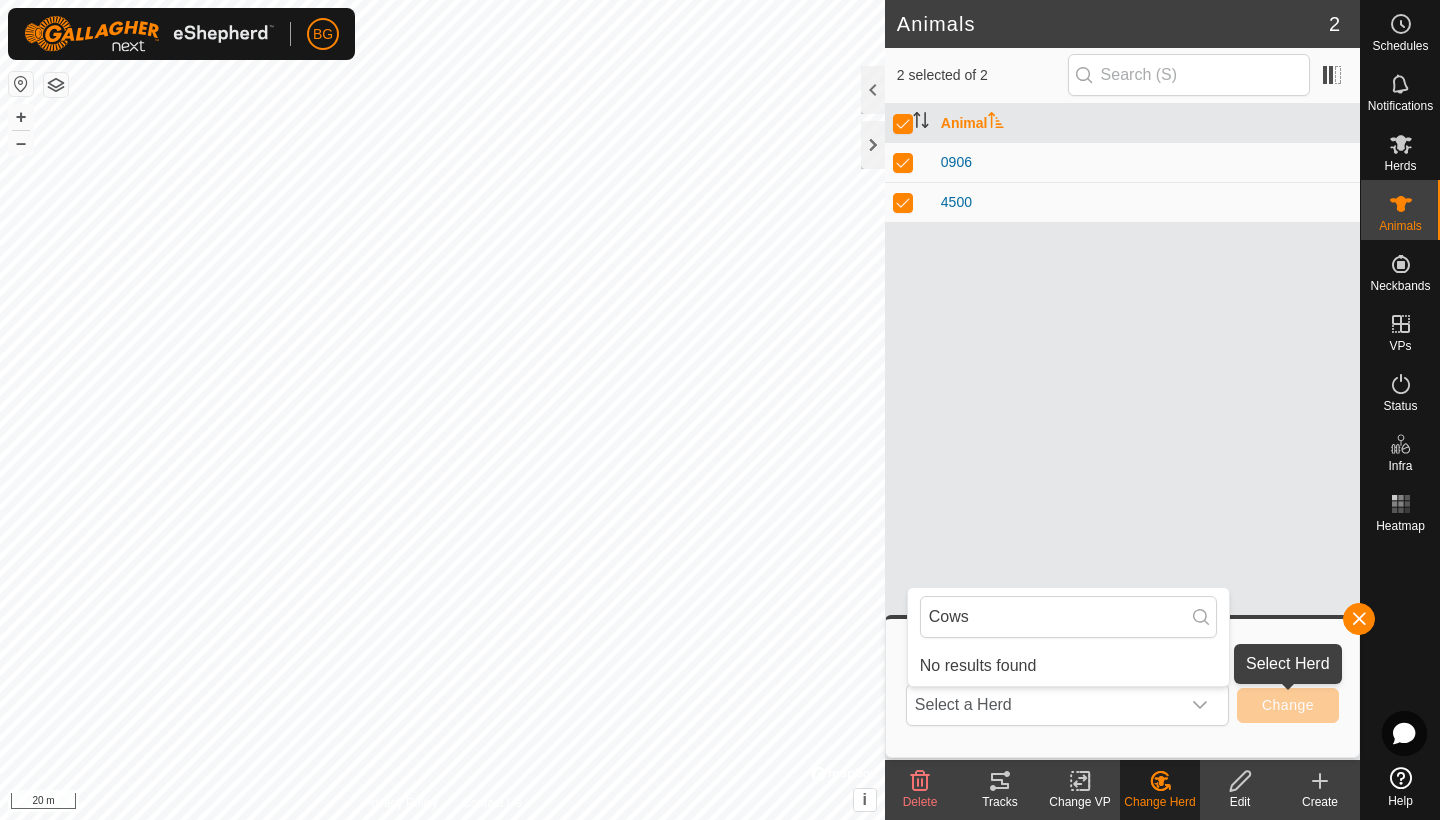type on "Cows" 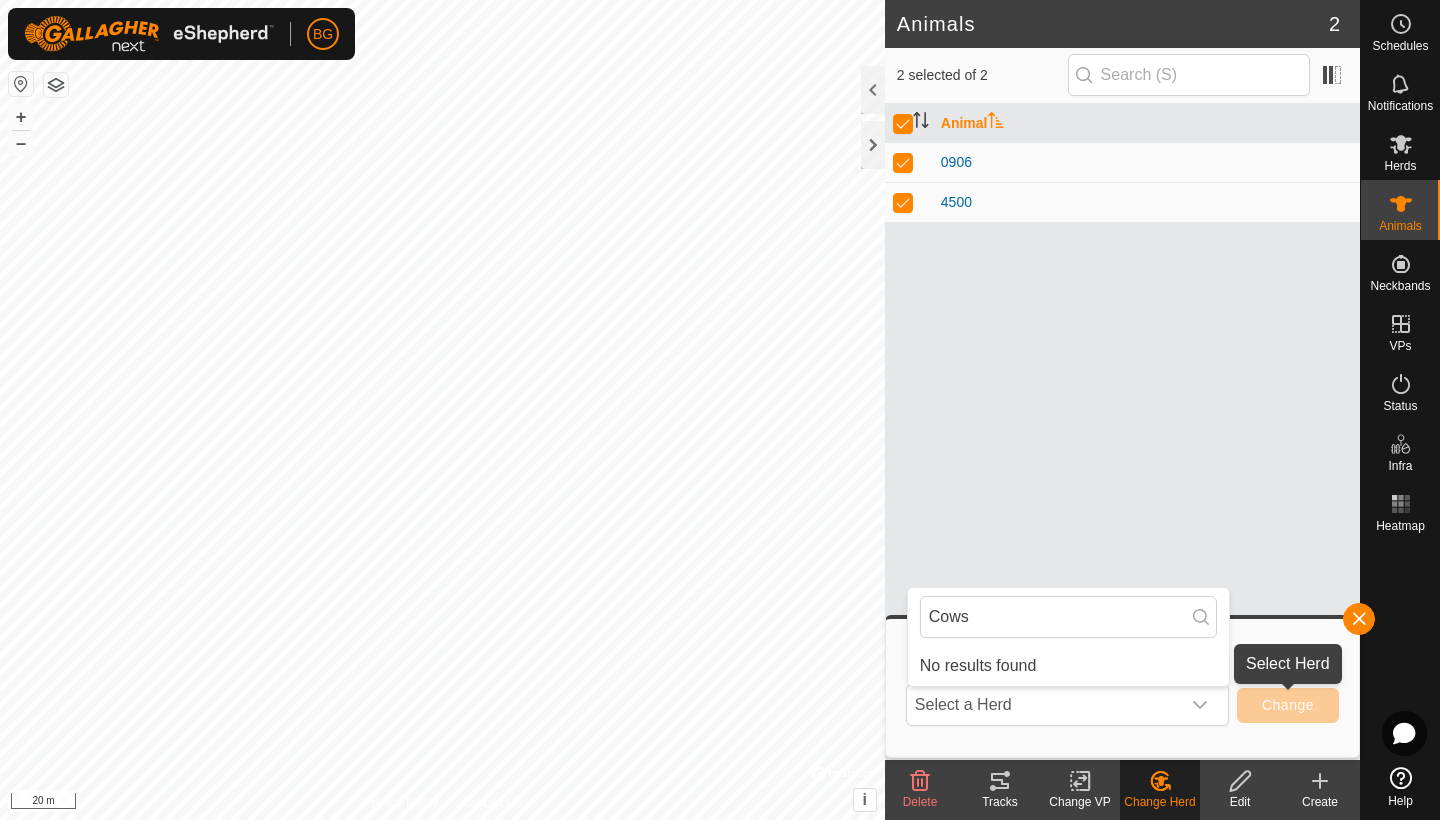 click on "Change" at bounding box center (1288, 705) 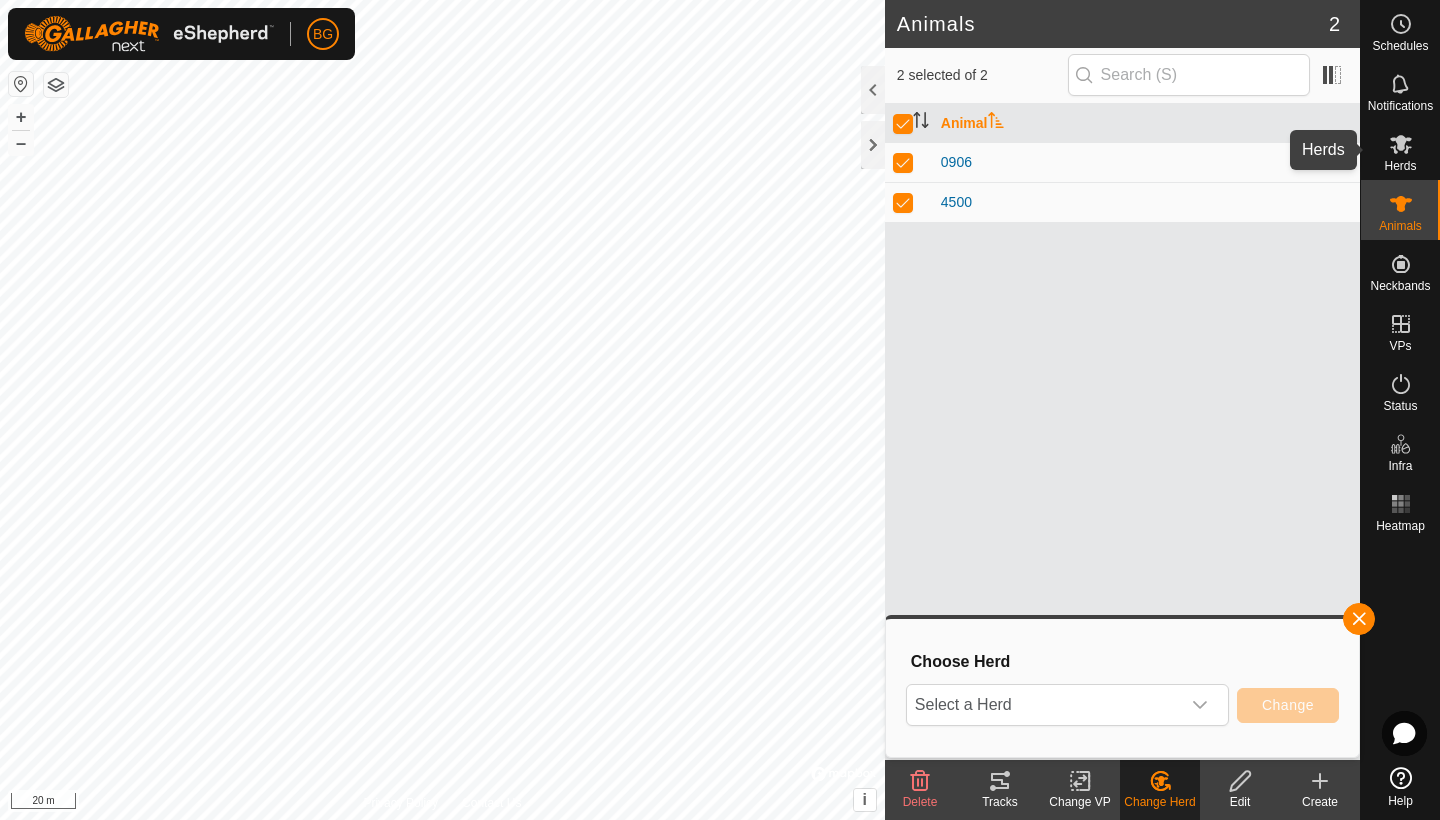 click at bounding box center [1401, 144] 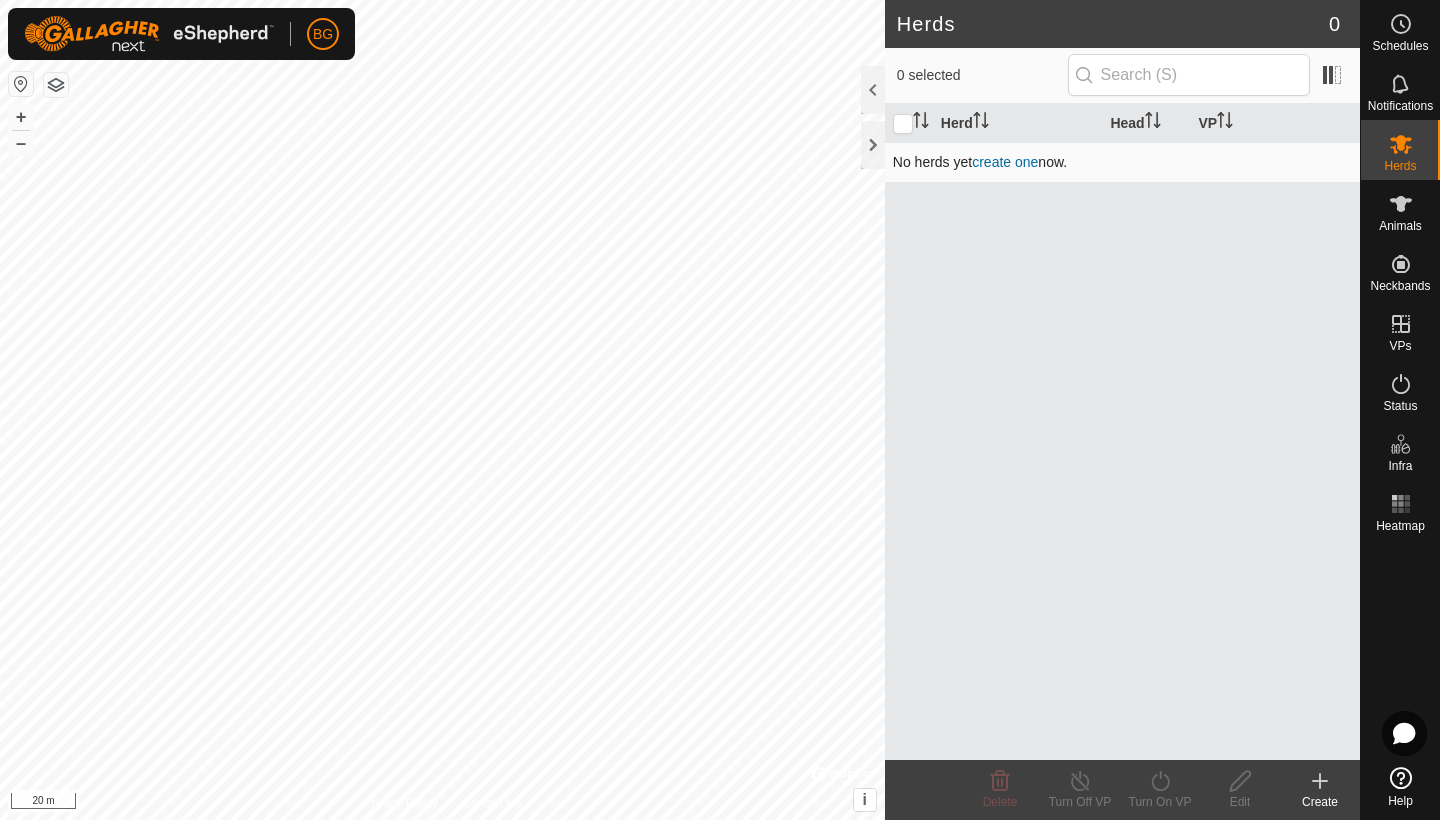 click on "create one" at bounding box center (1005, 162) 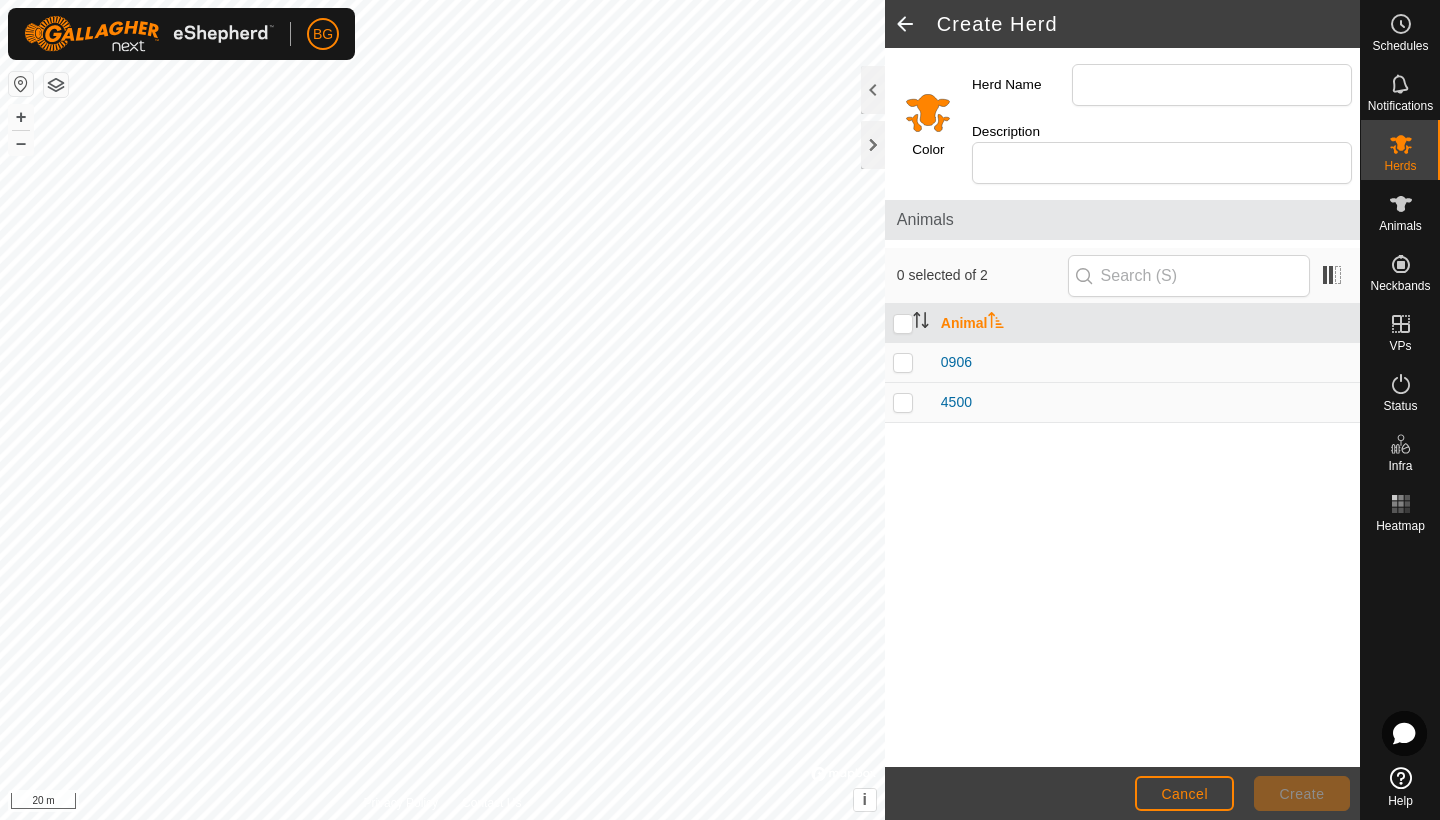 click at bounding box center (903, 362) 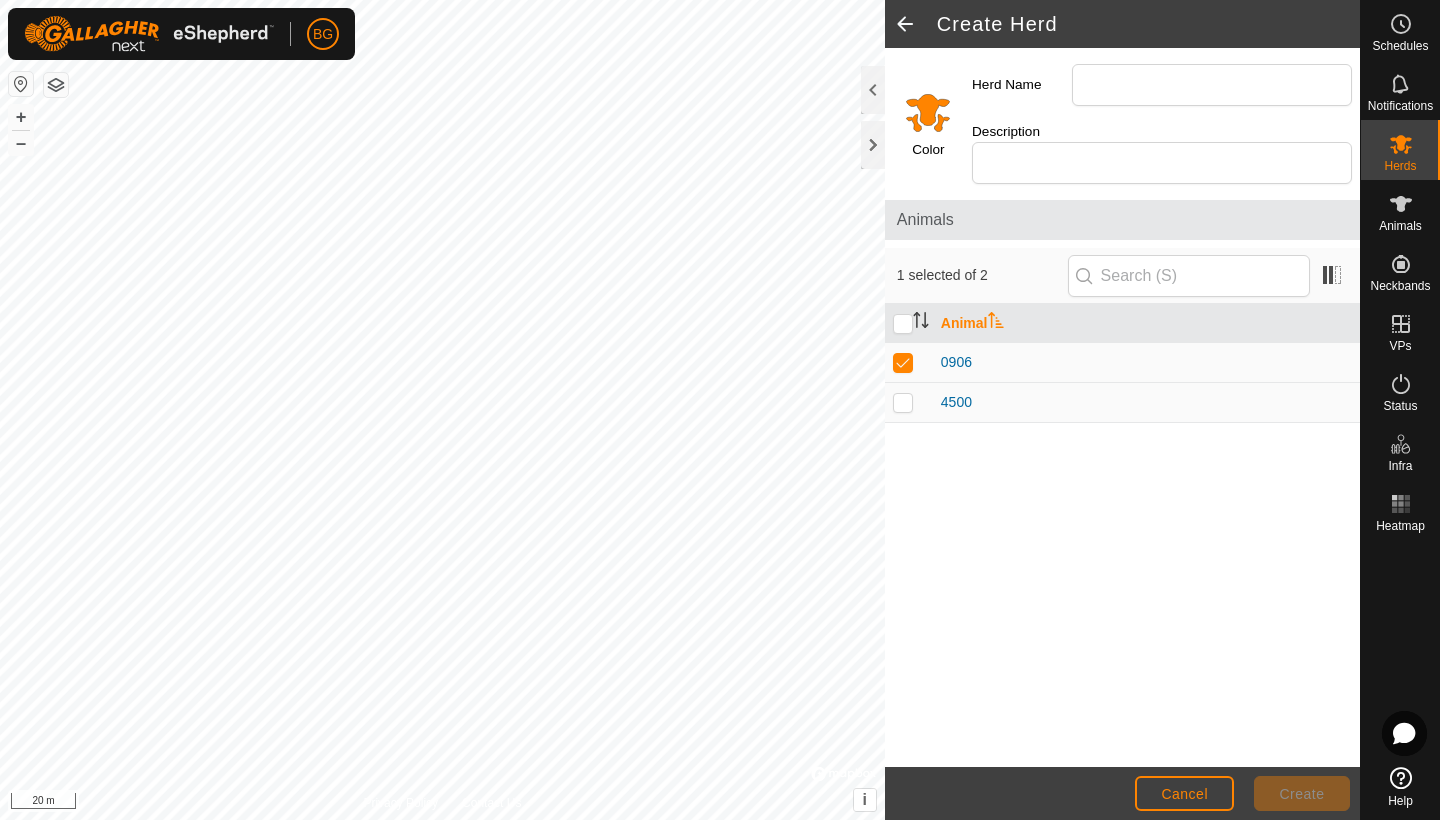 click at bounding box center (909, 403) 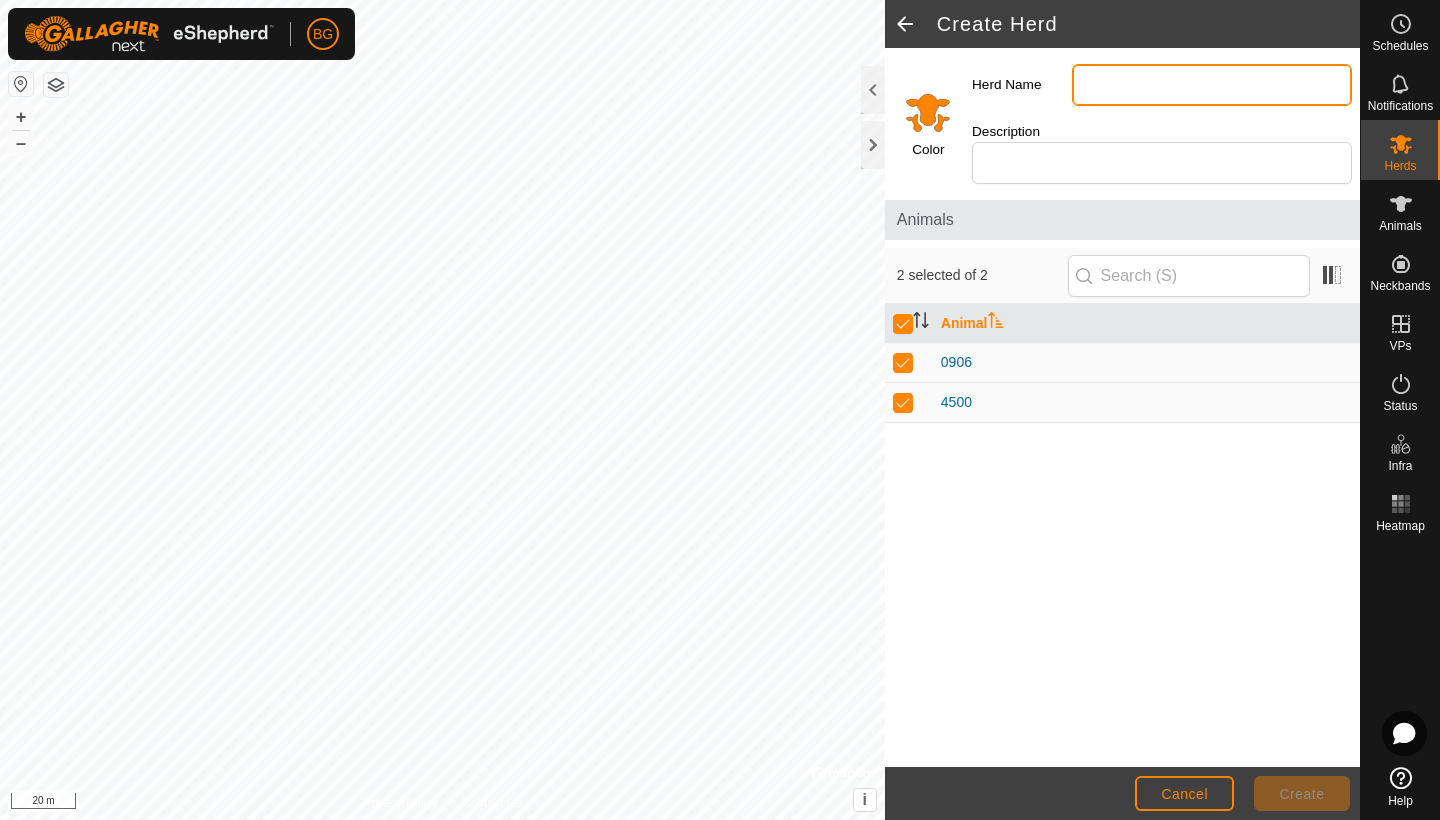 click on "Herd Name" at bounding box center (1212, 85) 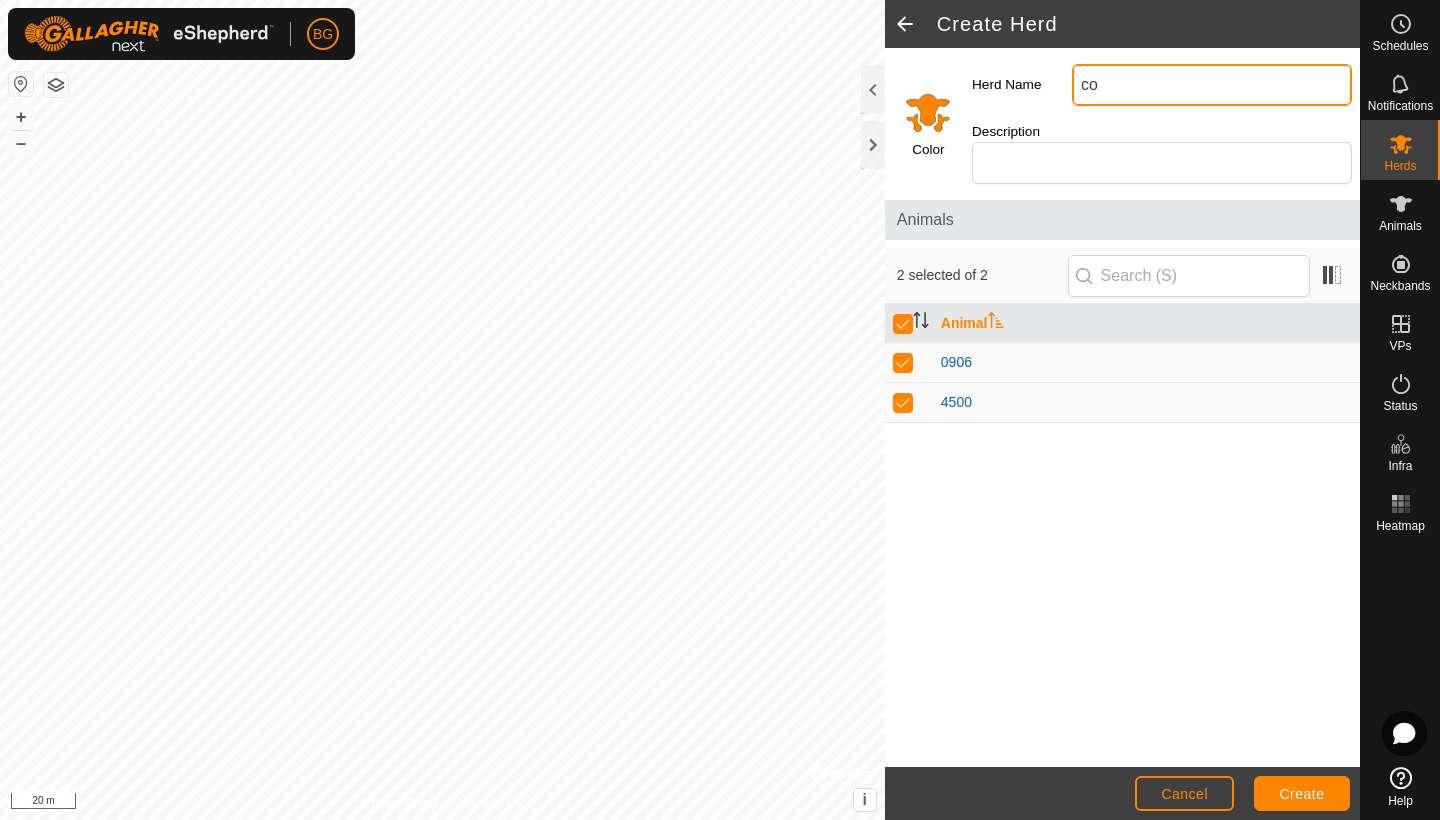 type on "c" 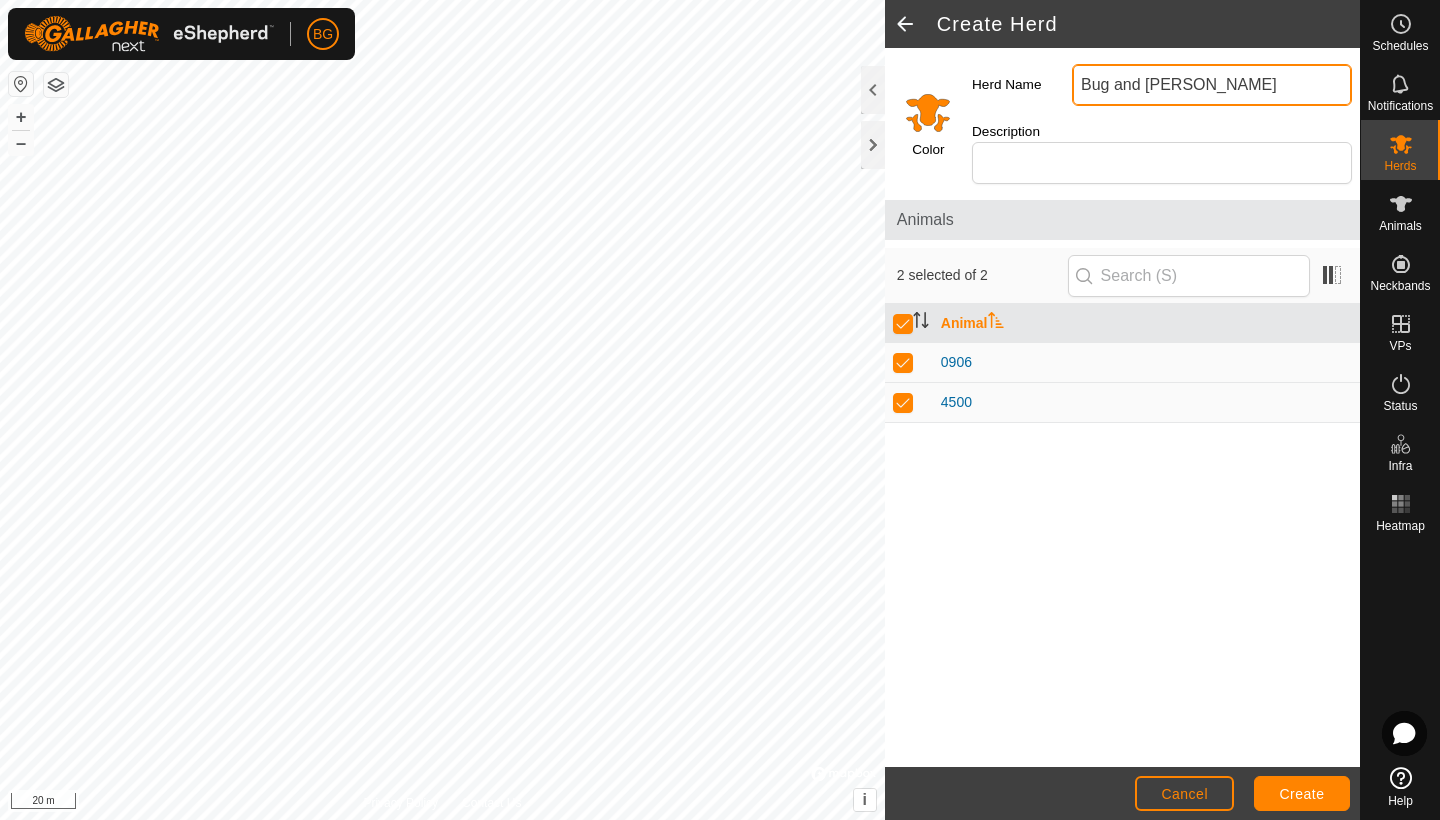 type on "Bug and [PERSON_NAME]" 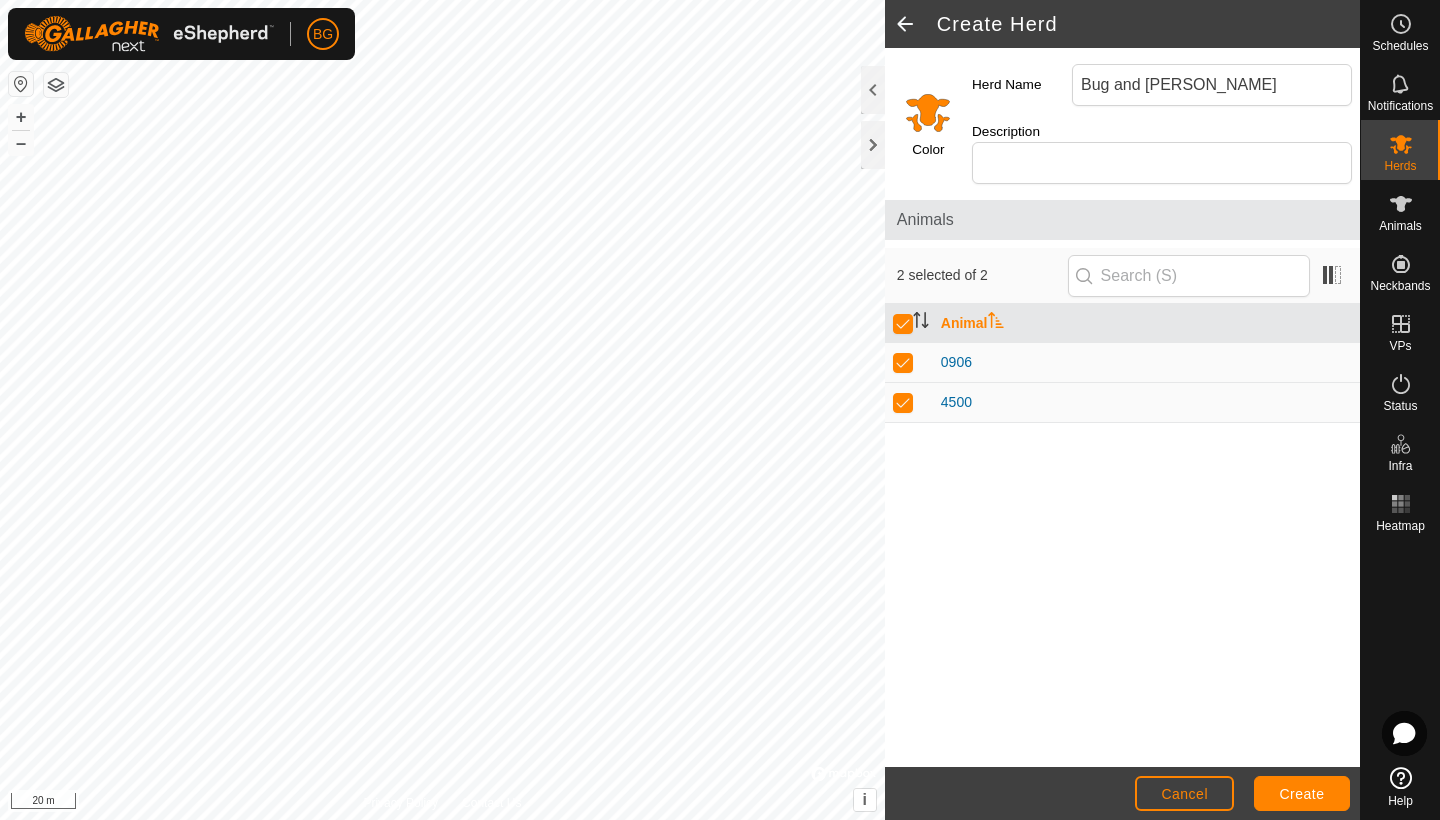 click 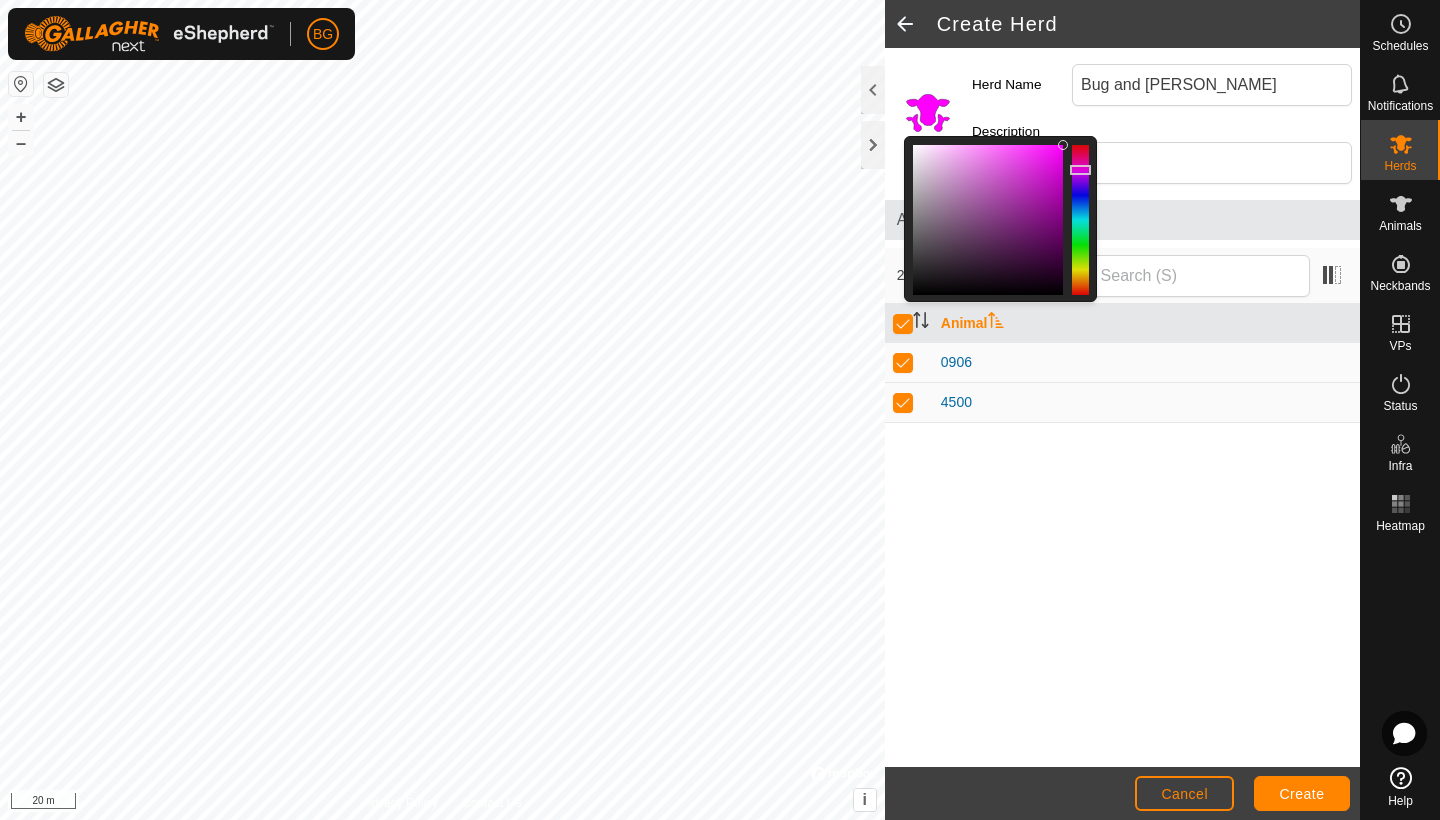 click 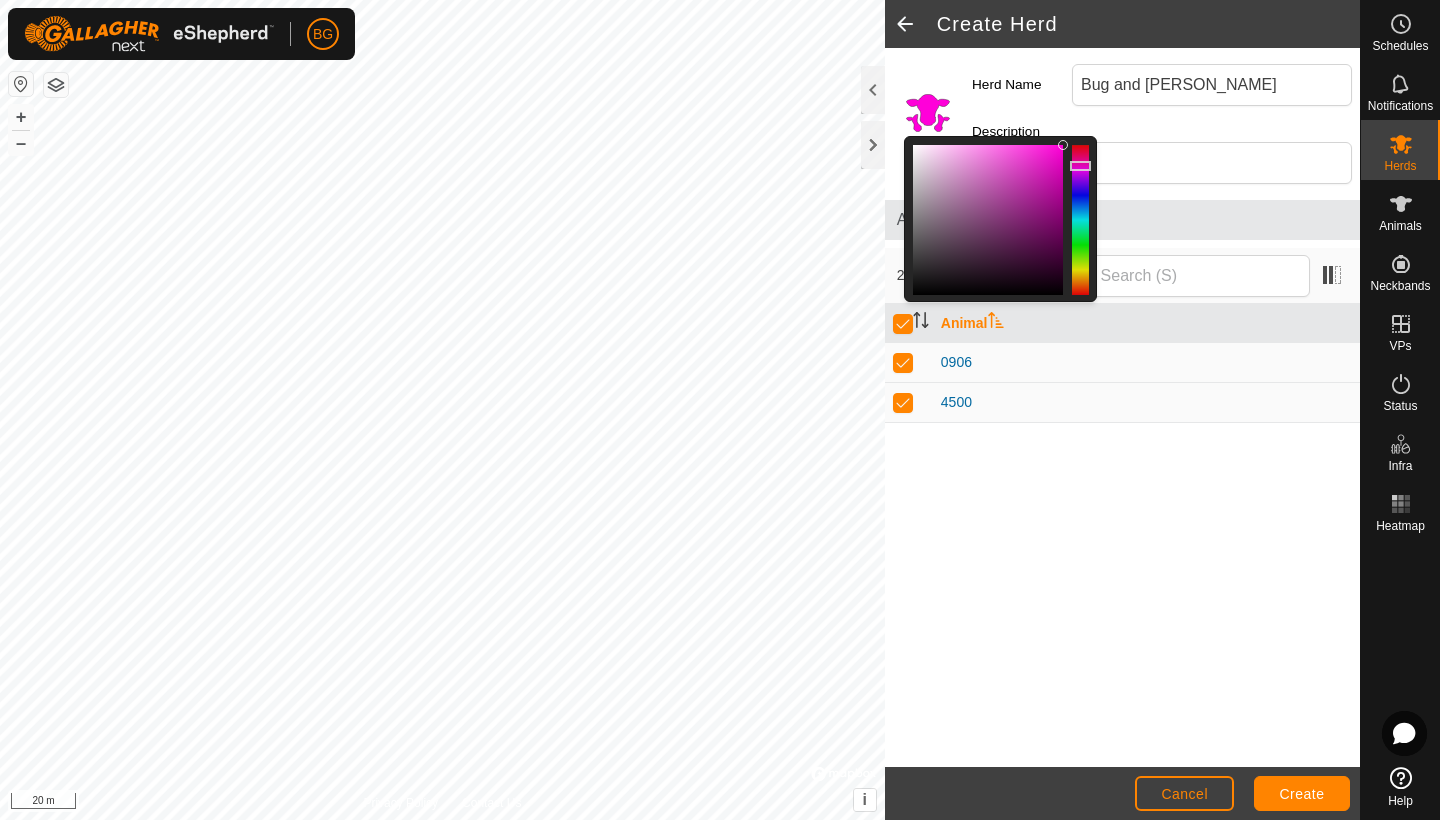 click 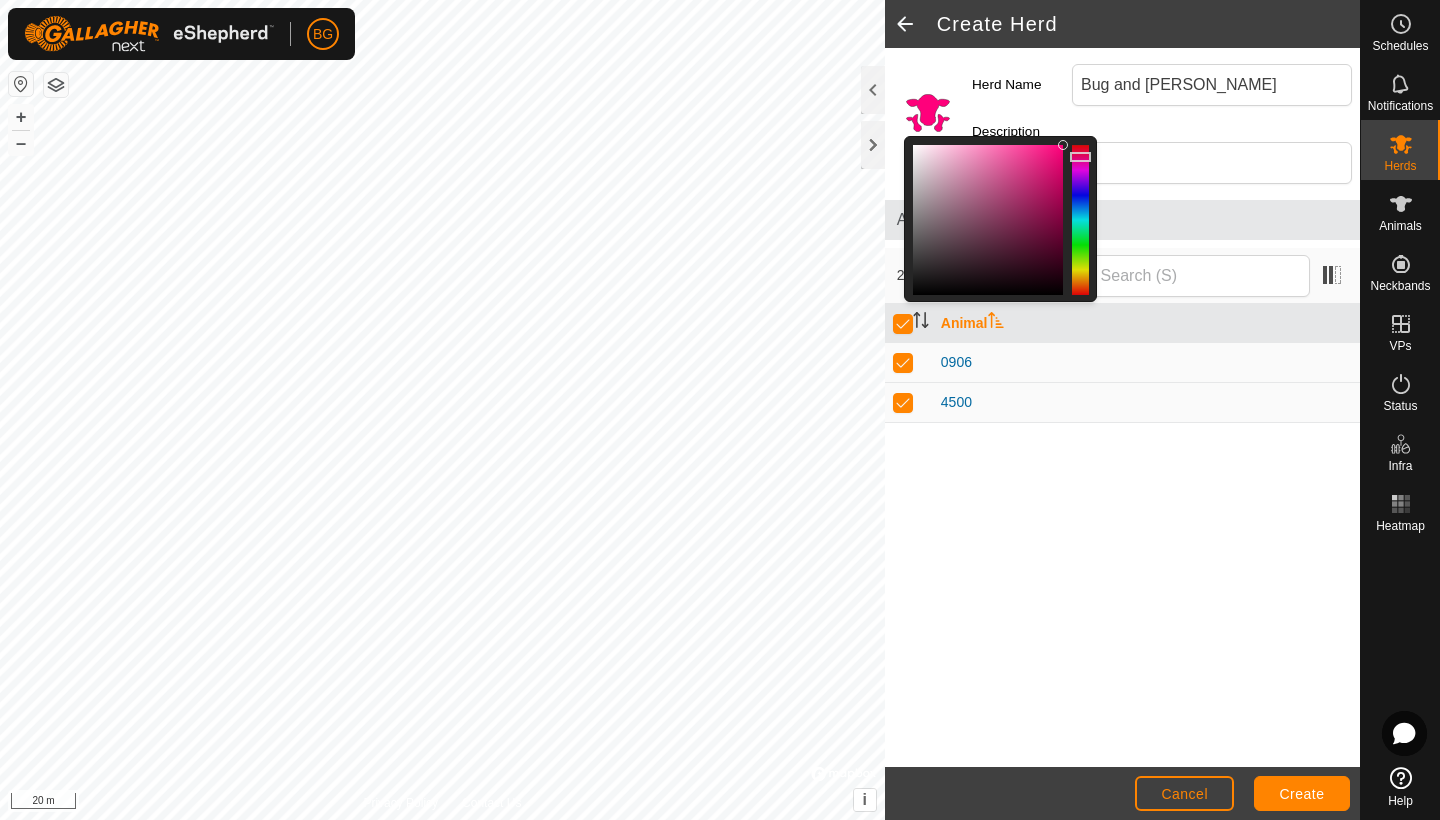 click 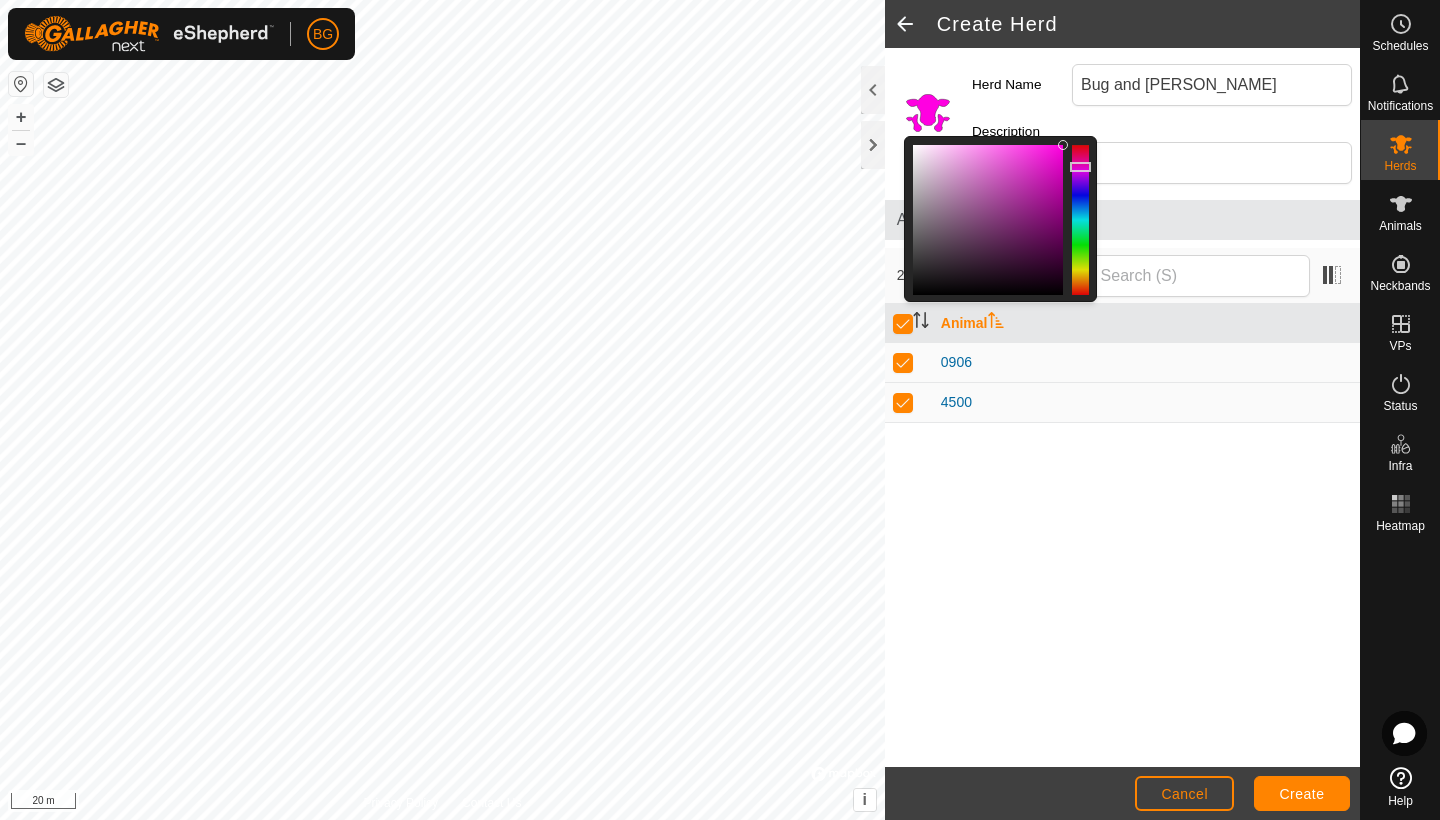 click 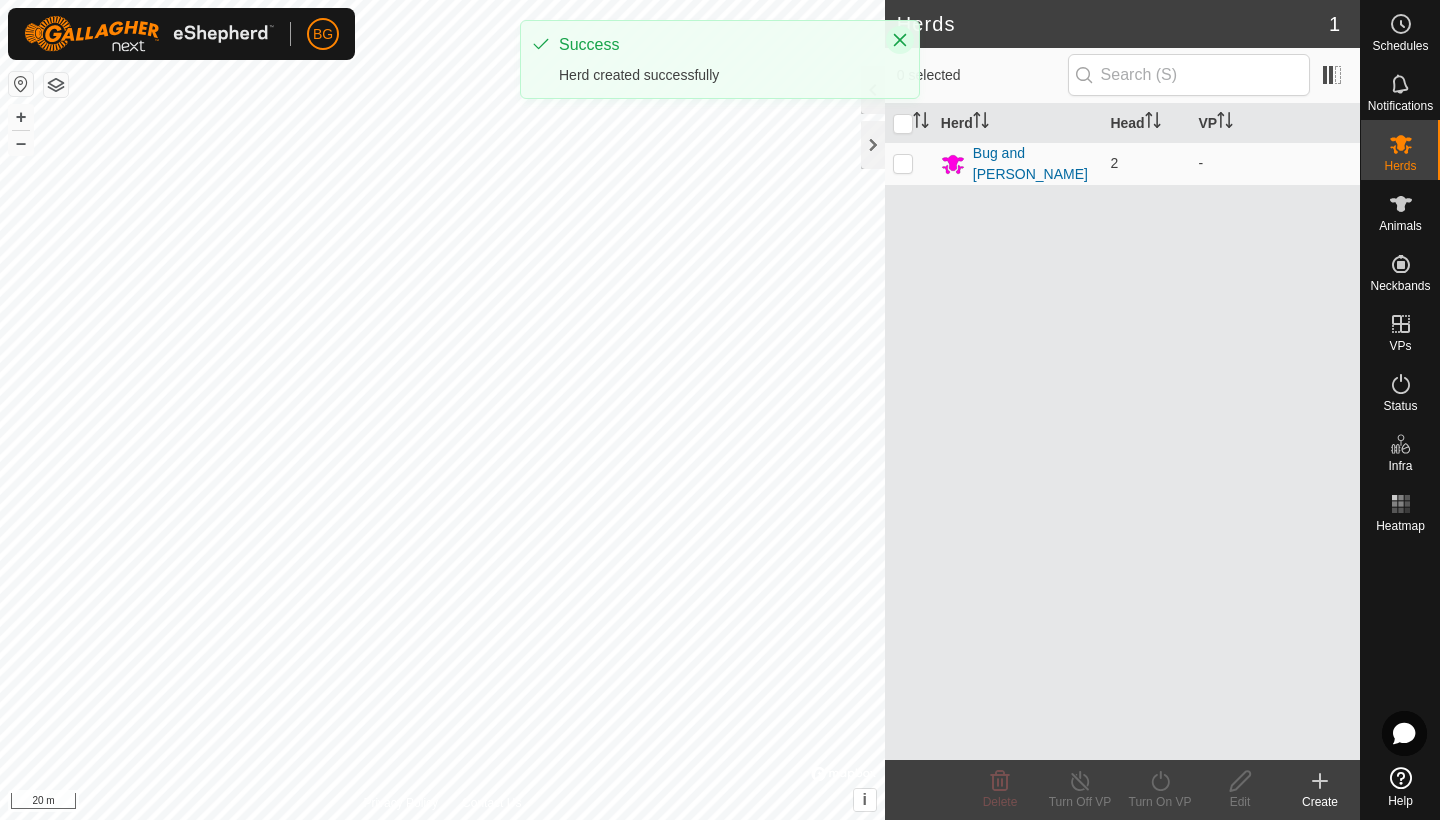 click 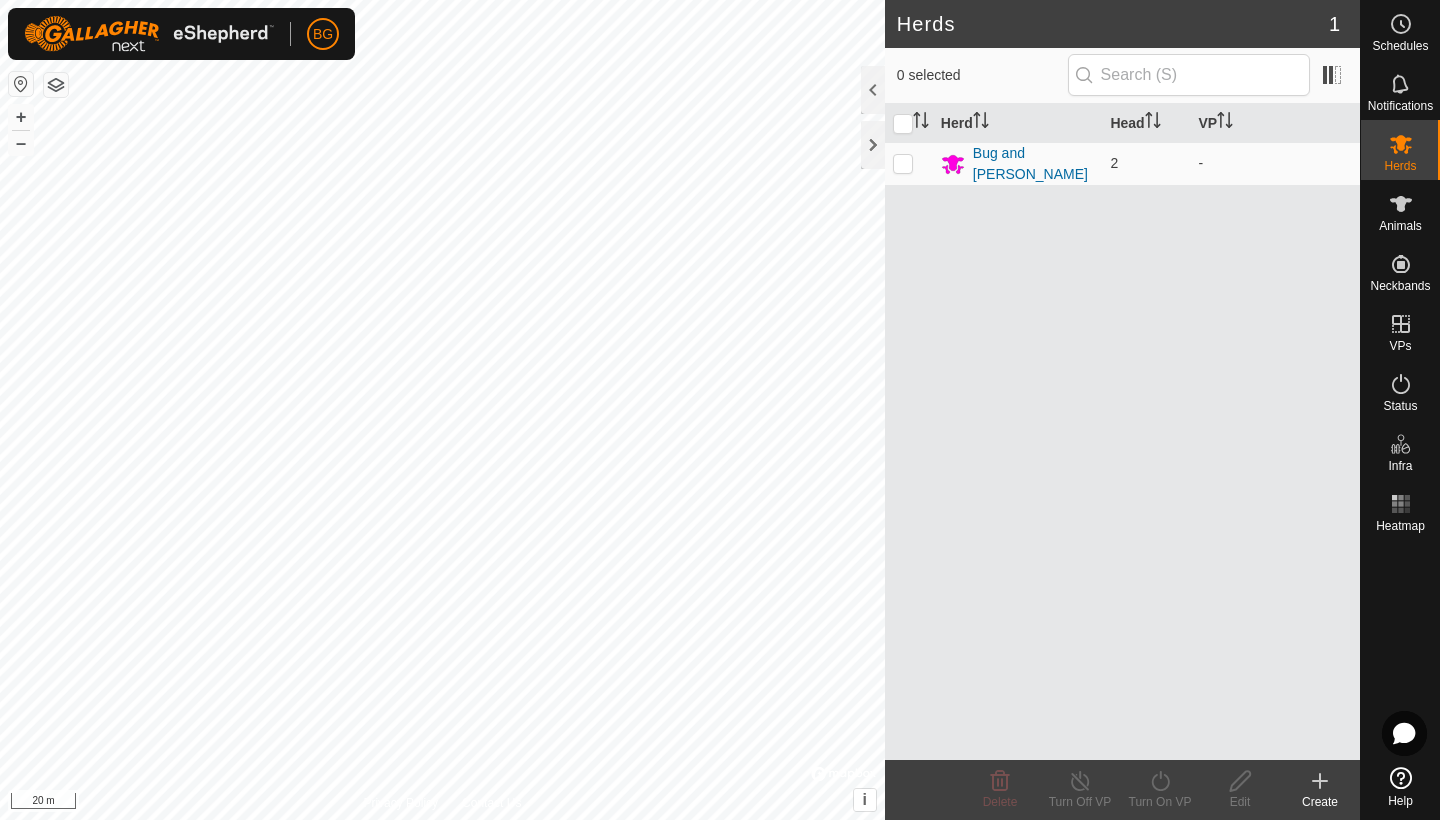 click 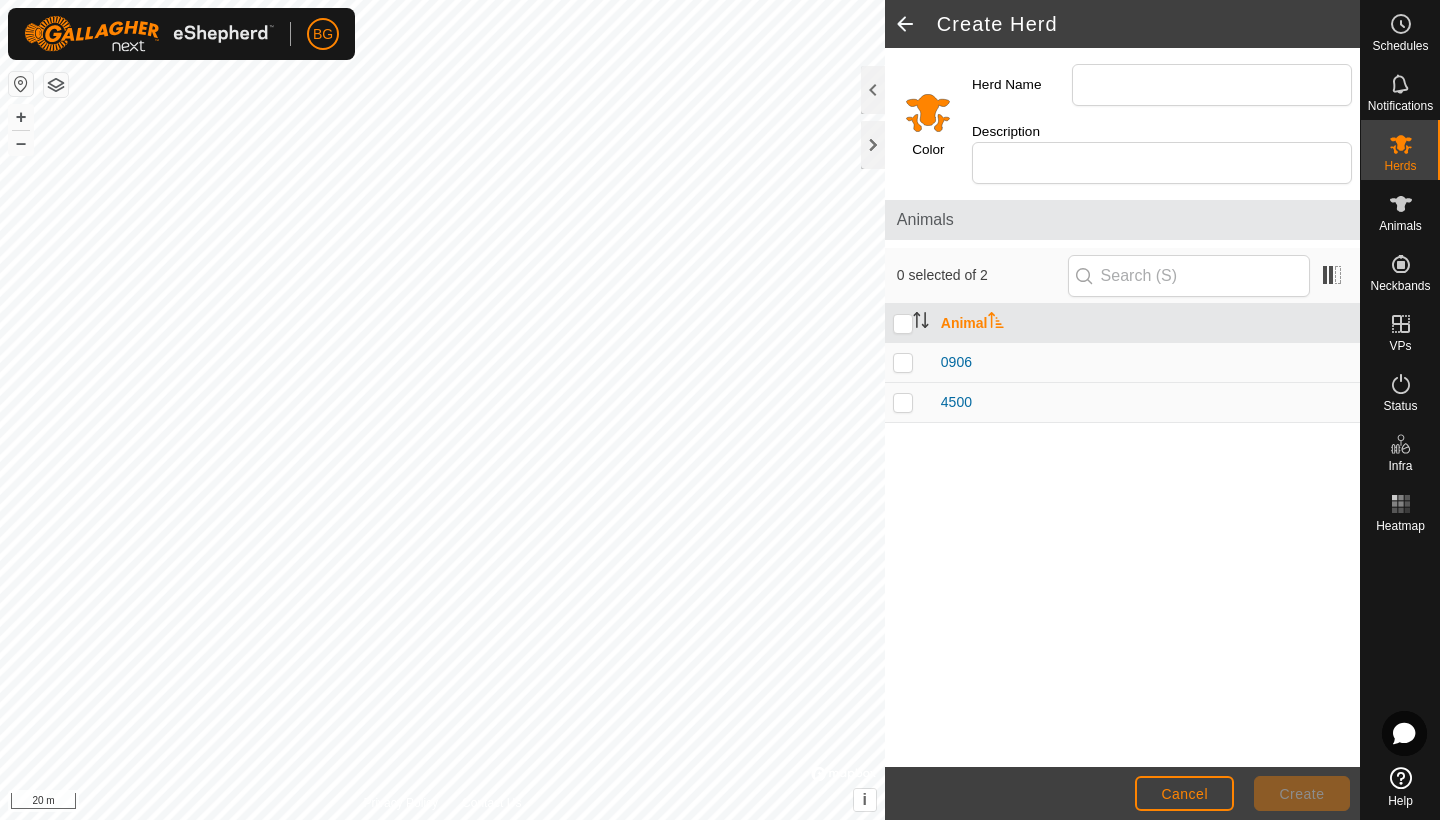 click 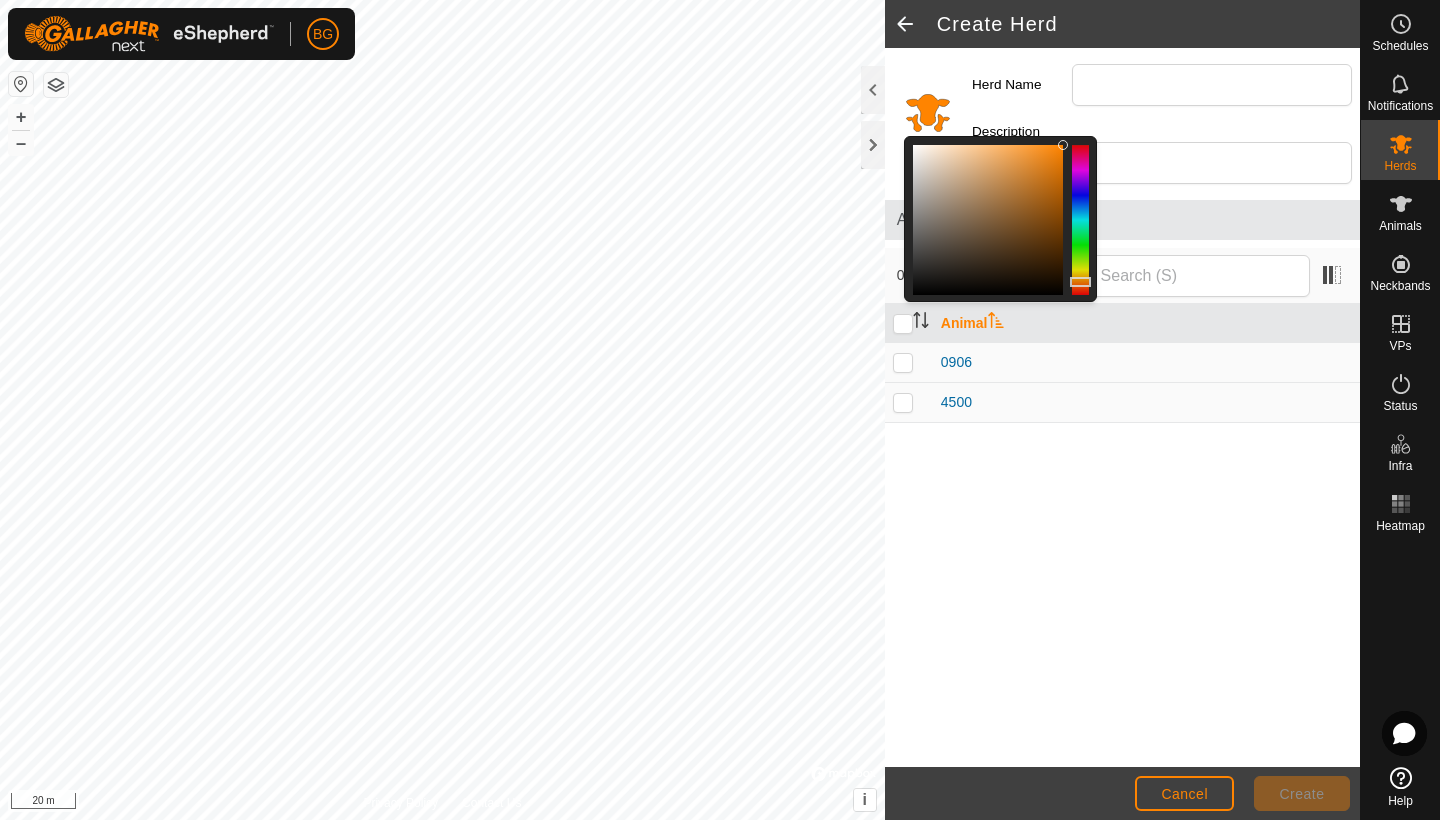 click 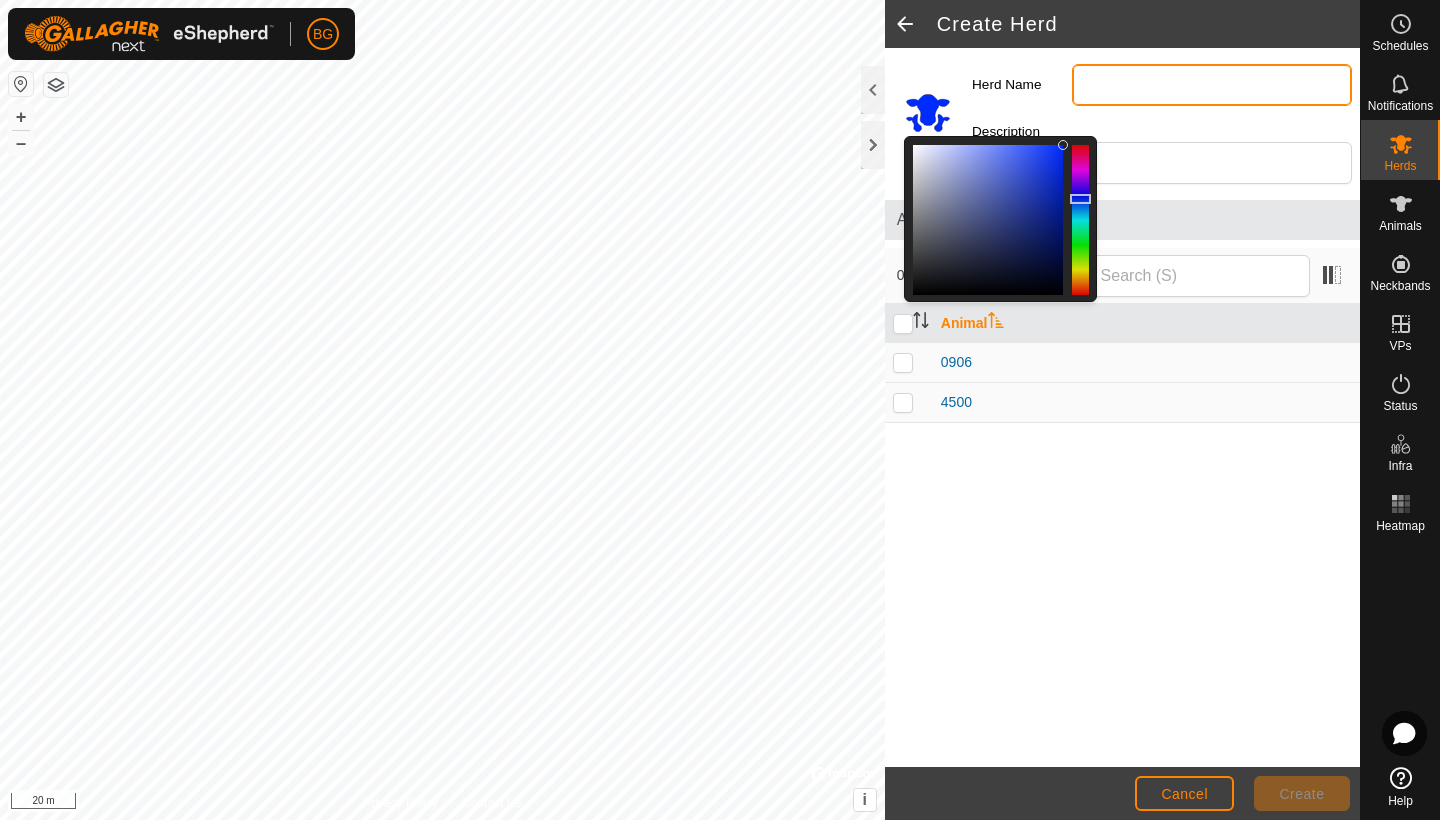 click on "Herd Name" at bounding box center (1212, 85) 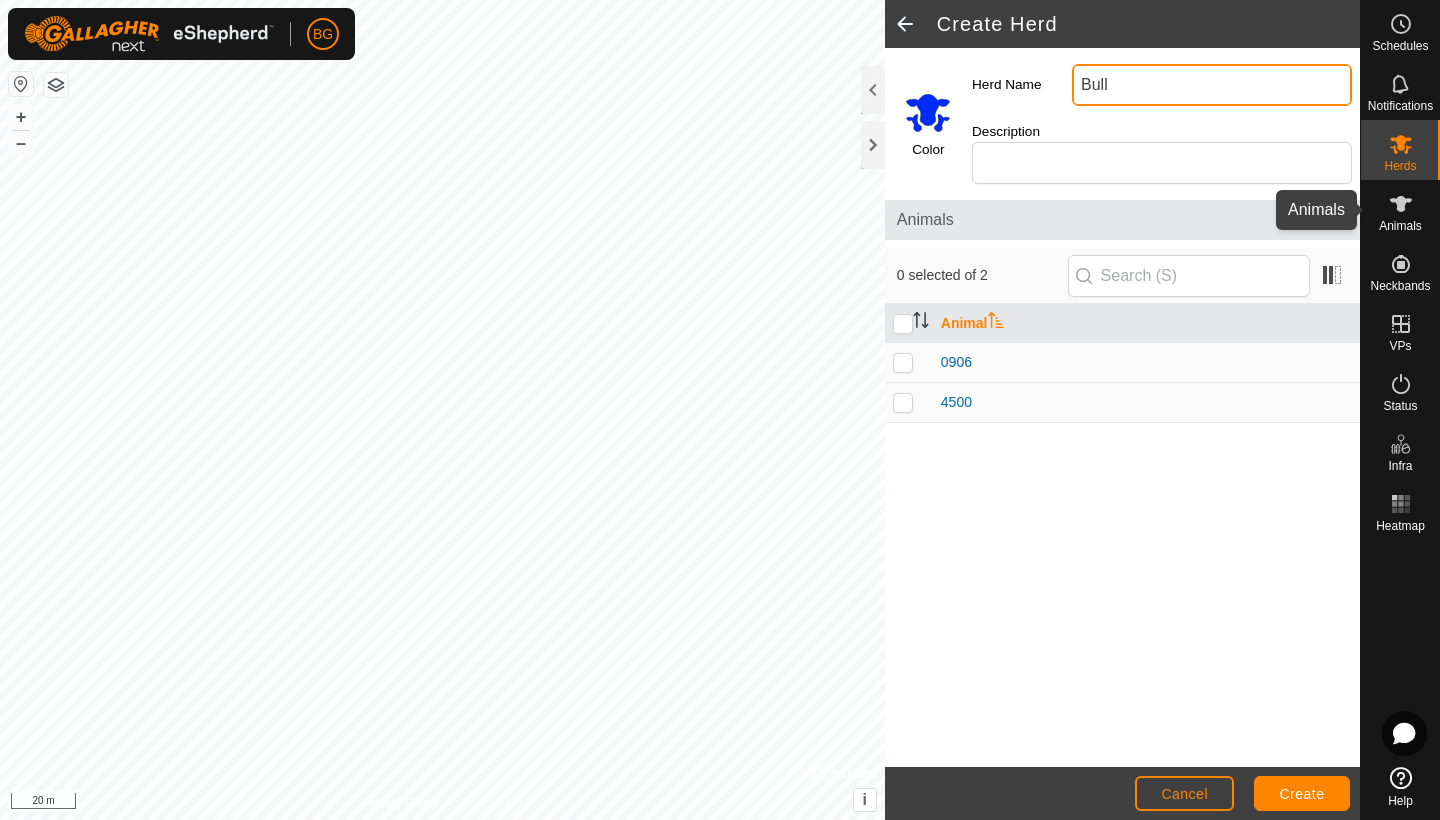 type on "Bull" 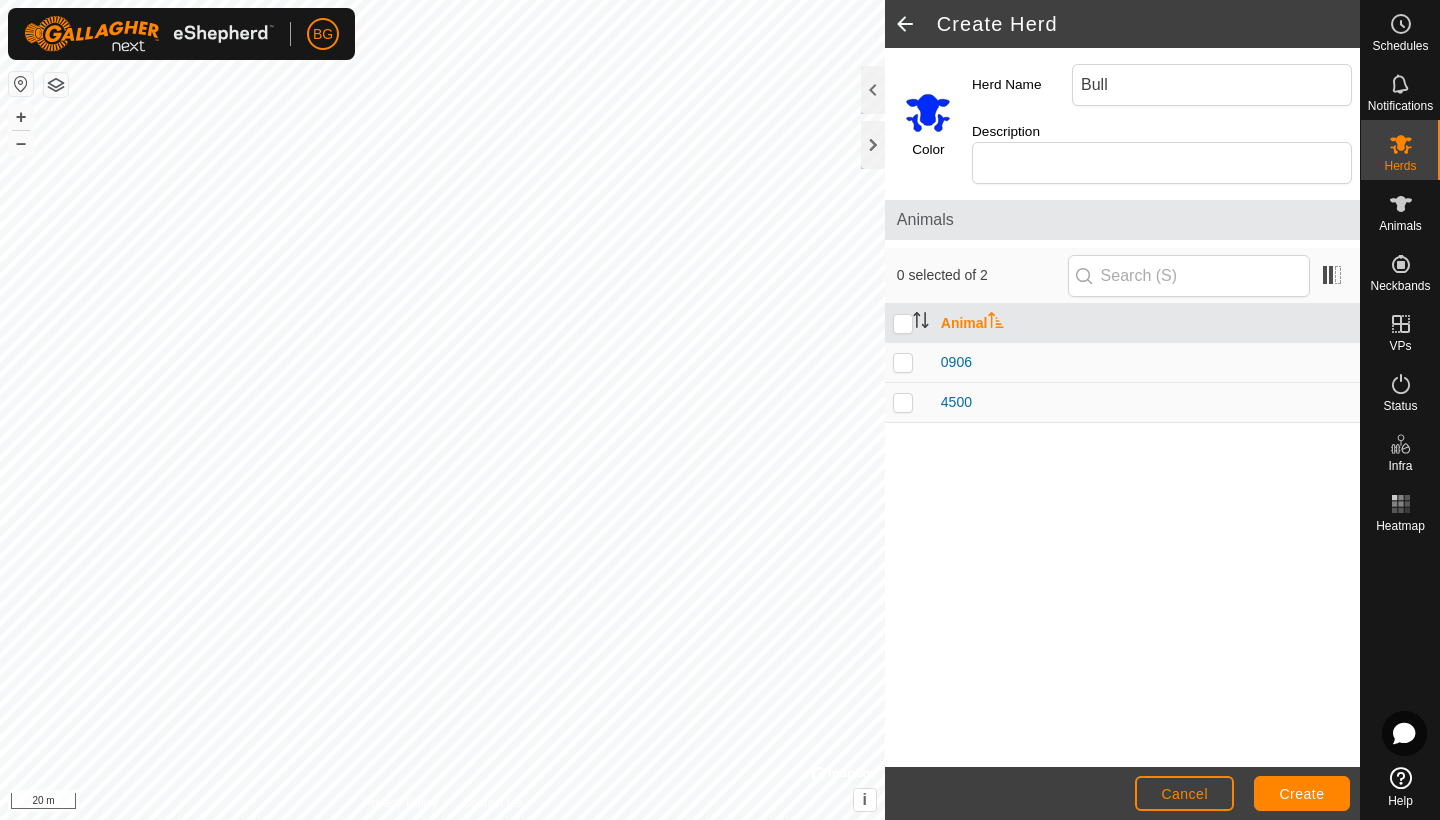 click on "Animal   0906   4500" at bounding box center (1122, 535) 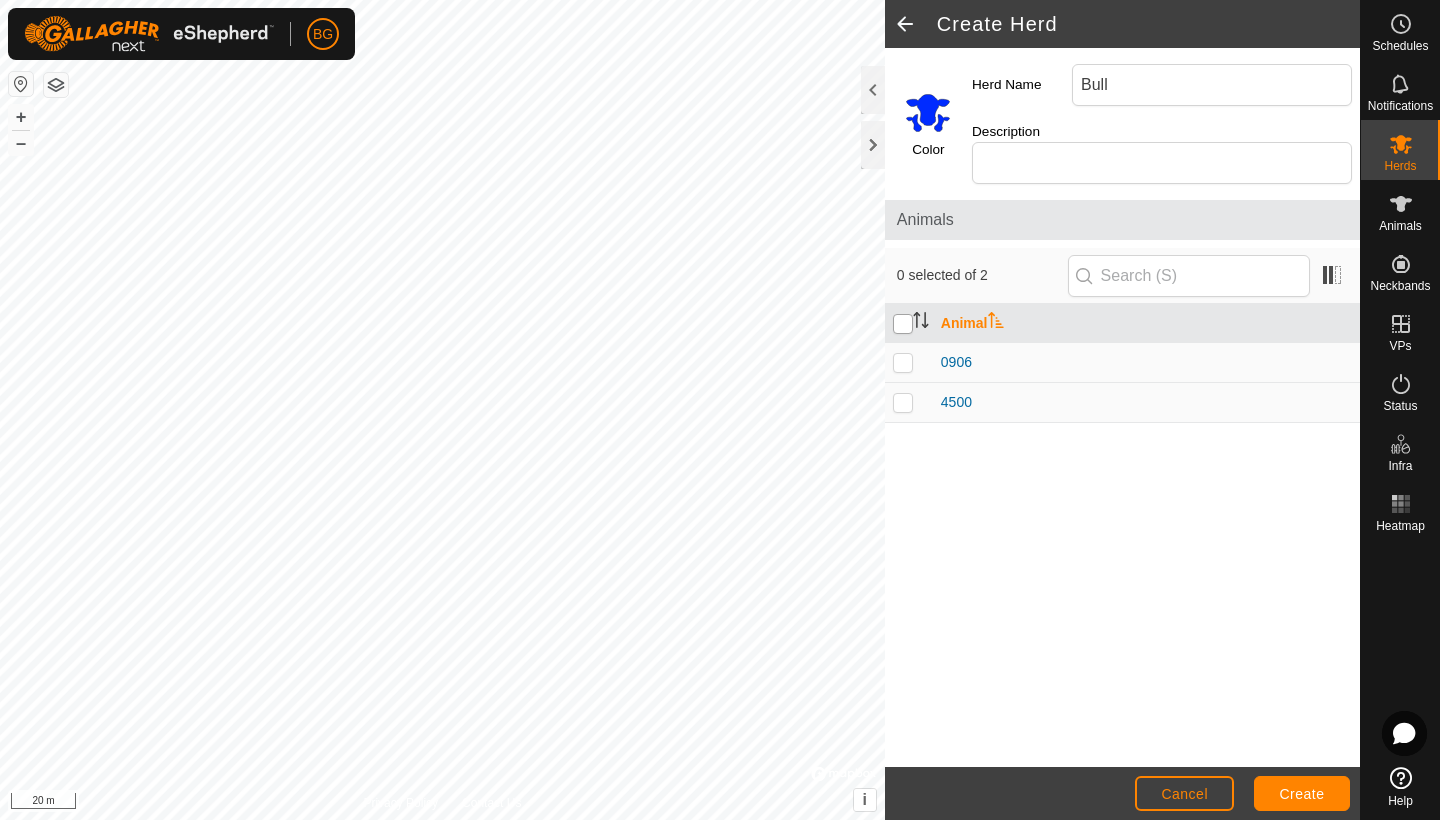click at bounding box center (903, 324) 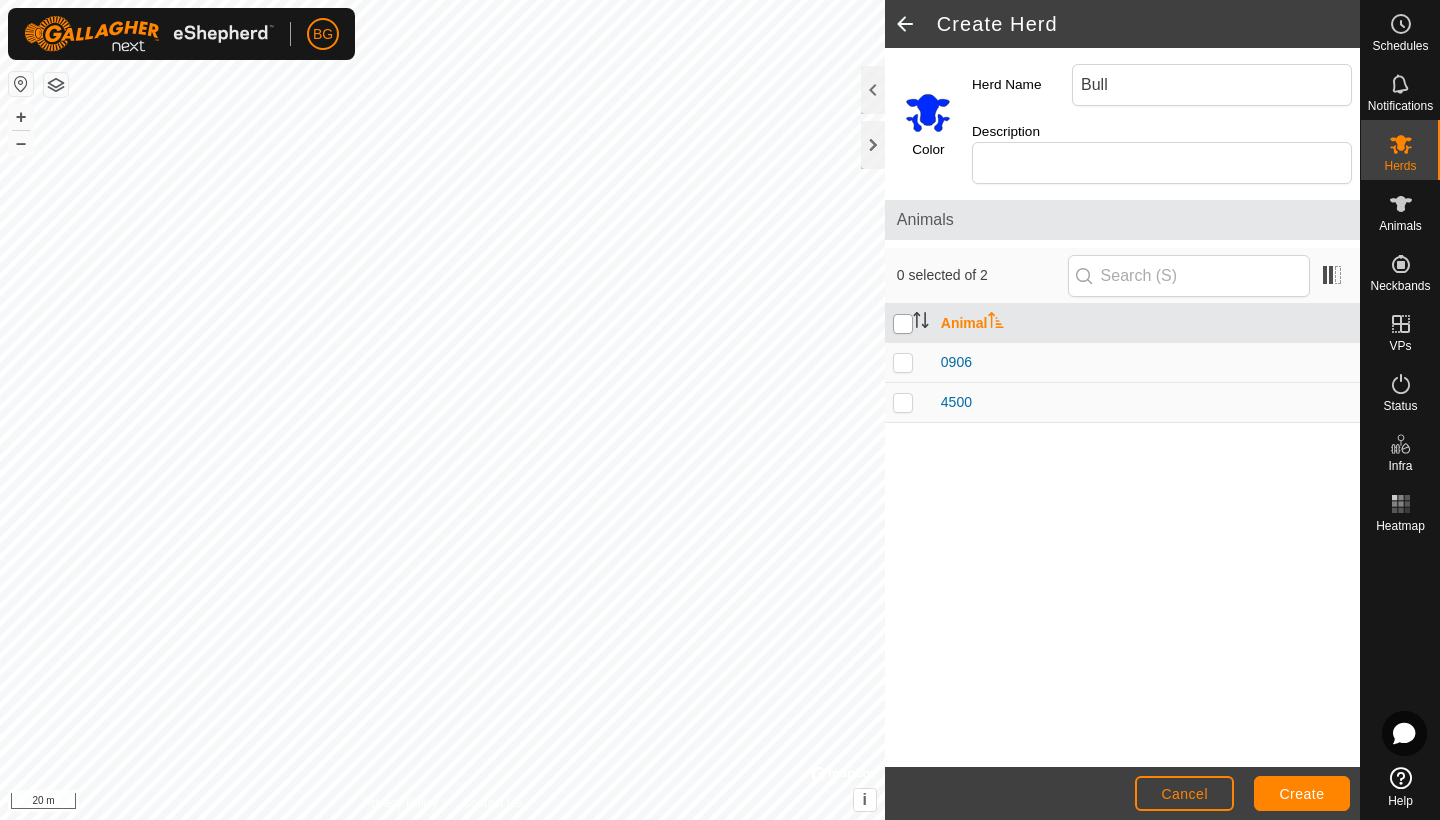 checkbox on "true" 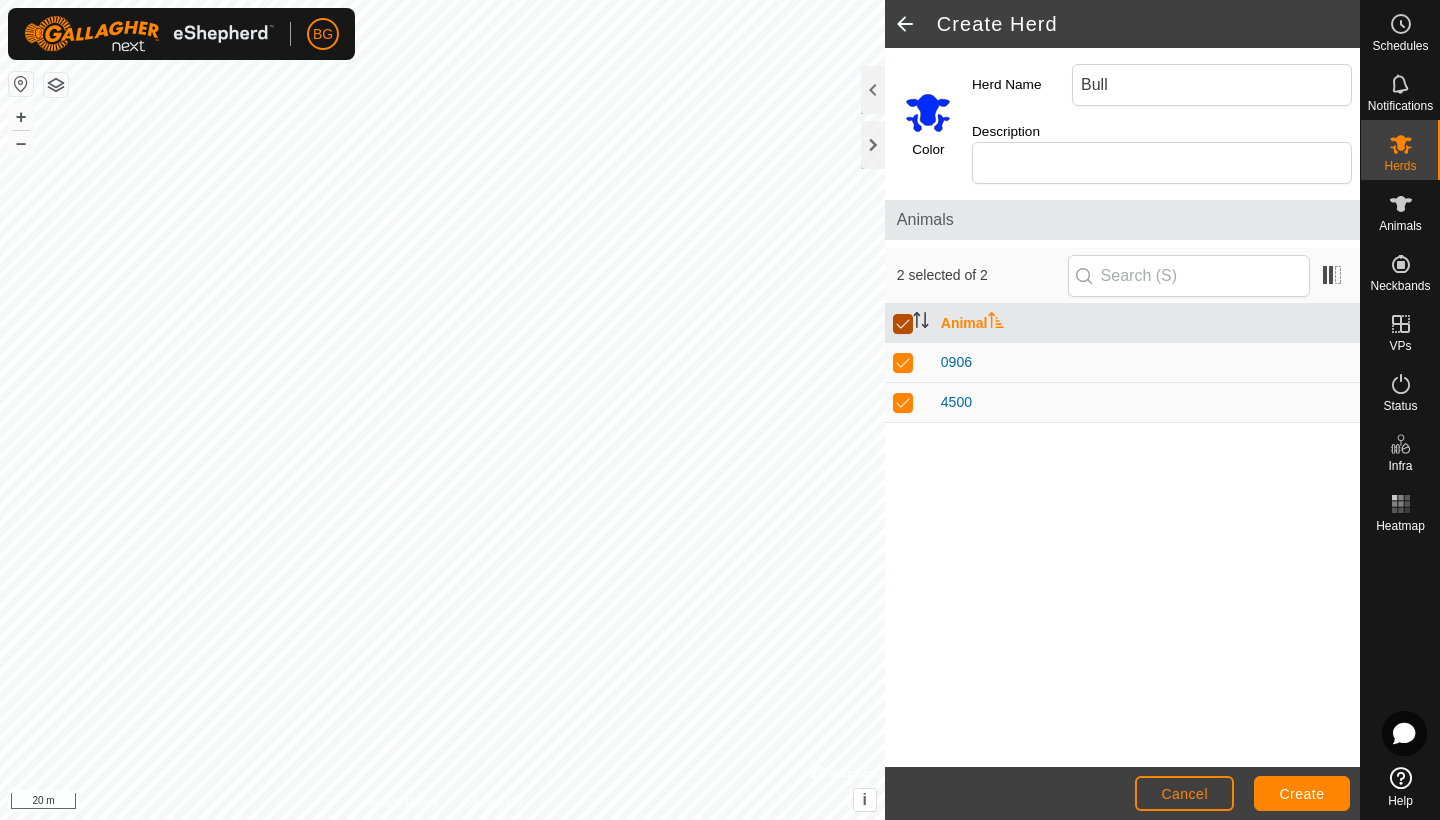 click at bounding box center (903, 324) 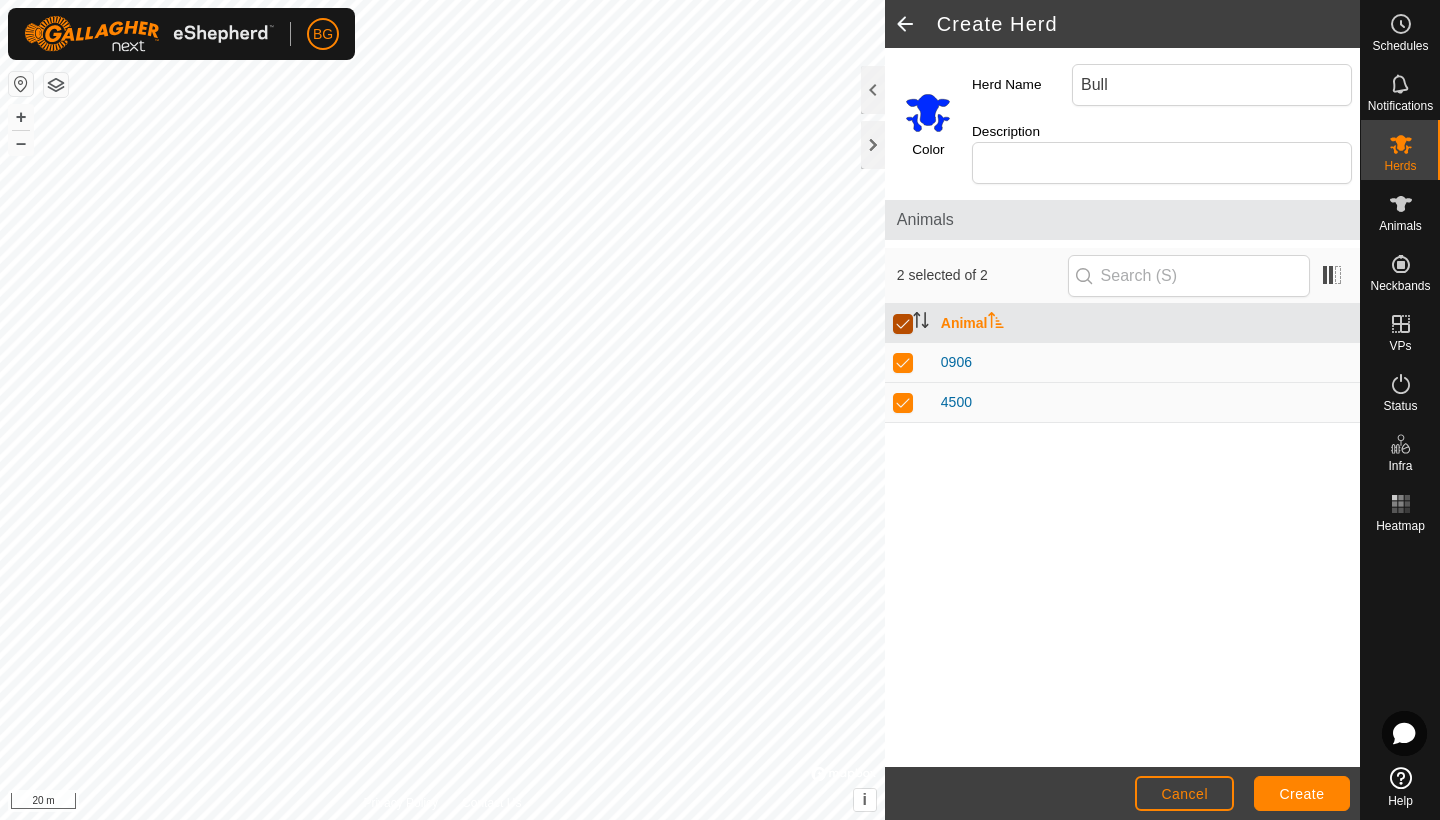 checkbox on "false" 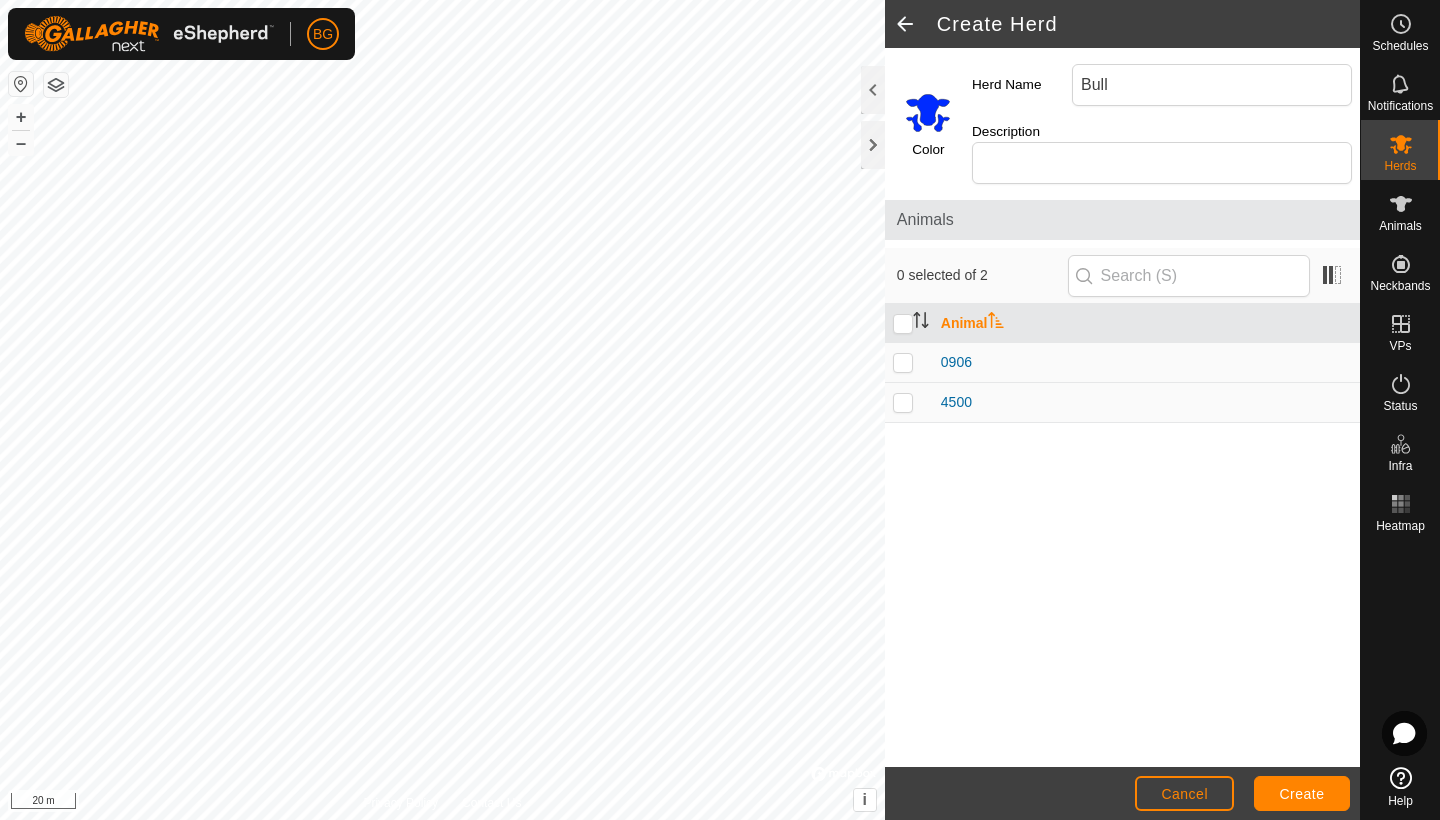 click on "Create" at bounding box center (1302, 794) 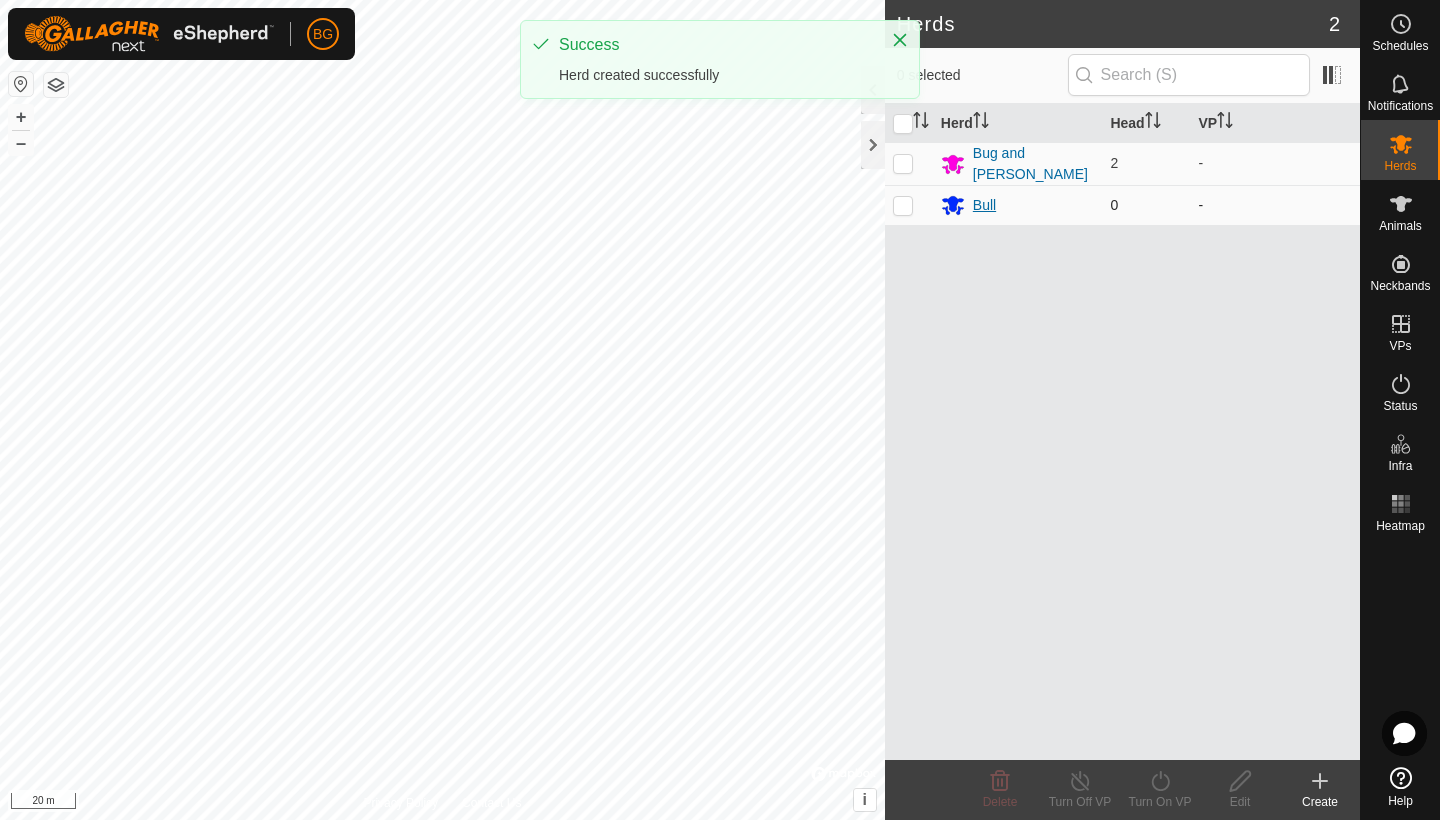 click on "Bull" at bounding box center (984, 205) 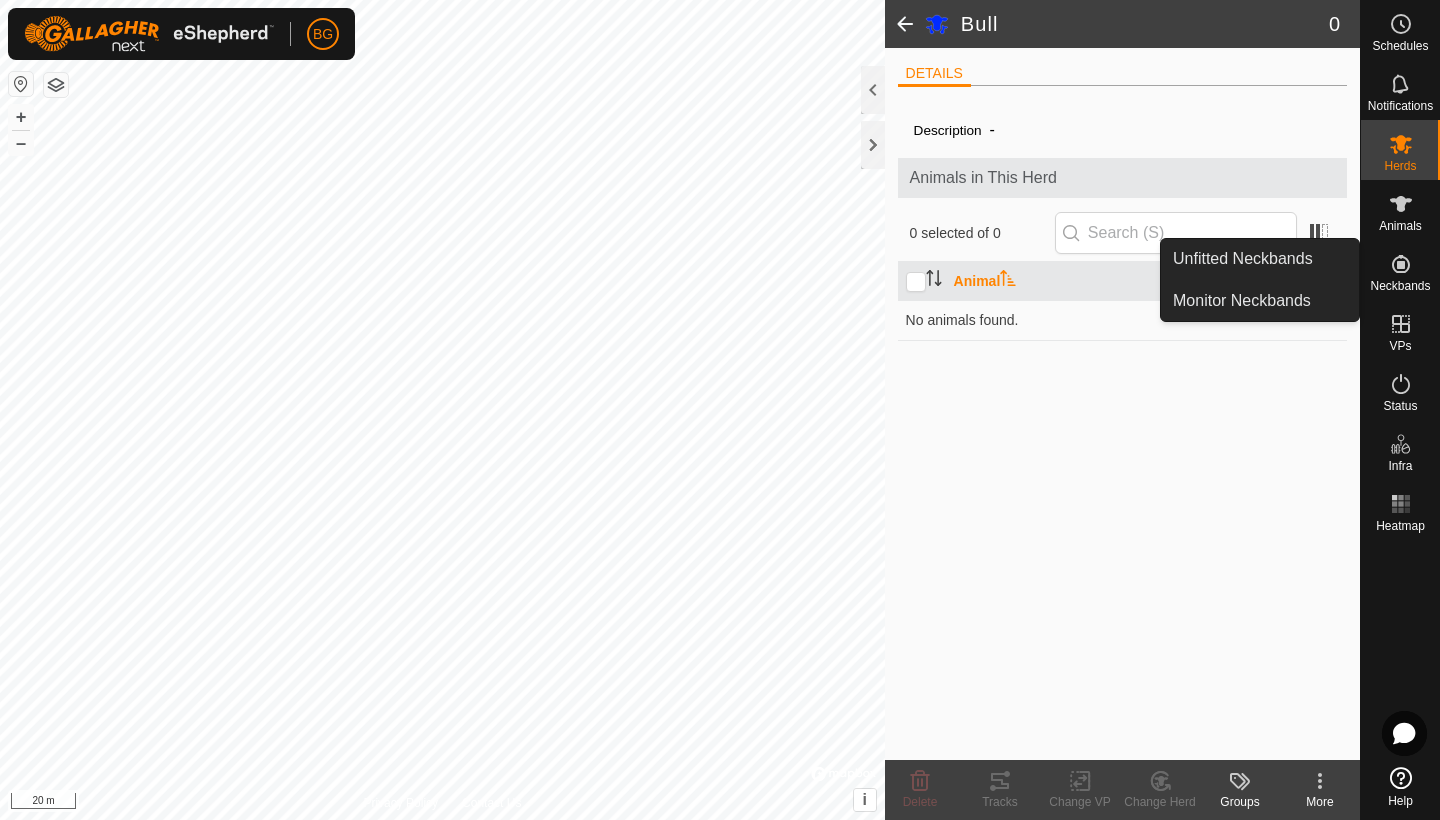 click at bounding box center (1401, 264) 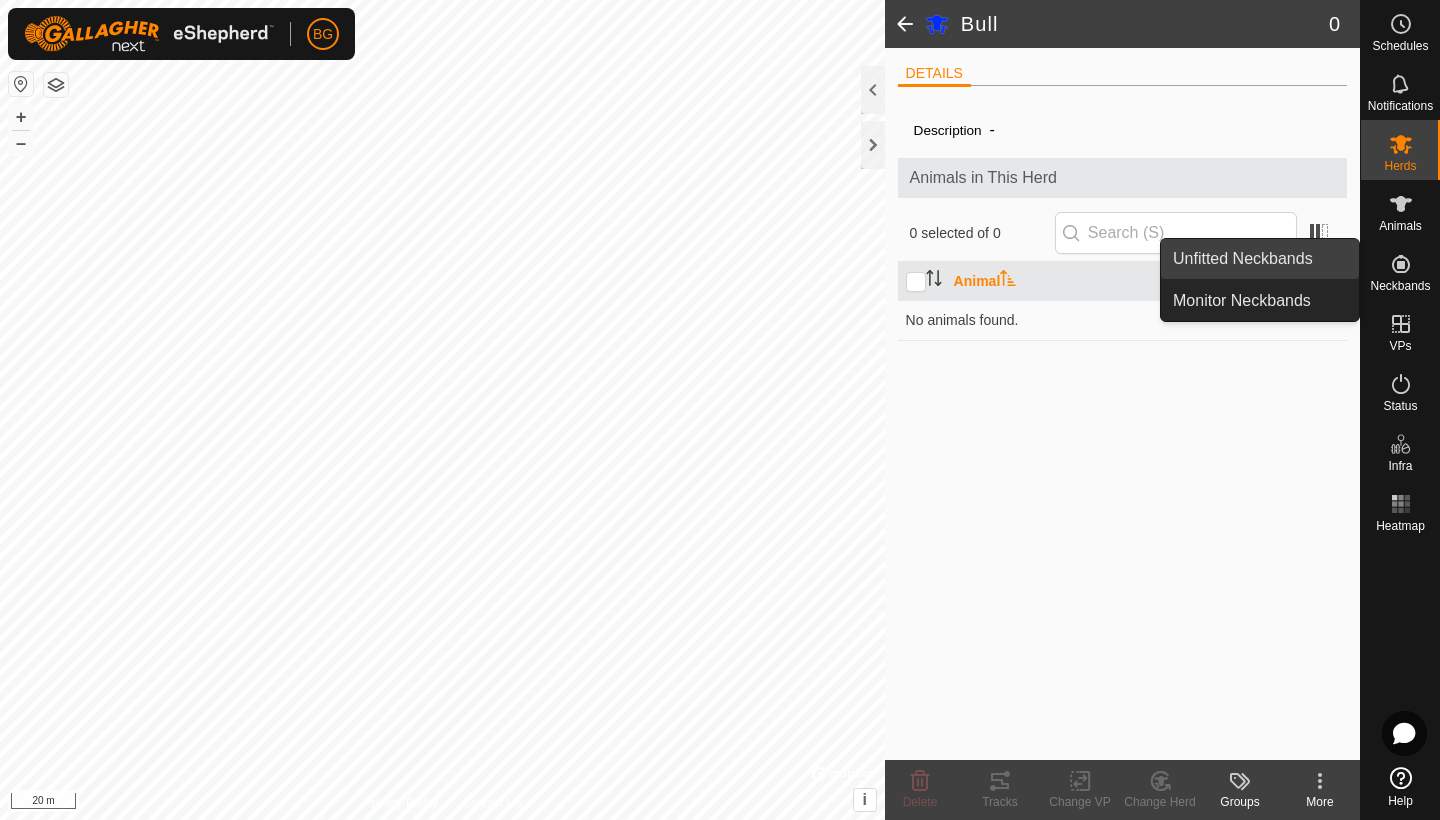 click on "Unfitted Neckbands" at bounding box center [1260, 259] 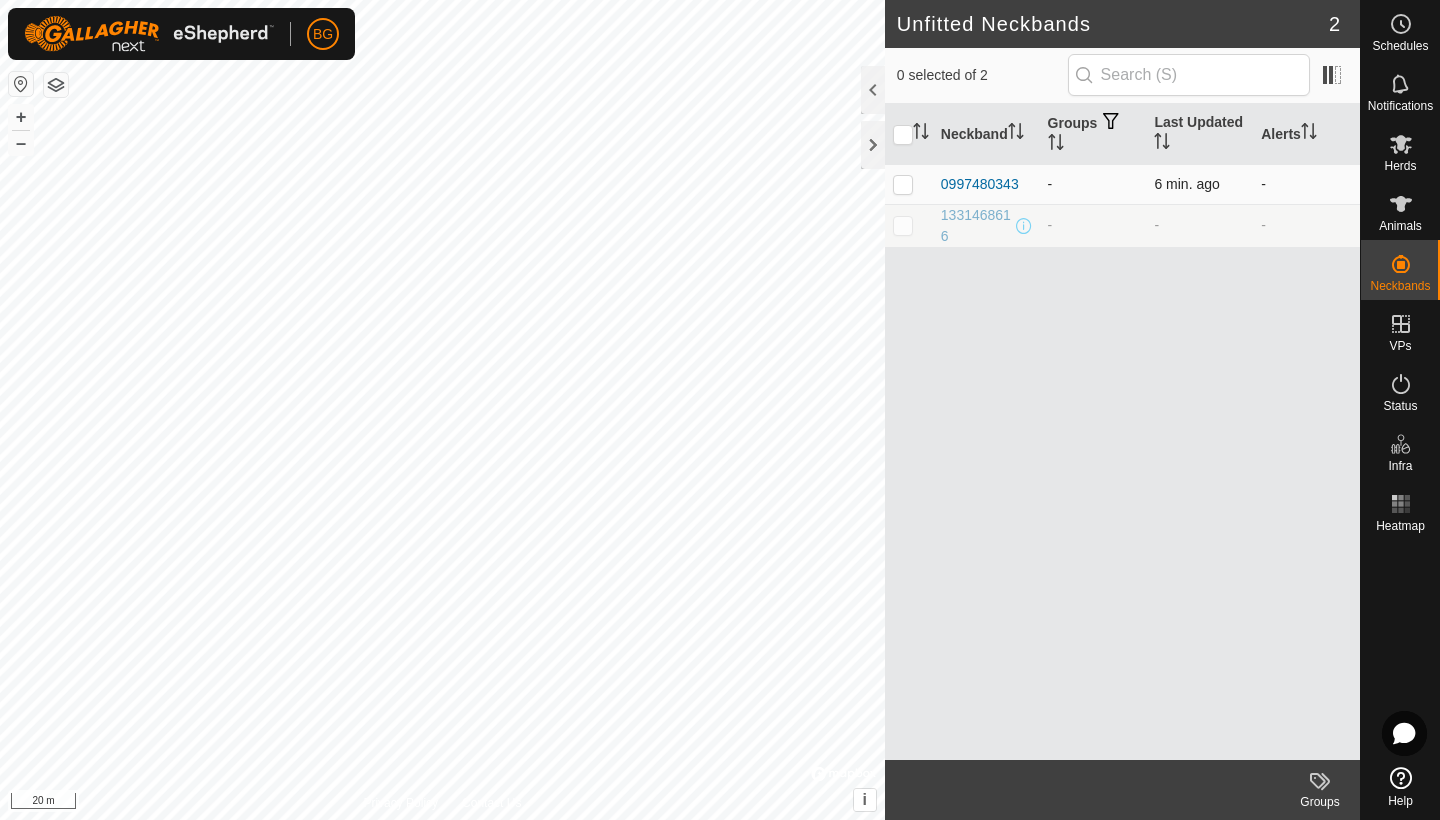 click at bounding box center (903, 184) 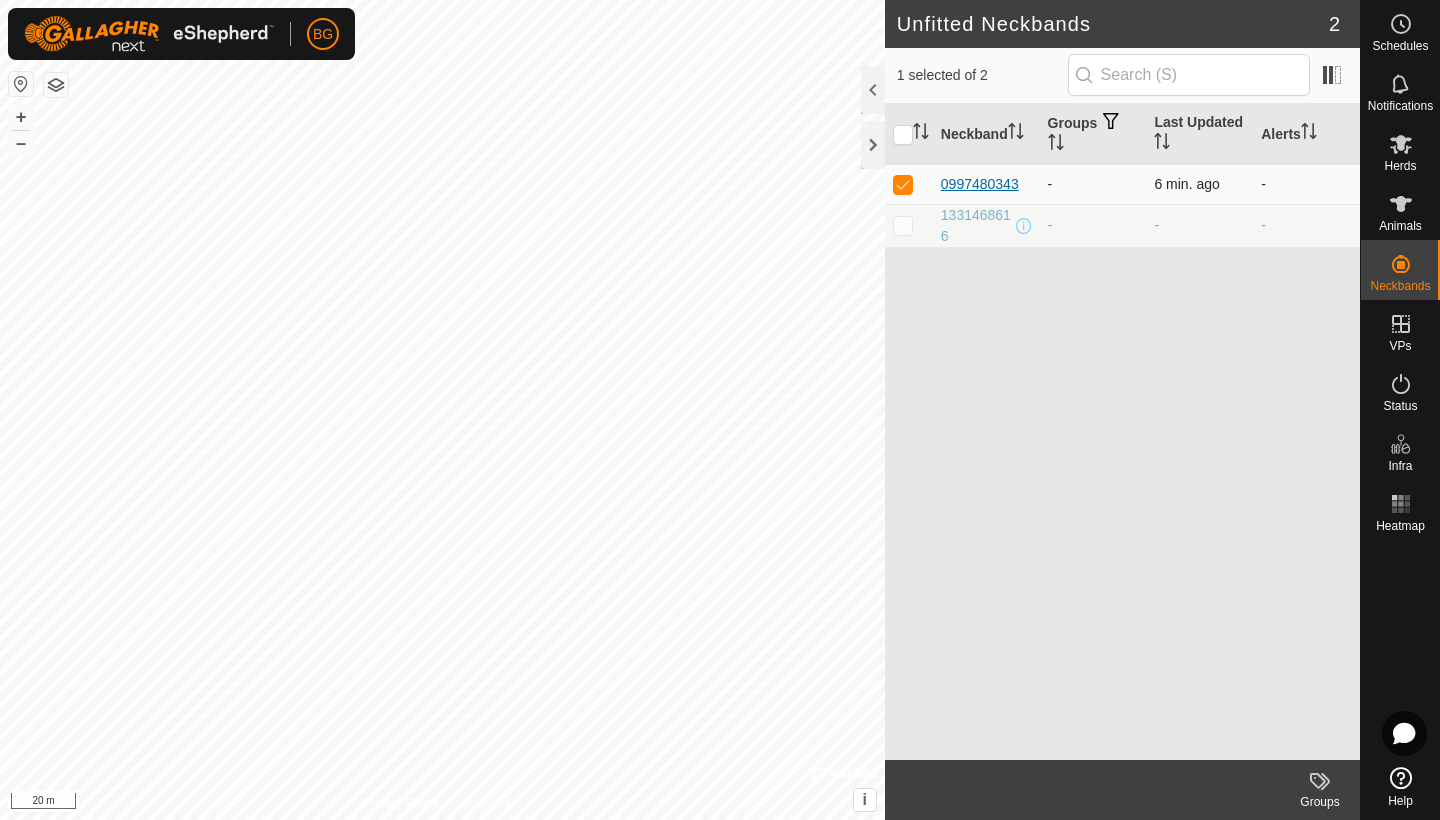 click on "0997480343" at bounding box center (980, 184) 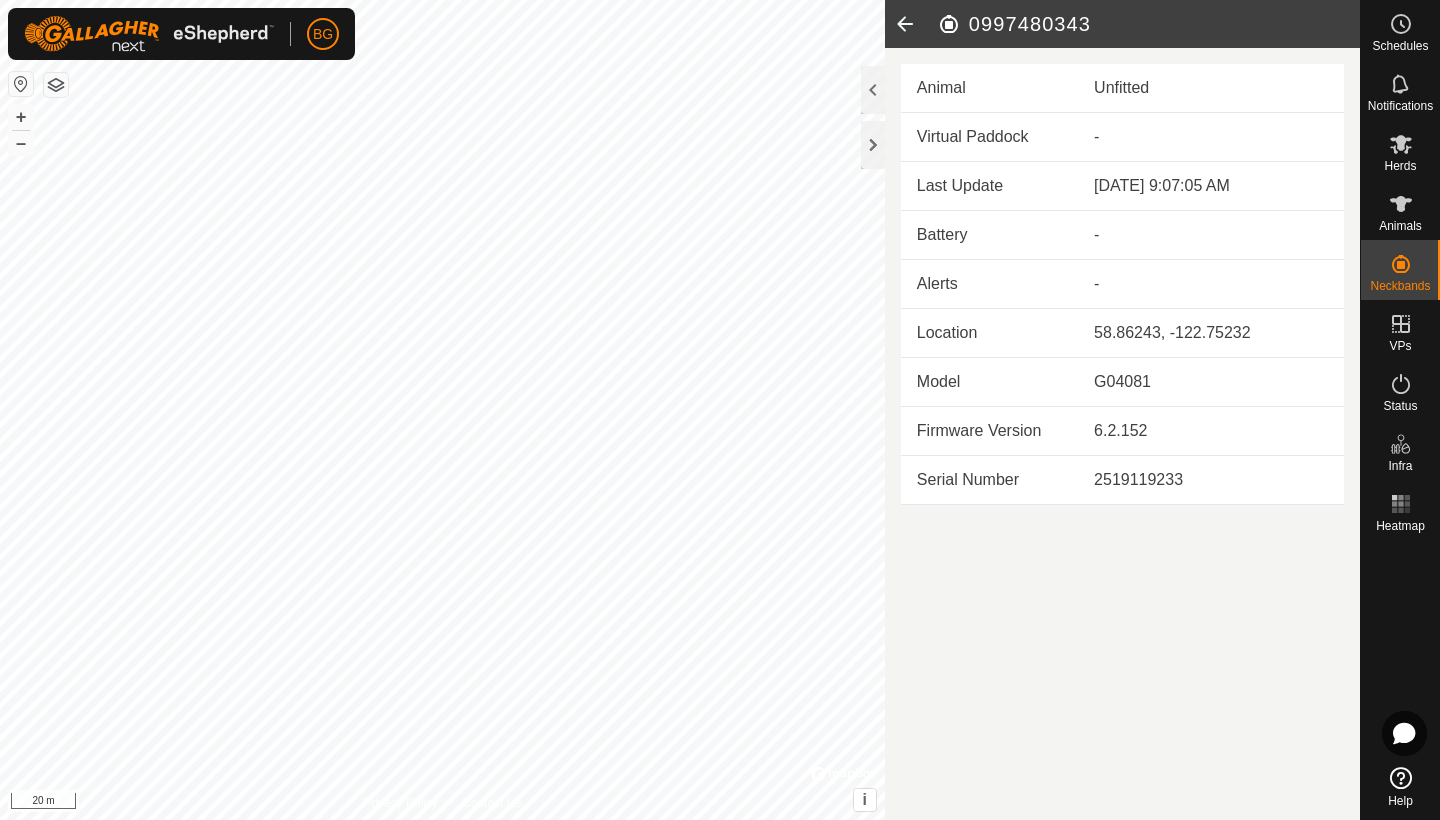 click 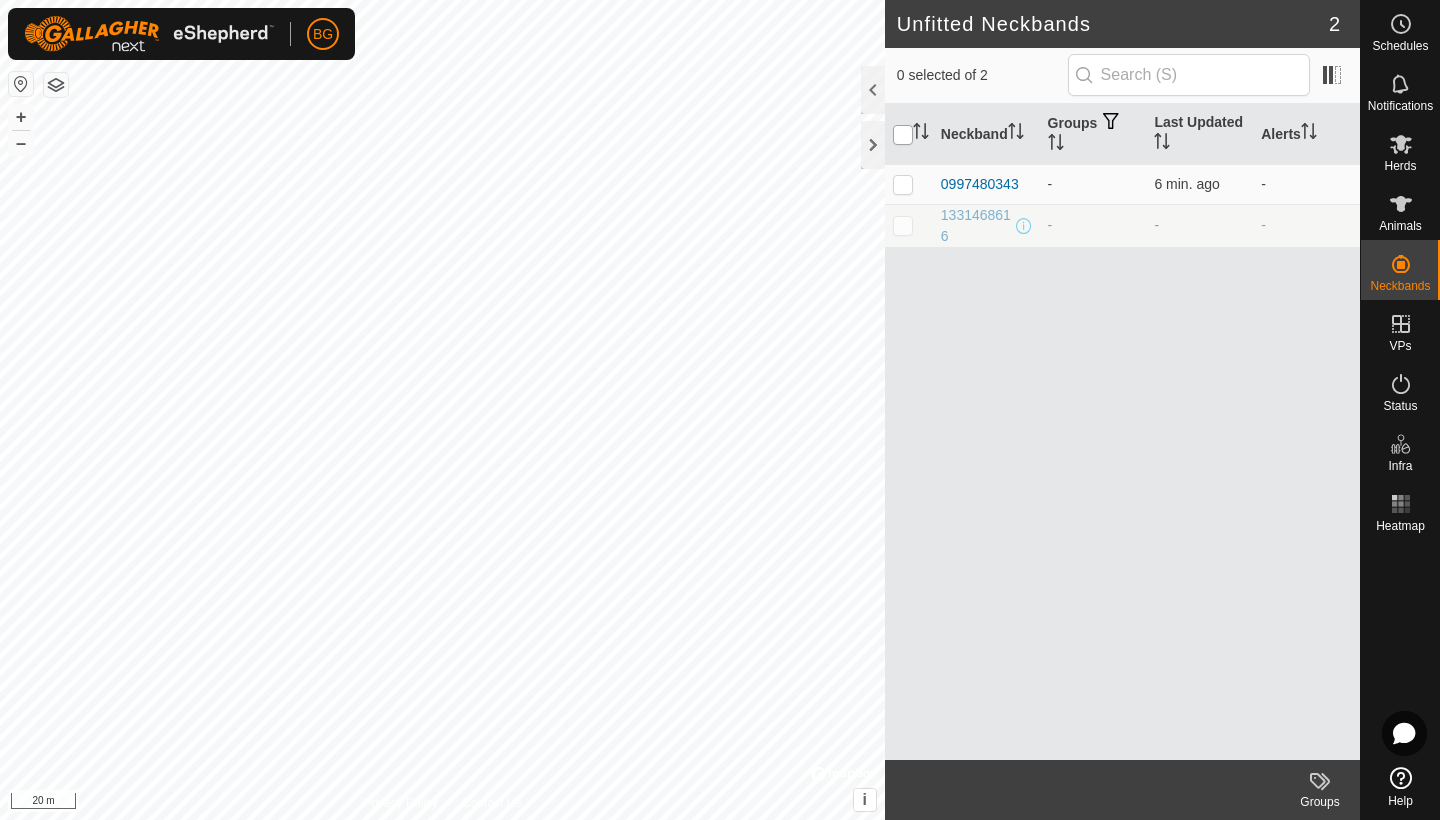 click at bounding box center (903, 135) 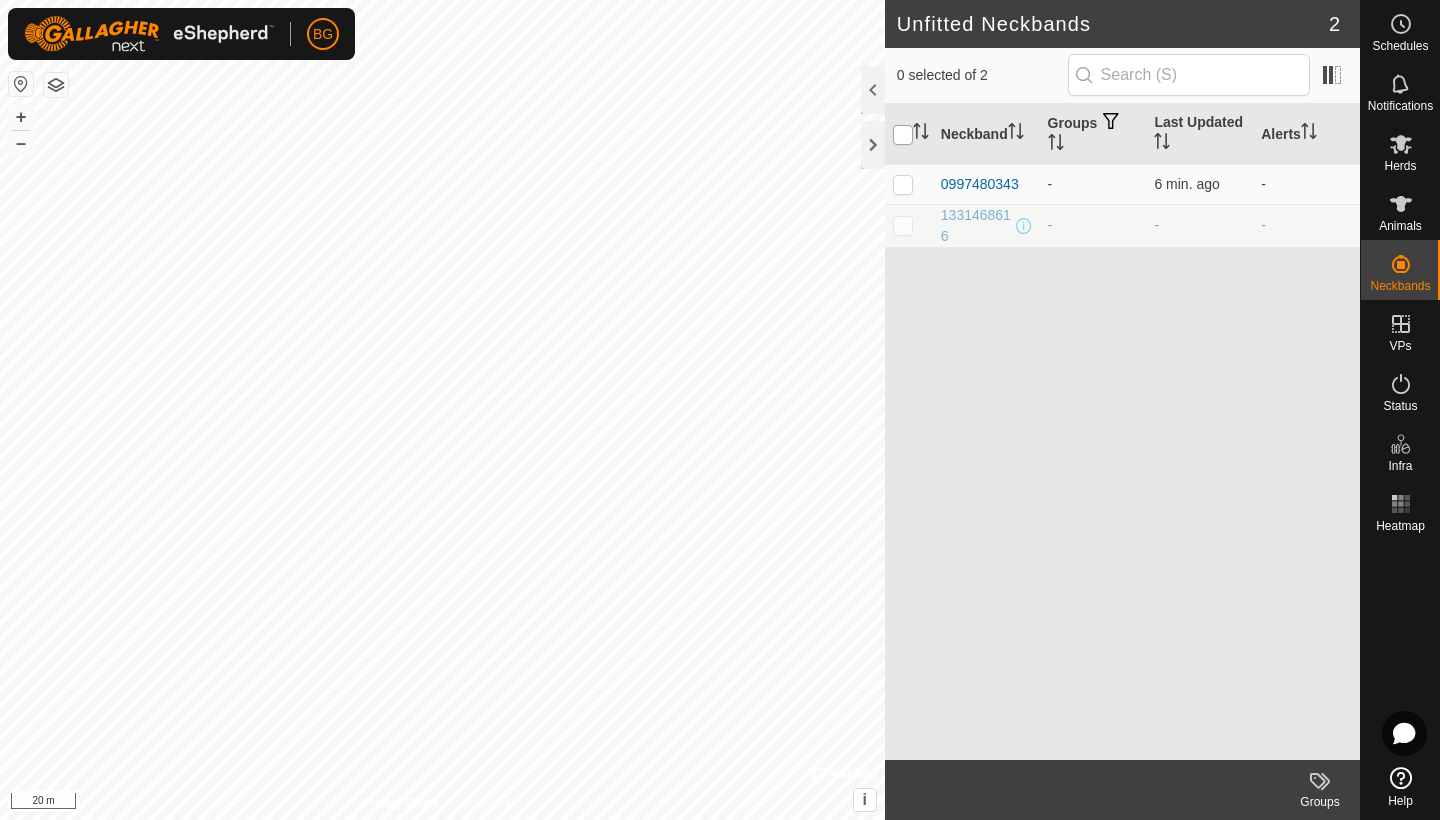 checkbox on "true" 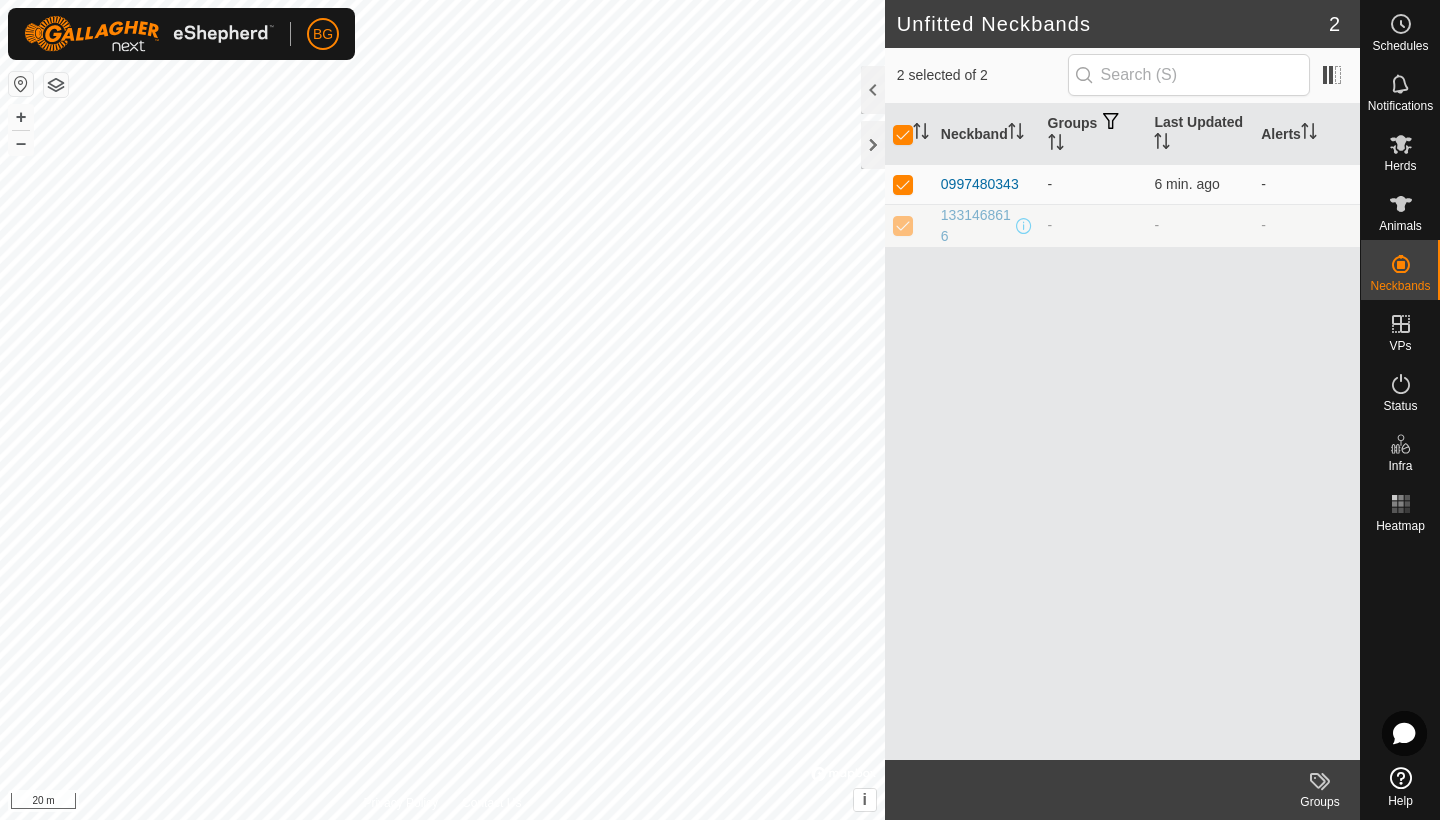 click 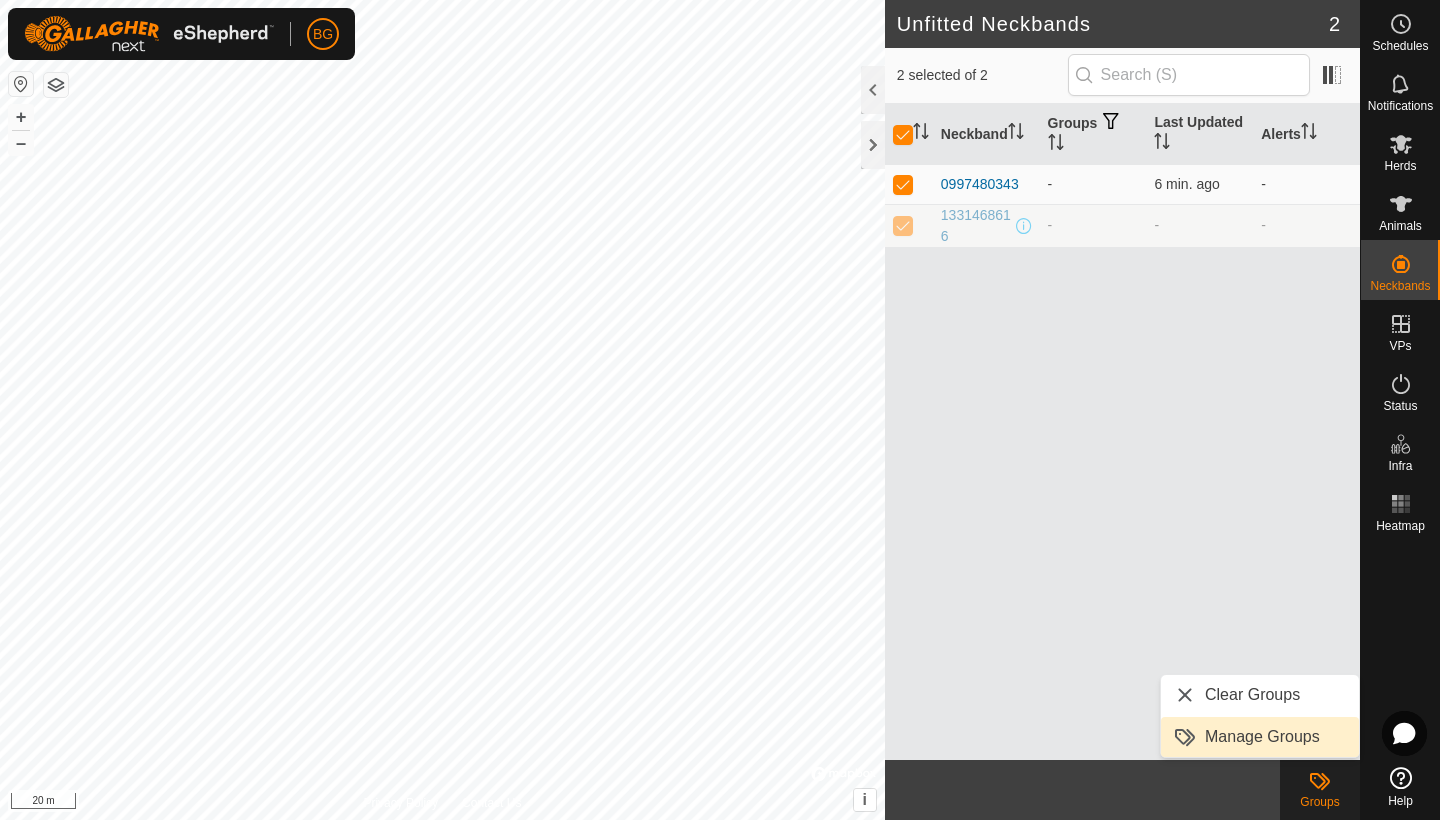click on "Manage Groups" at bounding box center [1260, 737] 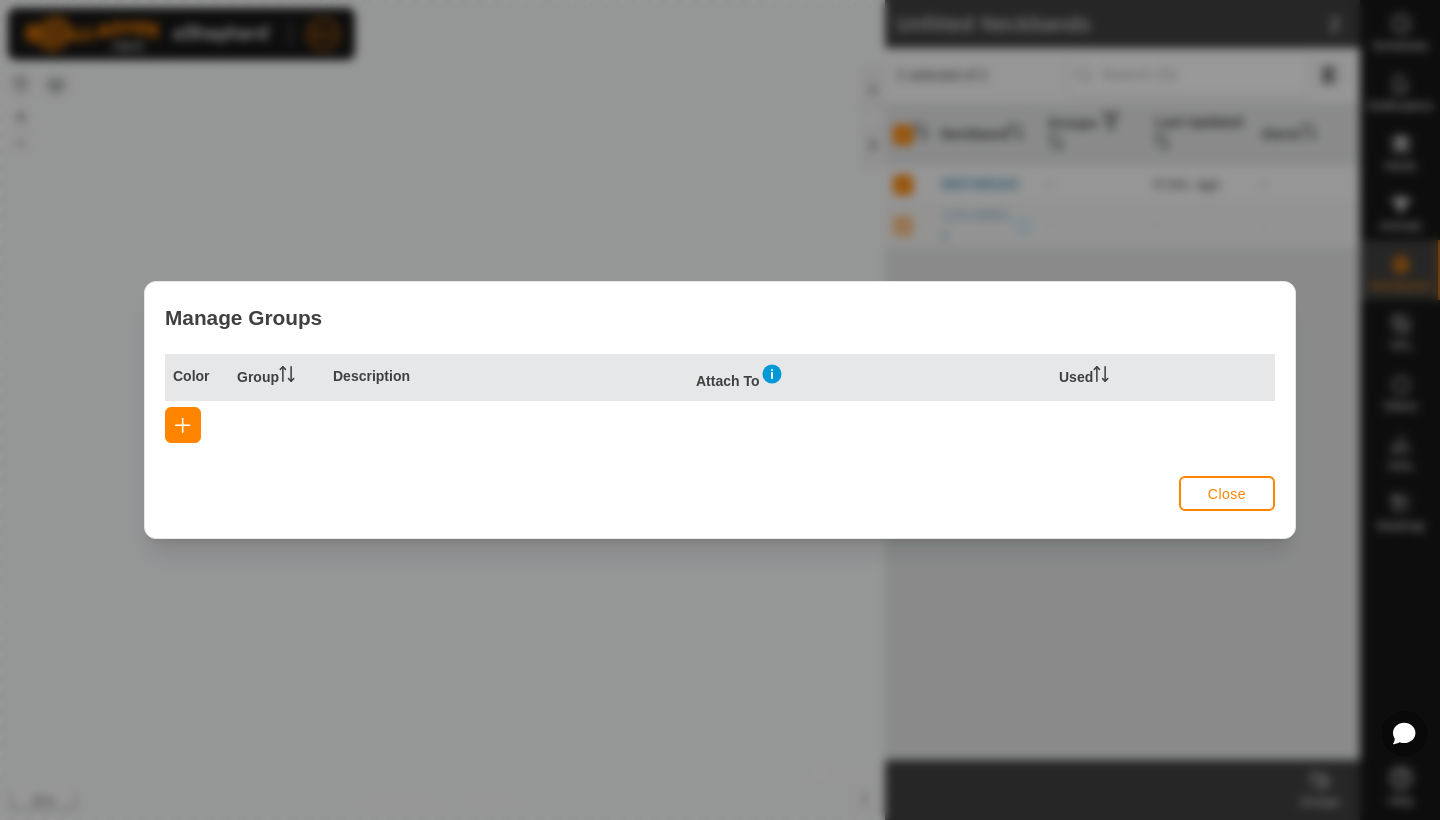 click 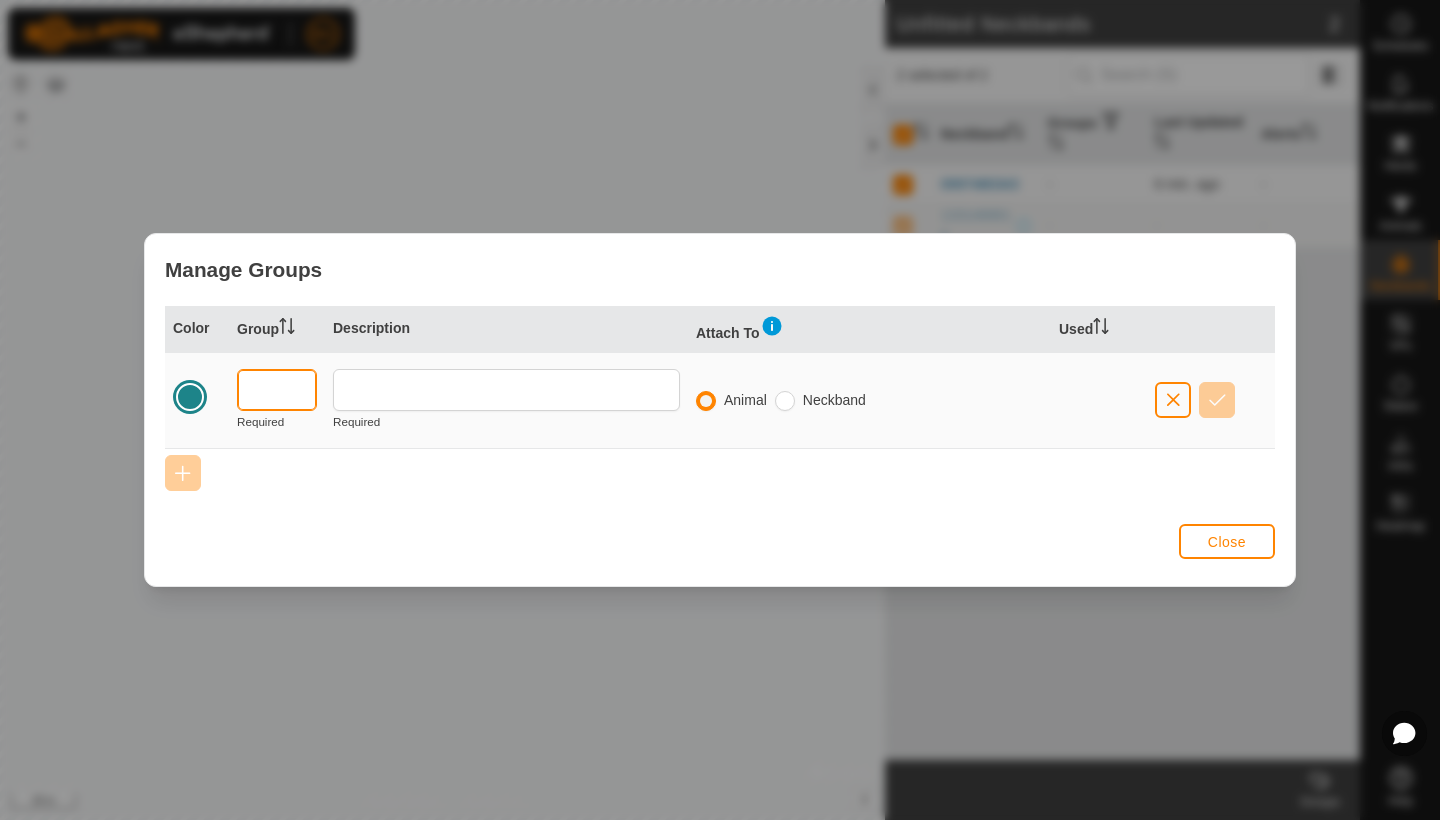 click at bounding box center [277, 390] 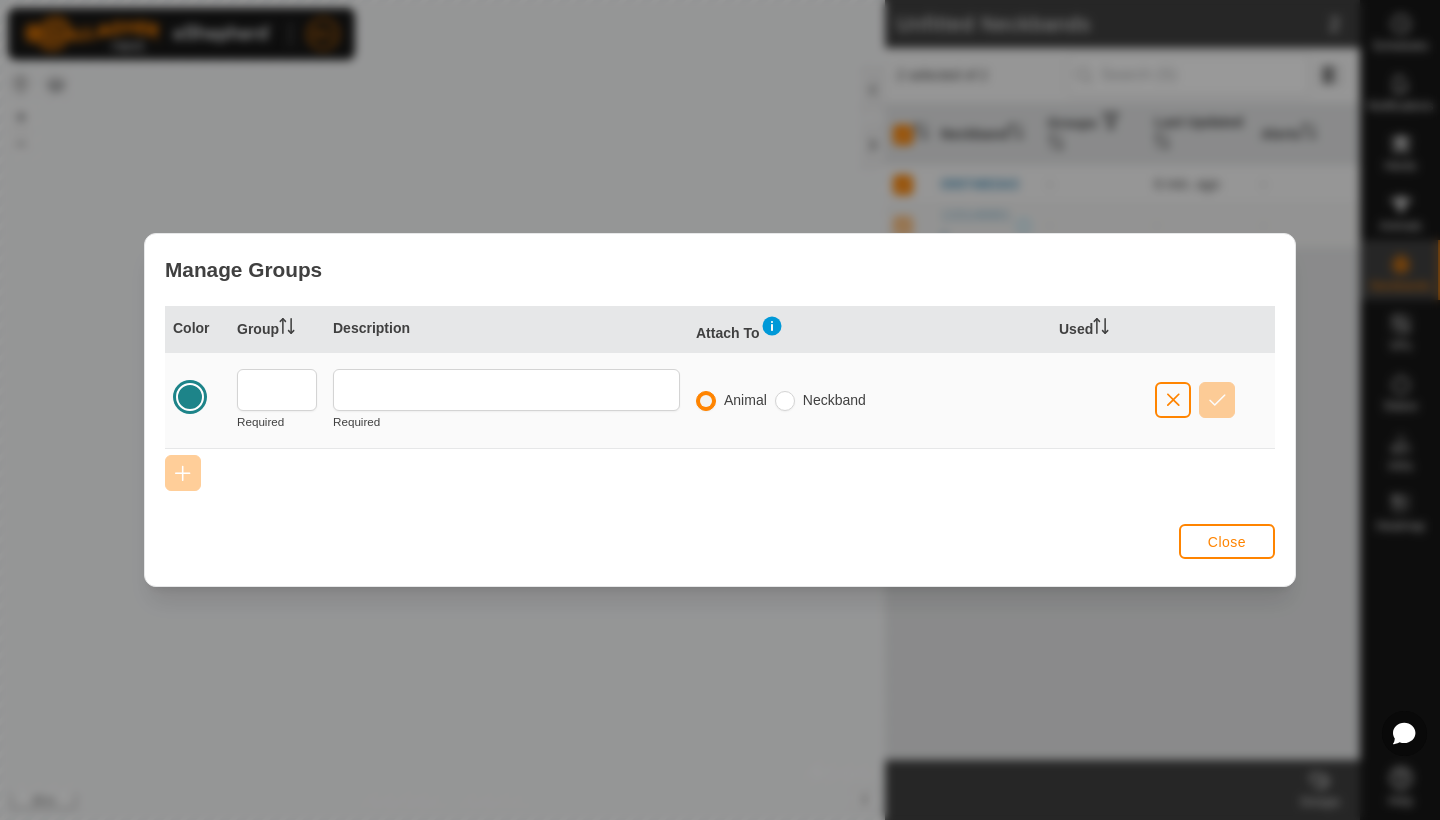 click at bounding box center (1173, 400) 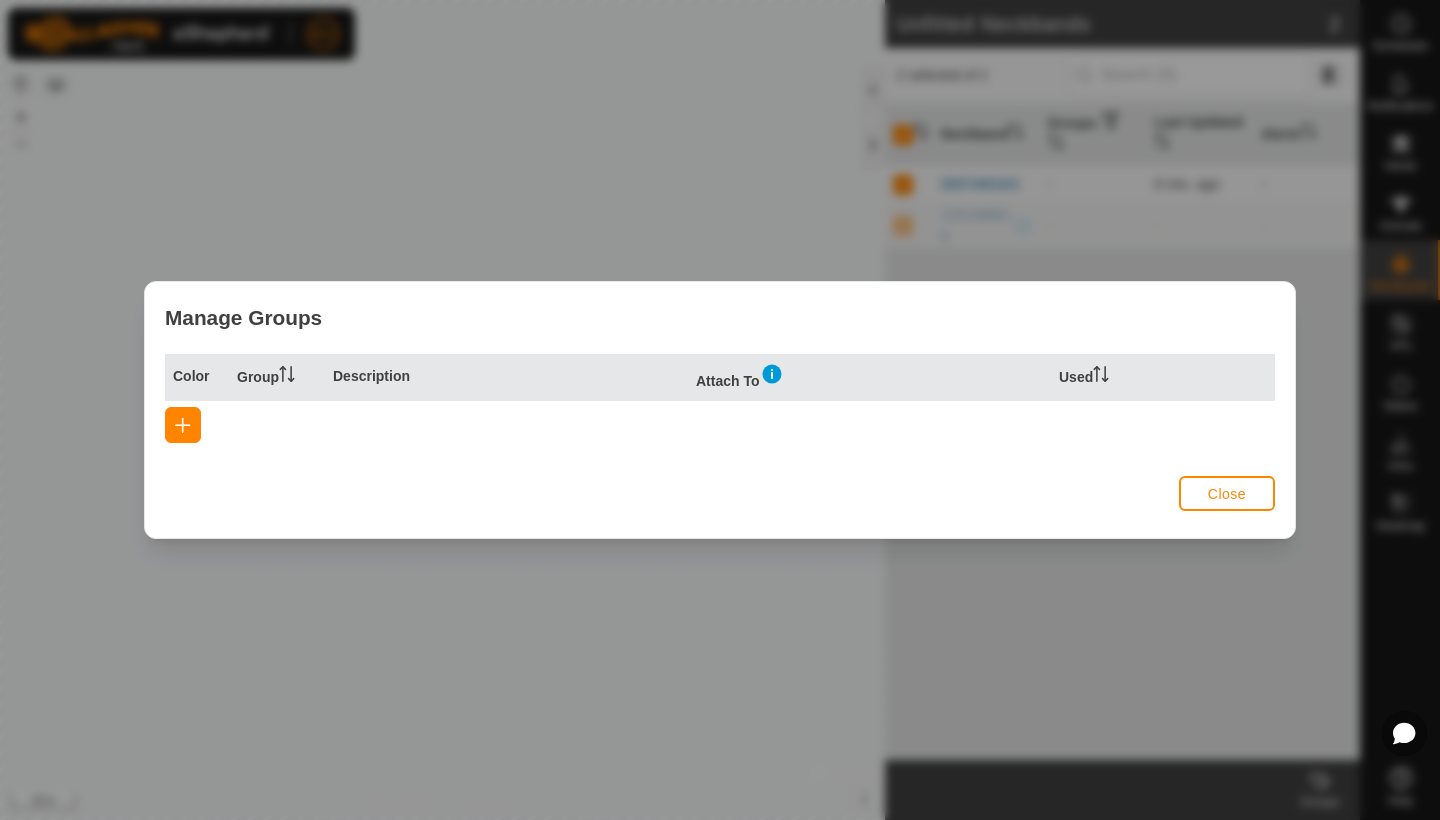 click on "Close" 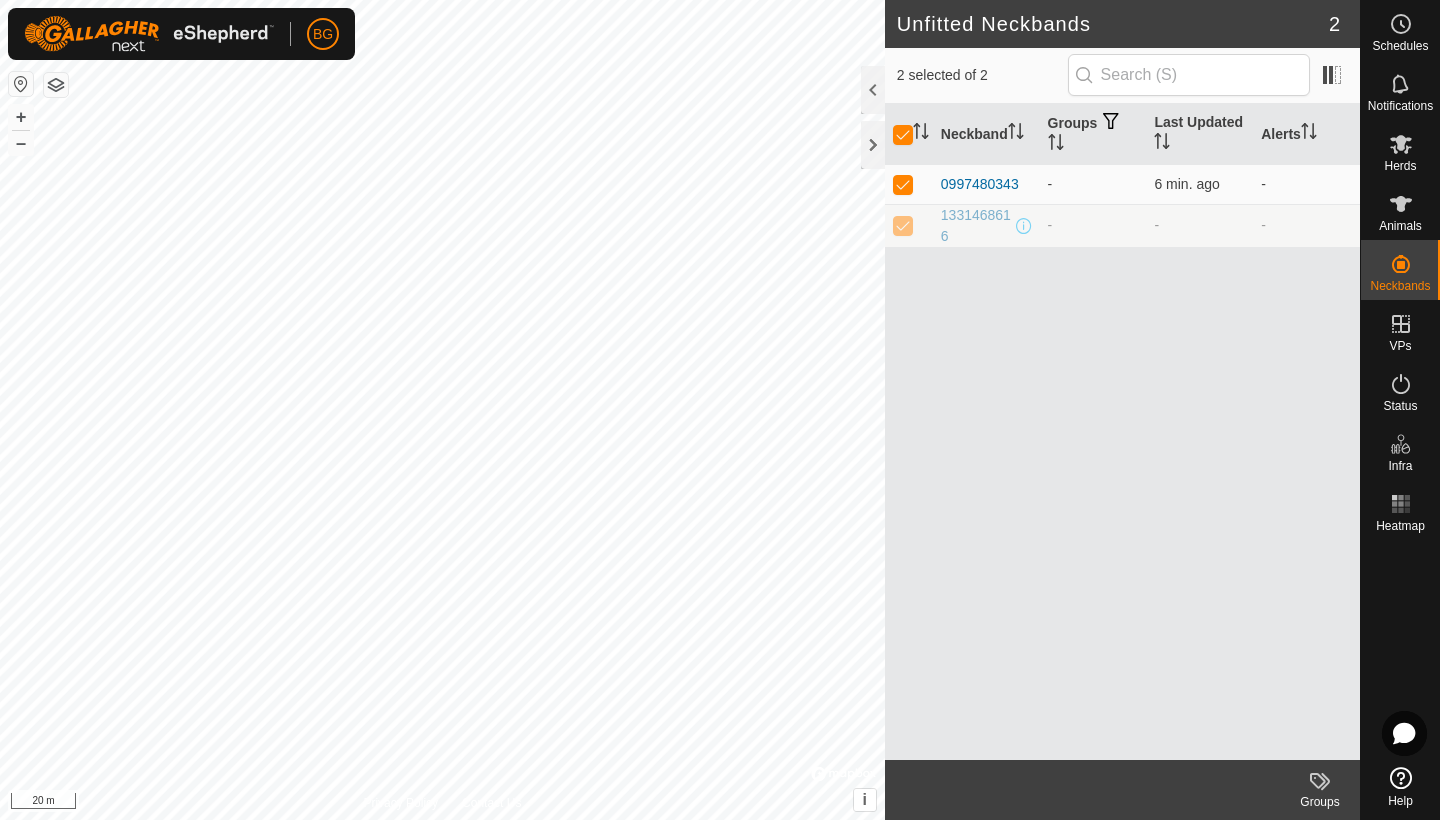 click 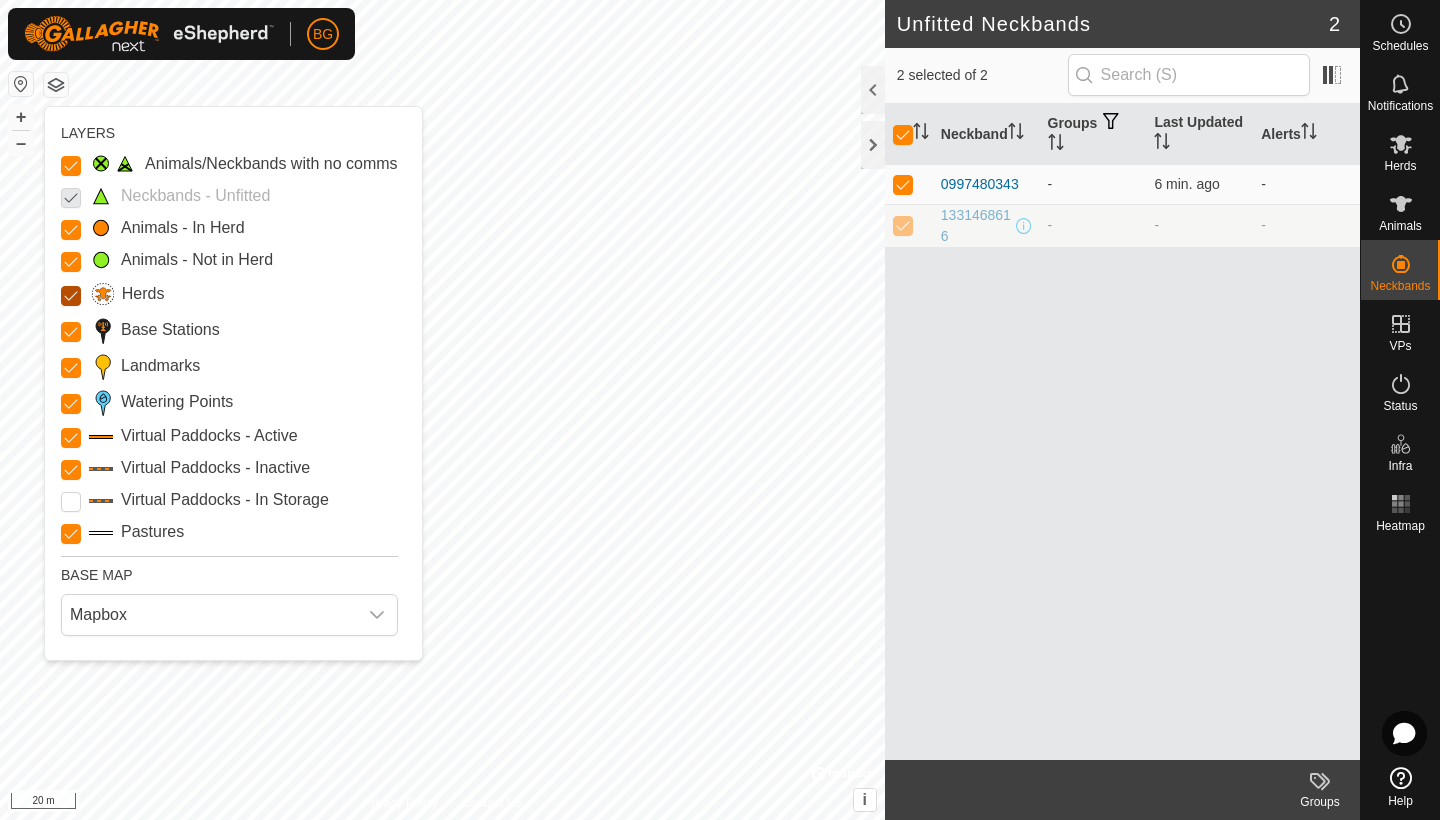 click on "Herds" at bounding box center (71, 296) 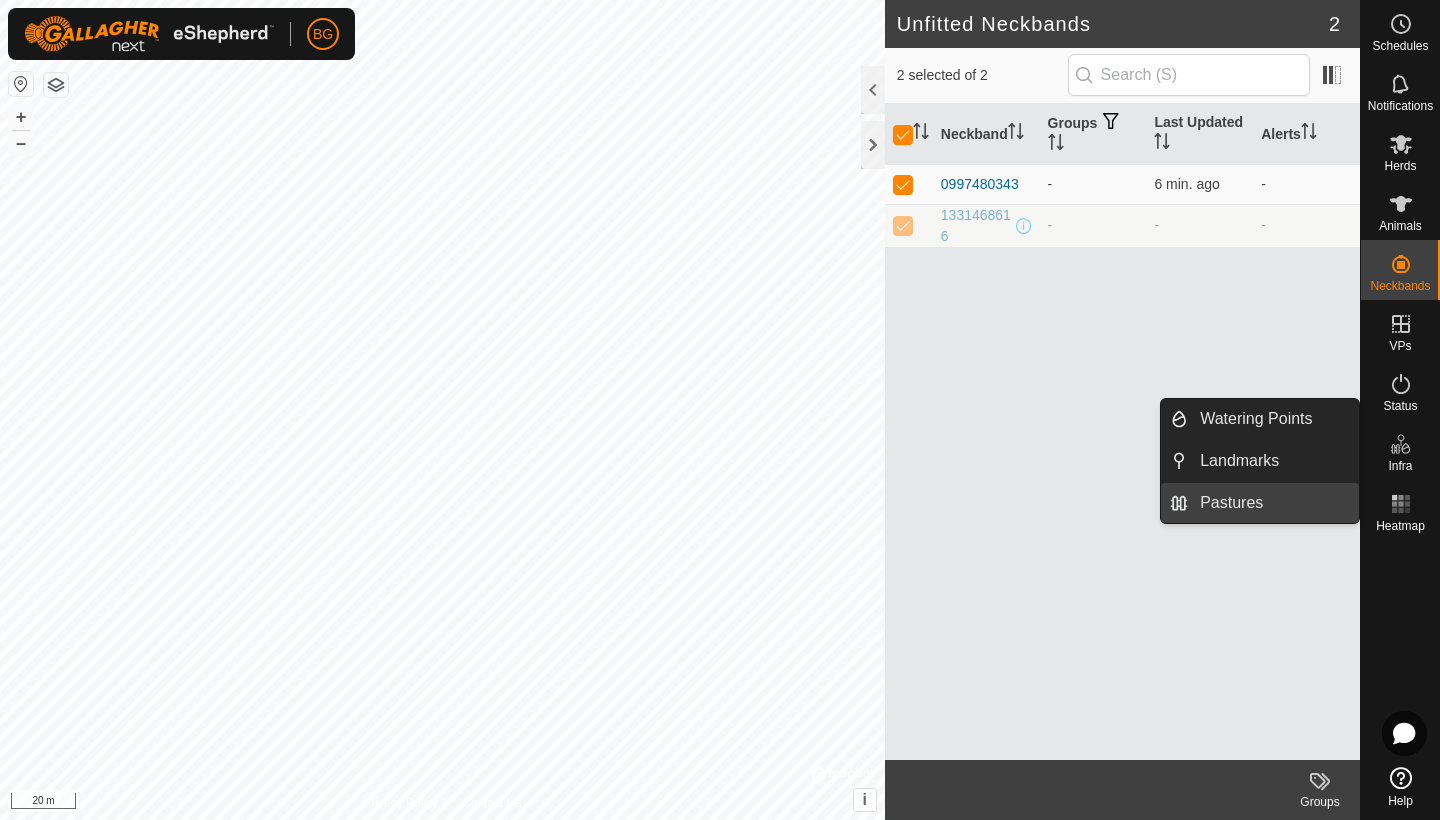 click on "Pastures" at bounding box center [1273, 503] 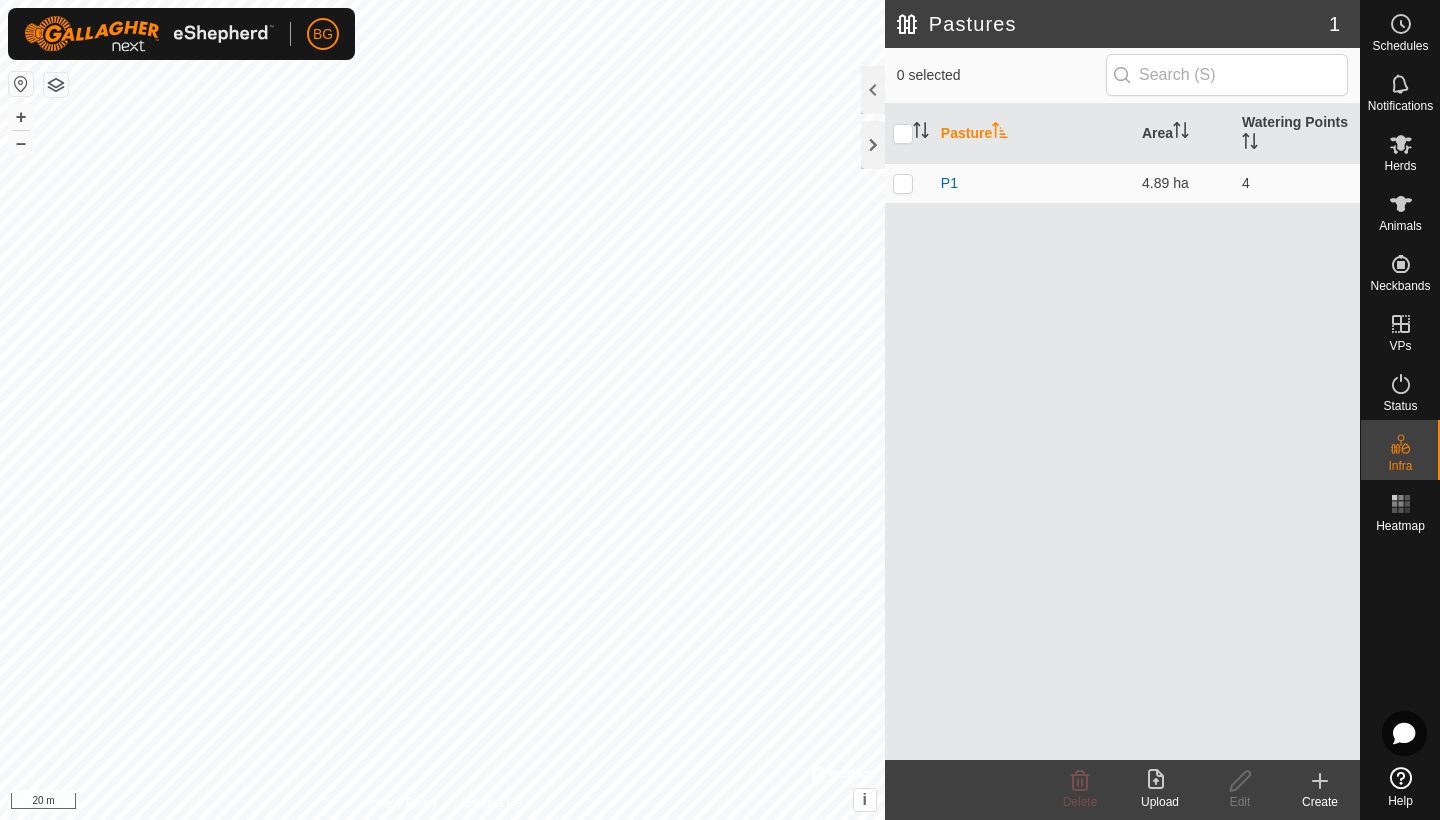 click 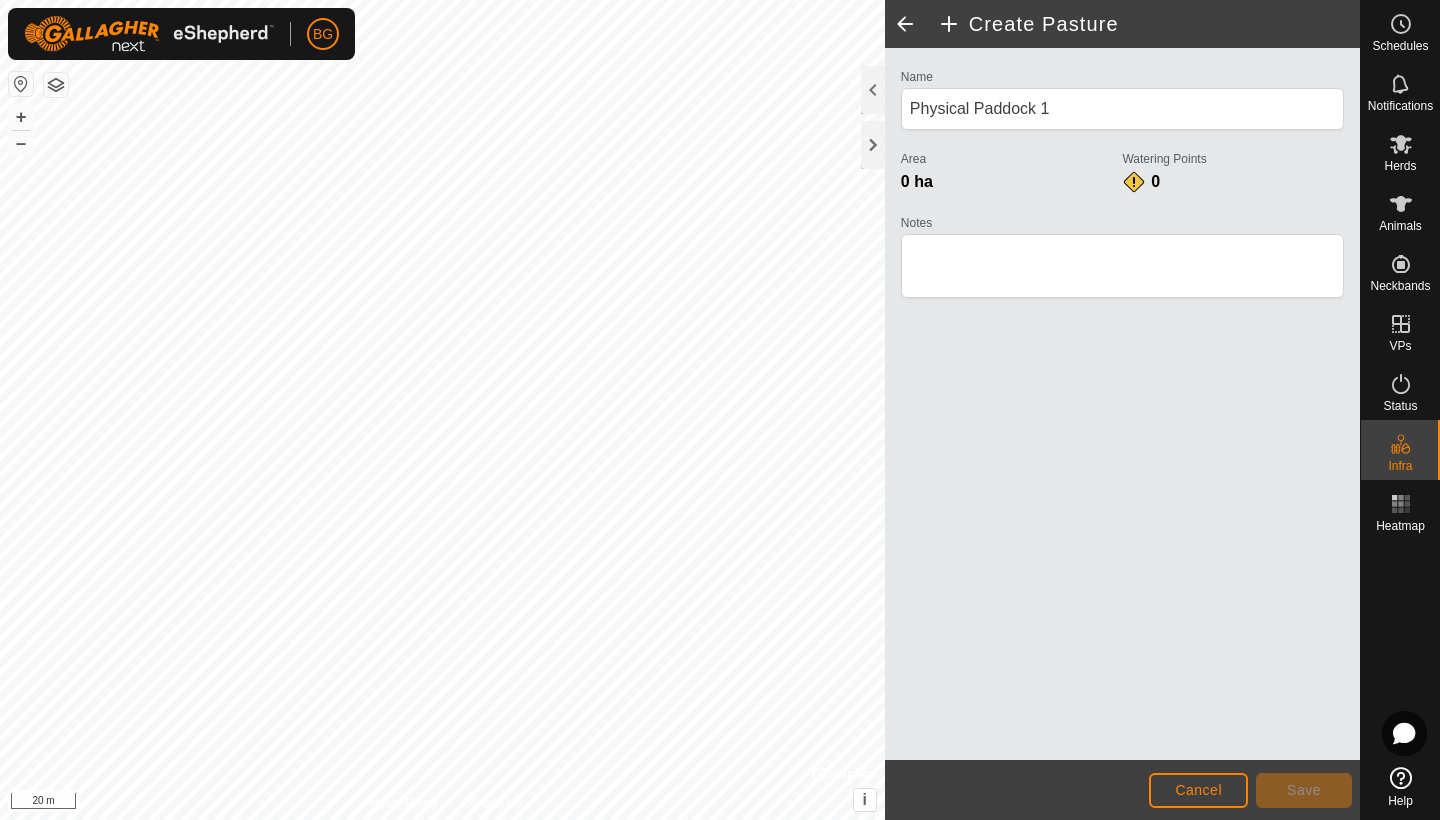 click on "Cancel" 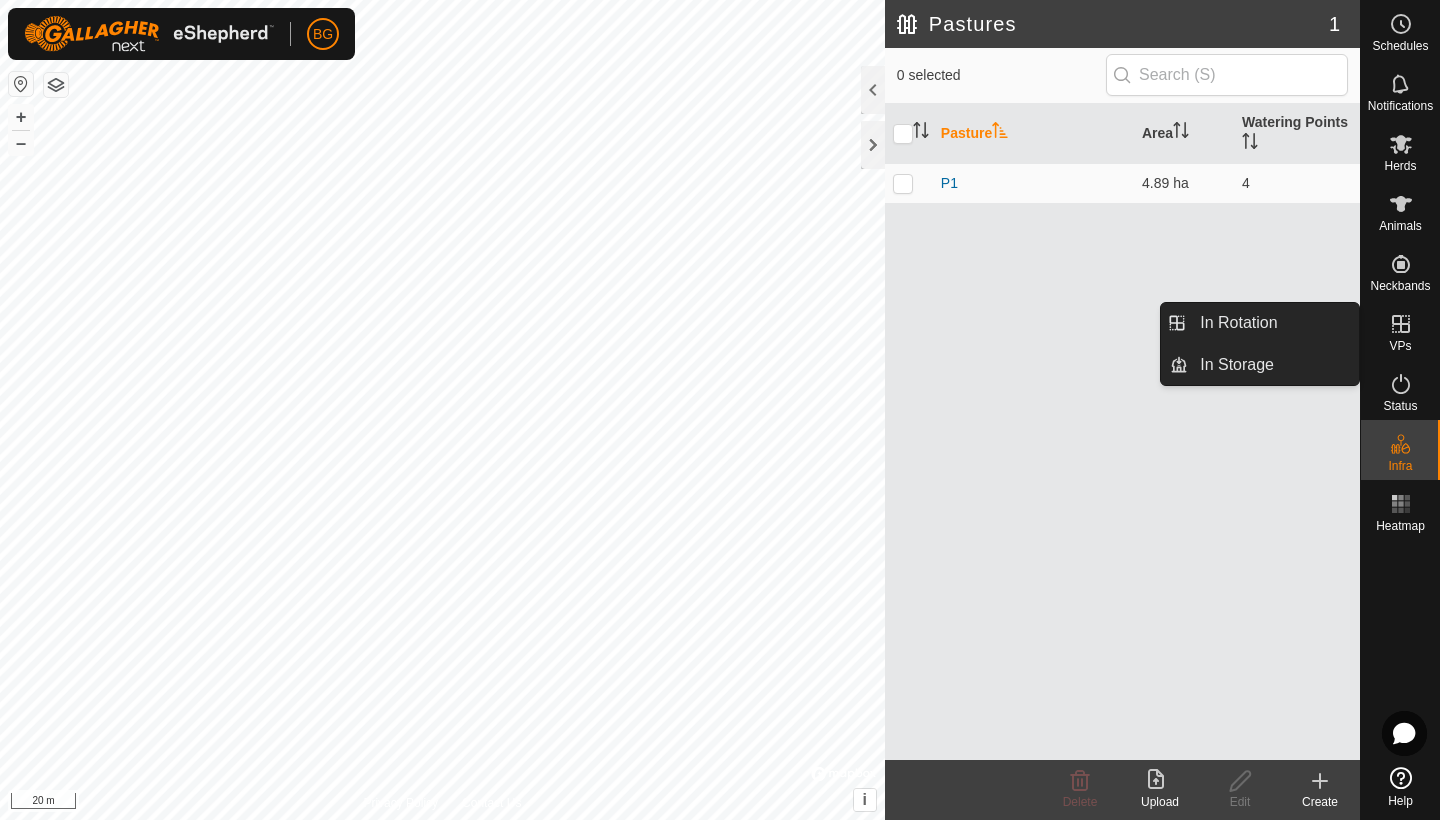click 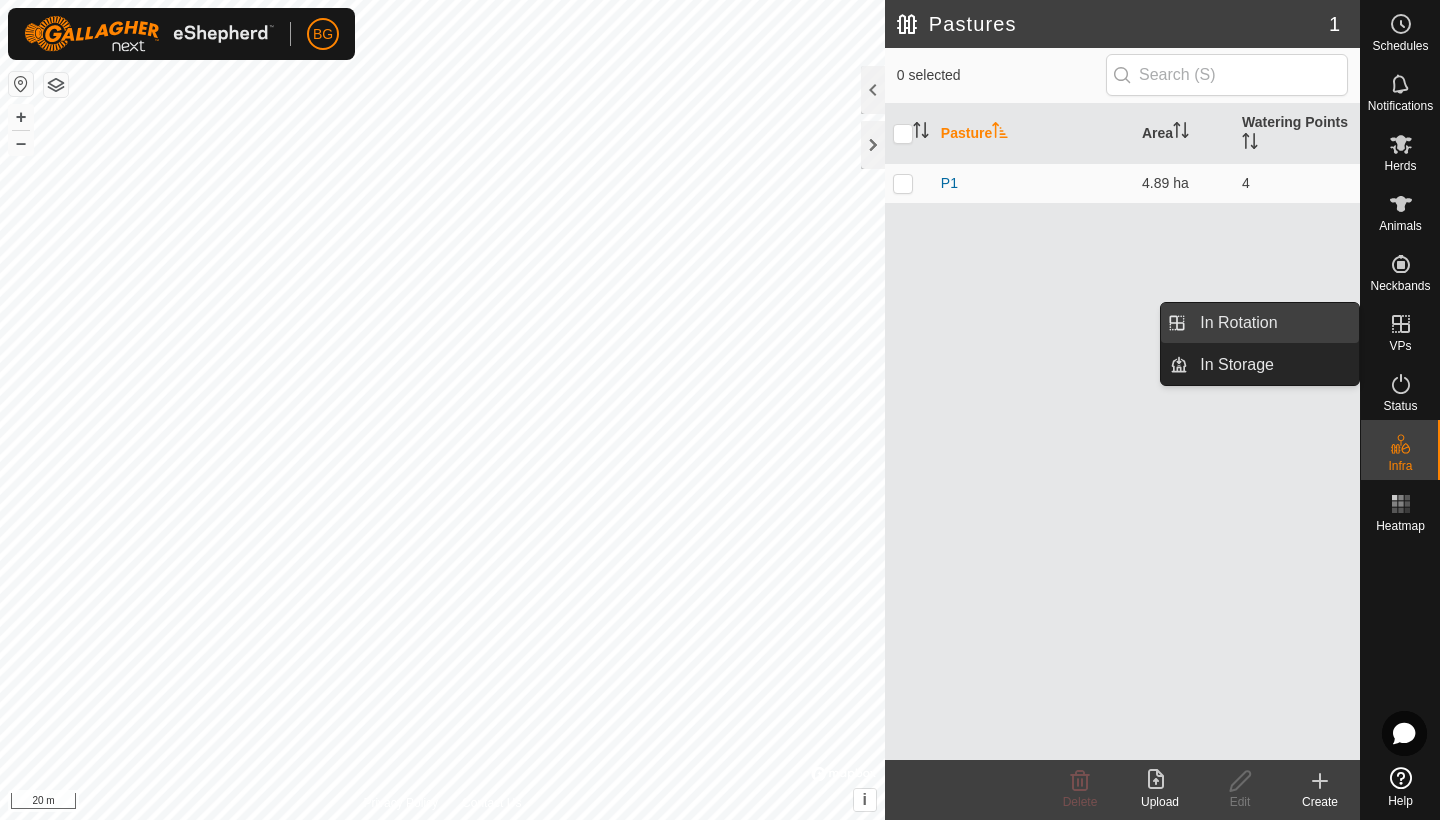 click on "In Rotation" at bounding box center (1273, 323) 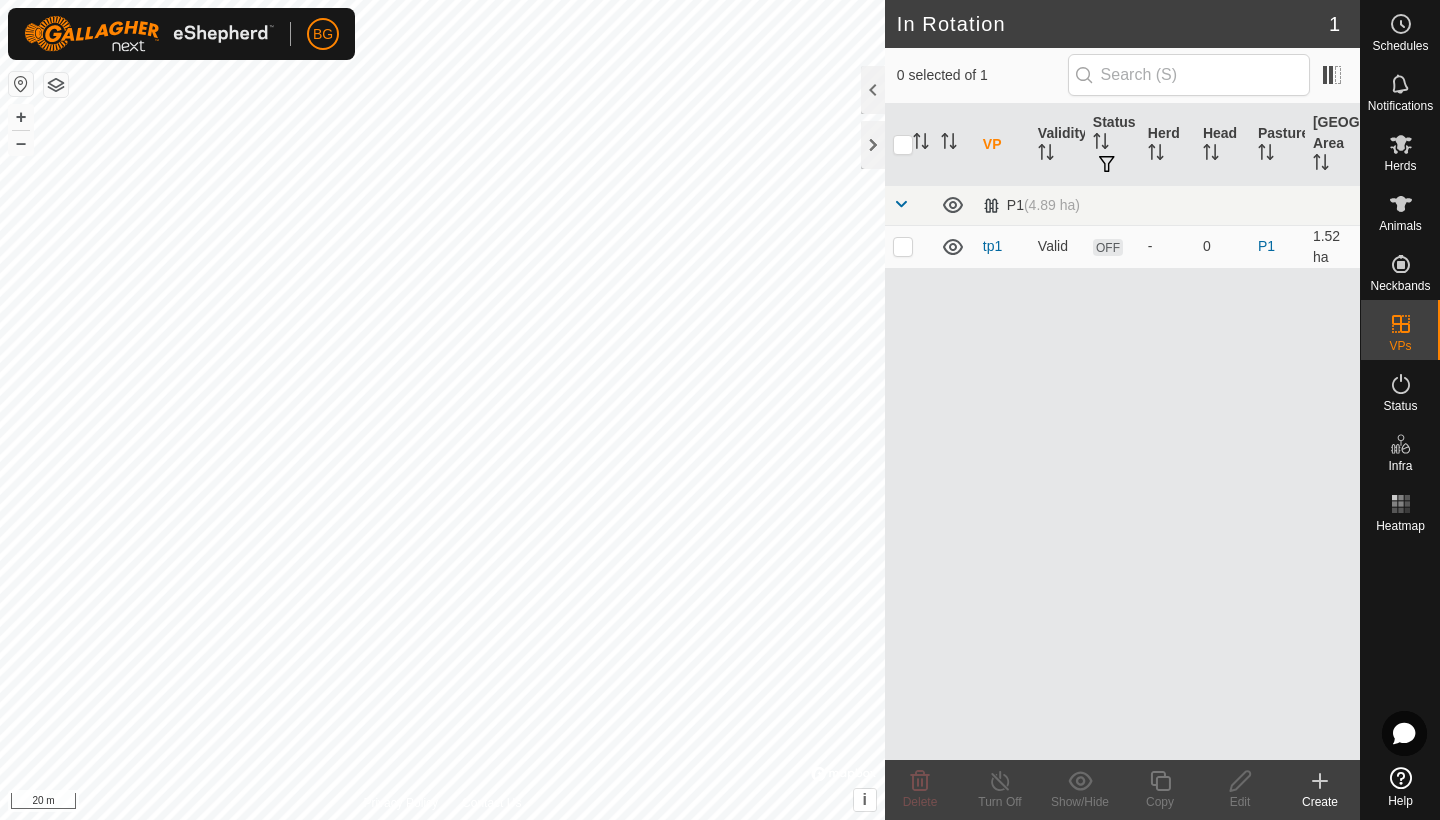 click 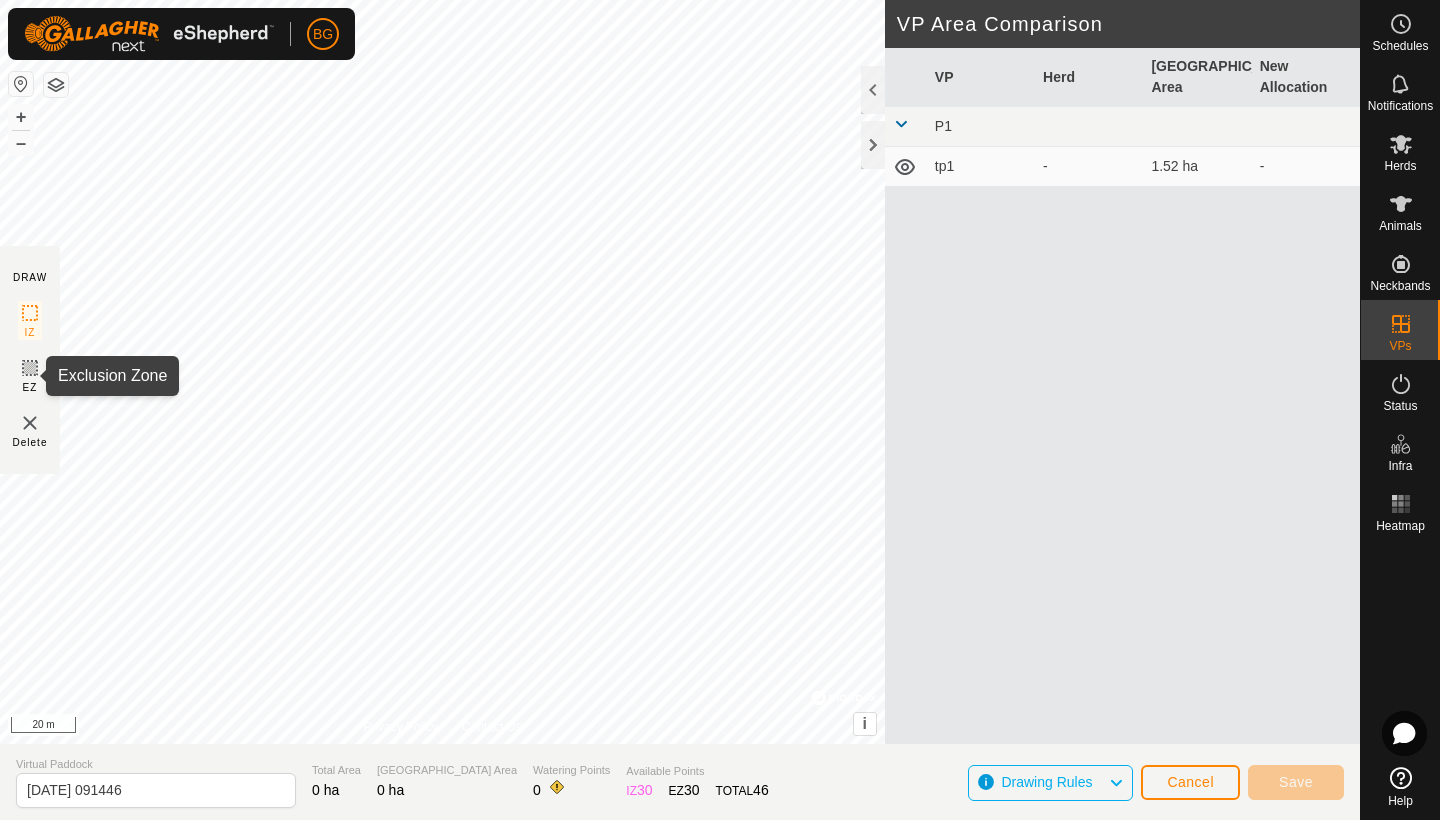 click 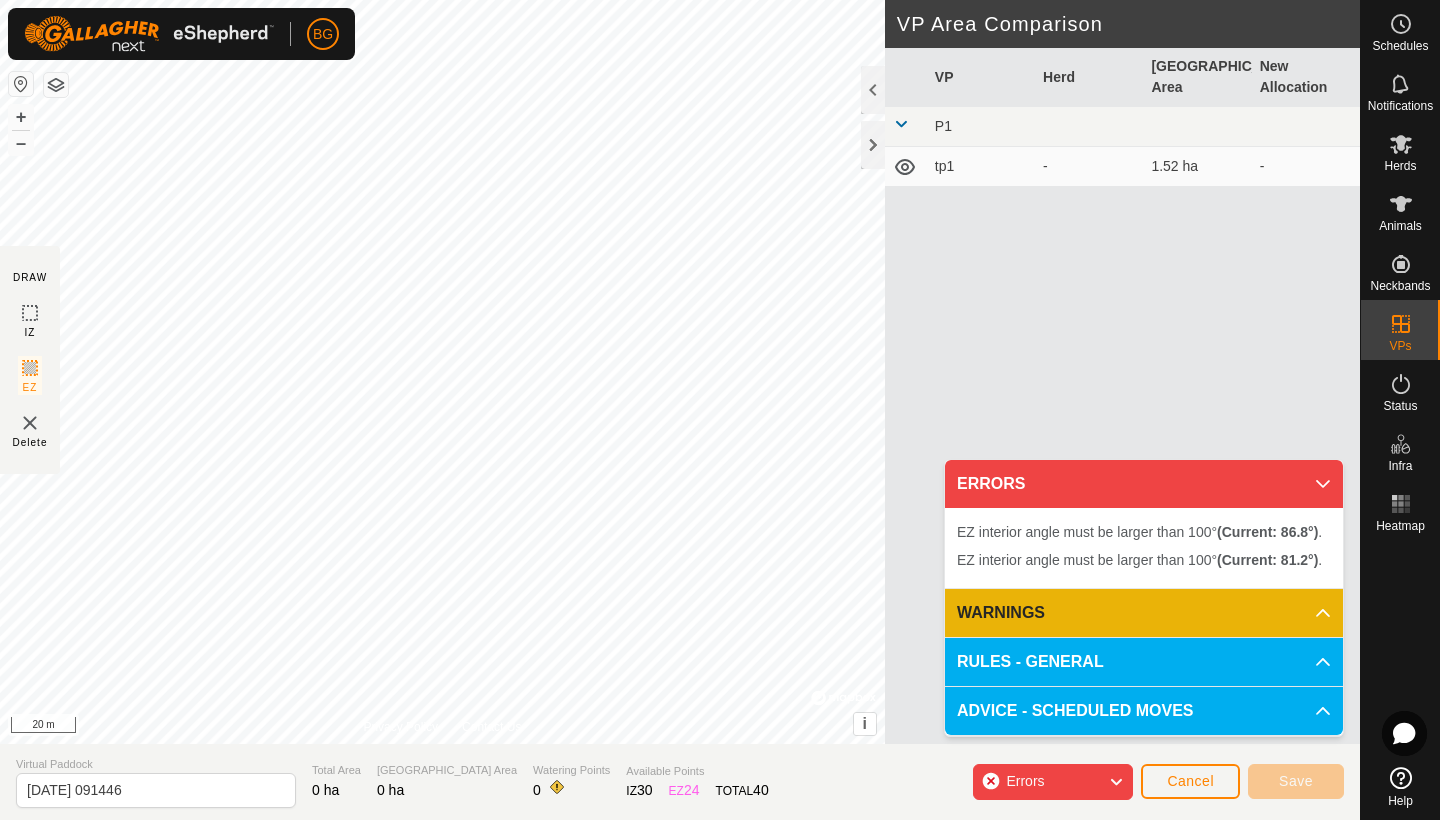 click on "Cancel" 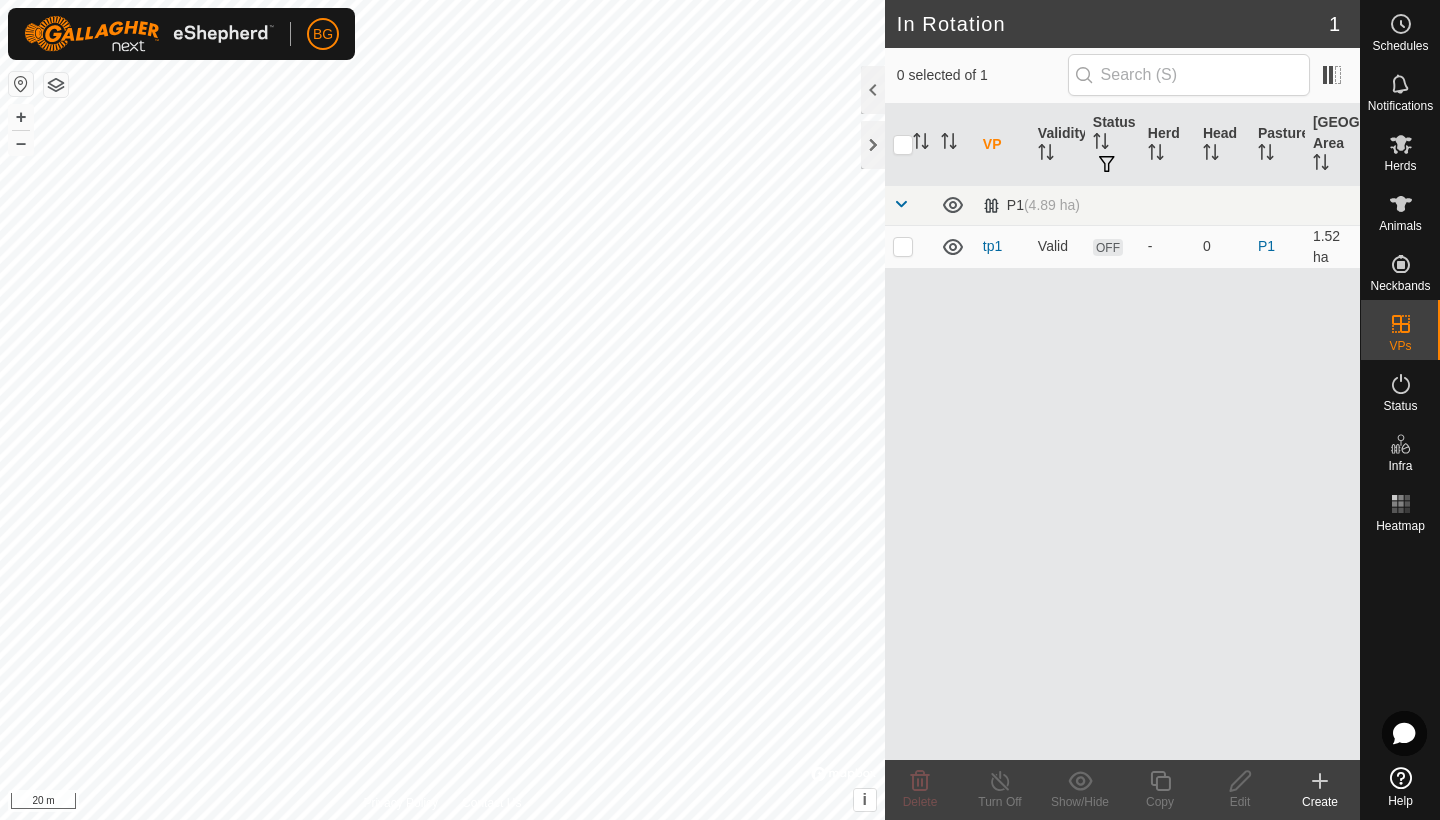 checkbox on "true" 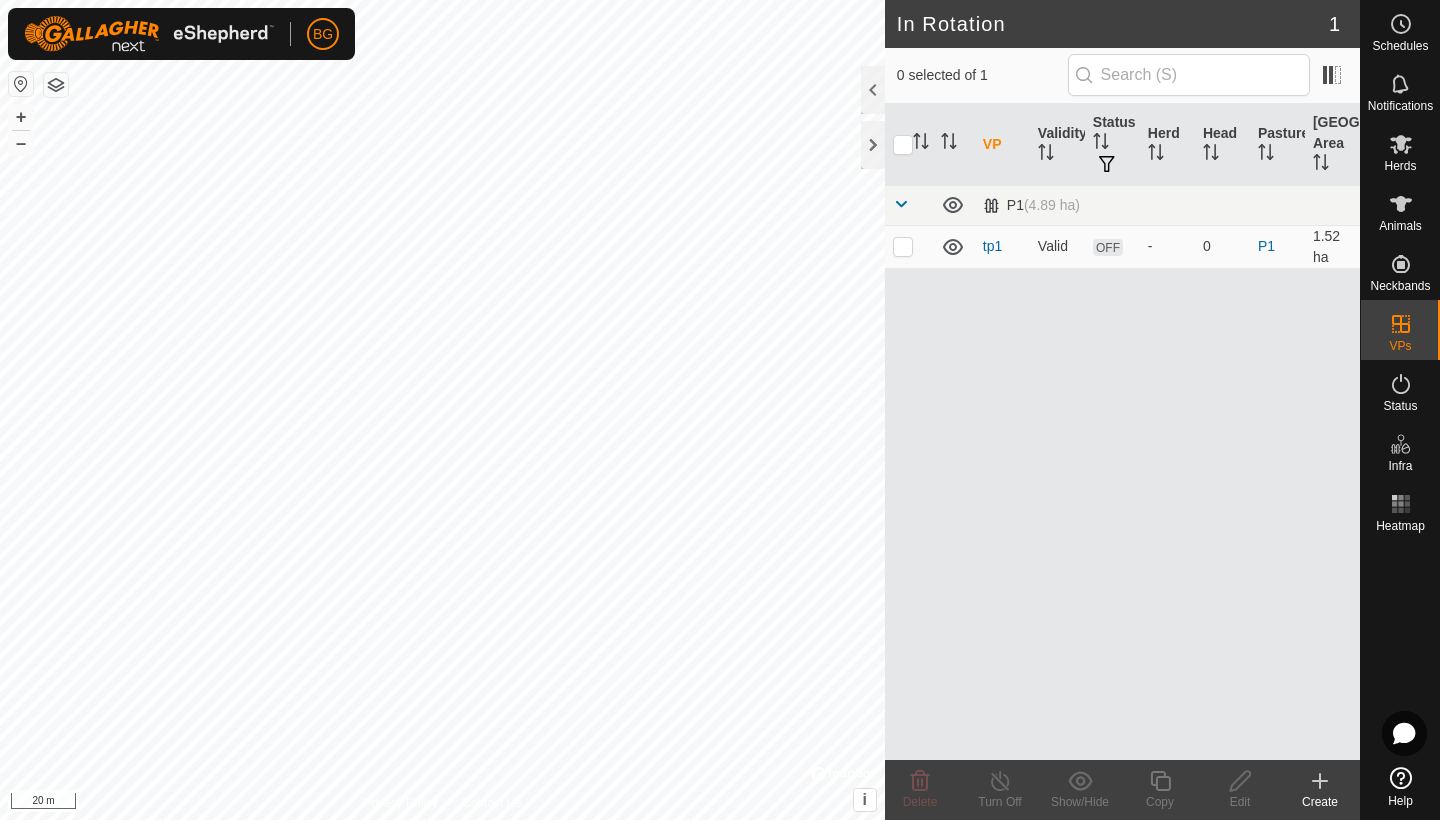 checkbox on "true" 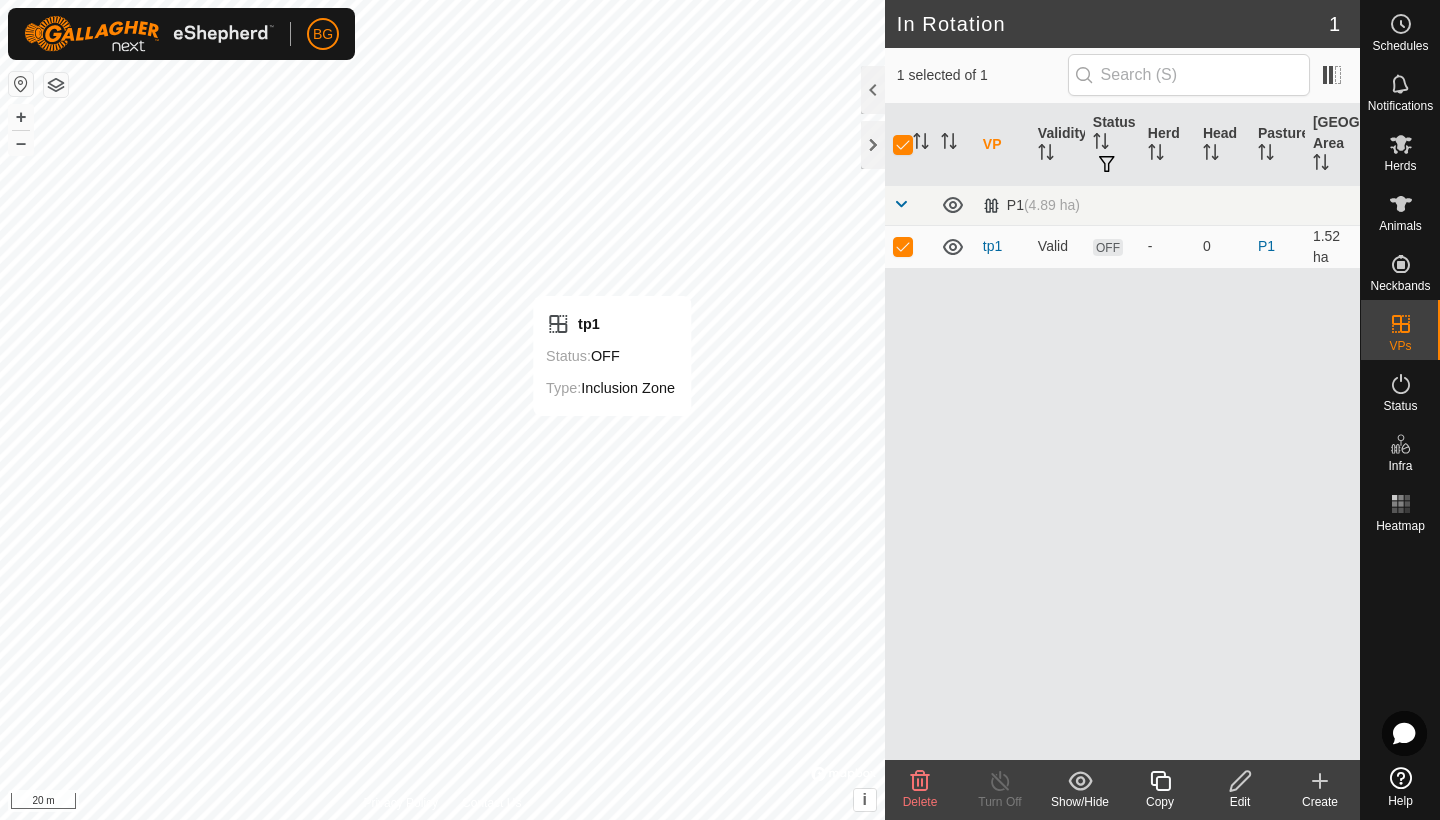checkbox on "false" 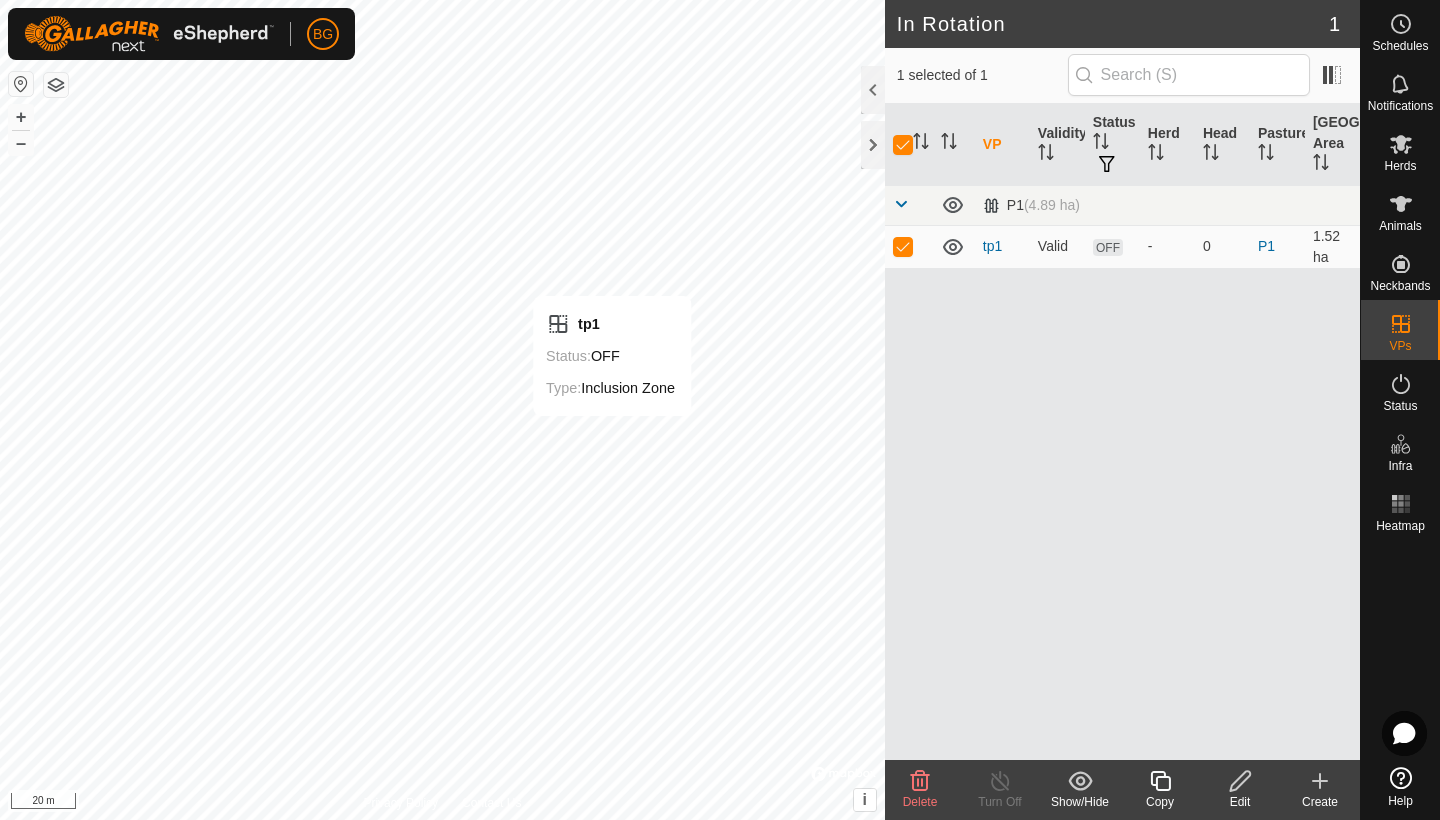 checkbox on "false" 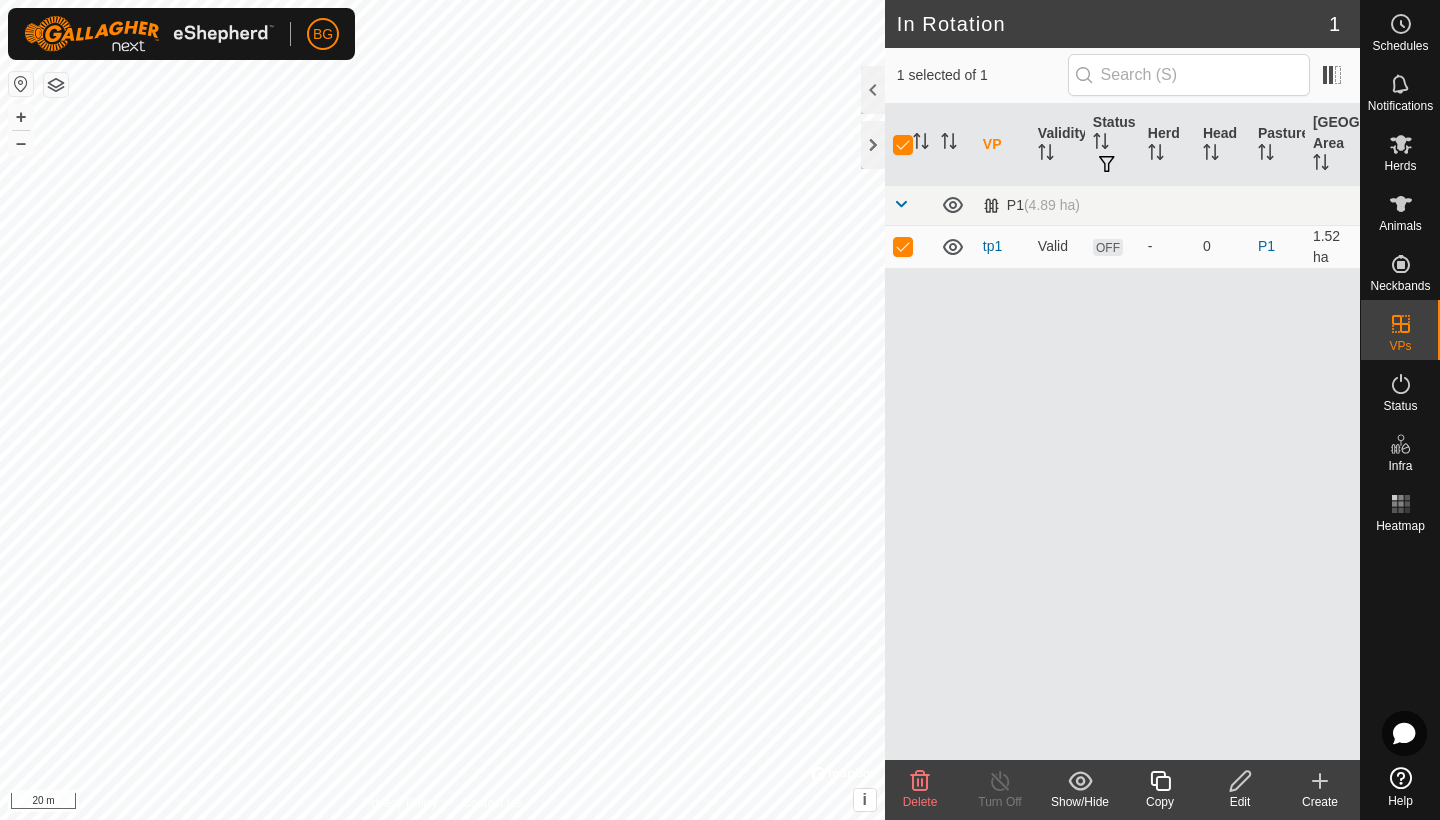 checkbox on "true" 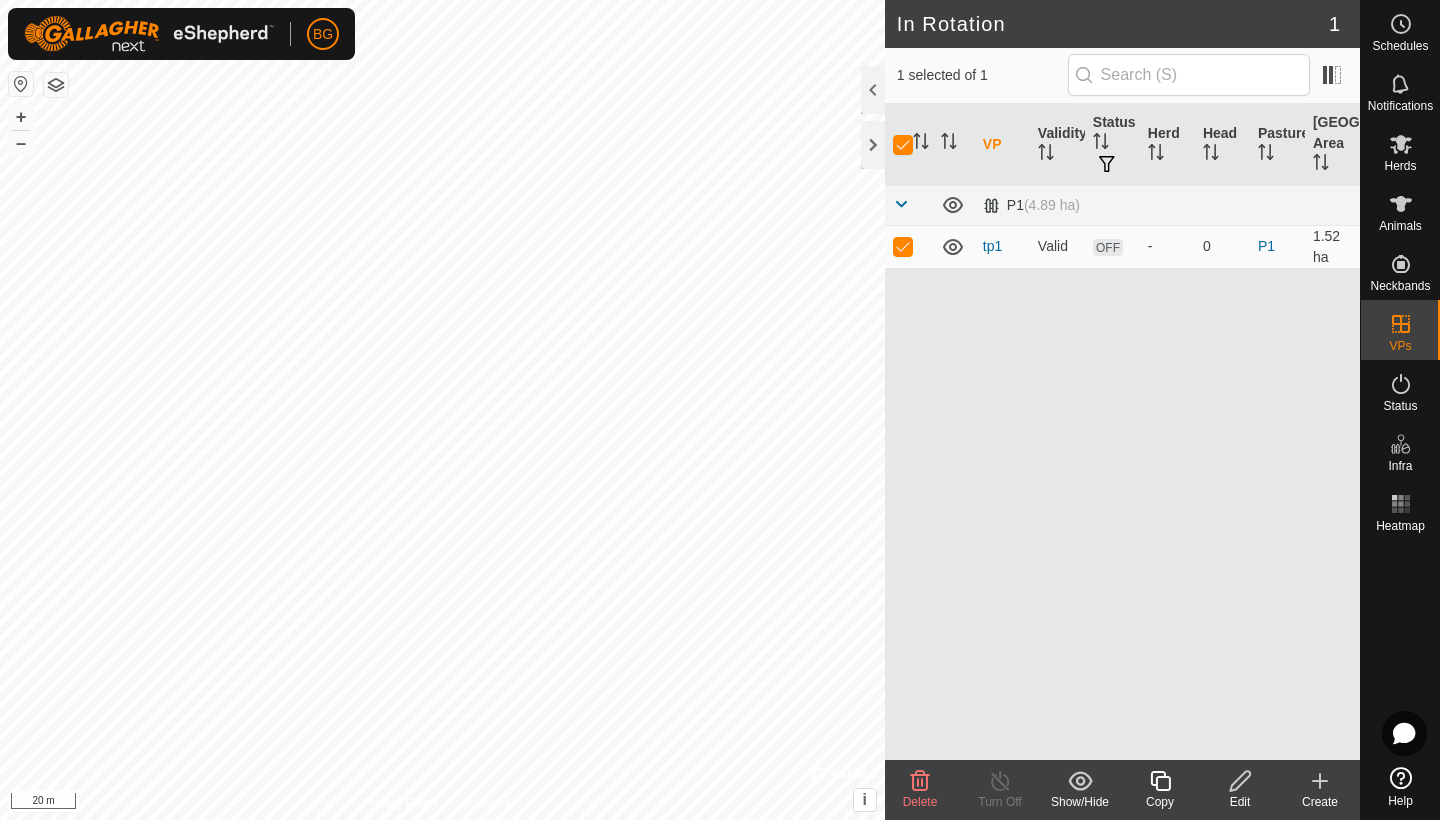 checkbox on "true" 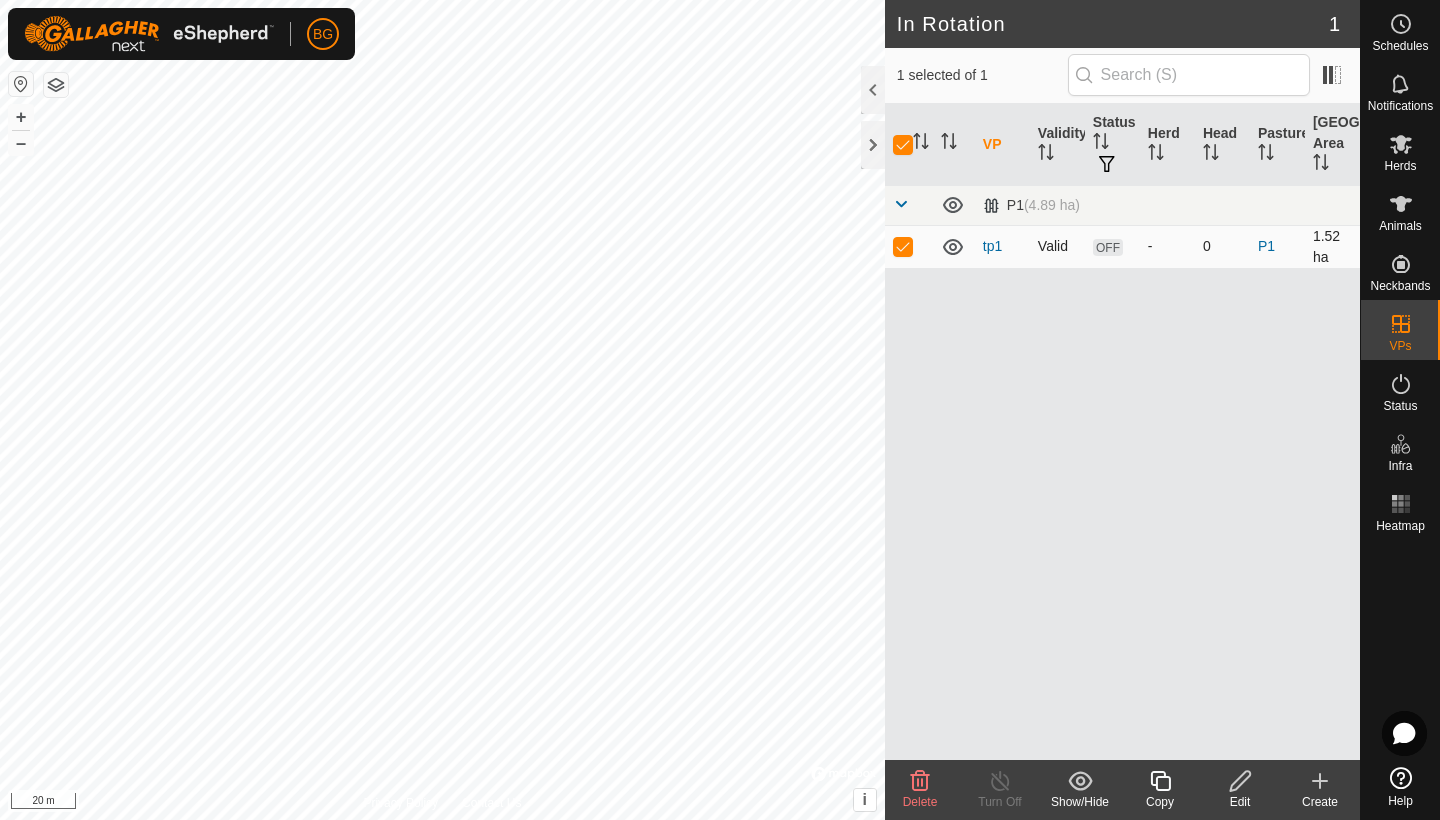 click on "OFF" at bounding box center [1108, 247] 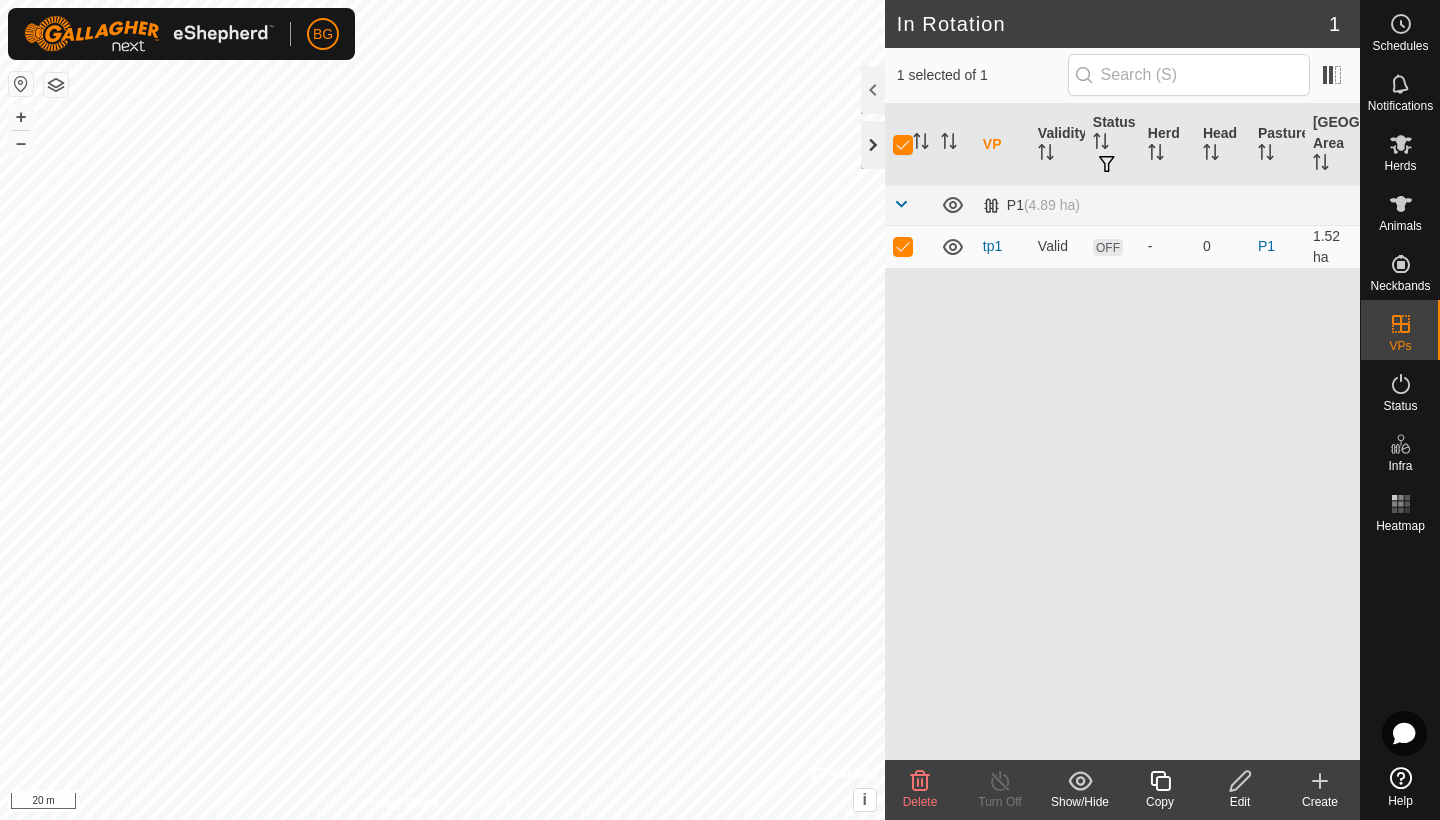 click 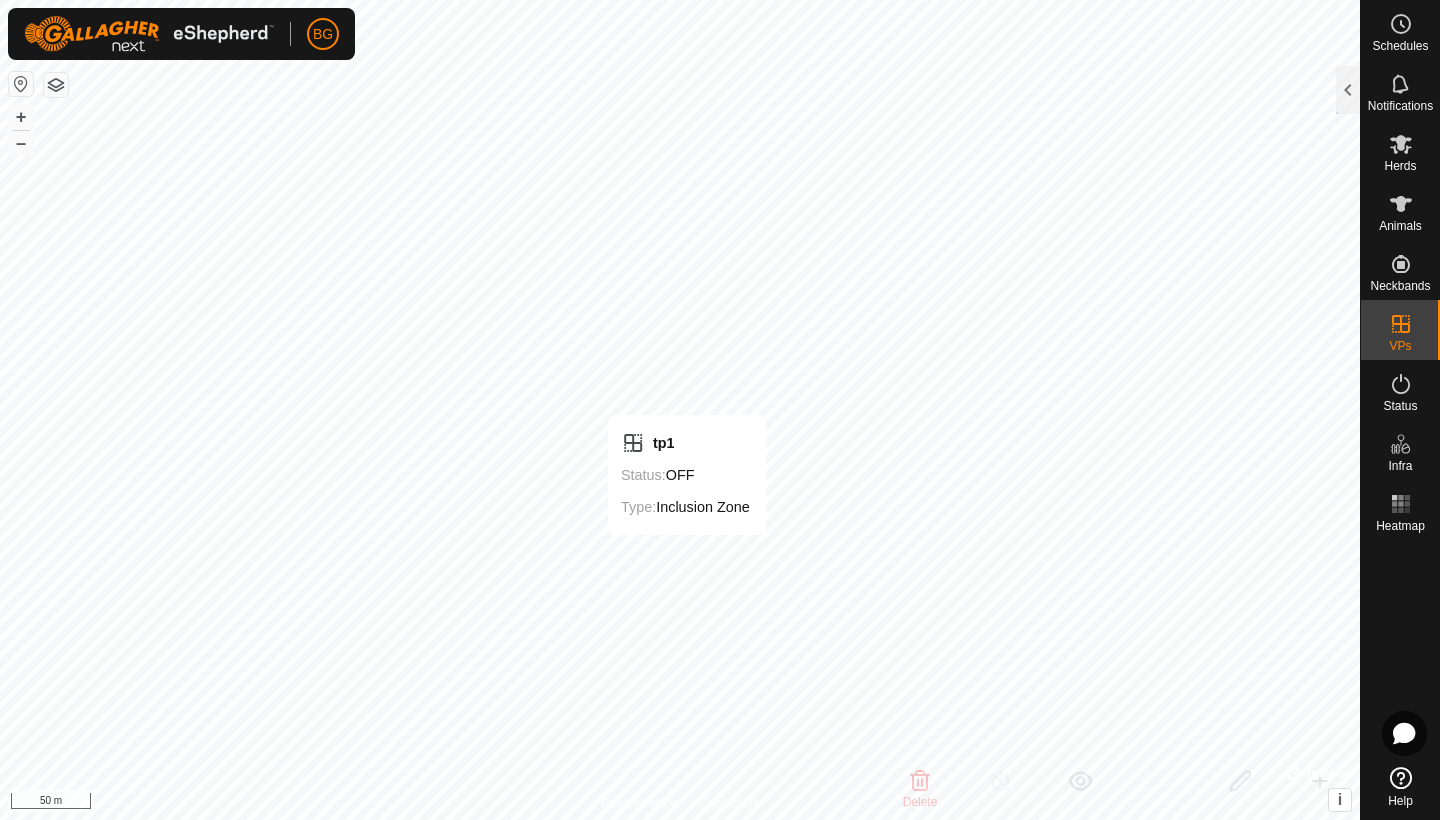 checkbox on "false" 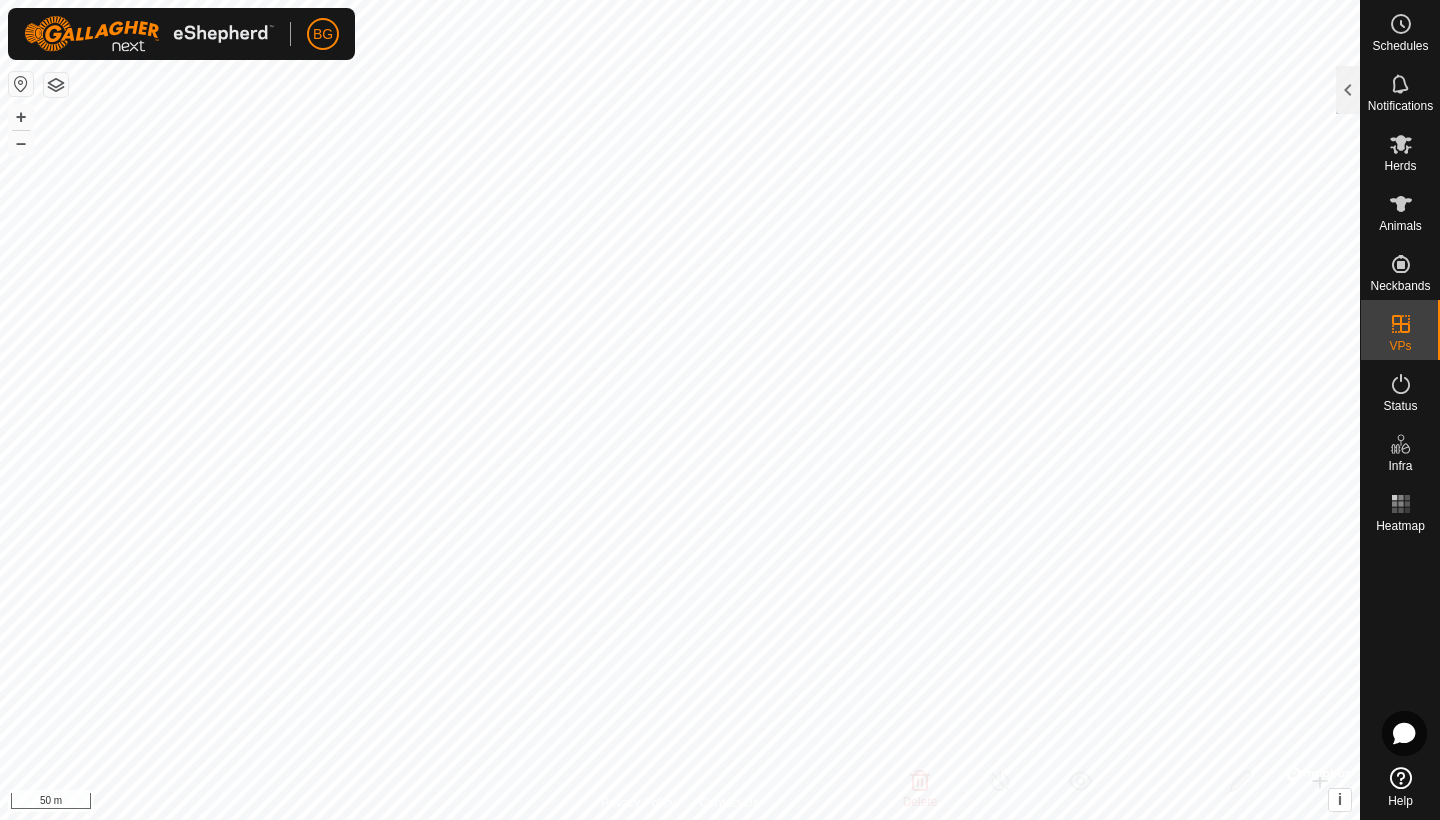checkbox on "true" 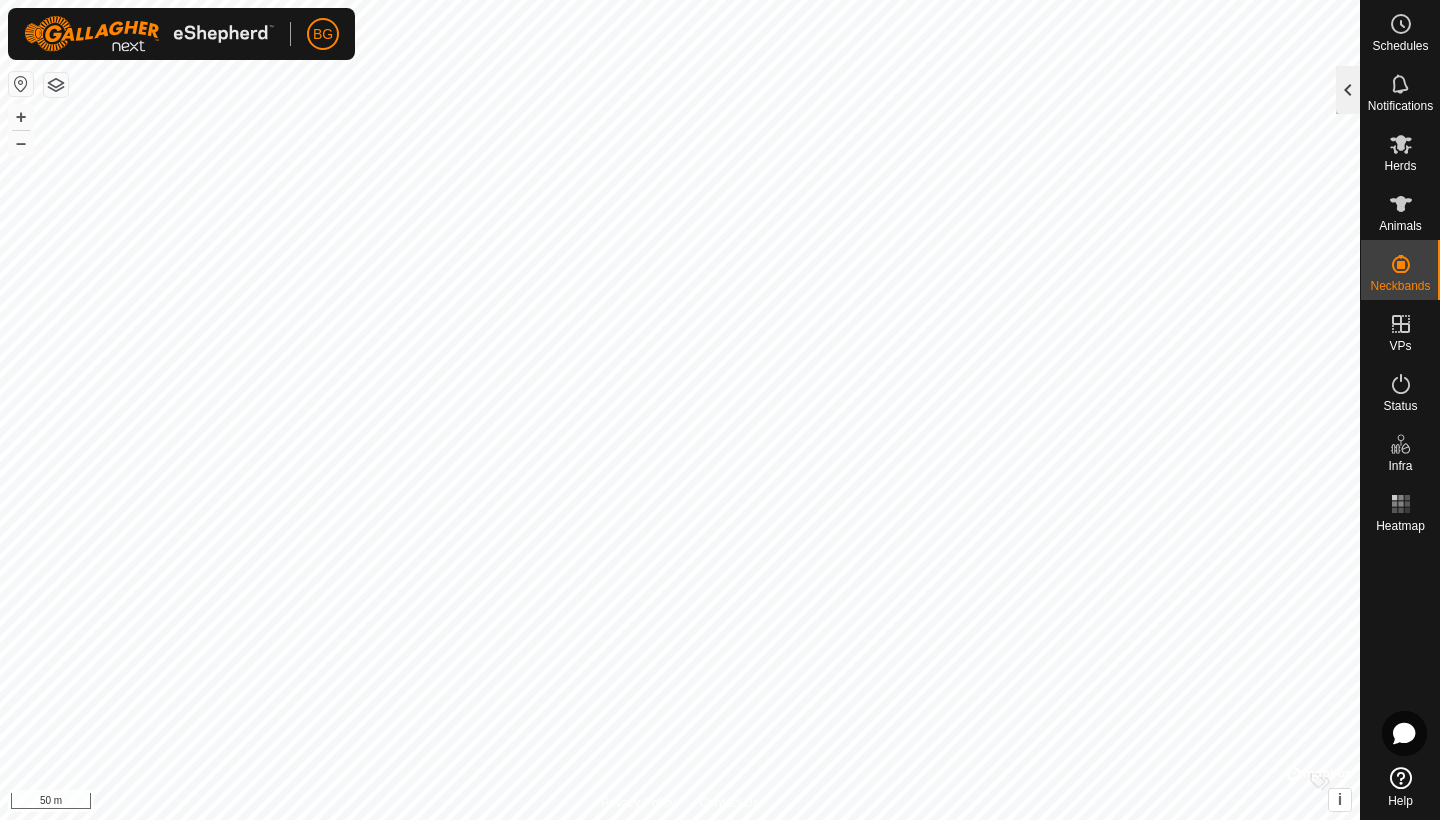 click 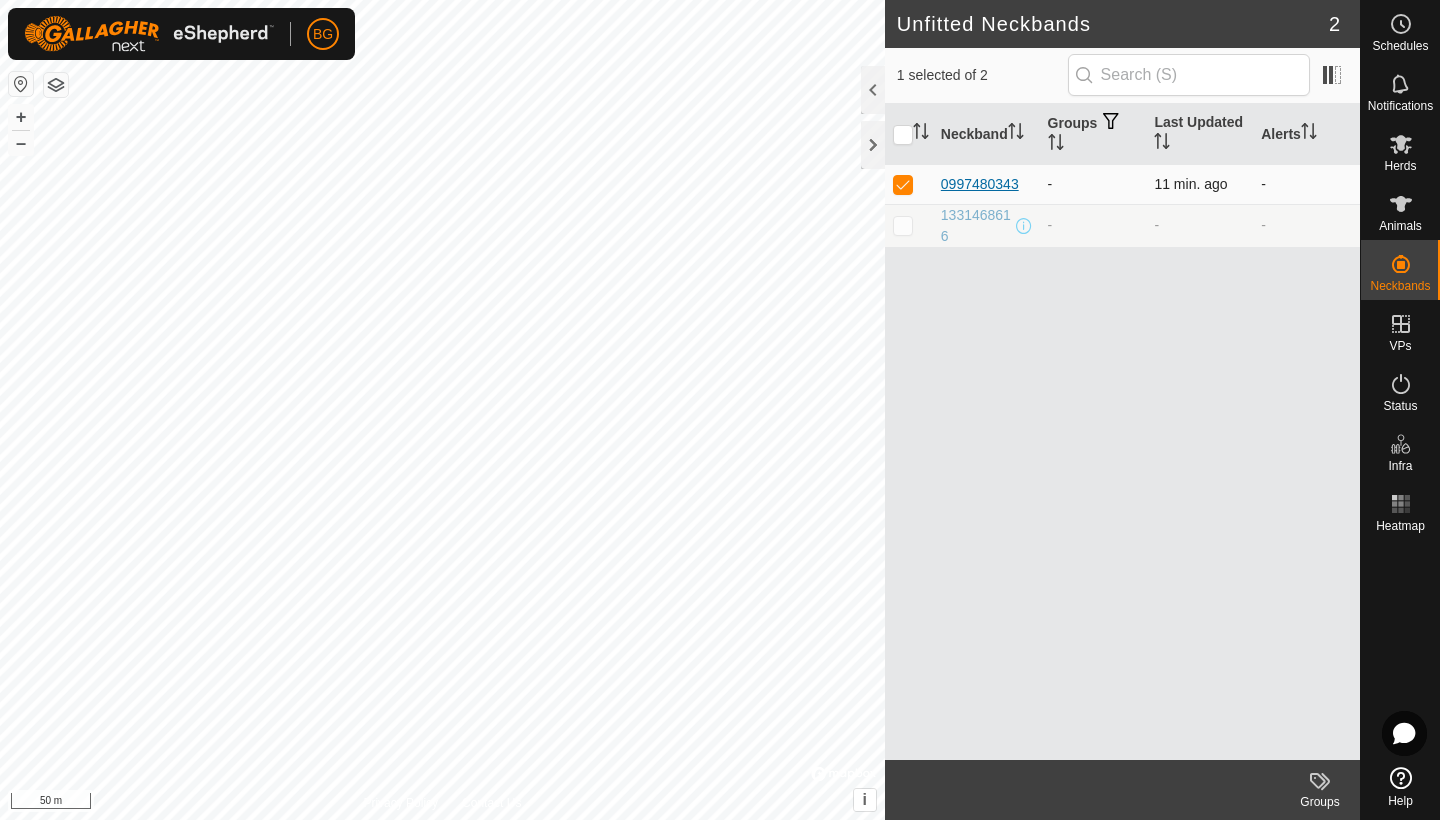 click on "0997480343" at bounding box center [980, 184] 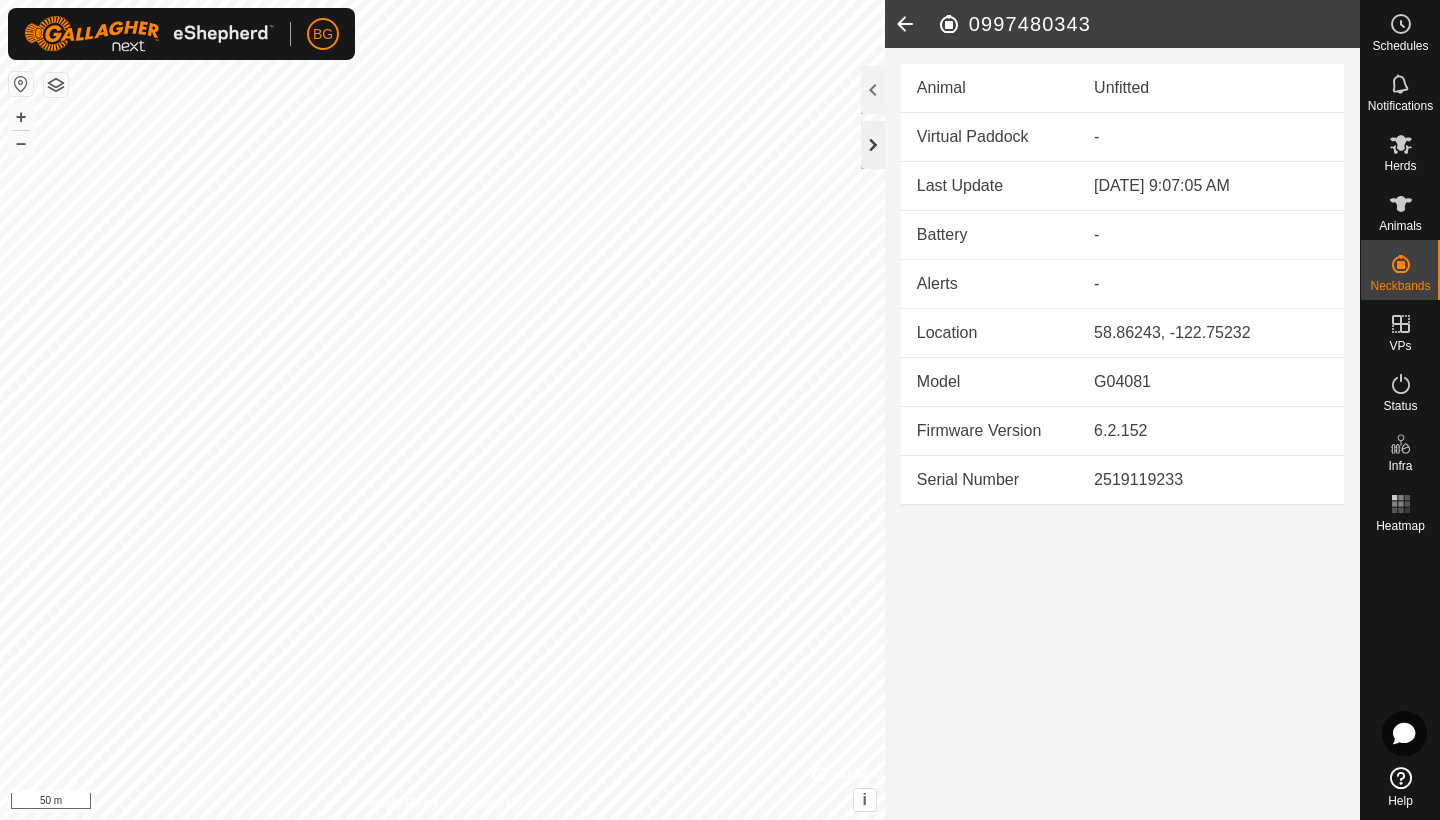 click 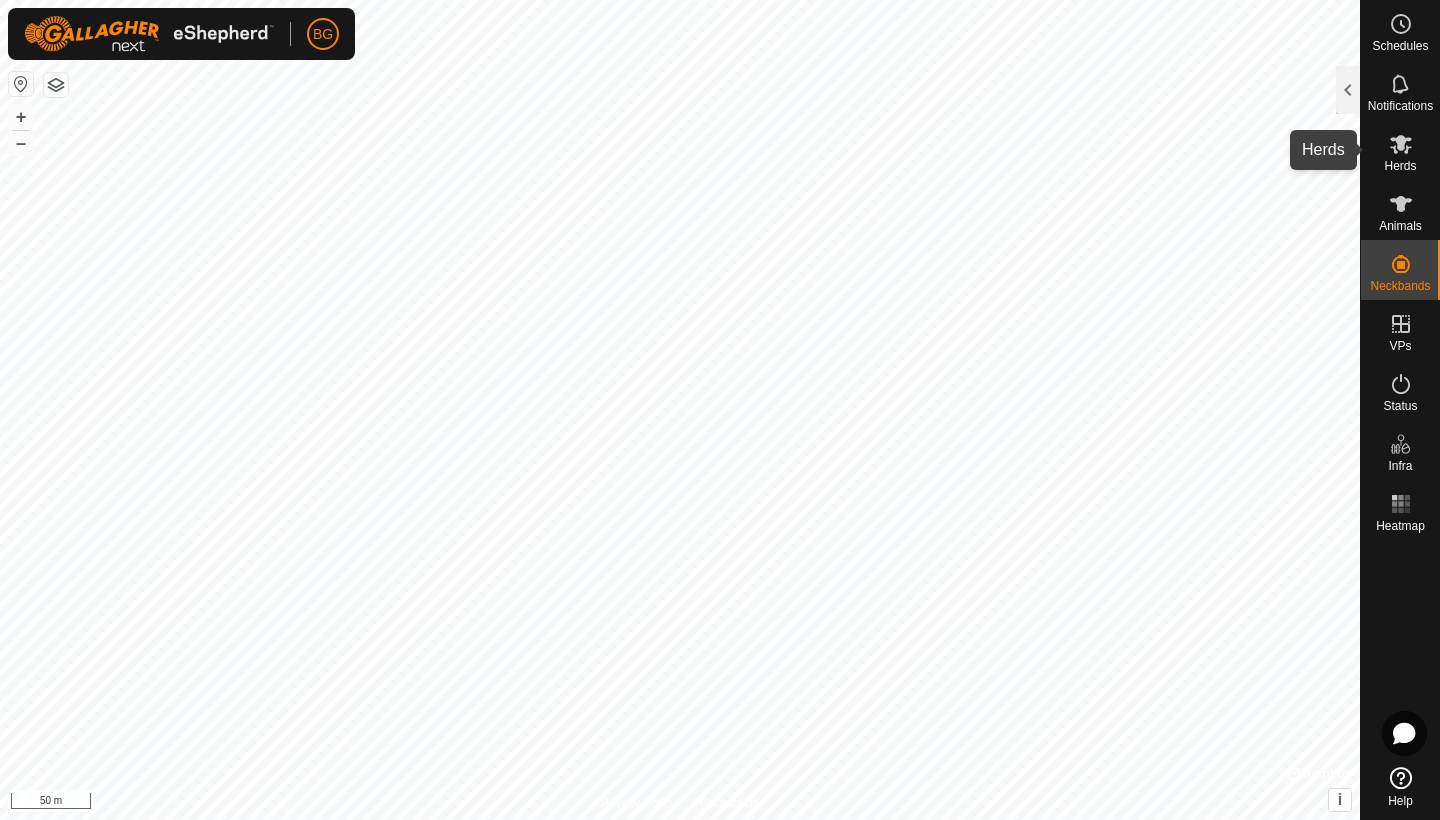 click 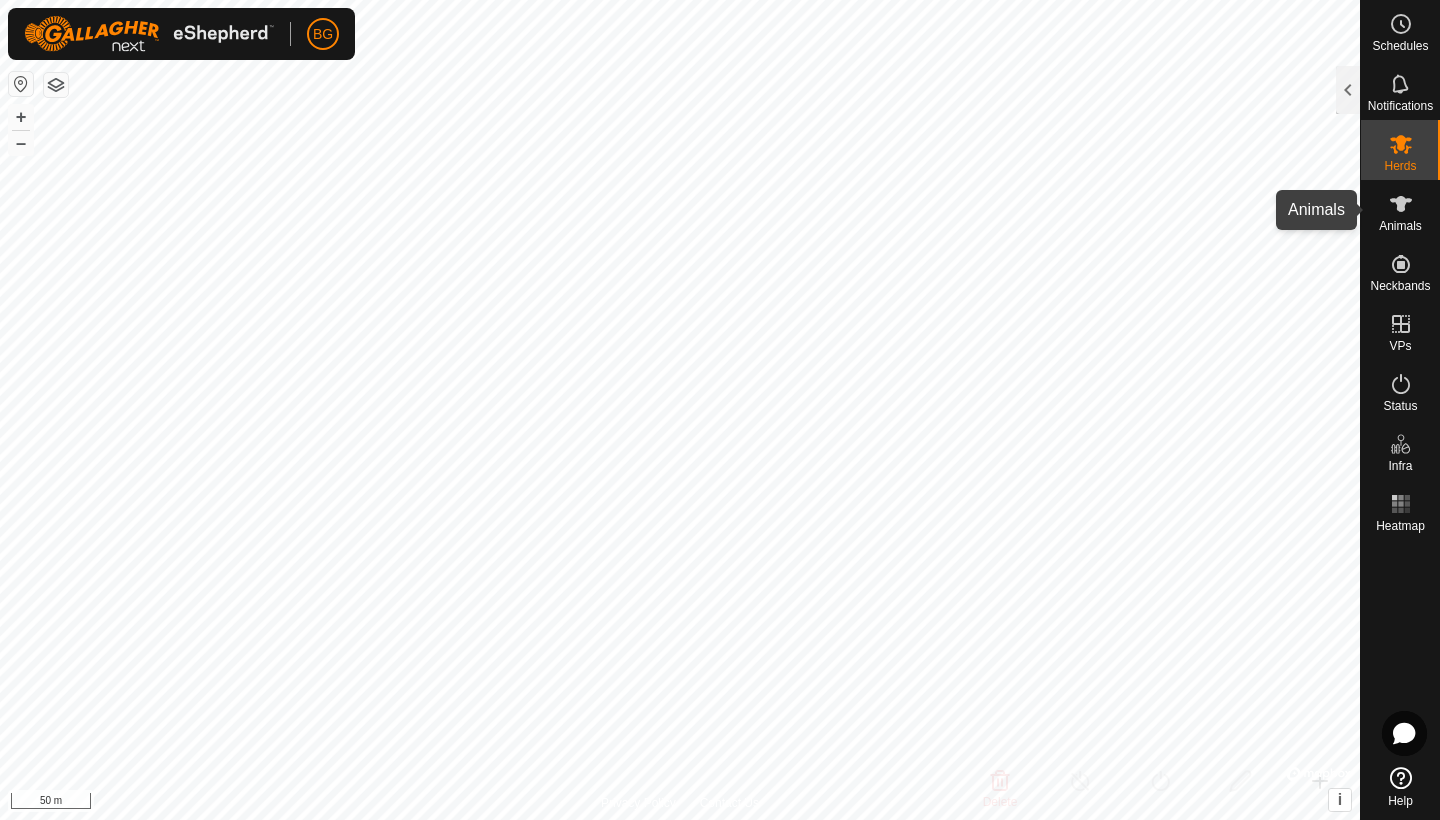 click 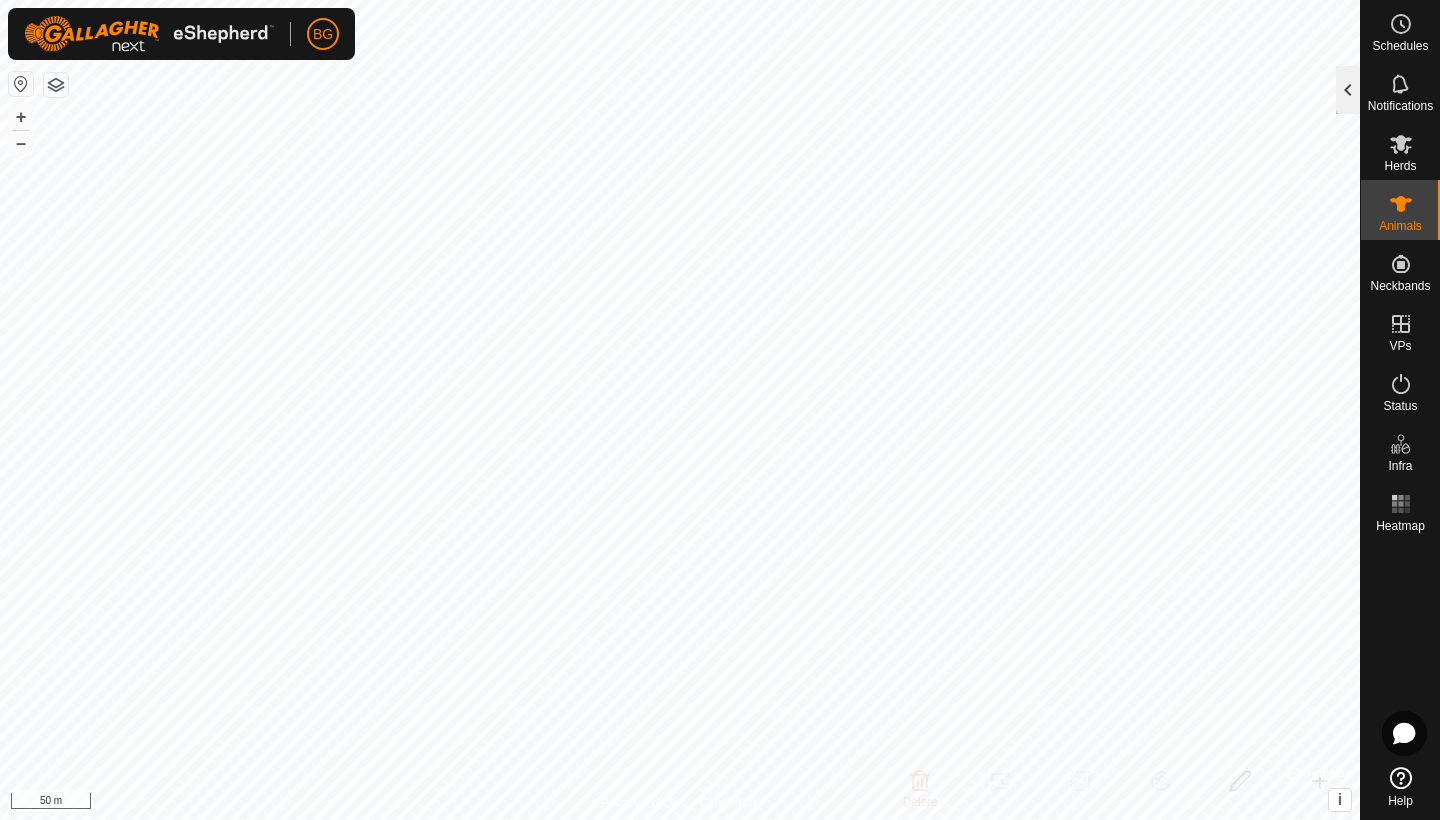 click 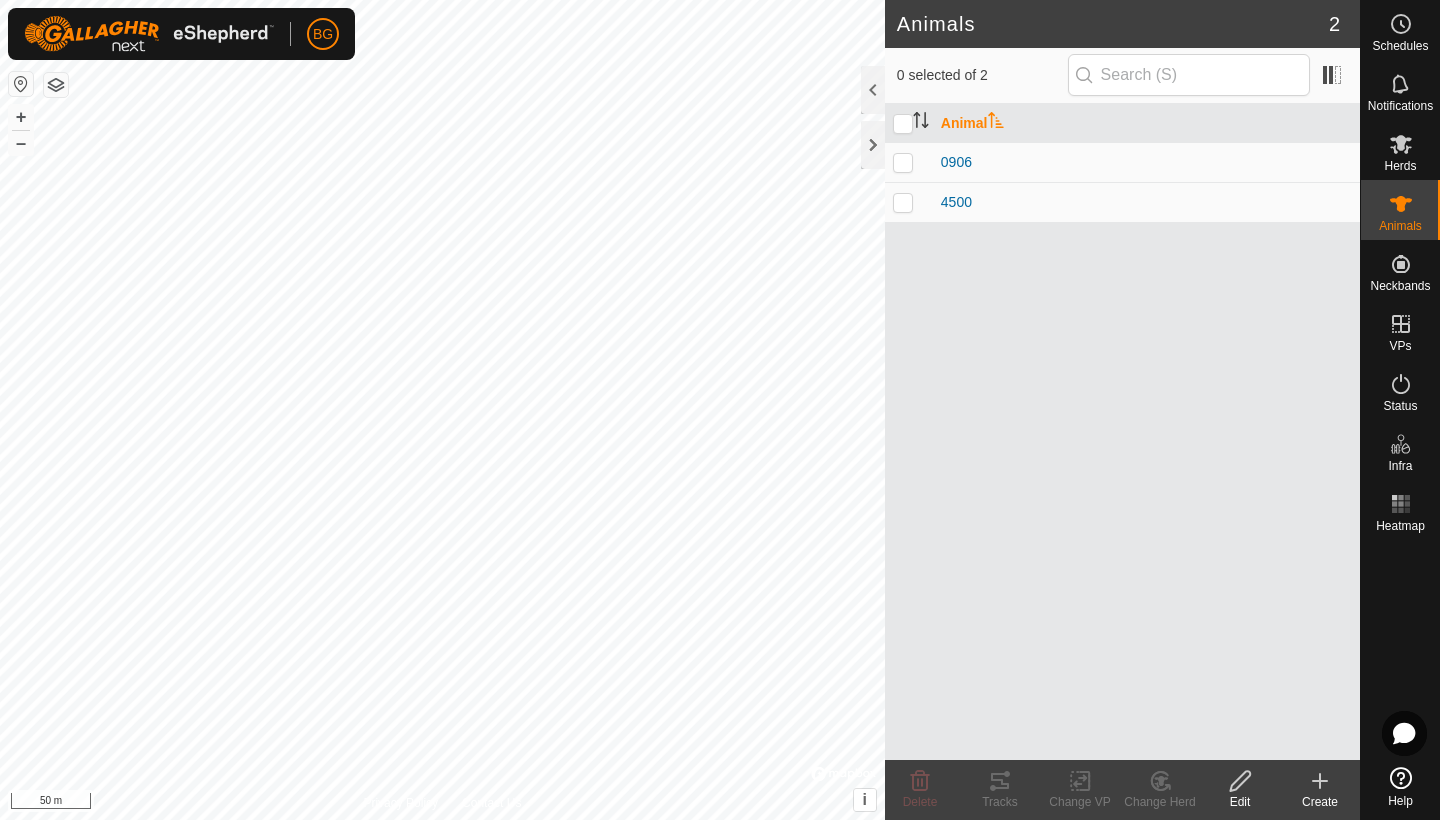 click 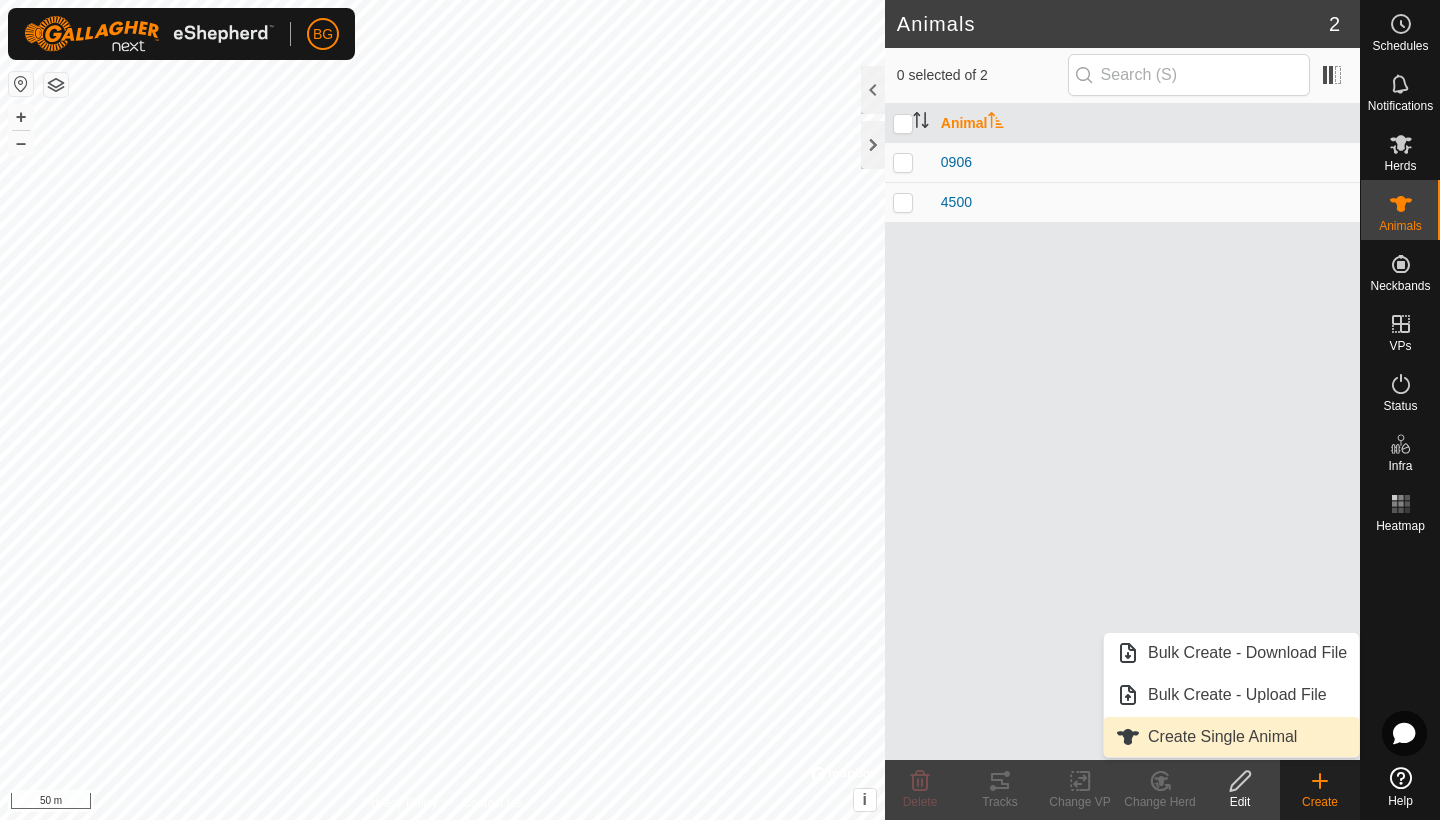 click on "Create Single Animal" at bounding box center (1231, 737) 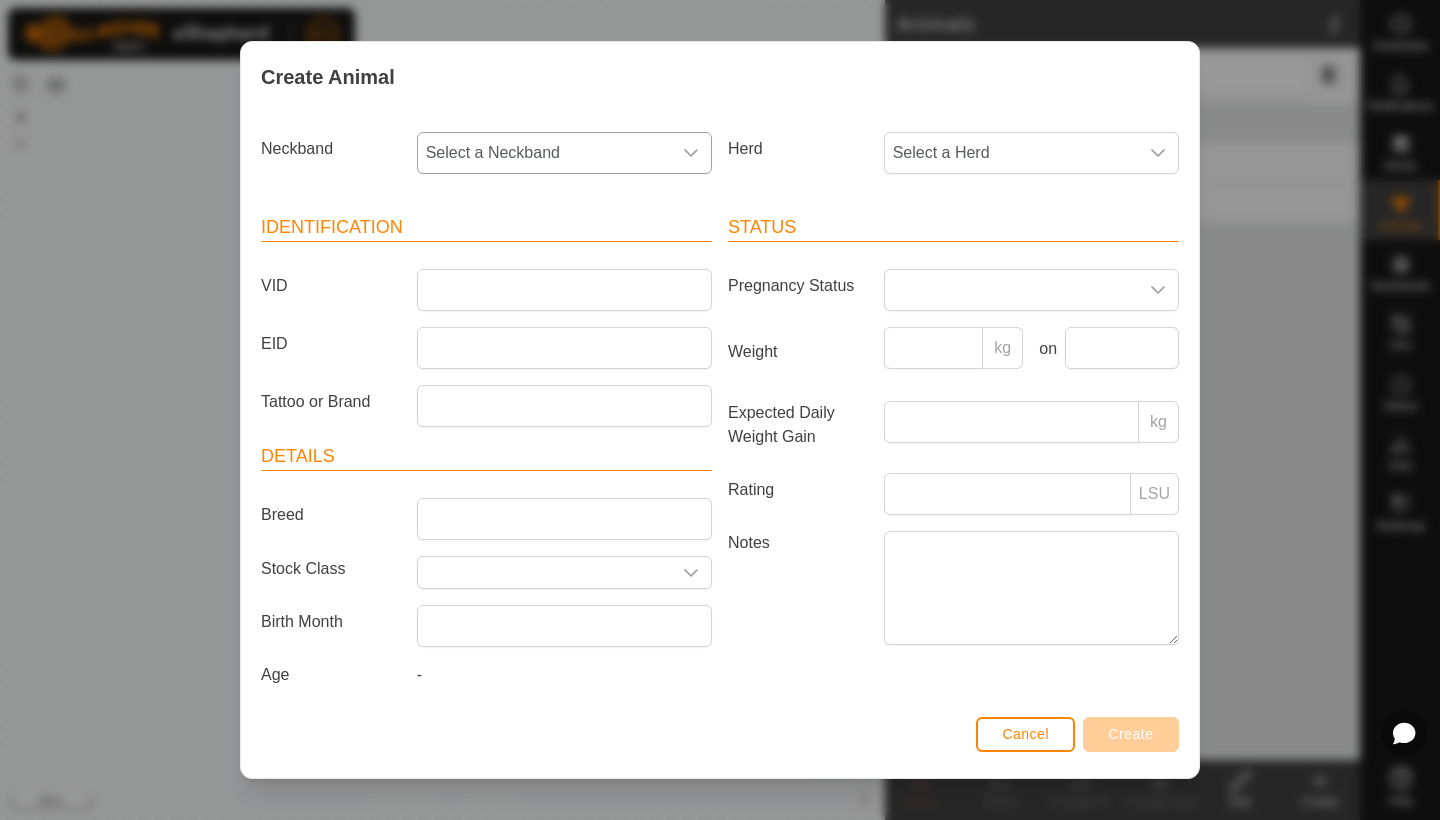 click 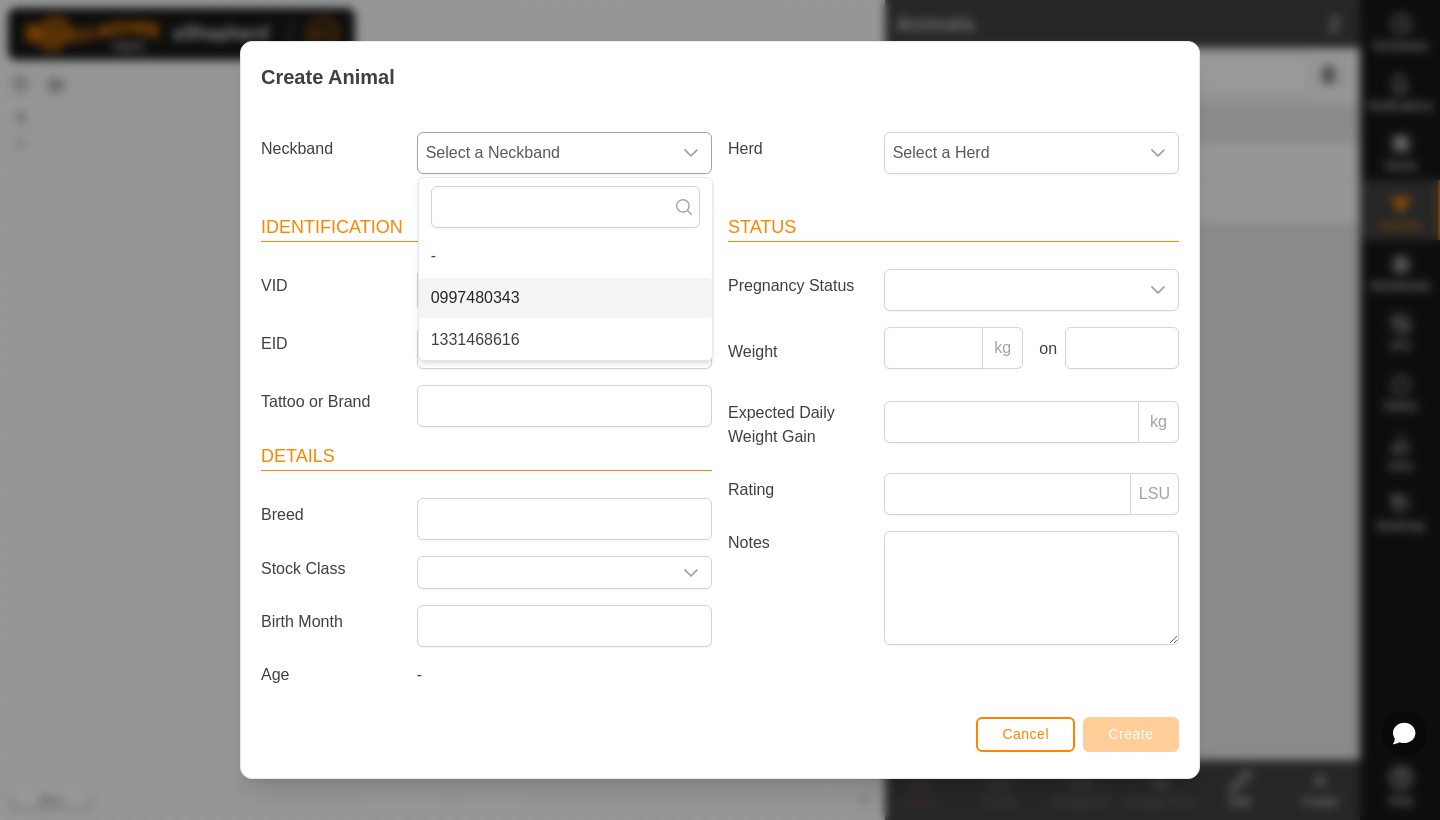 click on "0997480343" at bounding box center (565, 298) 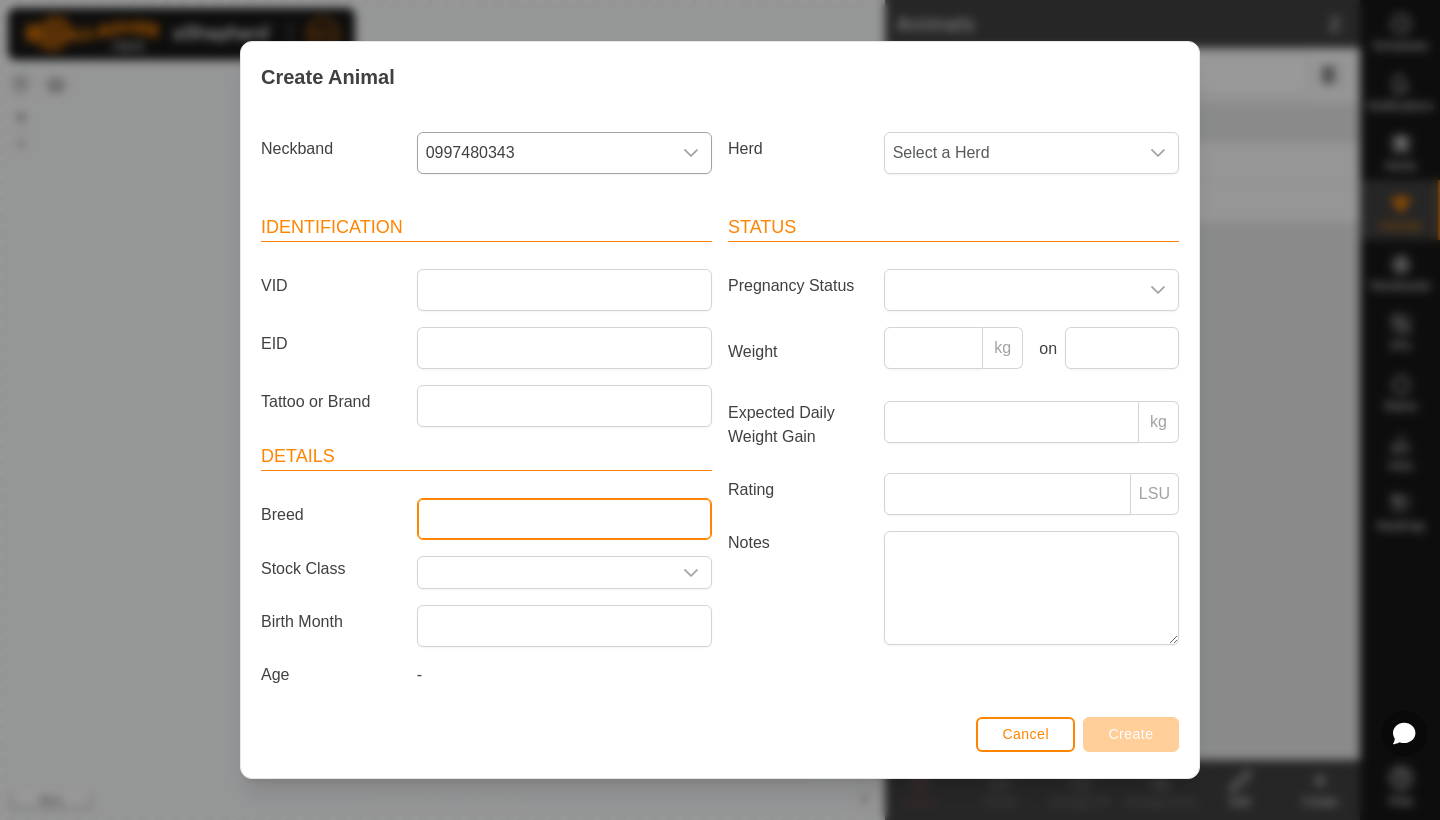 click on "Breed" at bounding box center [564, 519] 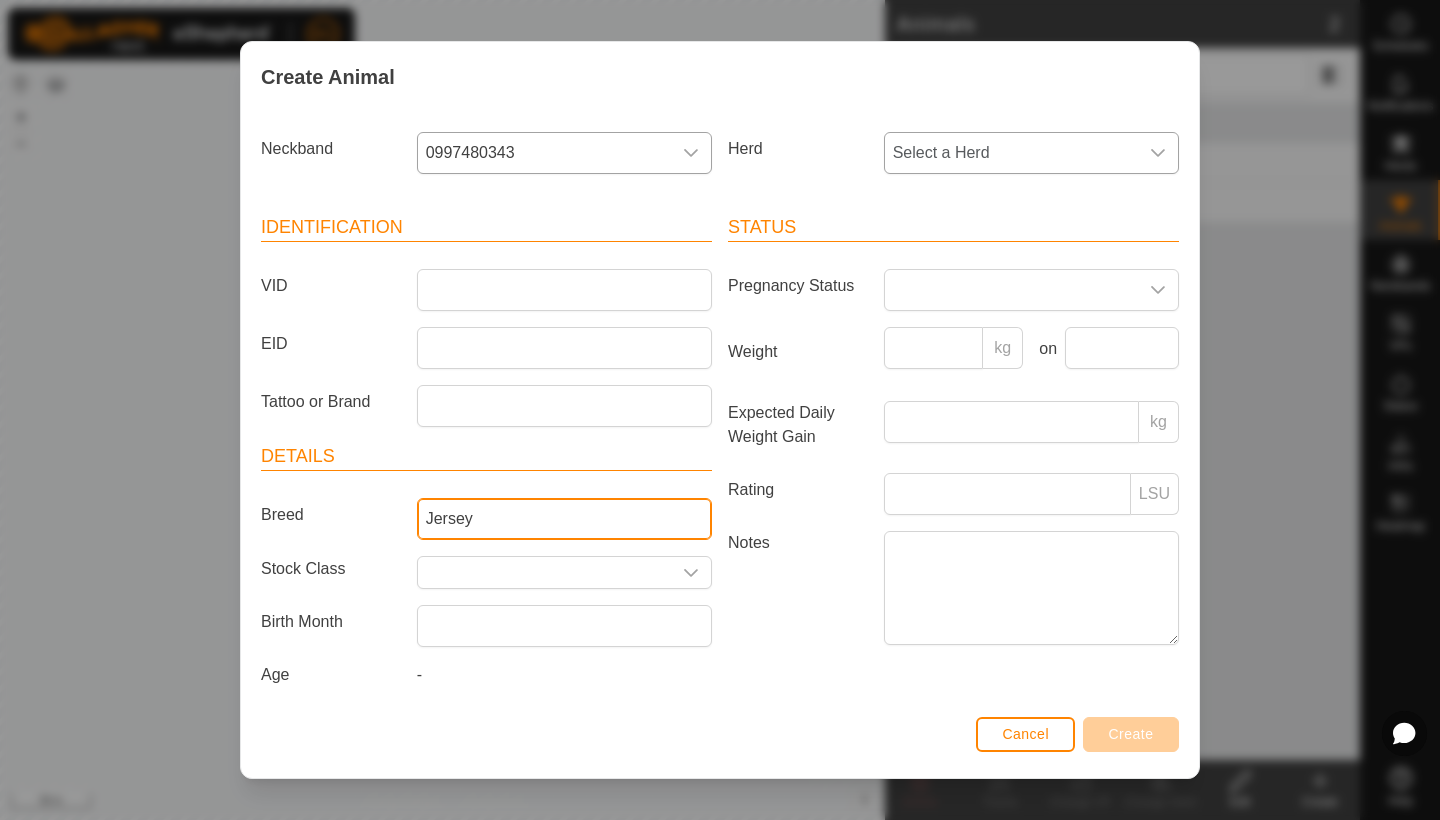 type on "Jersey" 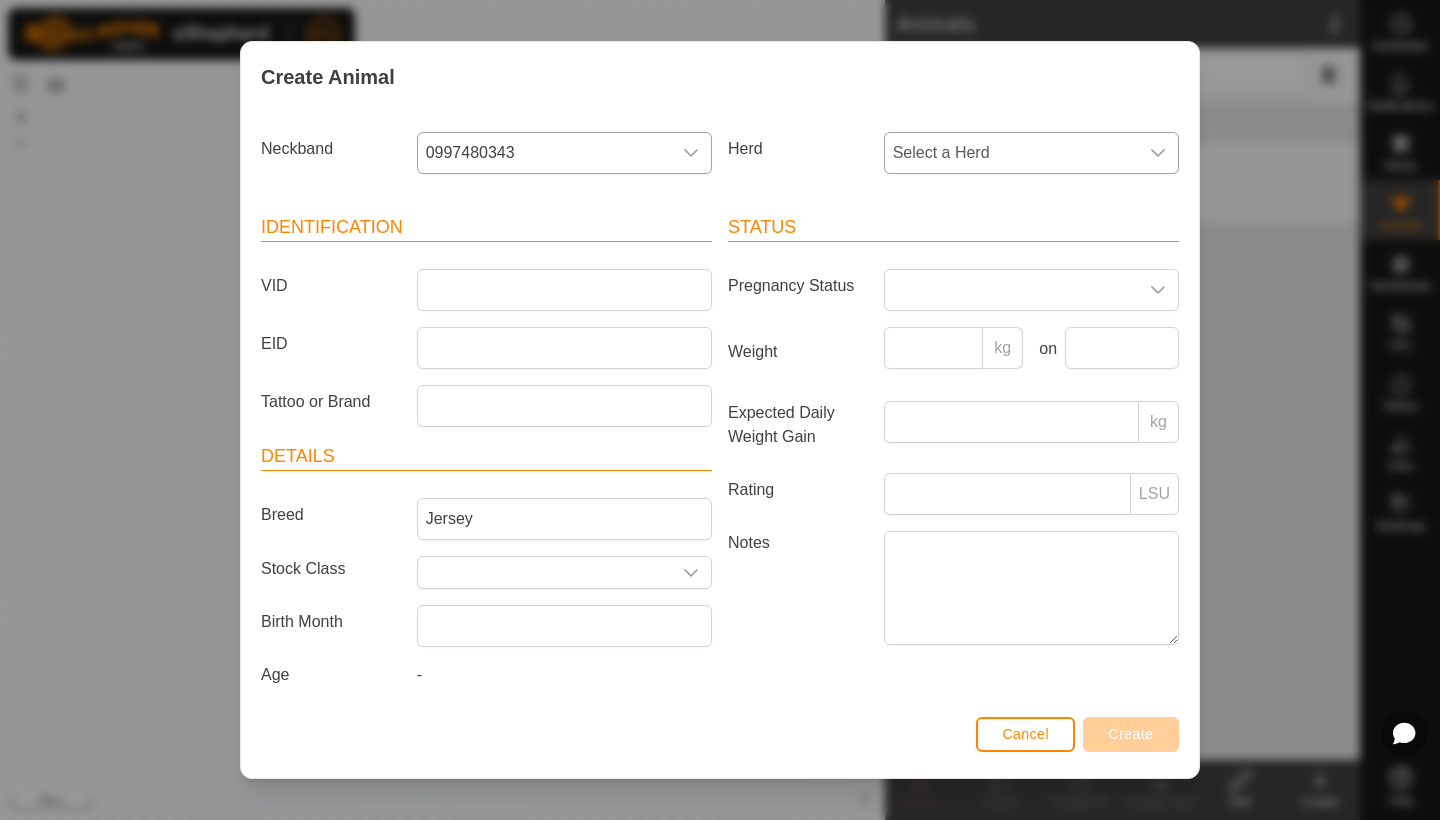 click on "Select a Herd" at bounding box center (1011, 153) 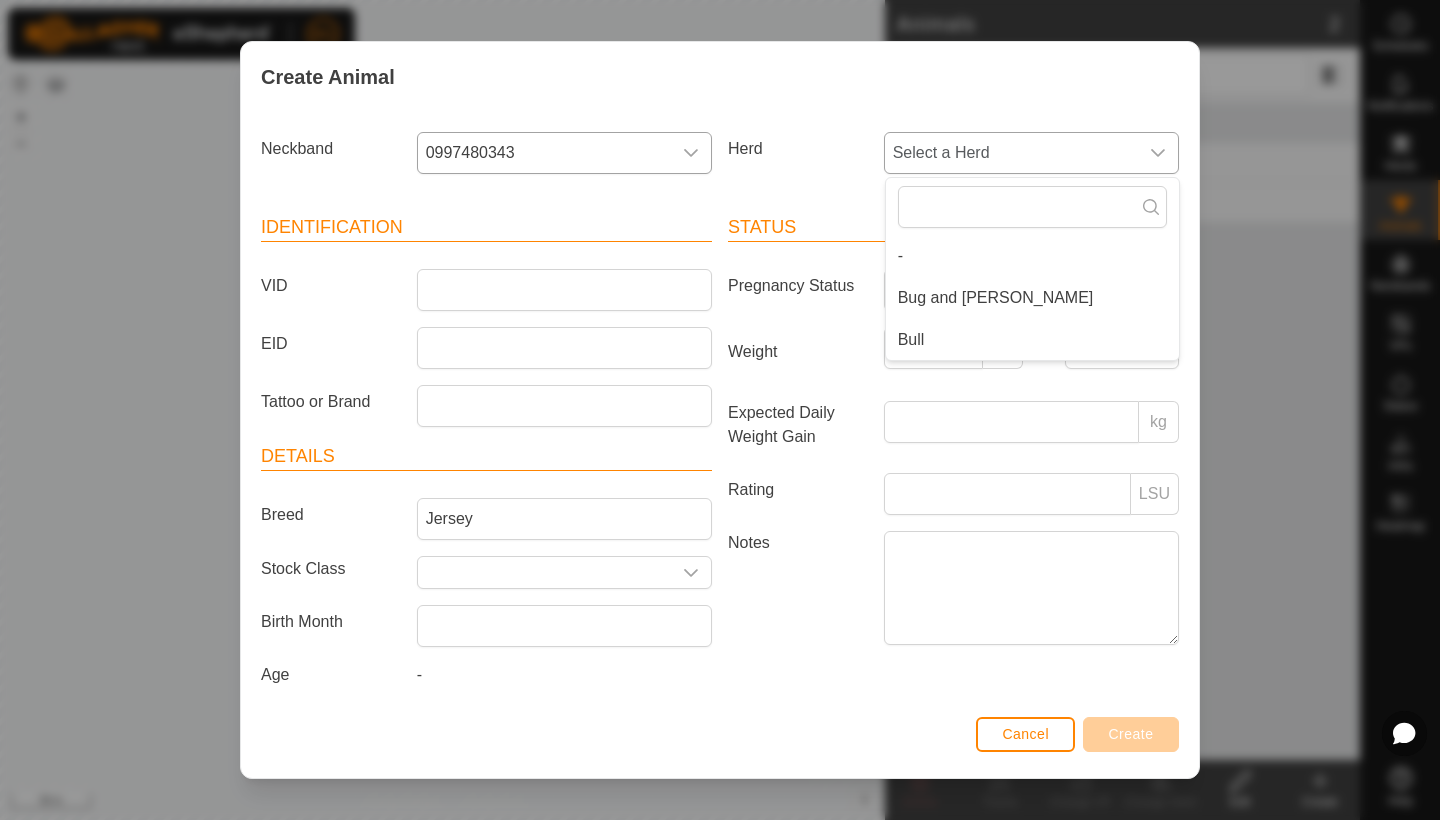 click on "Bull" at bounding box center (1032, 340) 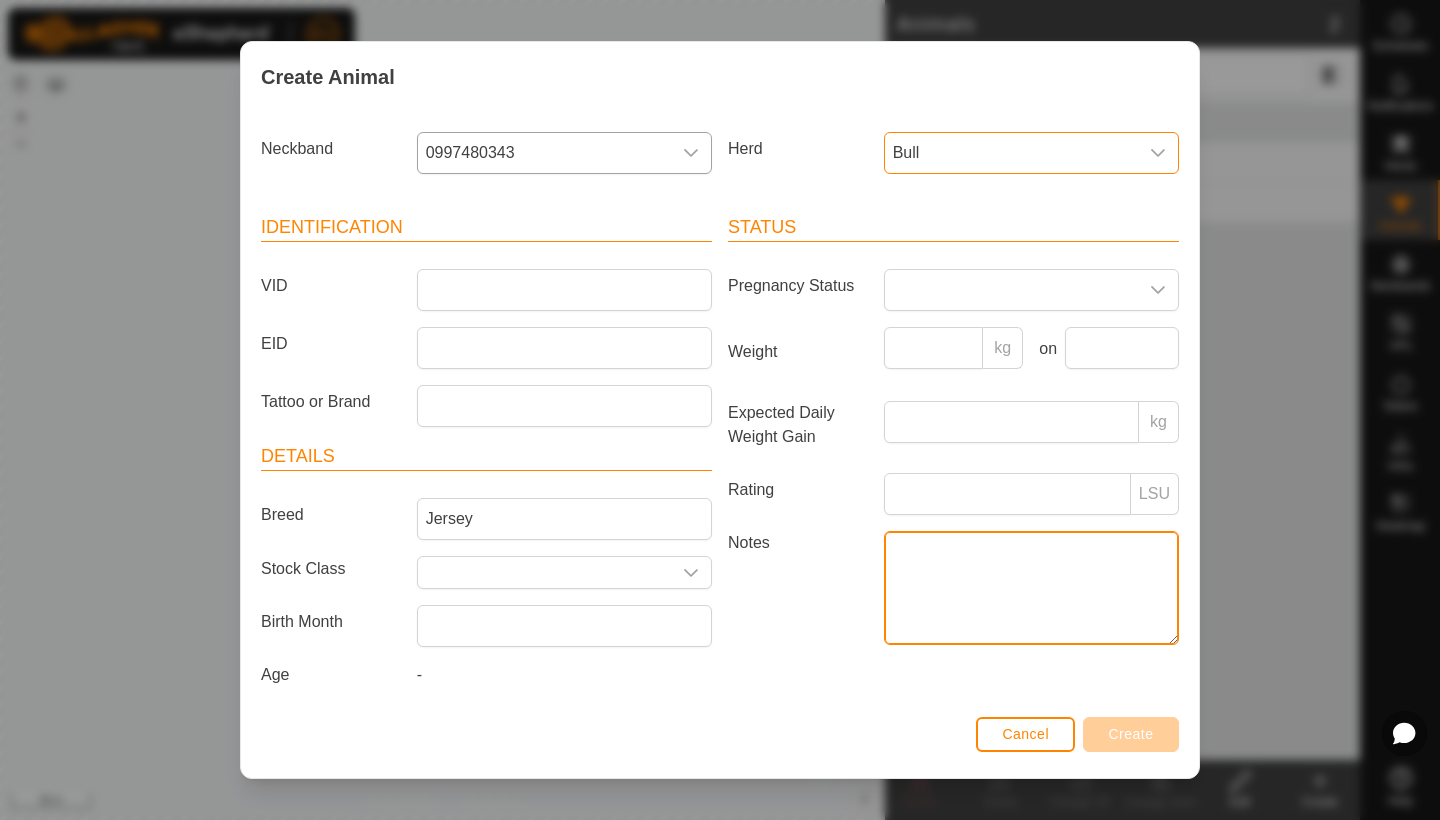 click on "Notes" at bounding box center [1031, 588] 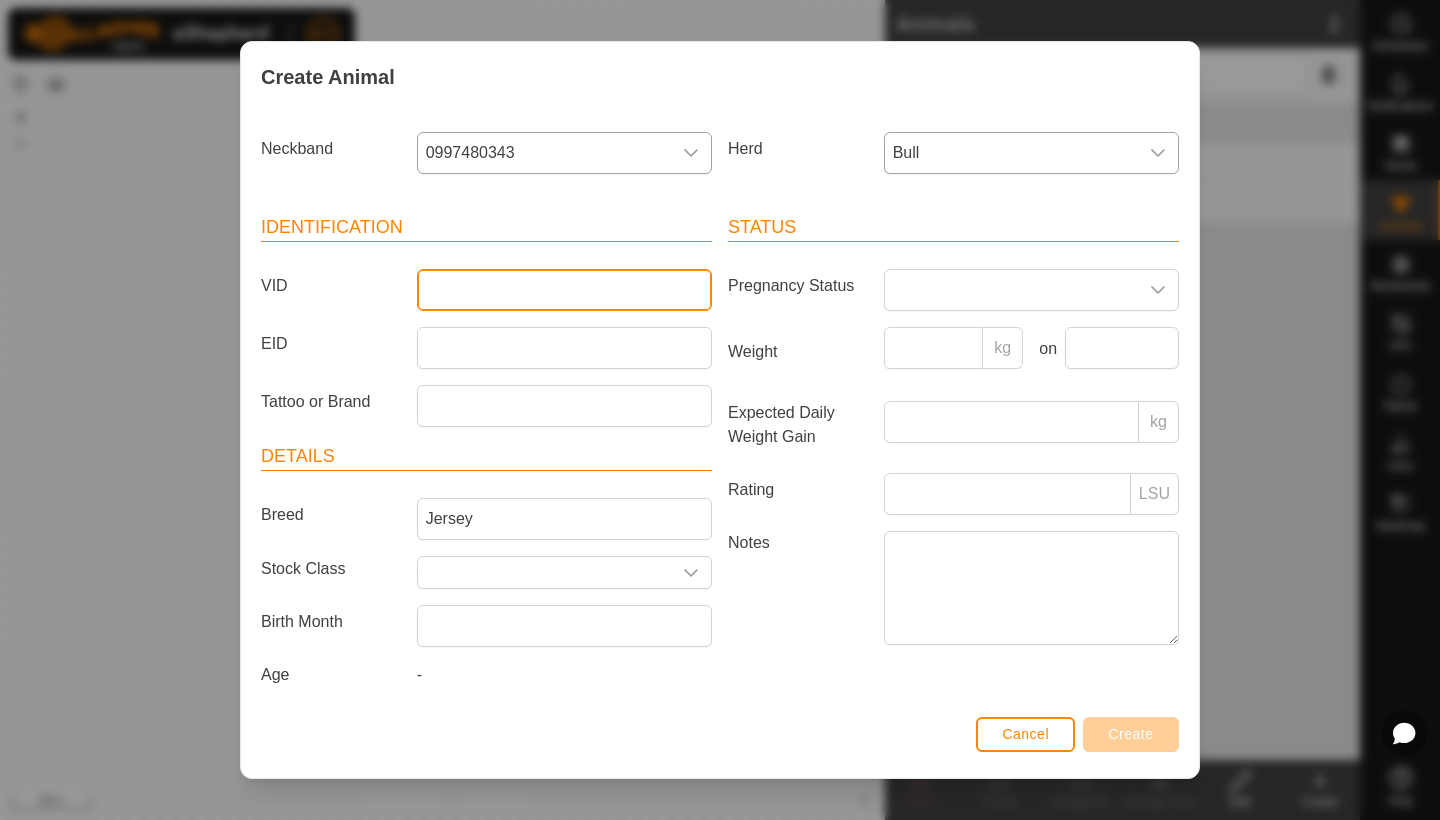 click on "VID" at bounding box center (564, 290) 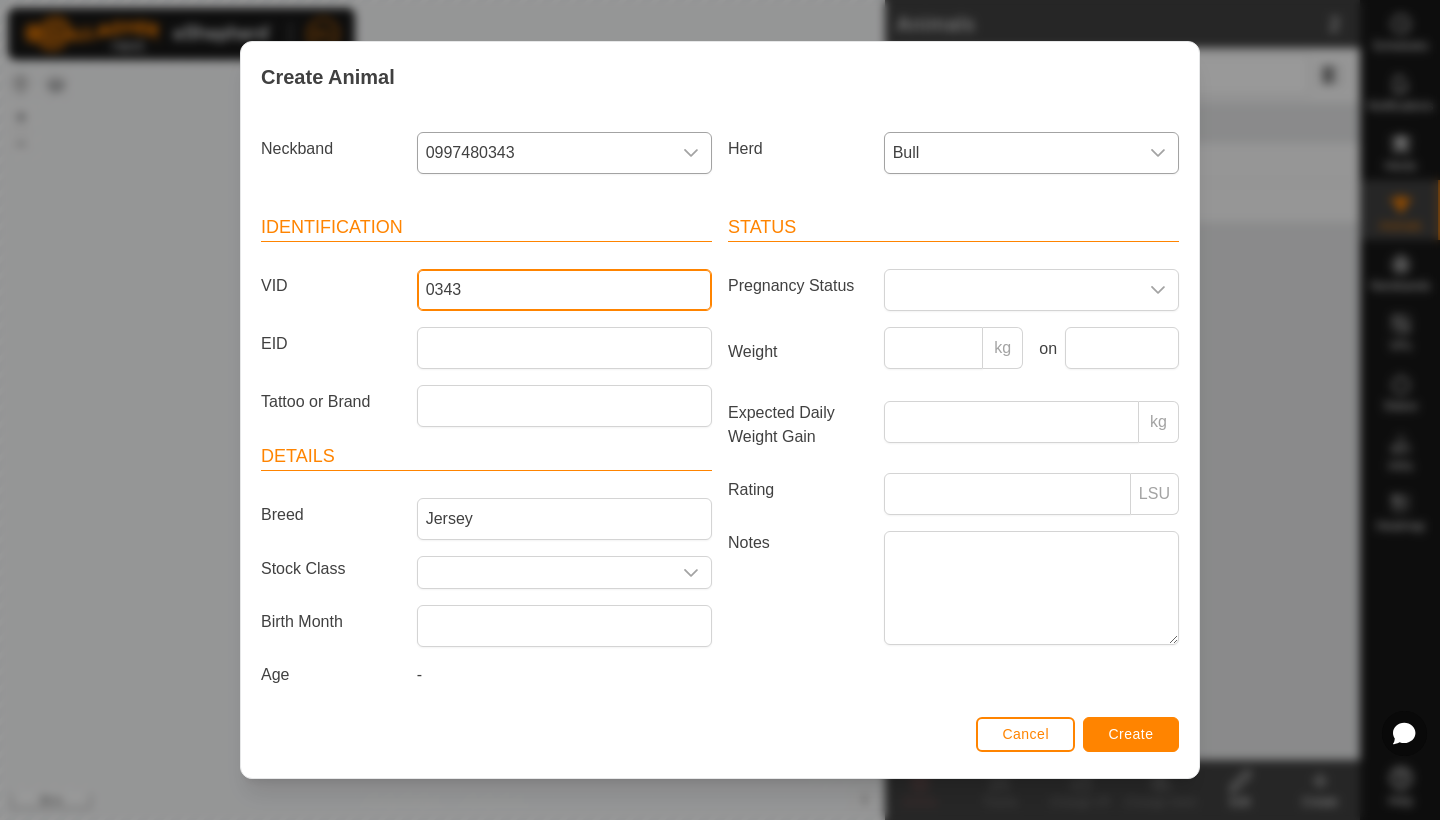 type on "0343" 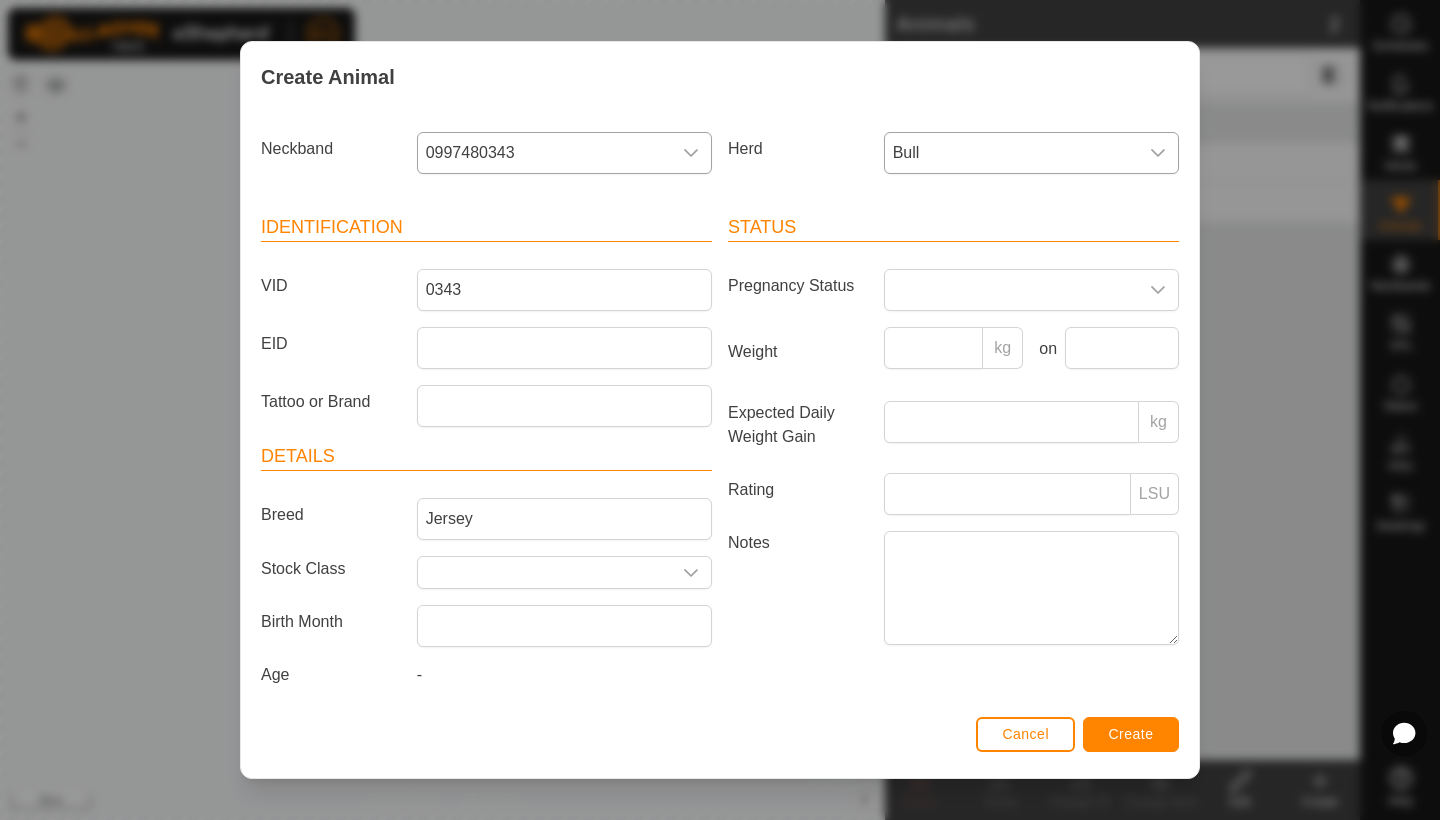 click on "Create" at bounding box center [1131, 734] 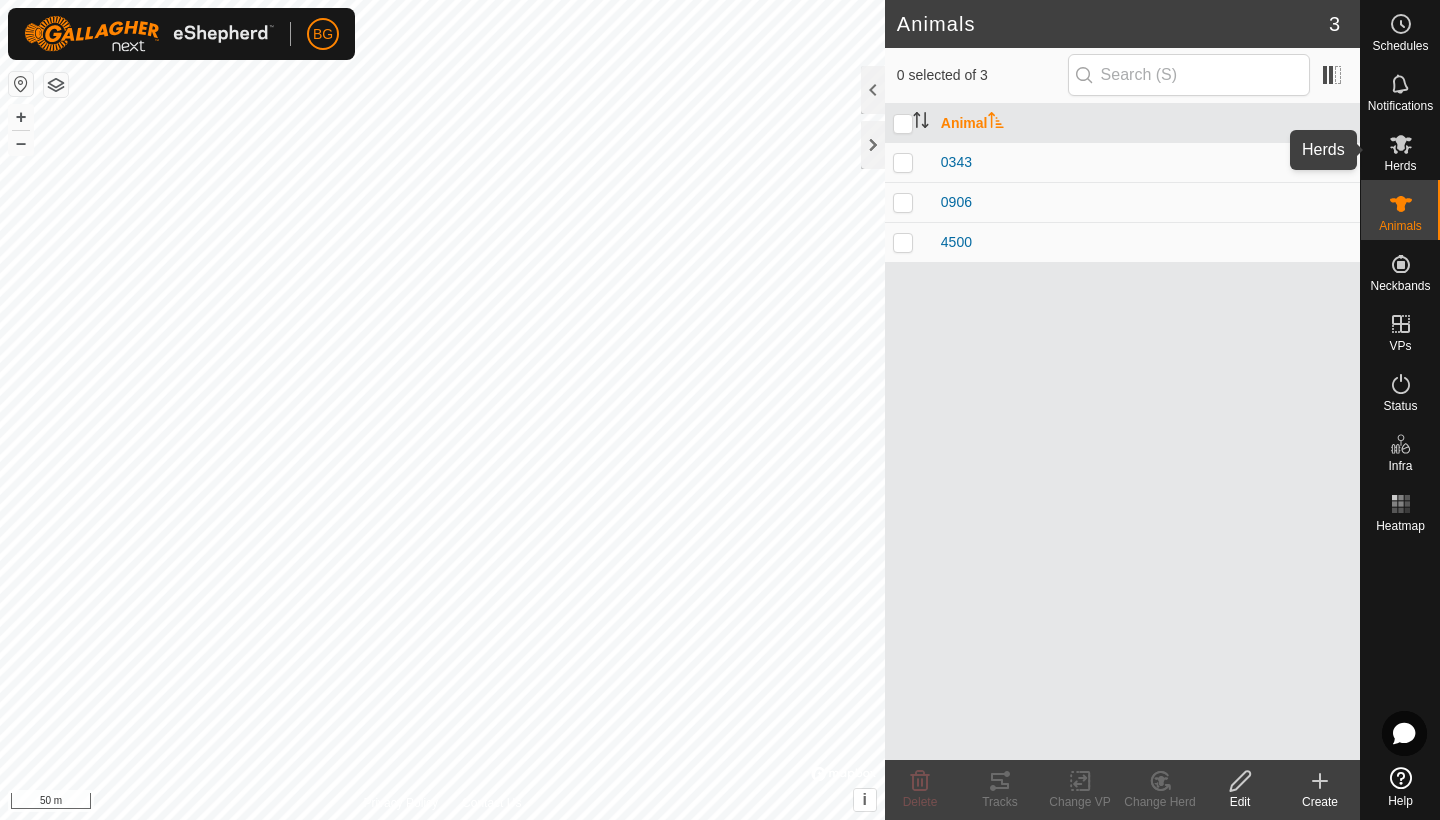click at bounding box center (1401, 144) 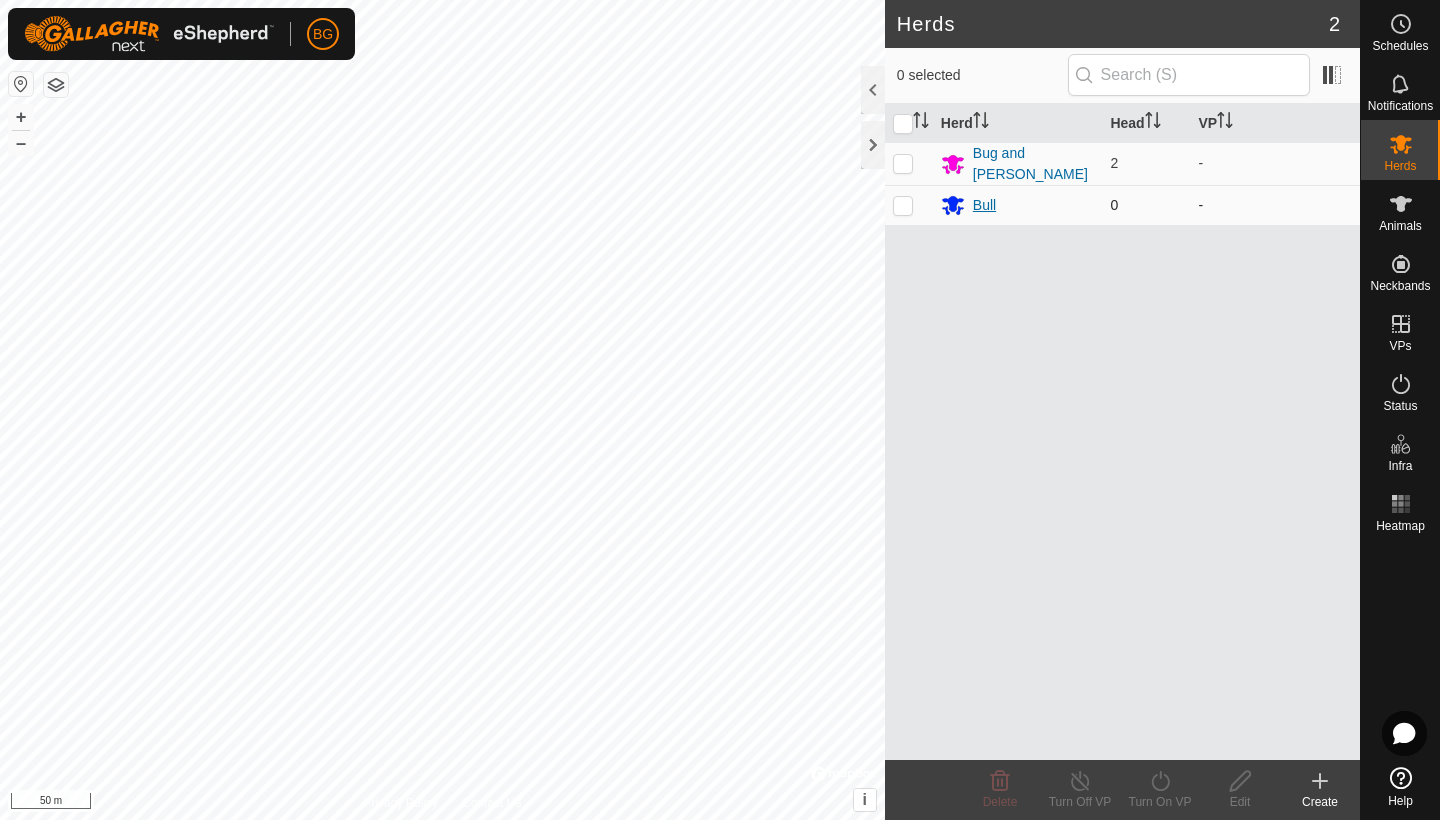 click on "Bull" at bounding box center [984, 205] 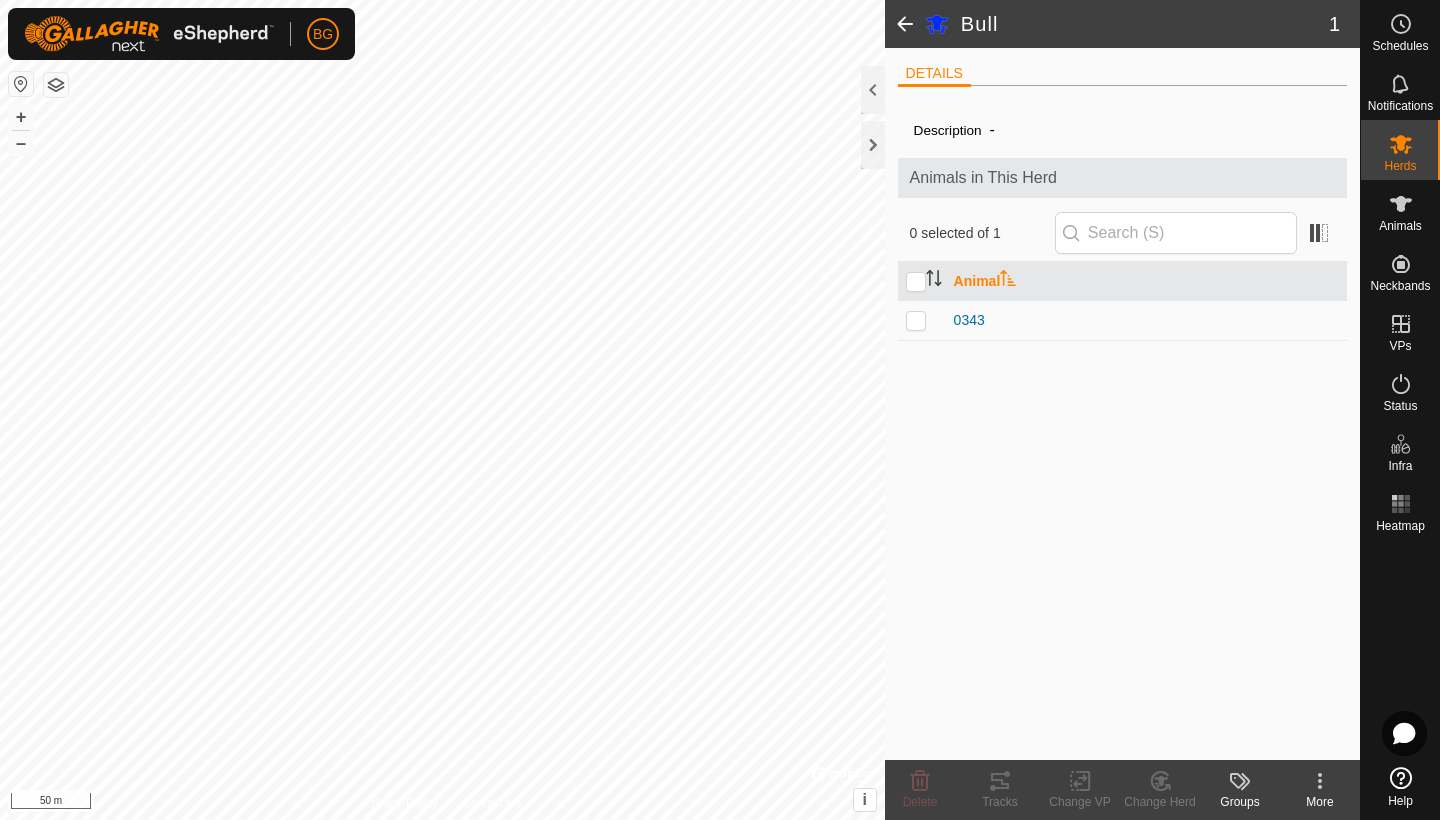 click at bounding box center [916, 320] 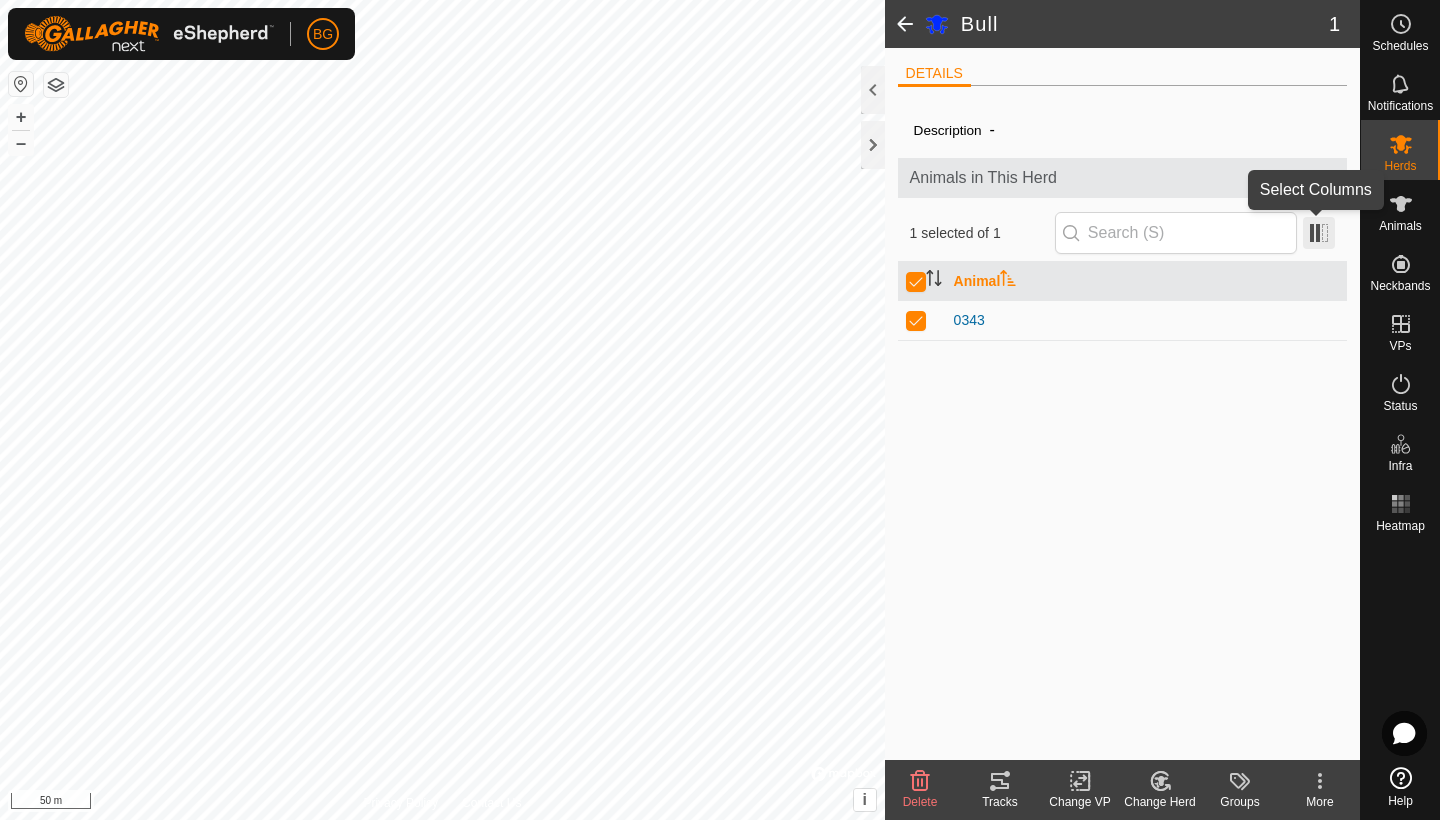 click at bounding box center (1319, 233) 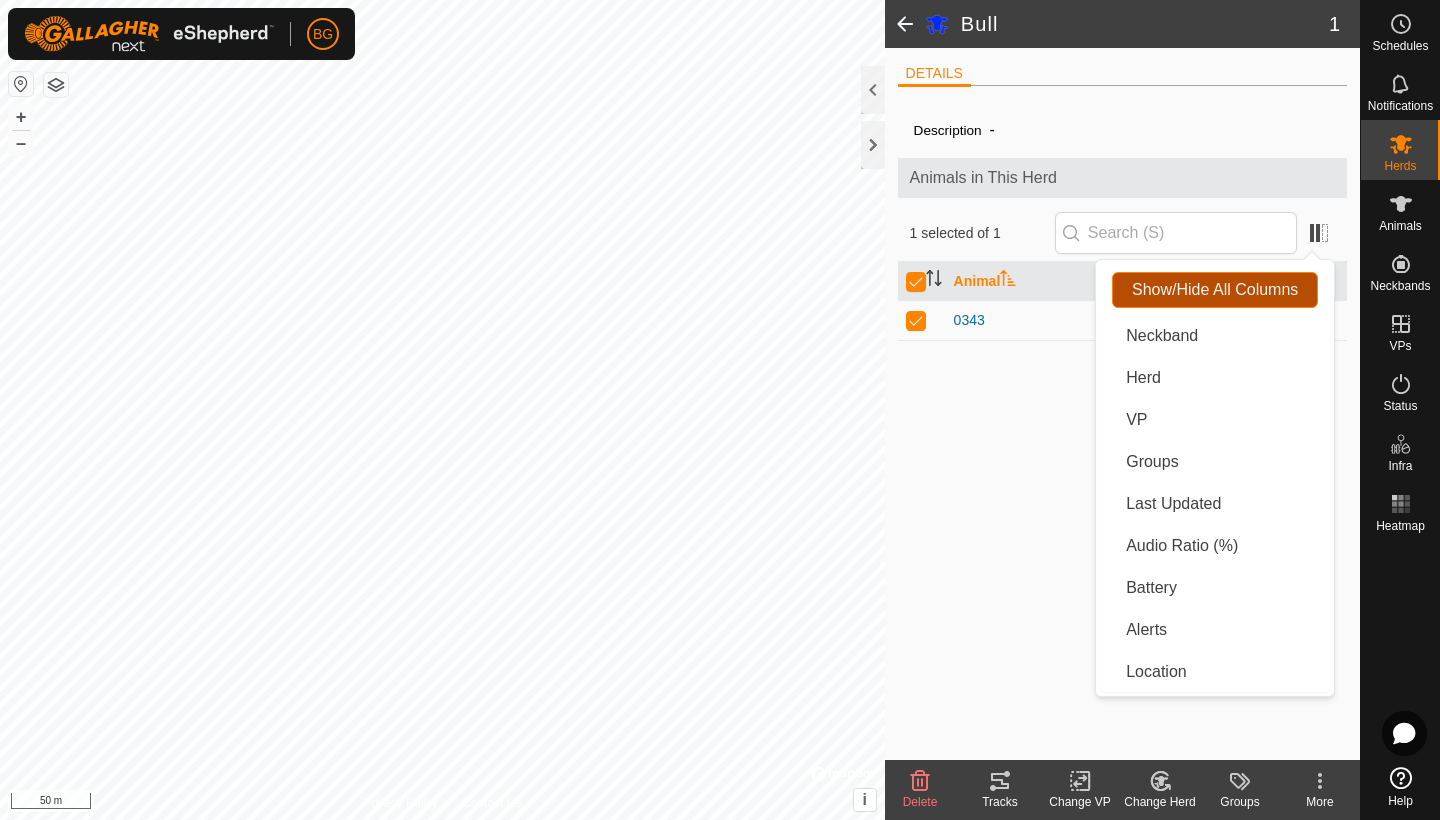 click on "Show/Hide All Columns" at bounding box center (1215, 290) 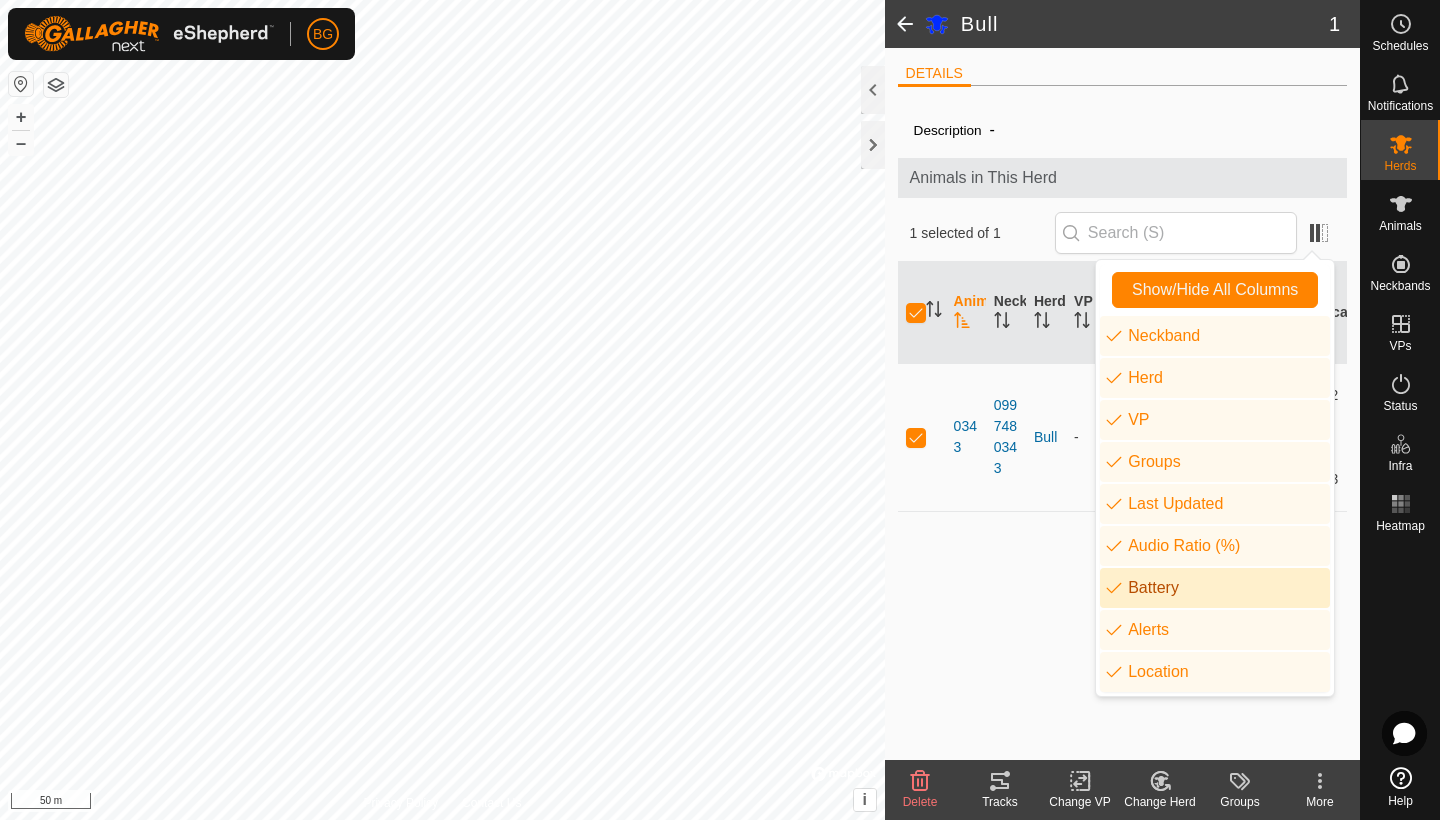click on "Description  - Animals in This Herd  1 selected of 1   Animal   Neckband   Herd   VP   Groups   Last Updated   Audio Ratio (%)   Battery   Alerts   Location   0343   0997480343   Bull  -  -  11 min. ago  TBD  -  -   58.86243, -122.75232" 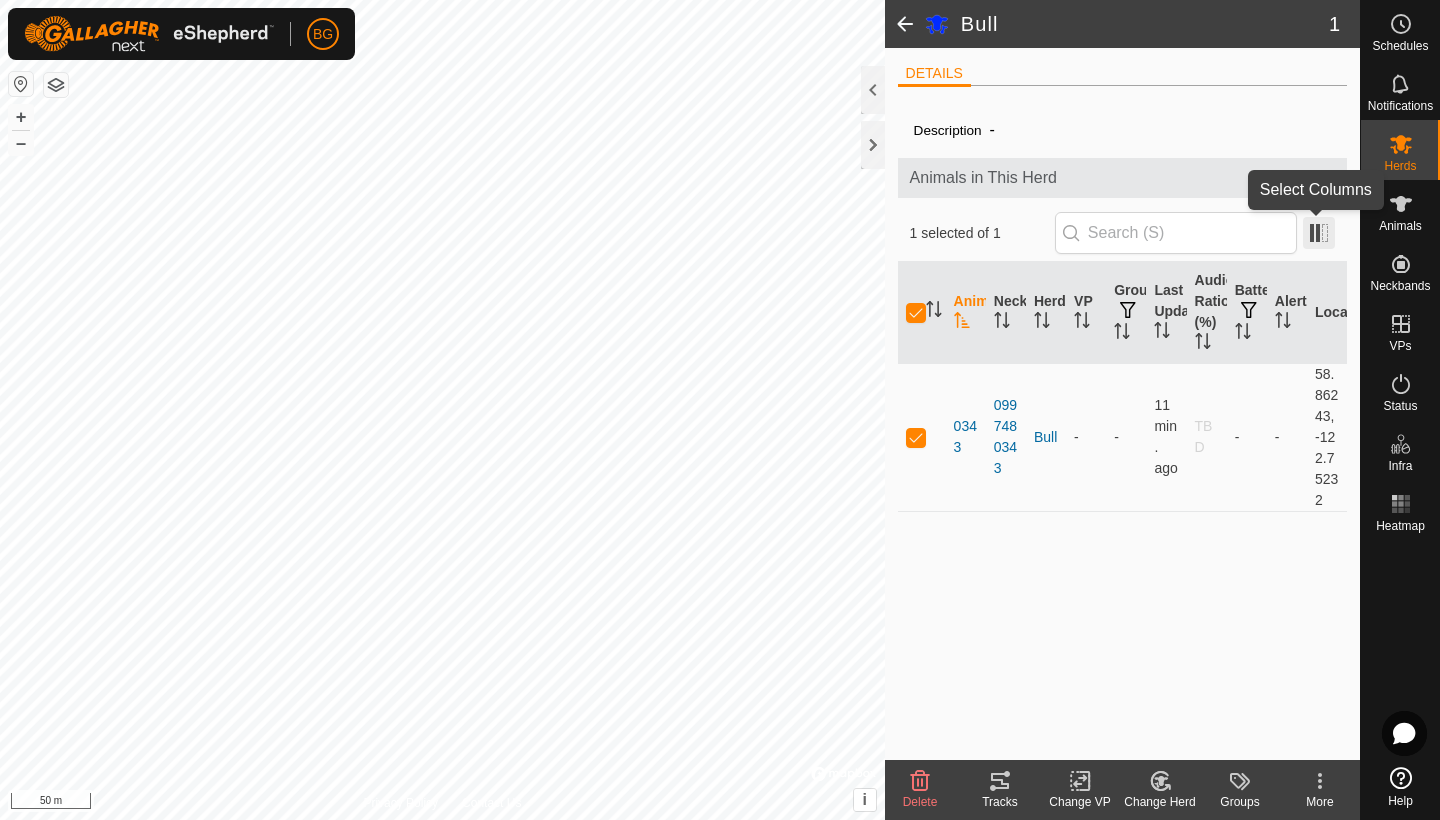 click at bounding box center [1319, 233] 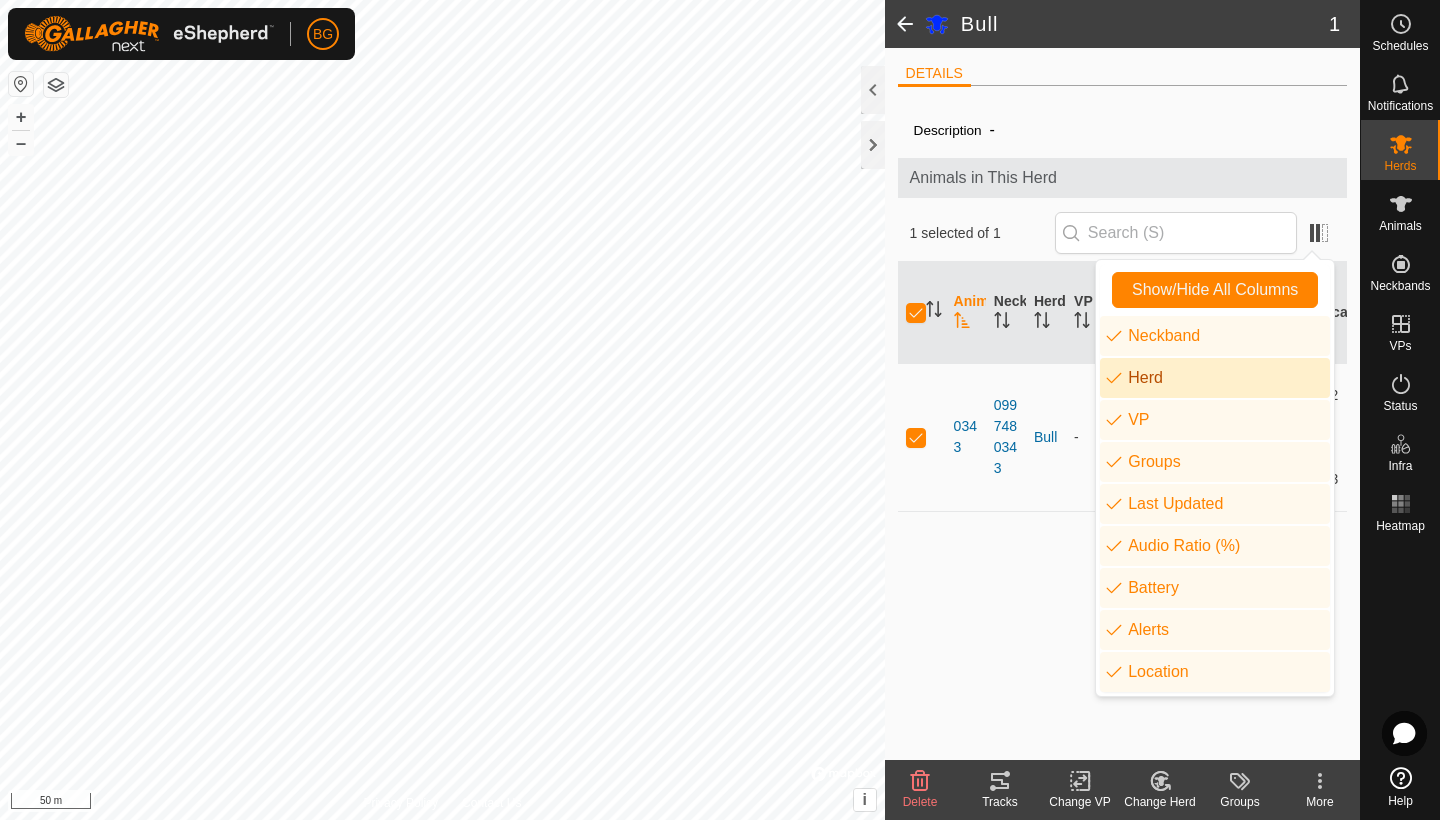 click on "Description  - Animals in This Herd  1 selected of 1   Animal   Neckband   Herd   VP   Groups   Last Updated   Audio Ratio (%)   Battery   Alerts   Location   0343   0997480343   Bull  -  -  11 min. ago  TBD  -  -   58.86243, -122.75232" 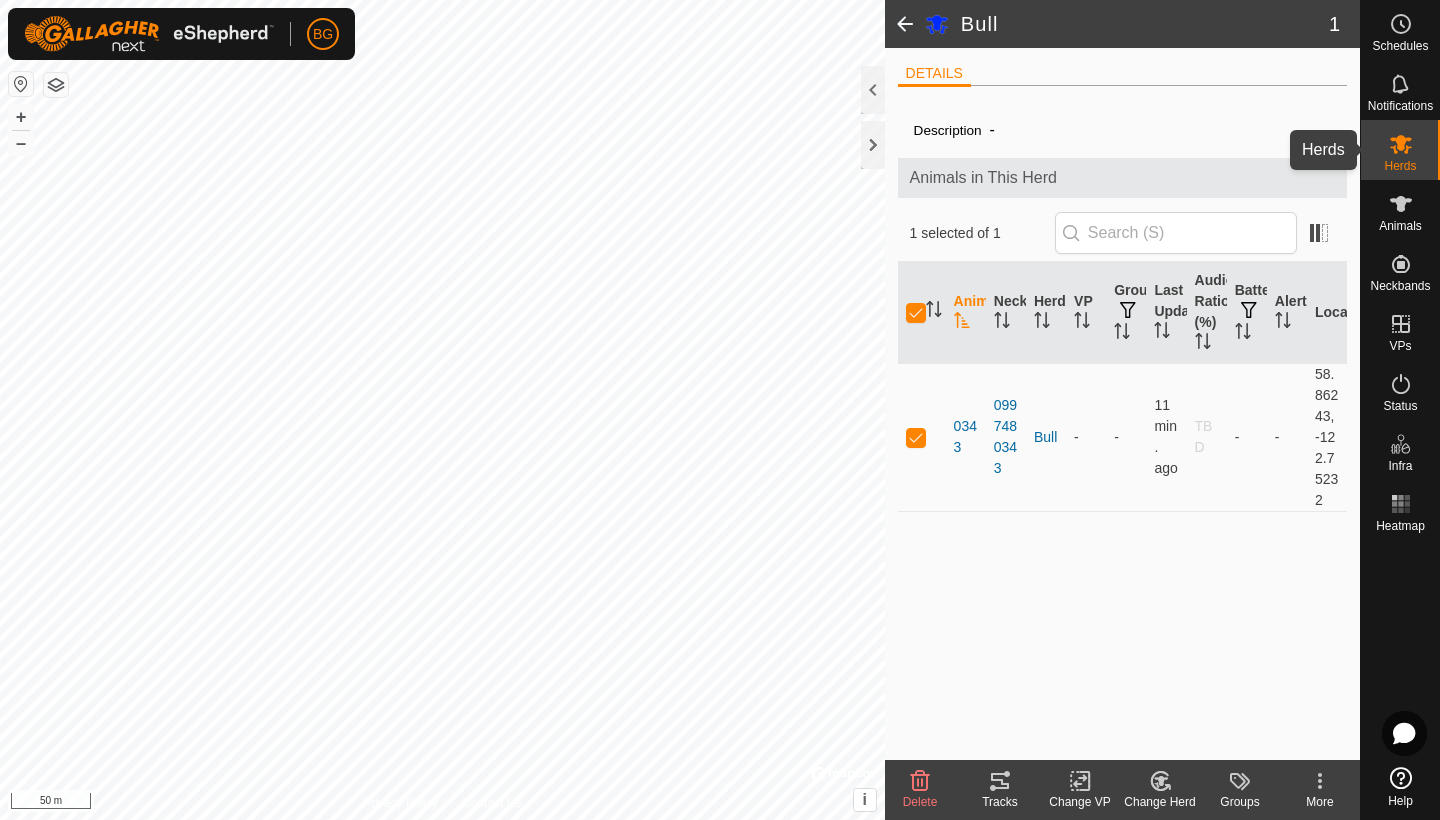 click at bounding box center (1401, 144) 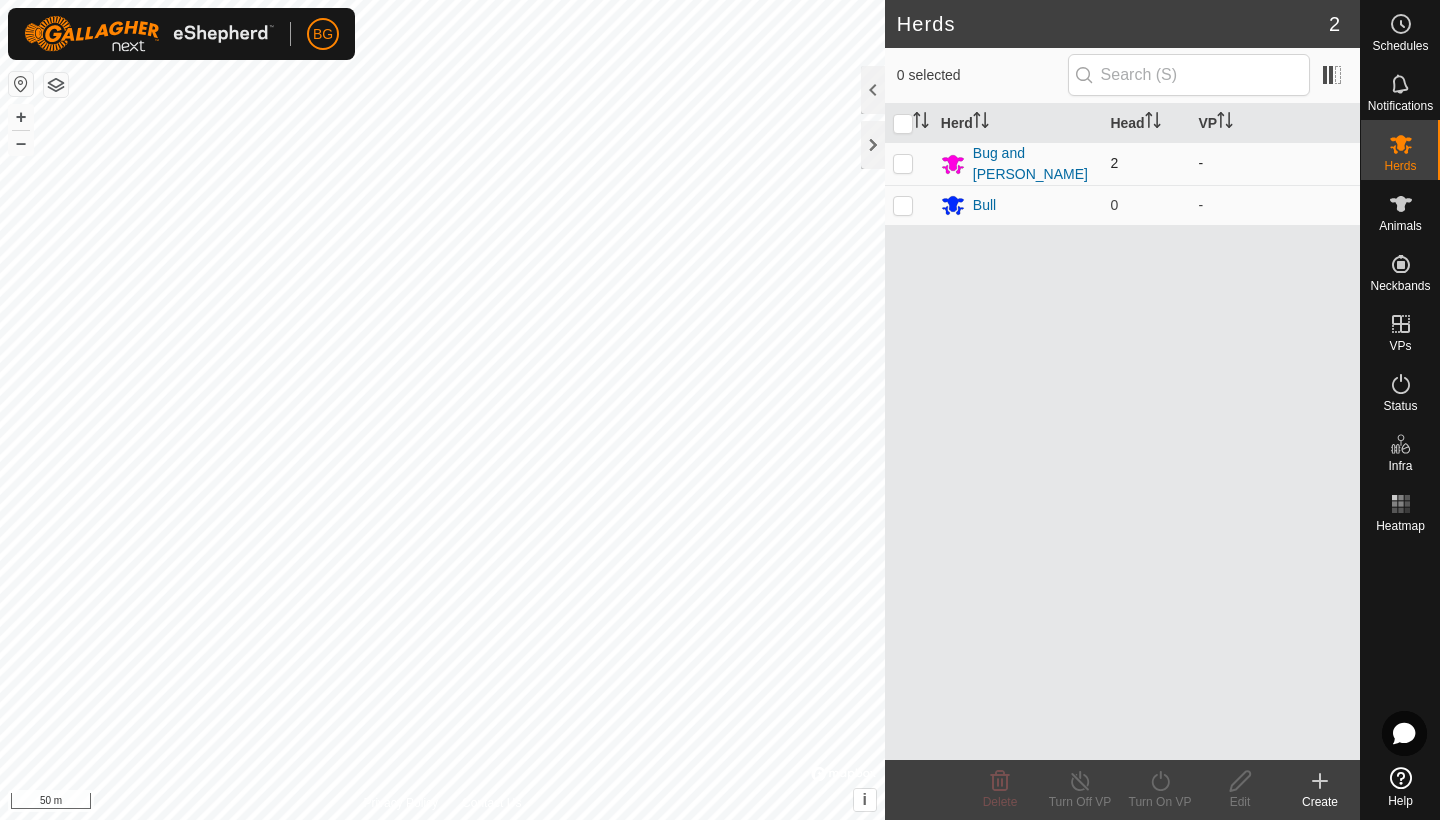 click at bounding box center (903, 163) 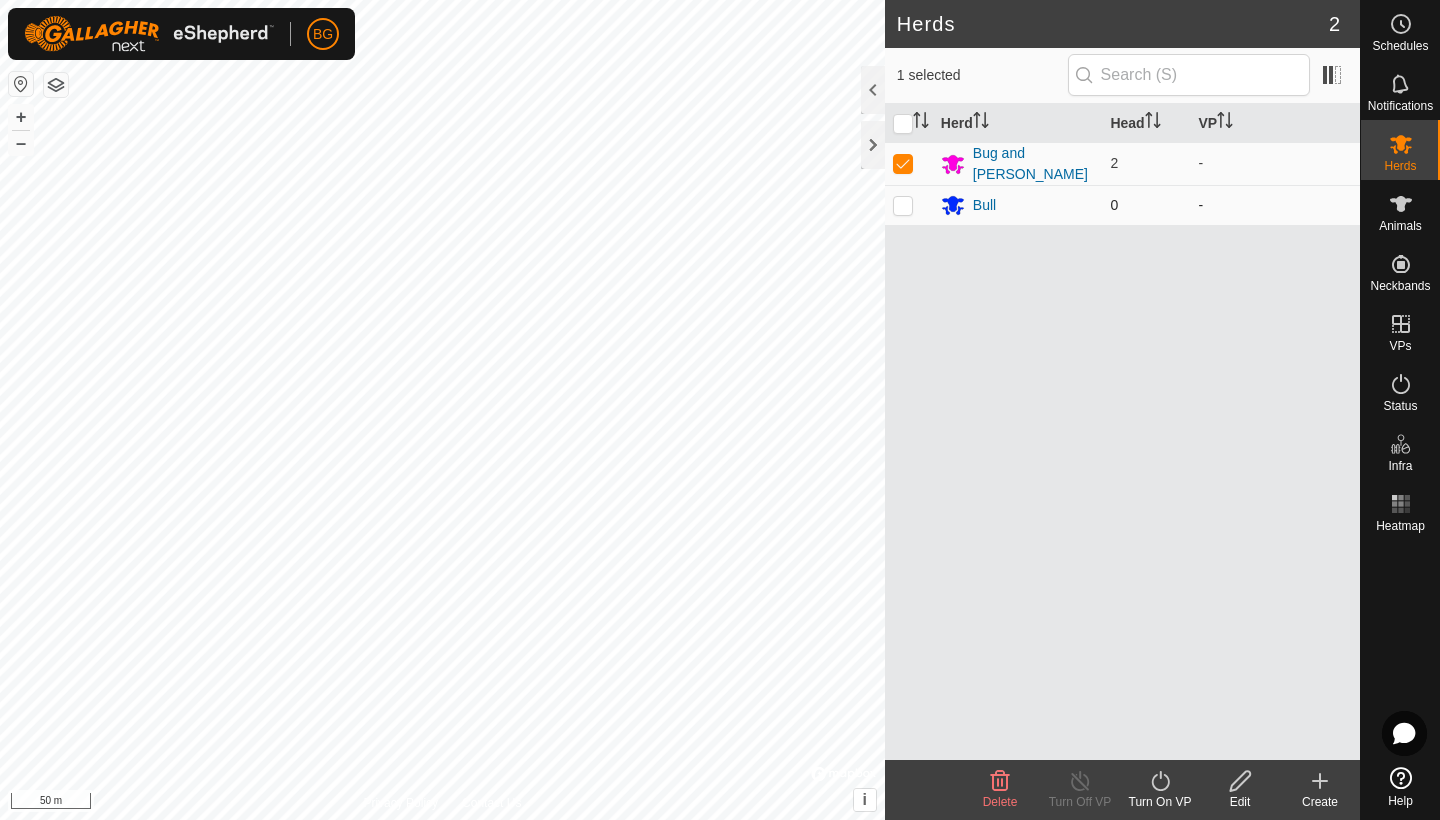 click at bounding box center [903, 205] 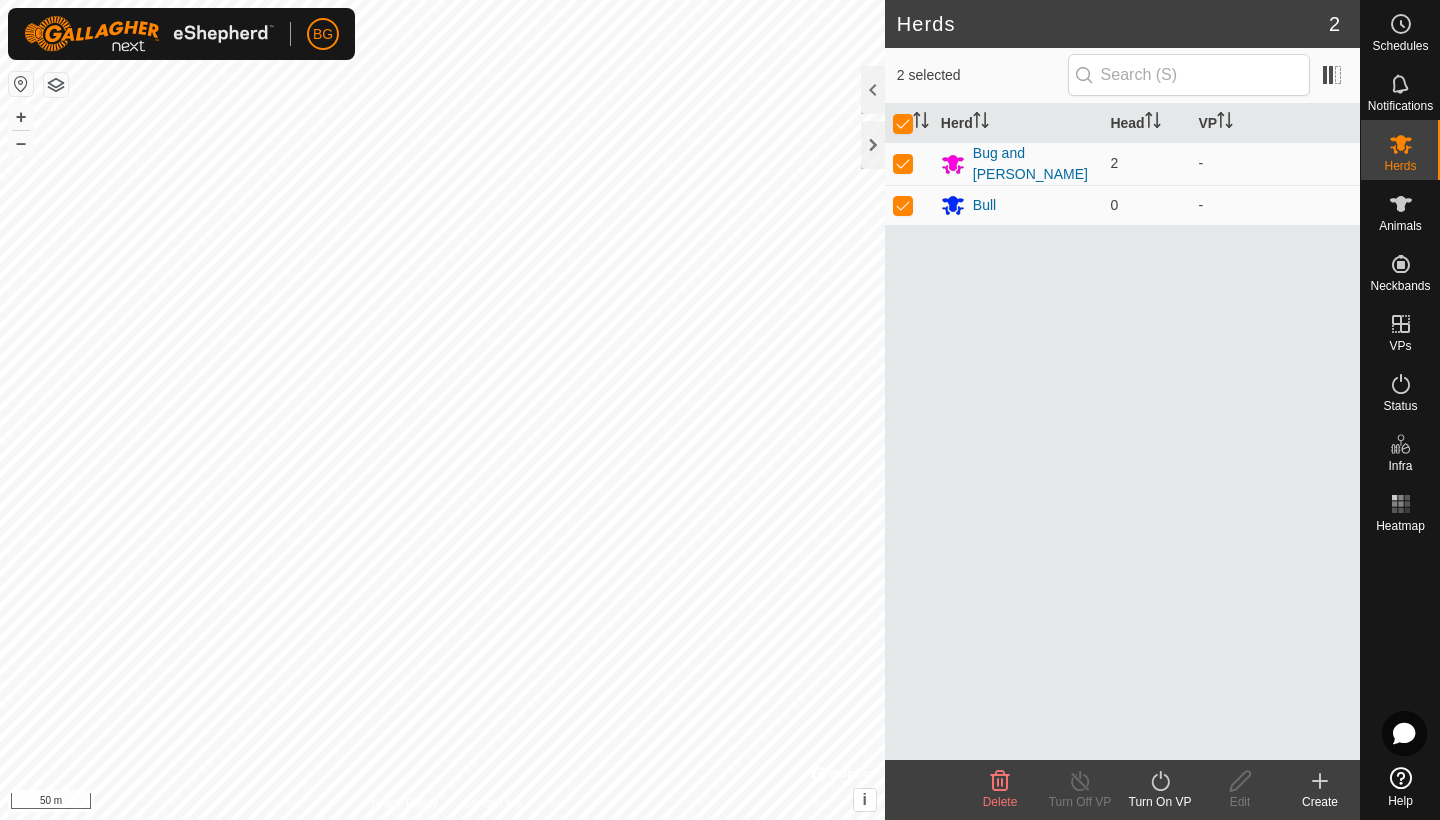 click 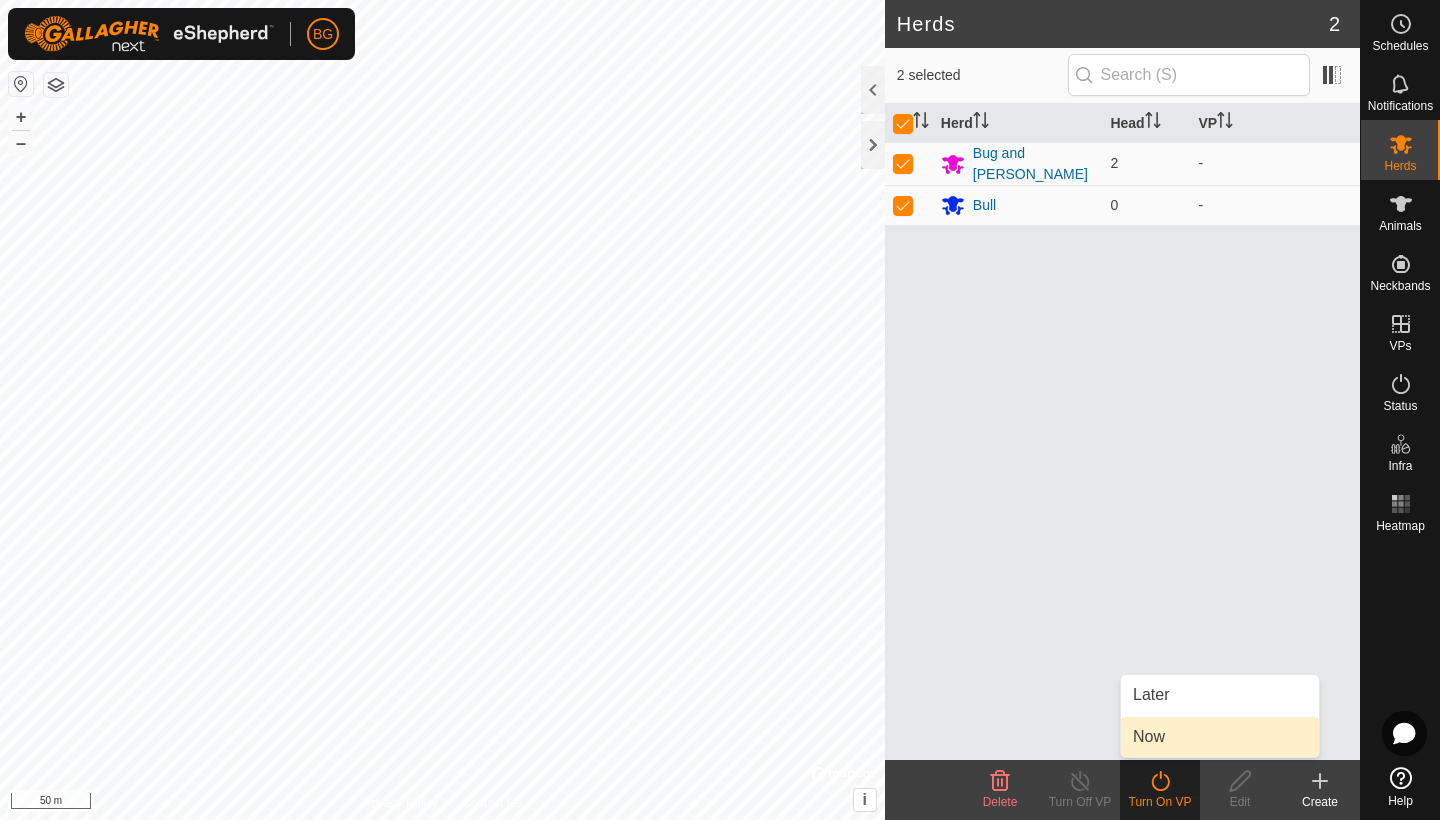 click on "Now" at bounding box center [1220, 737] 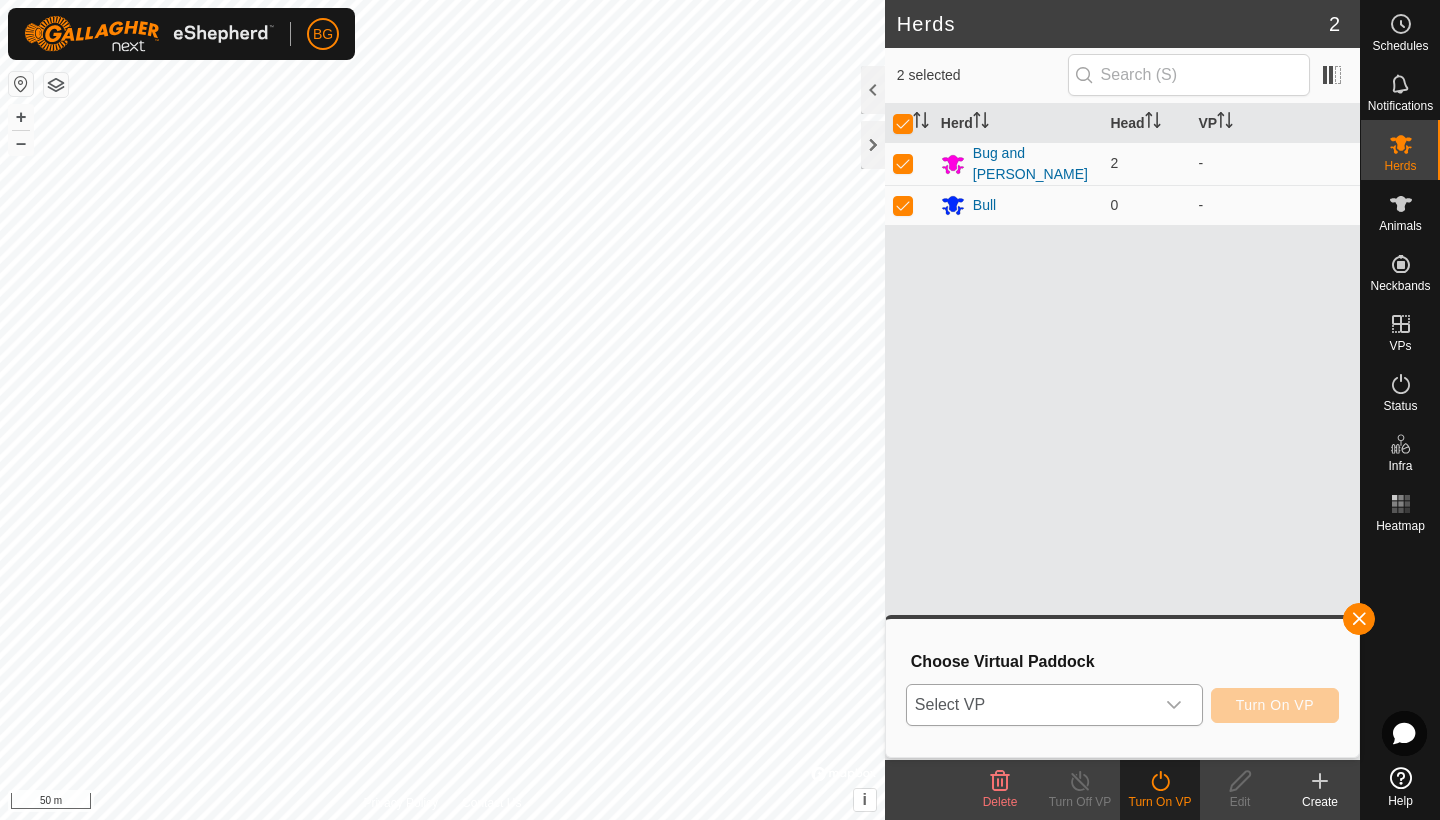 click 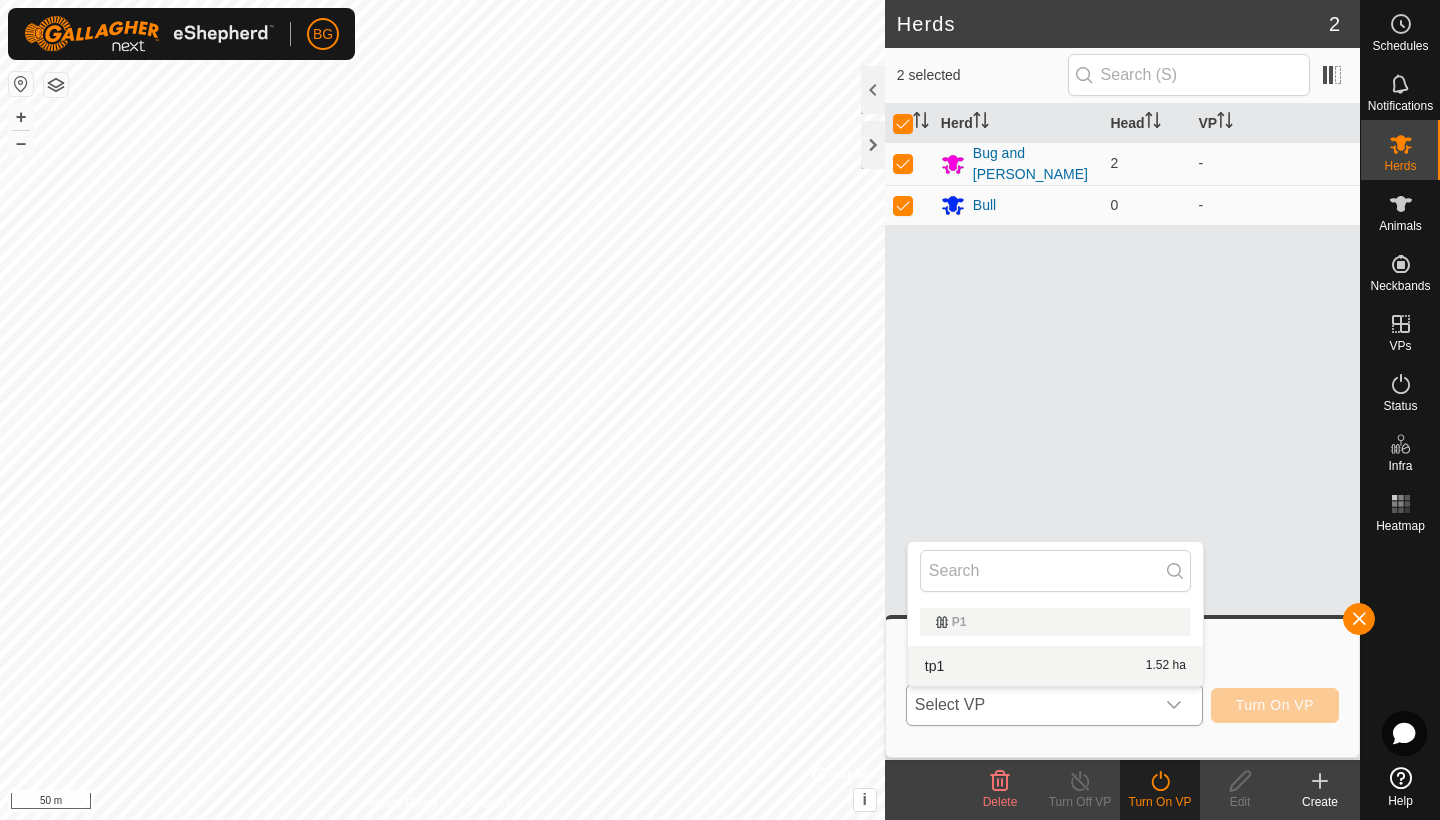 click on "tp1  1.52 ha" at bounding box center (1055, 666) 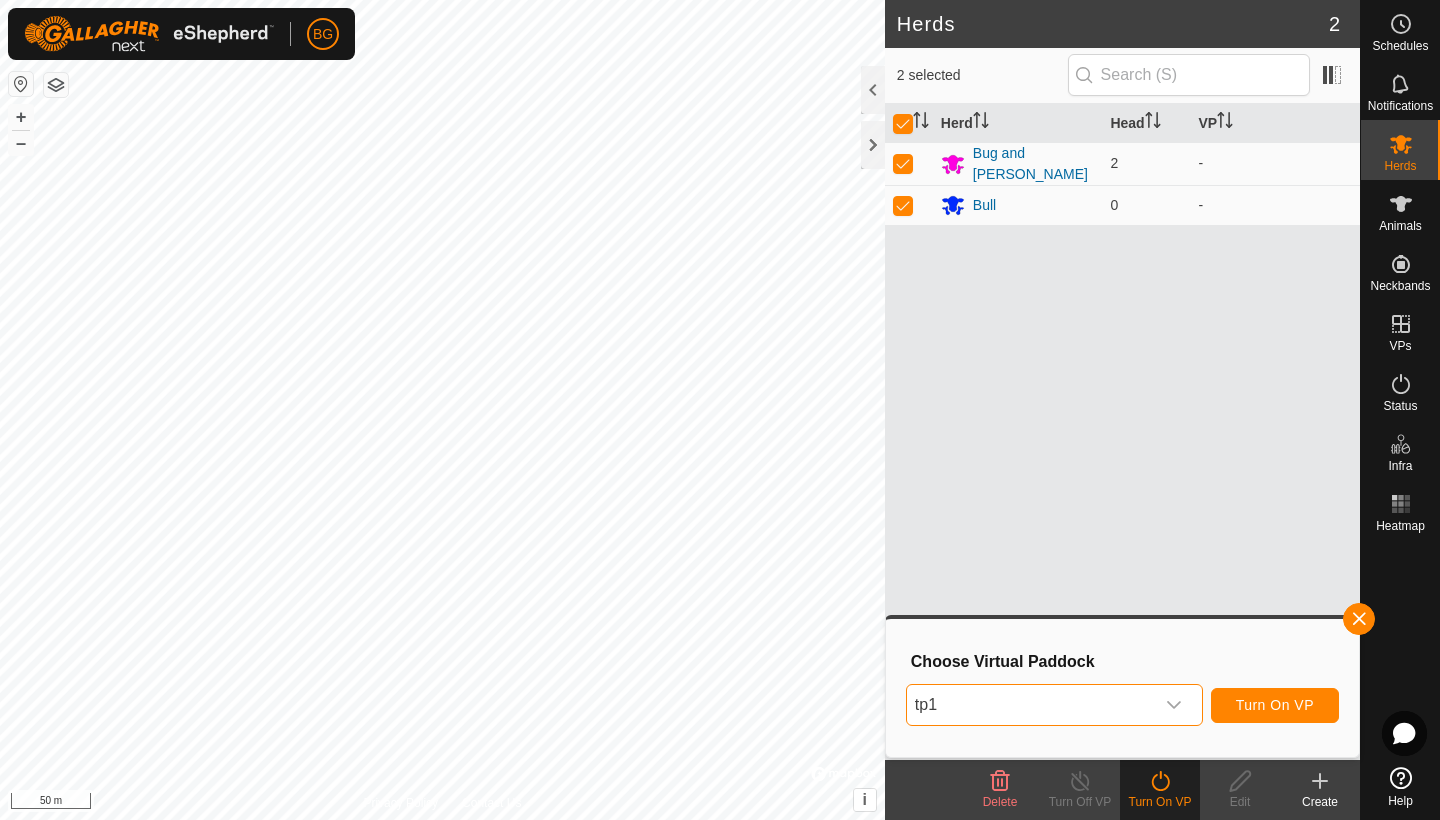 click on "Turn On VP" at bounding box center [1275, 705] 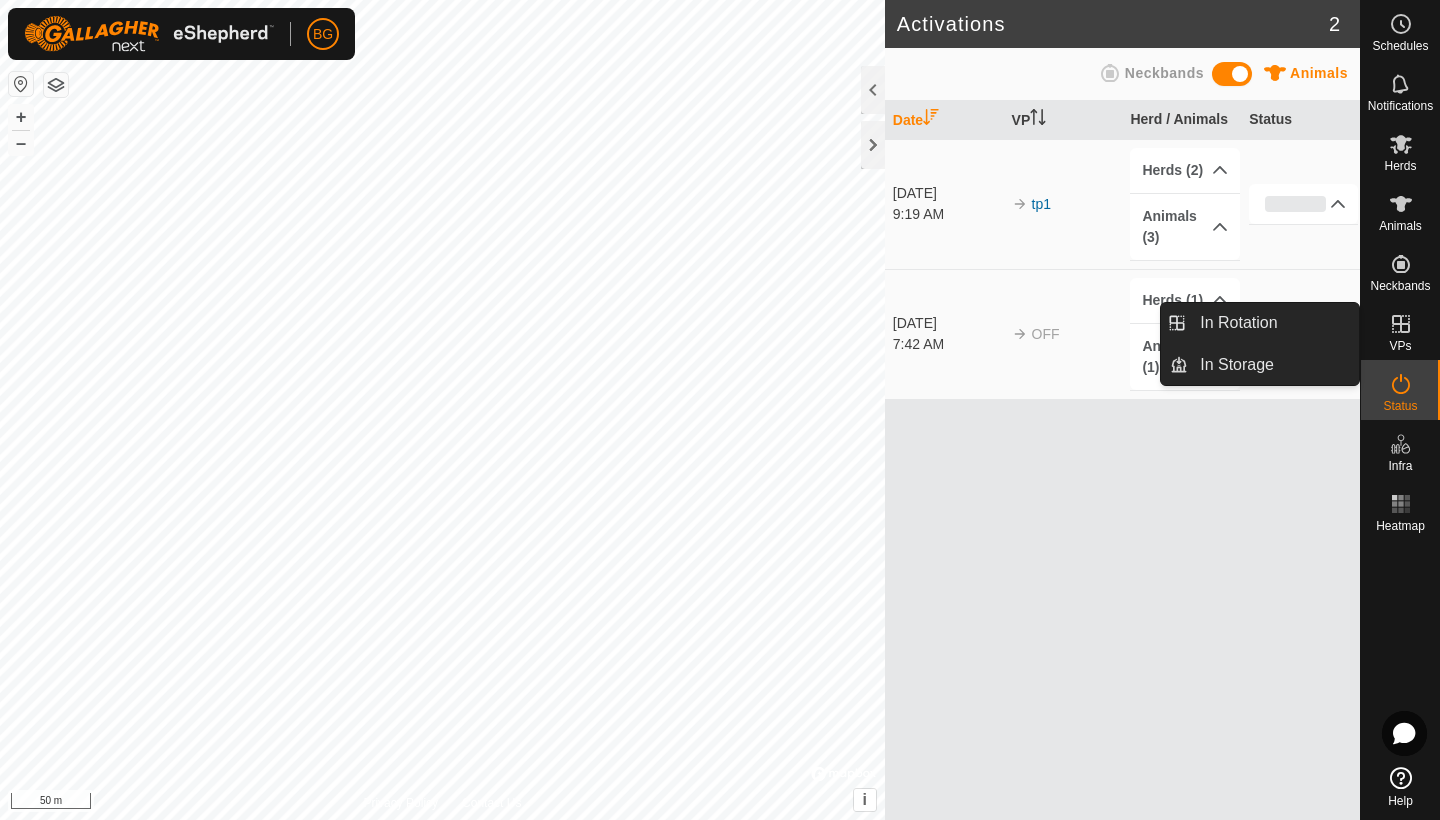 click 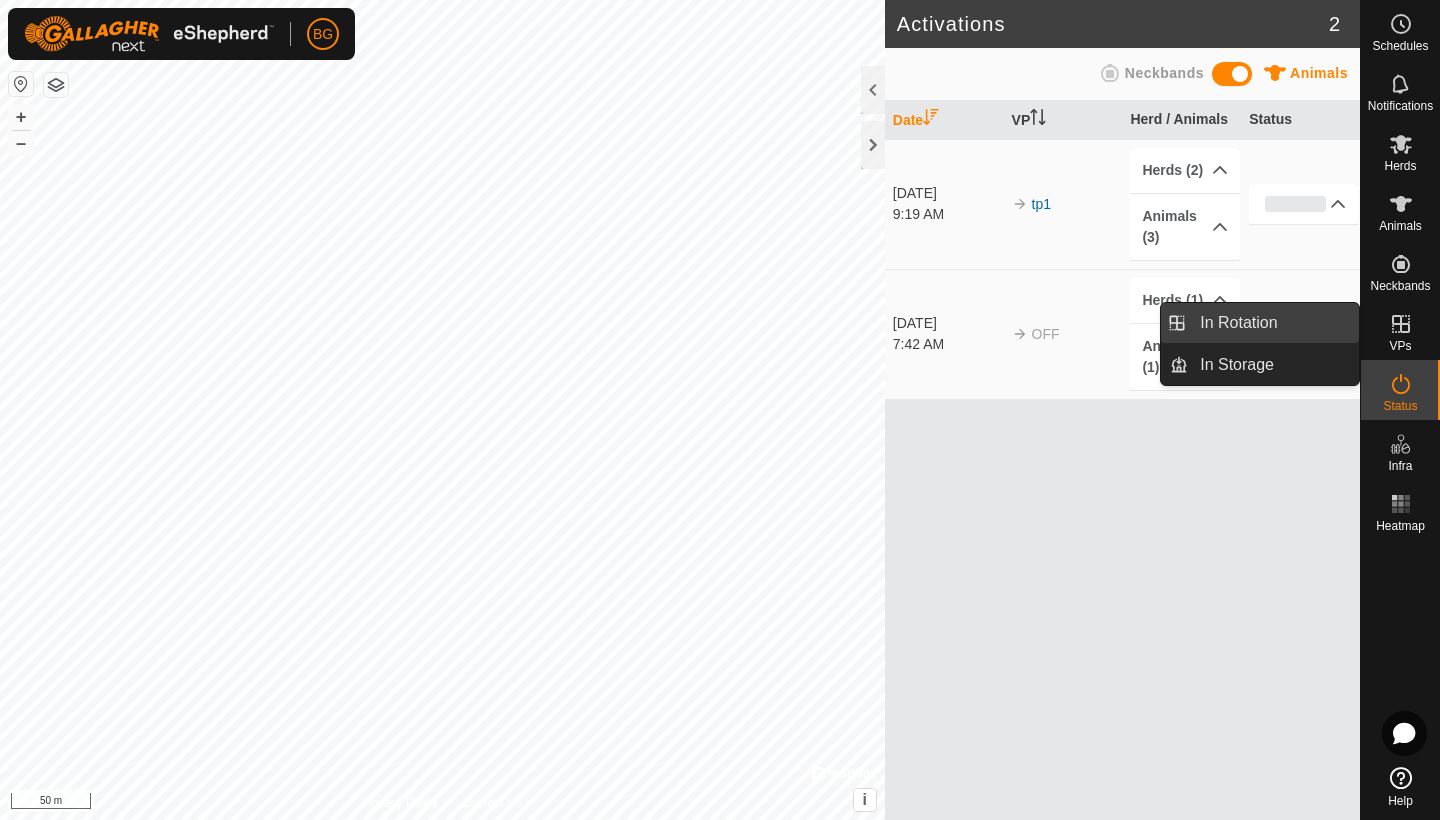 click on "In Rotation" at bounding box center [1273, 323] 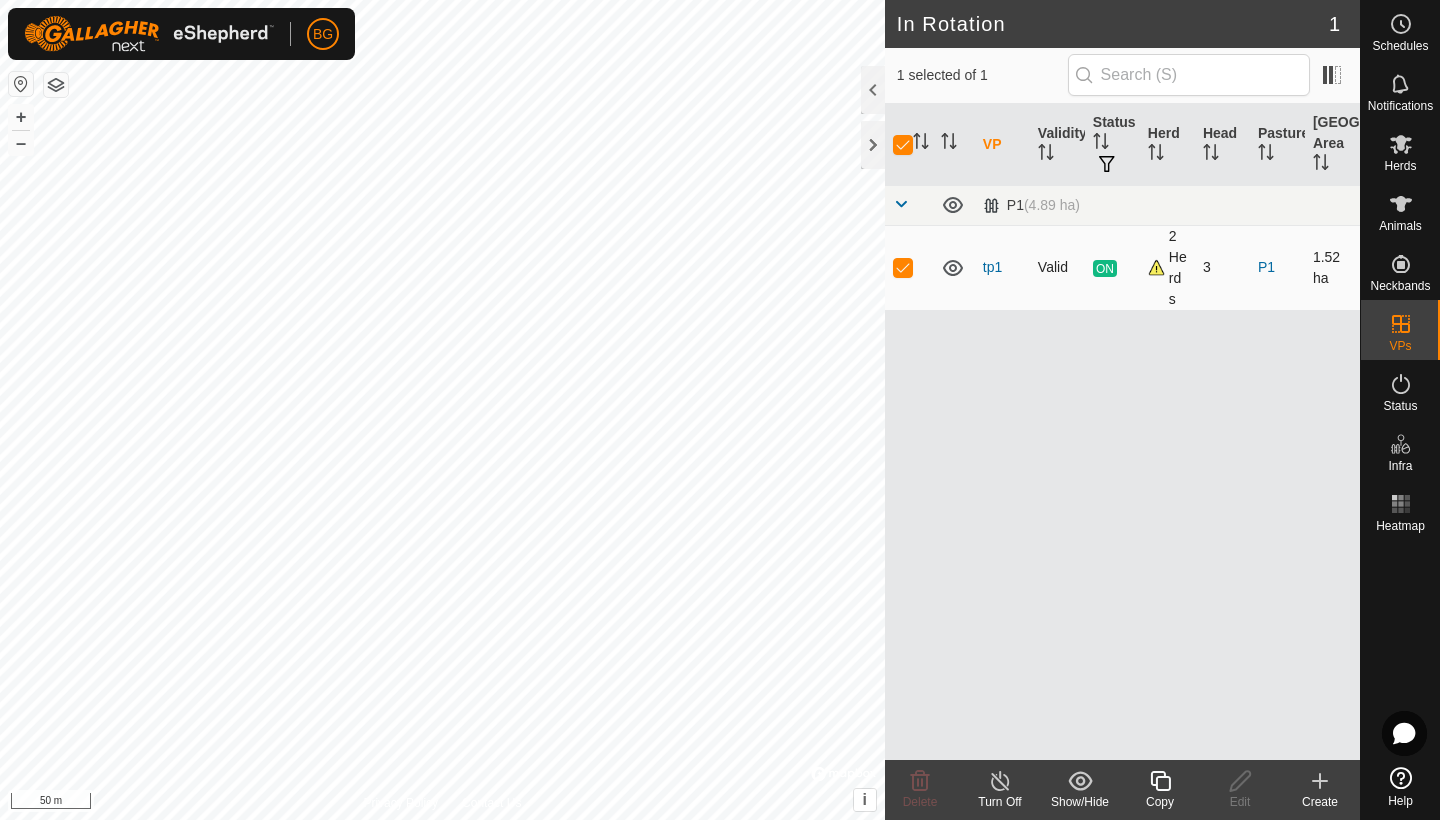click on "2 Herds" at bounding box center (1167, 268) 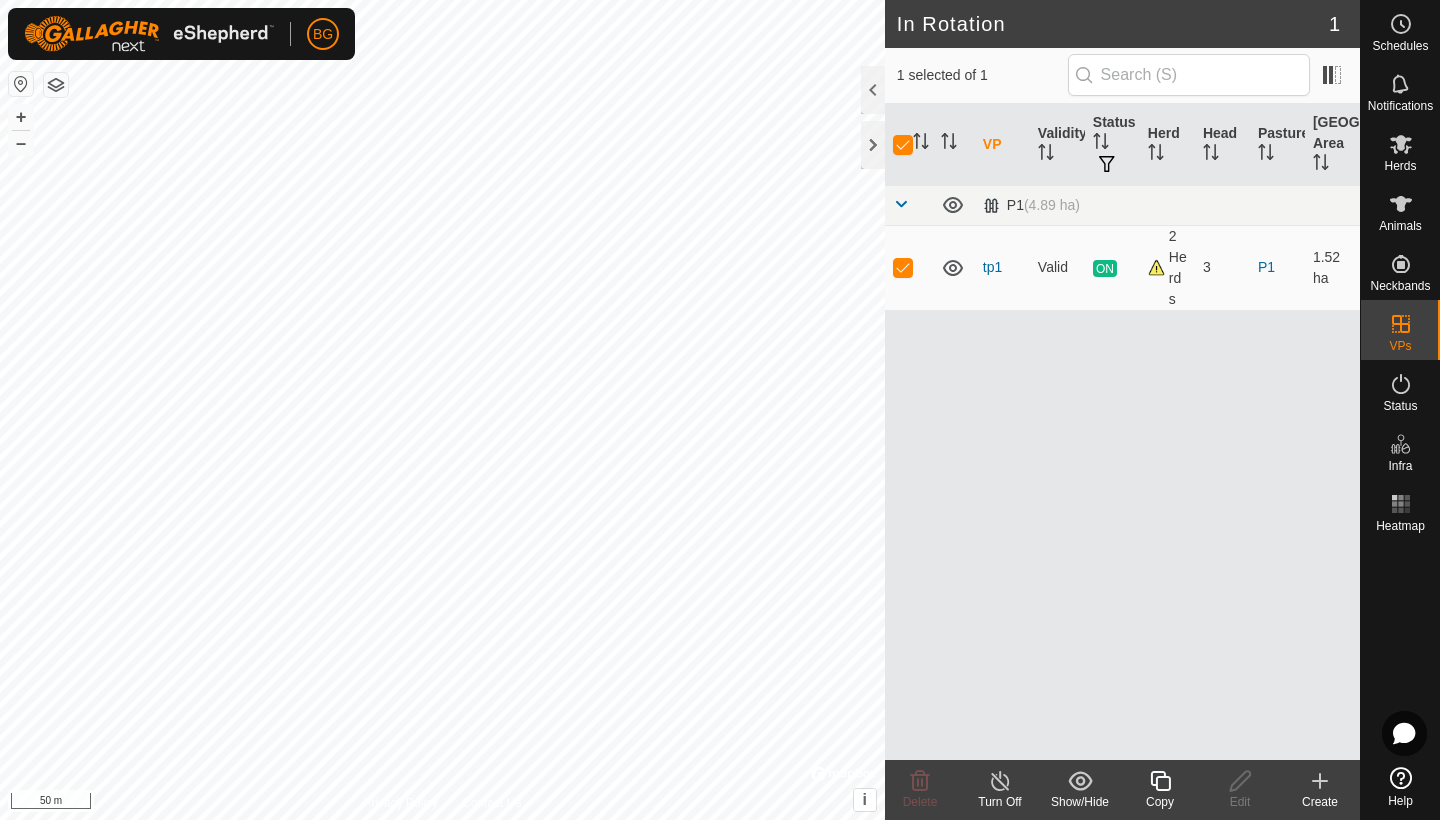 click 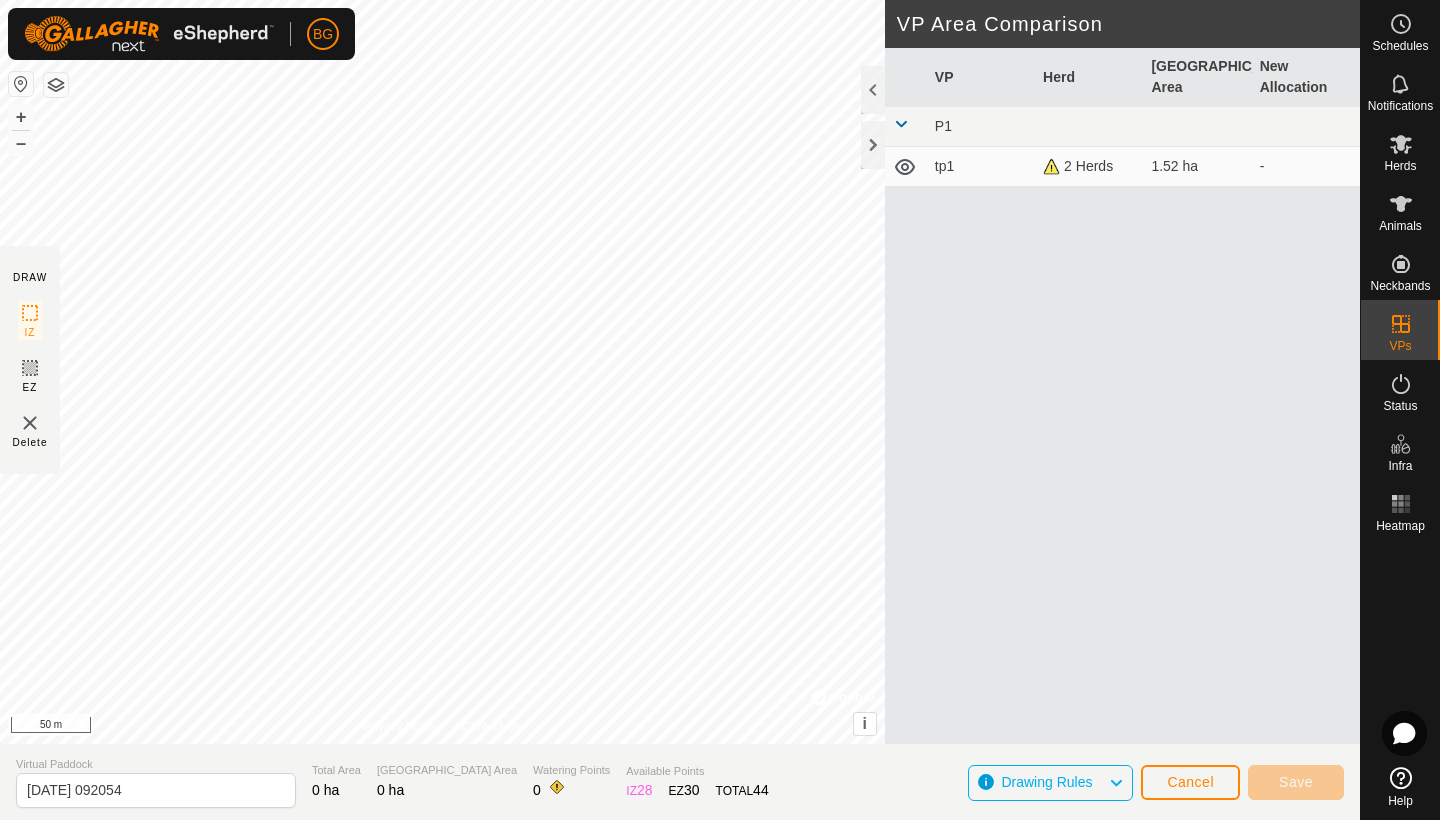 click on "Cancel" 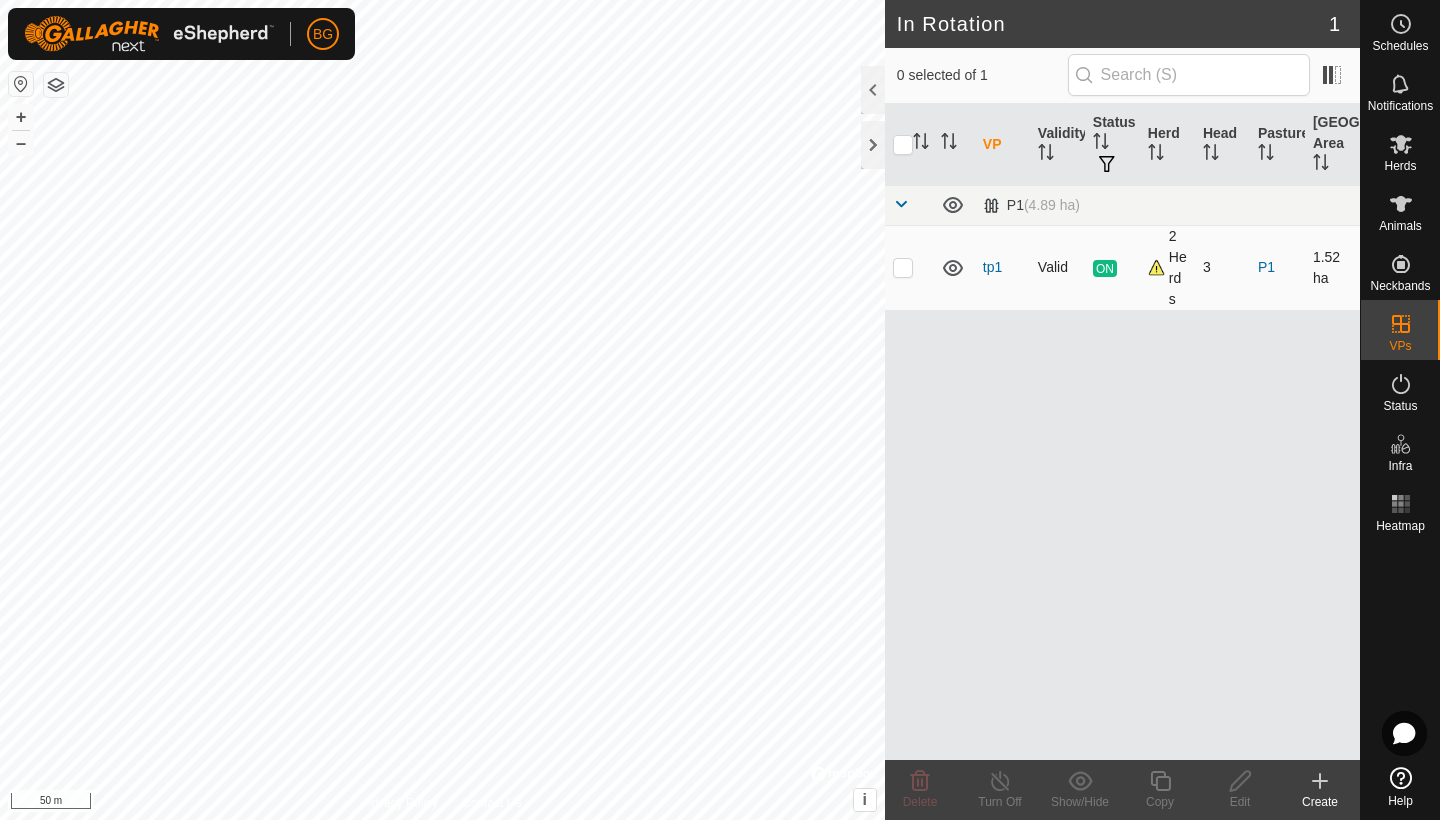 click at bounding box center [903, 267] 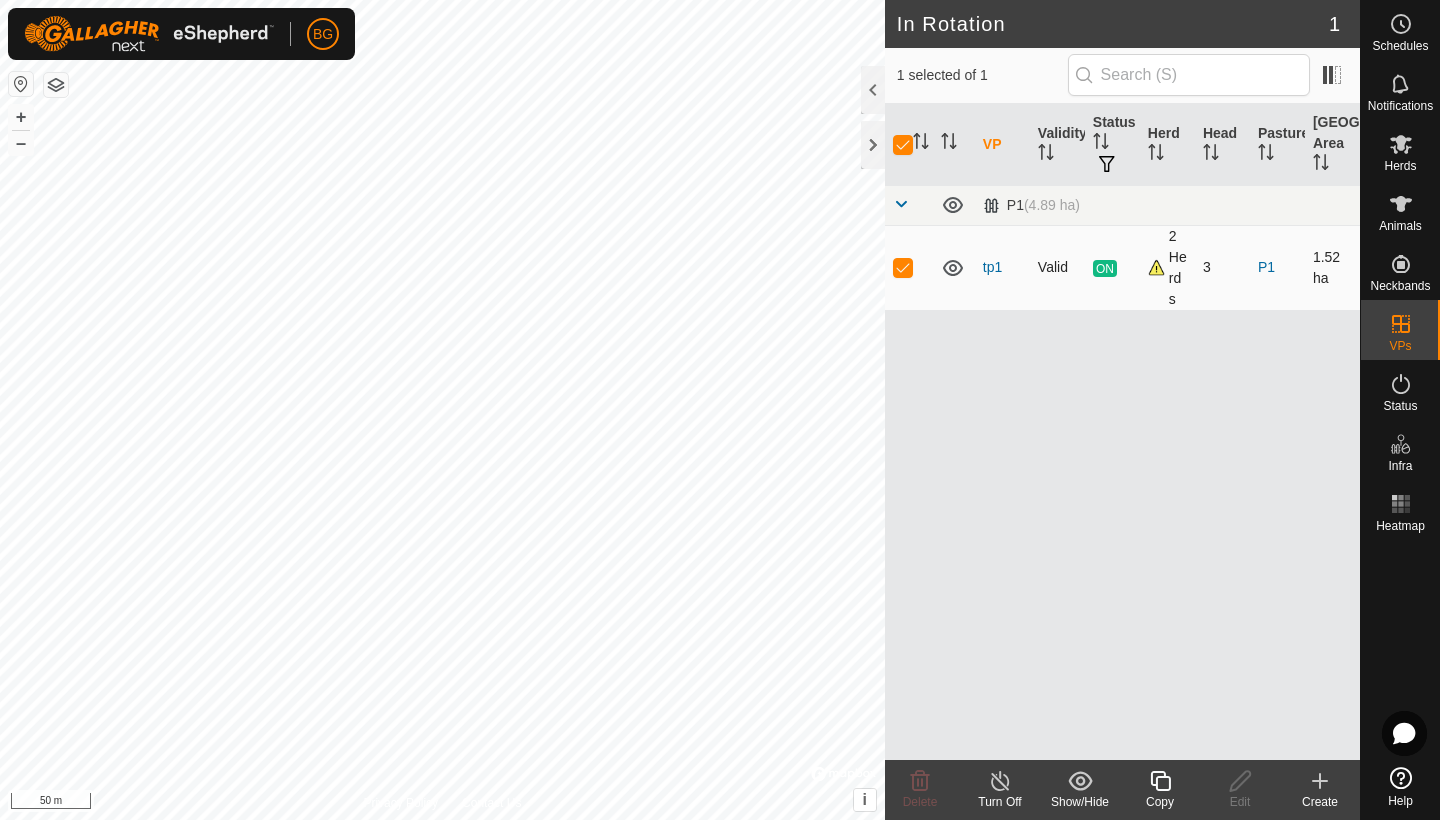 click at bounding box center (903, 267) 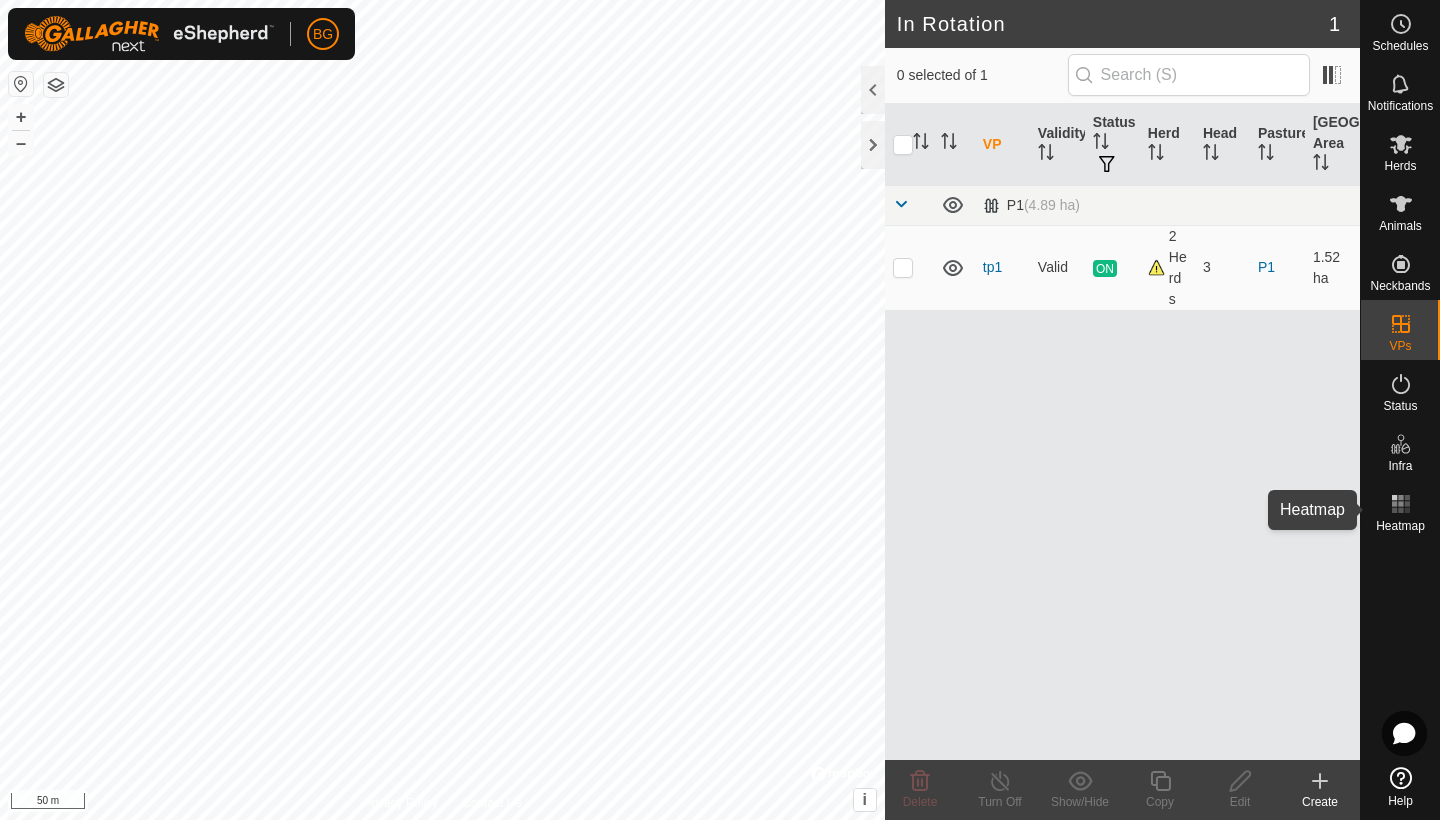 click 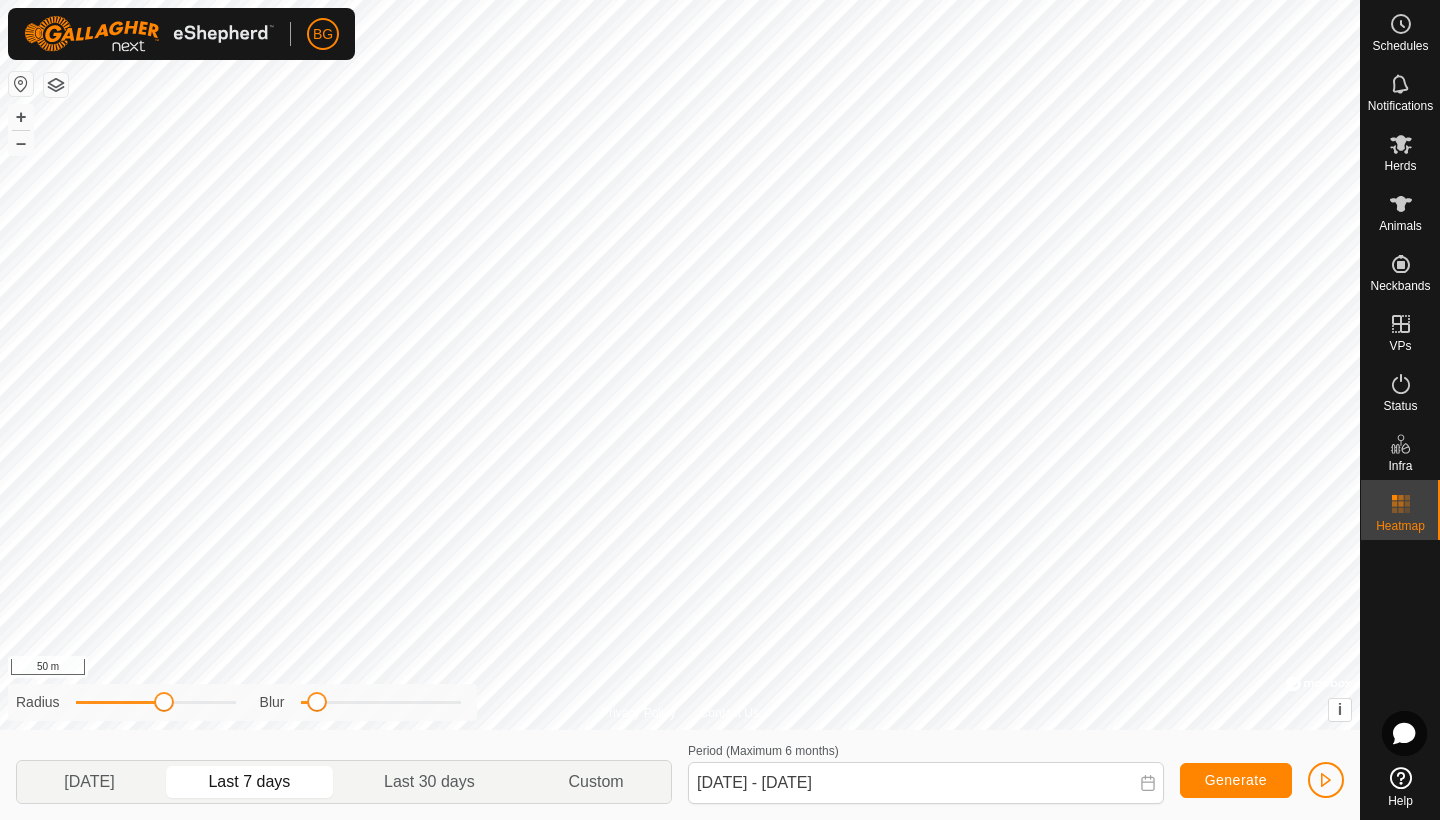 click on "Last 7 days" 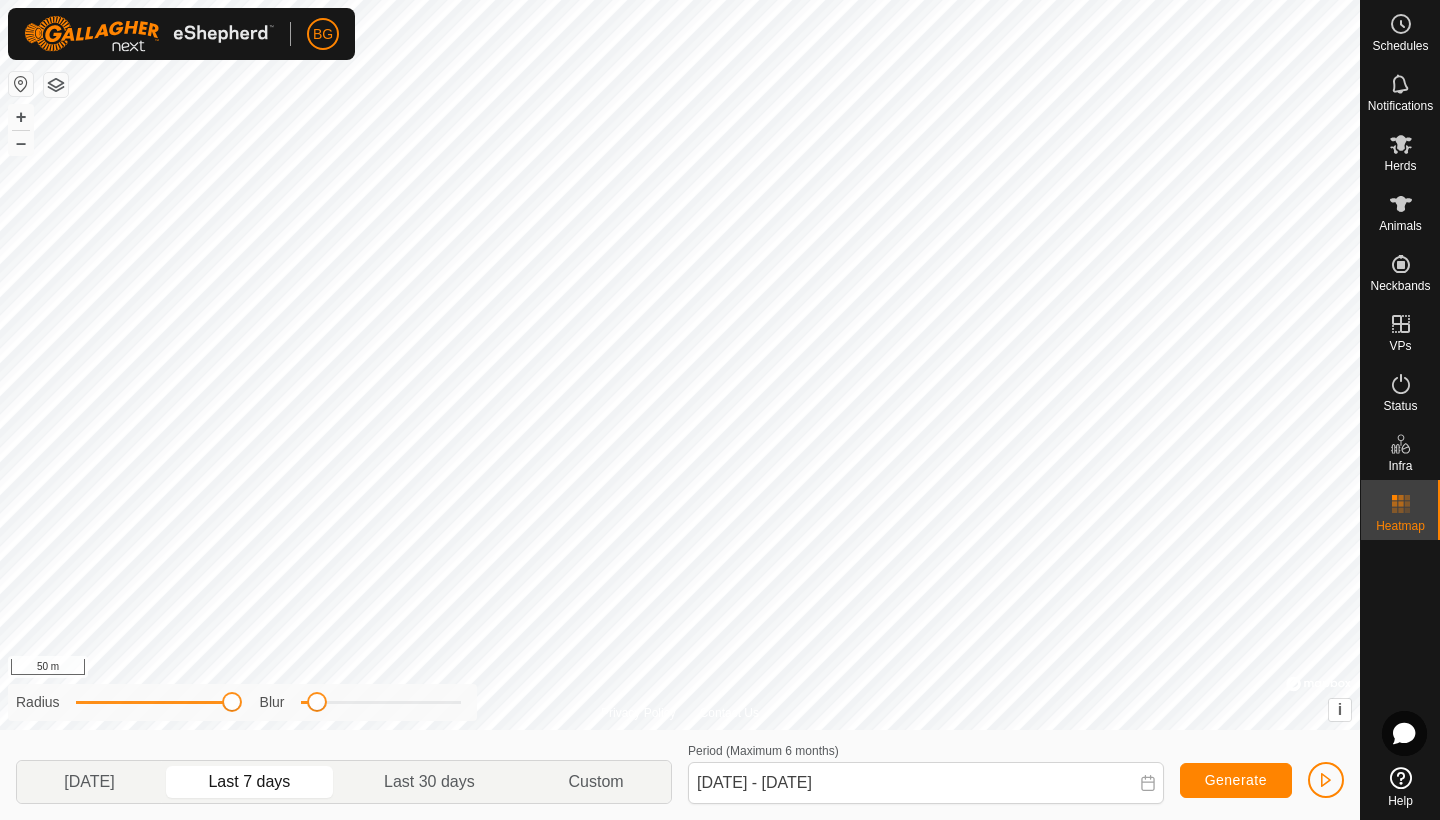 drag, startPoint x: 165, startPoint y: 703, endPoint x: 235, endPoint y: 707, distance: 70.11419 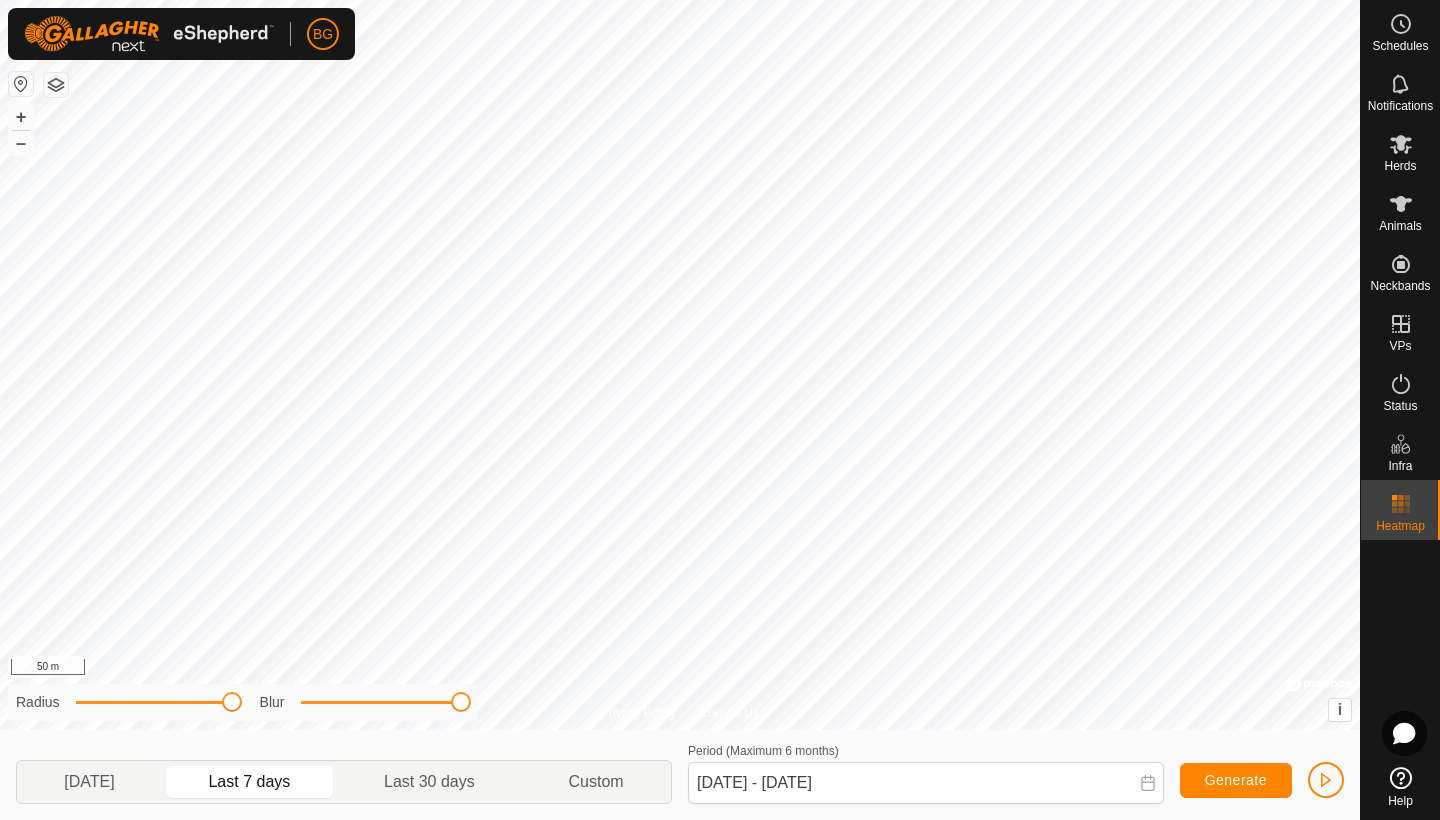 click on "Privacy Policy Contact Us + – ⇧ i ©  Mapbox , ©  OpenStreetMap ,  Improve this map 50 m Radius Blur [DATE] Last 7 days Last 30 days Custom Period (Maximum 6 months)  [DATE] - [DATE] Generate" 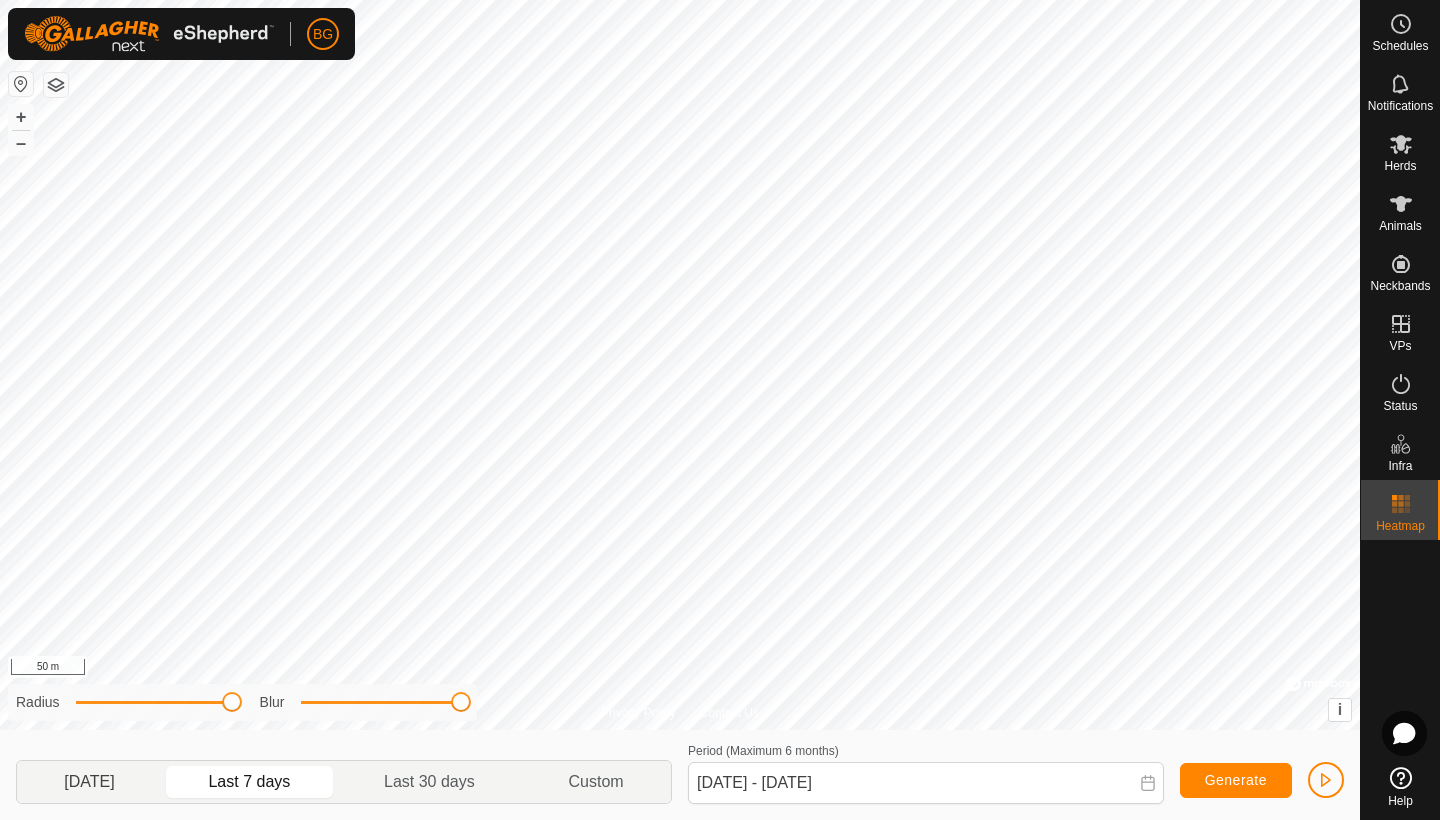 click on "[DATE]" 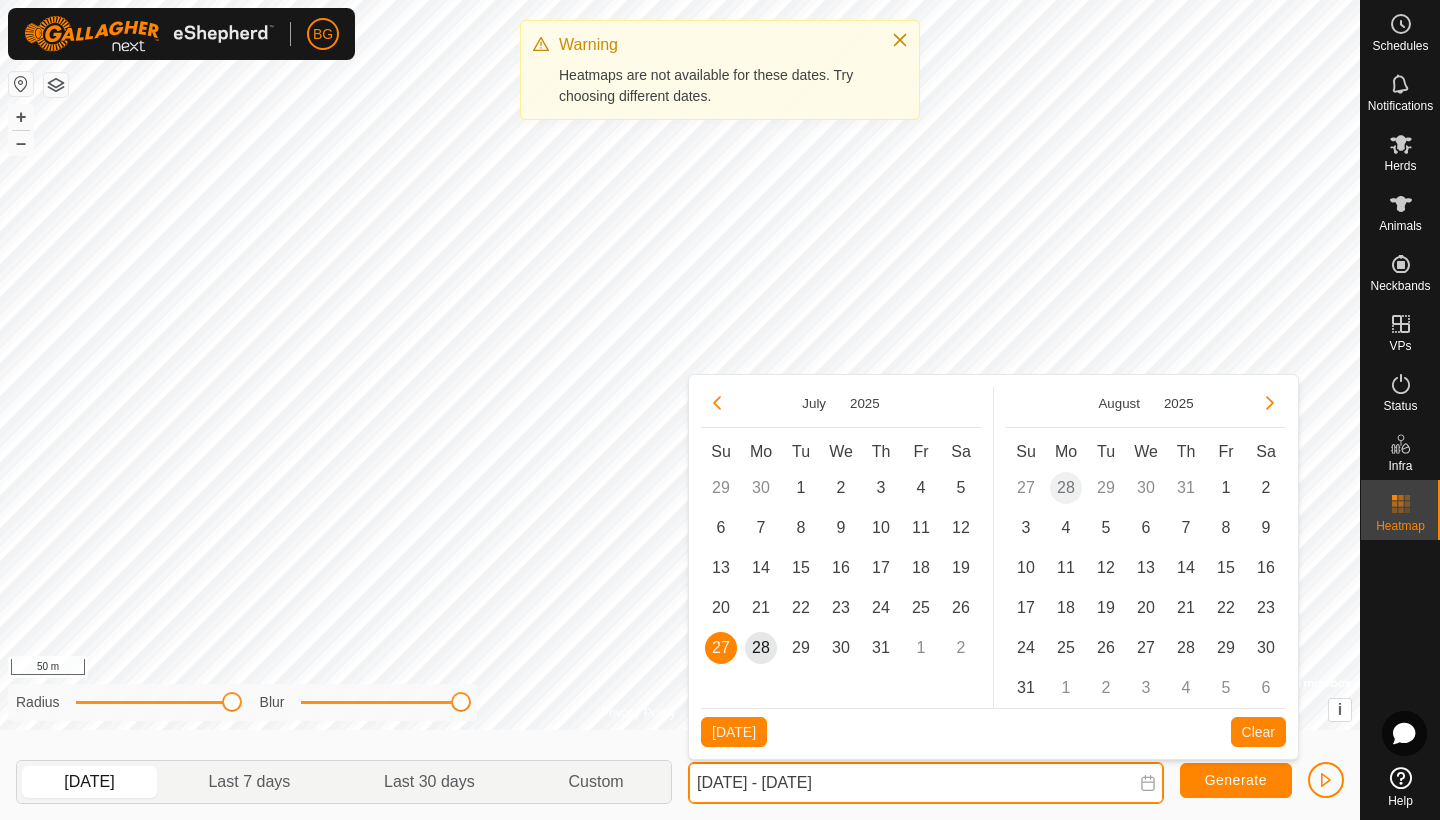 click on "[DATE] - [DATE]" at bounding box center (926, 783) 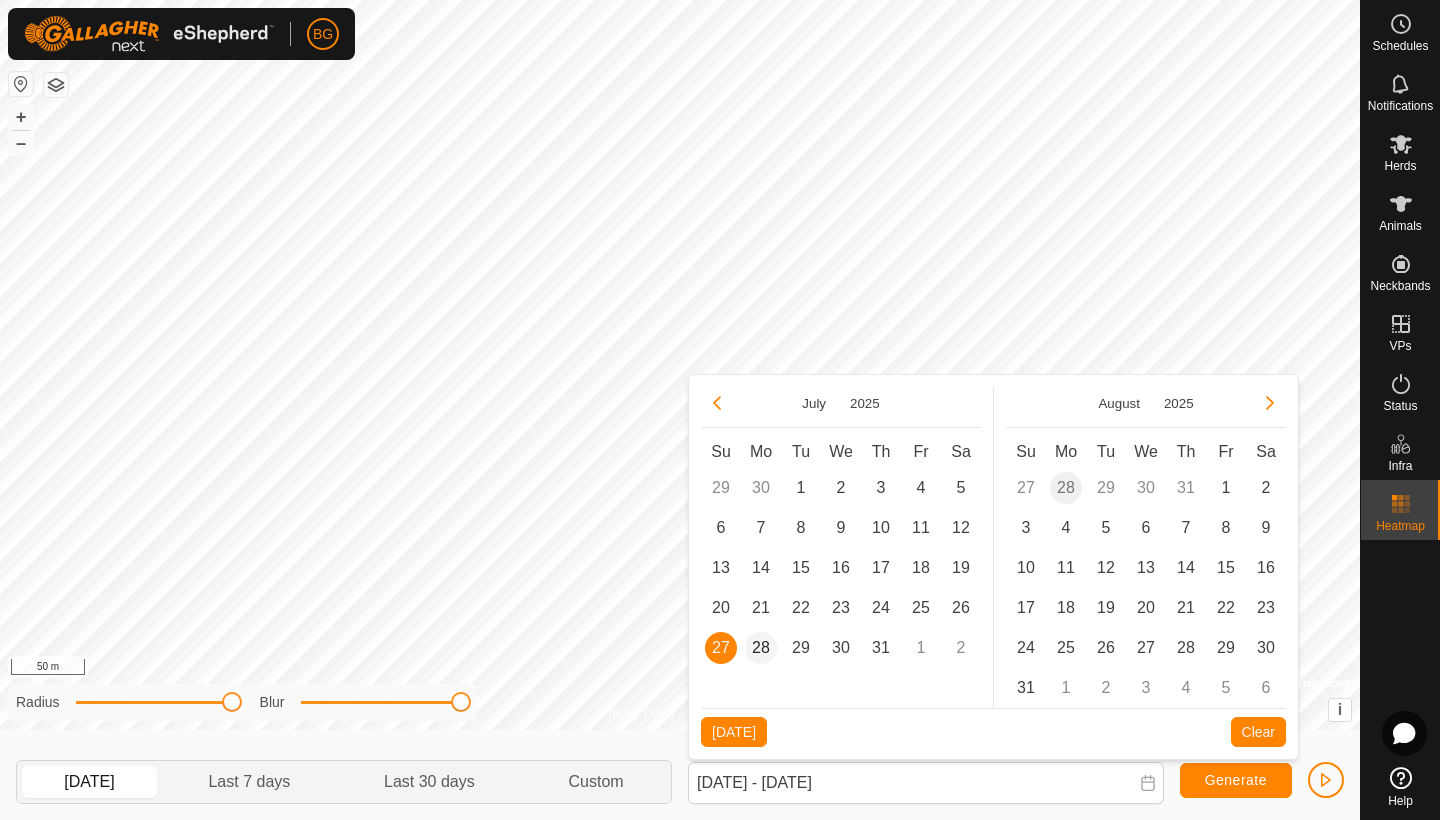 click on "28" at bounding box center [761, 648] 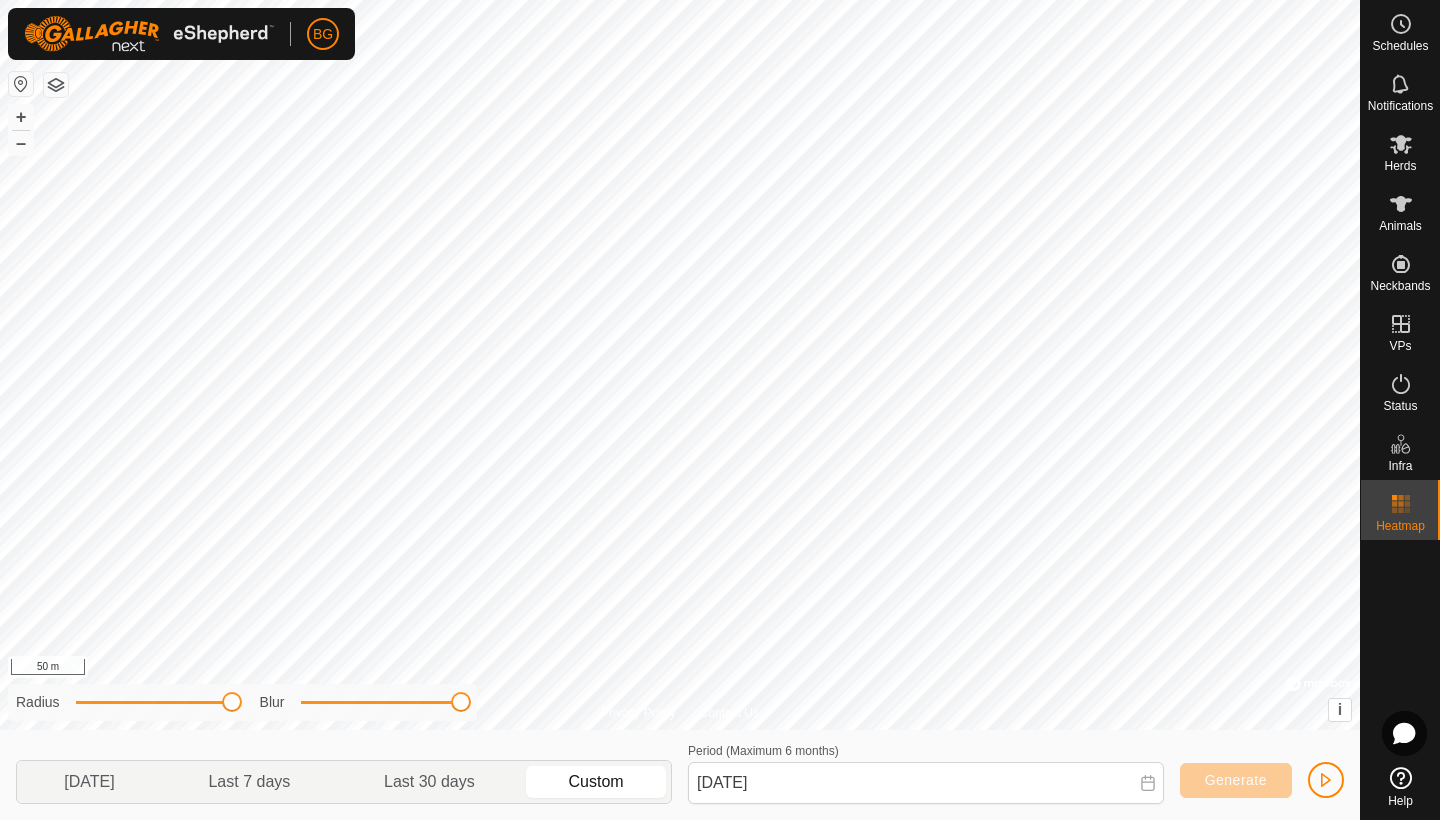 click 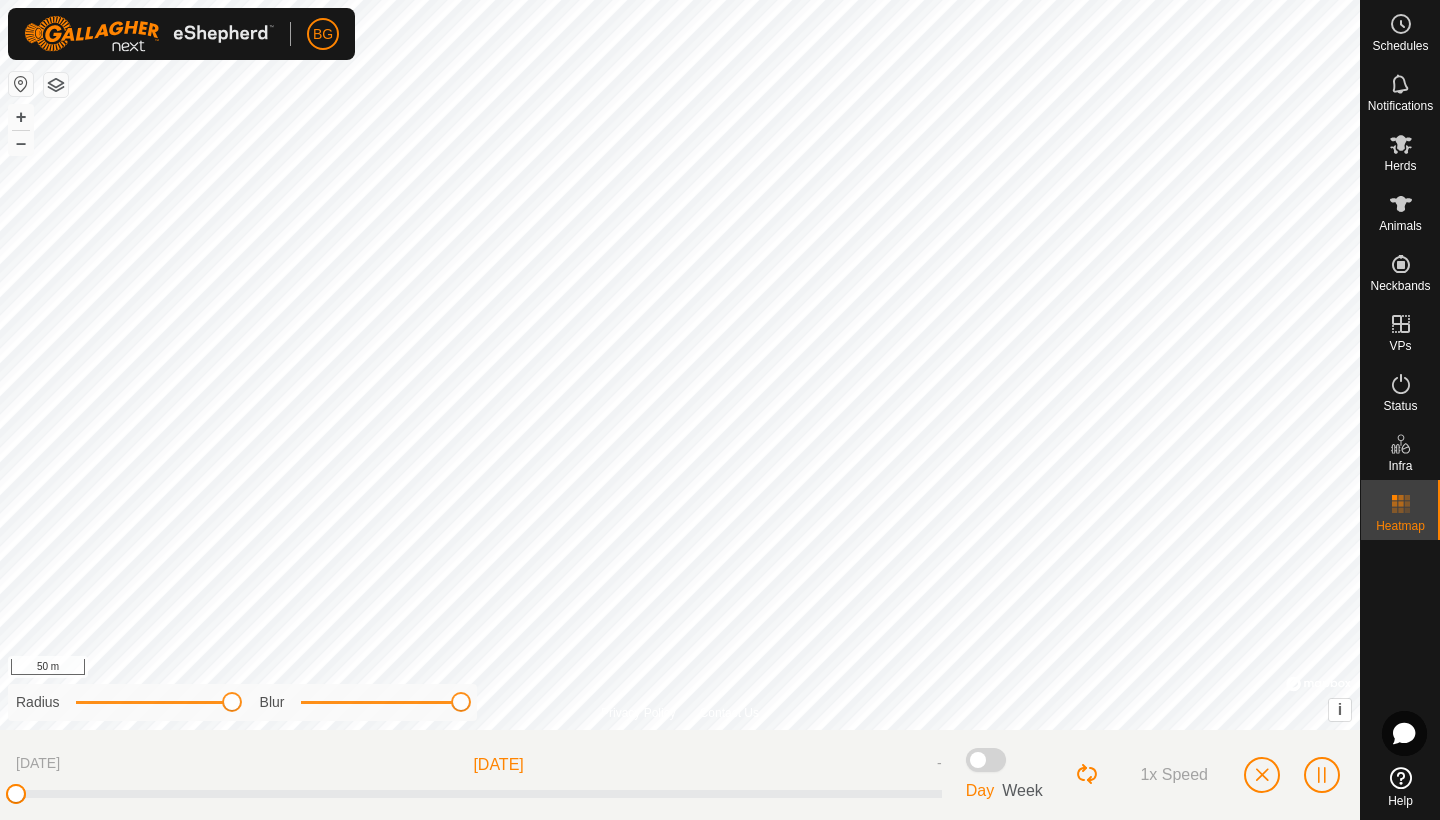 click 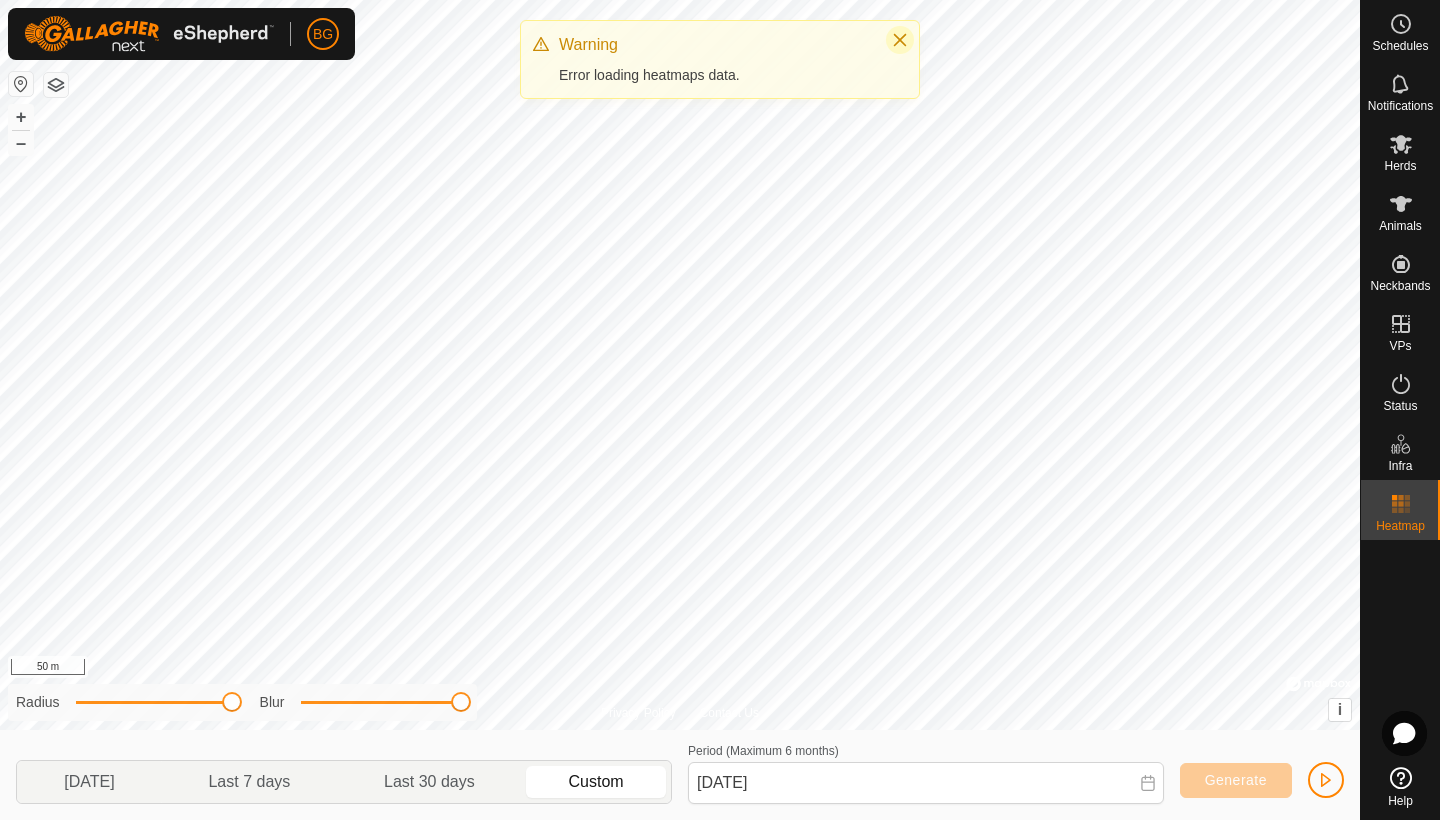 click 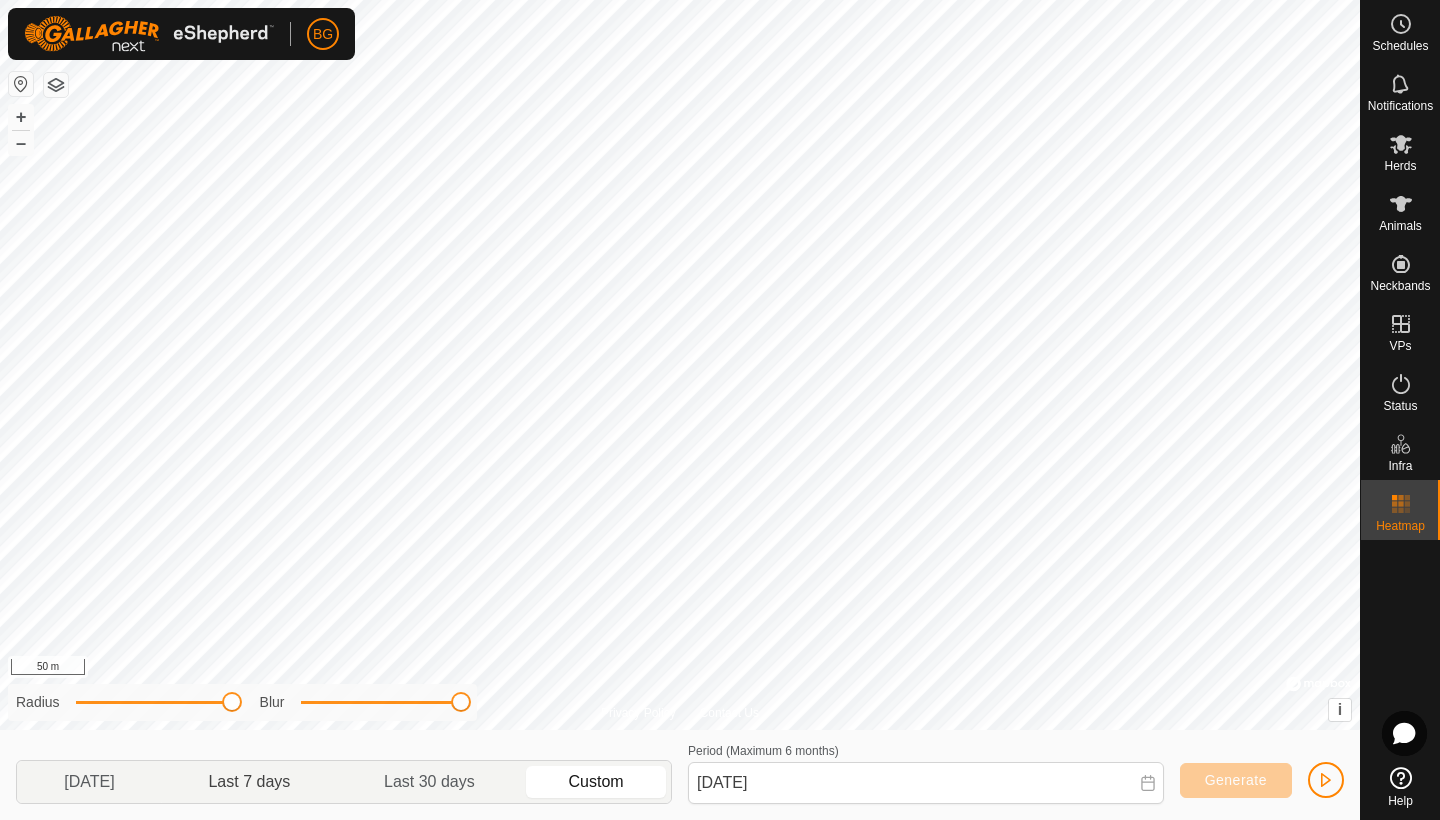 click on "Last 7 days" 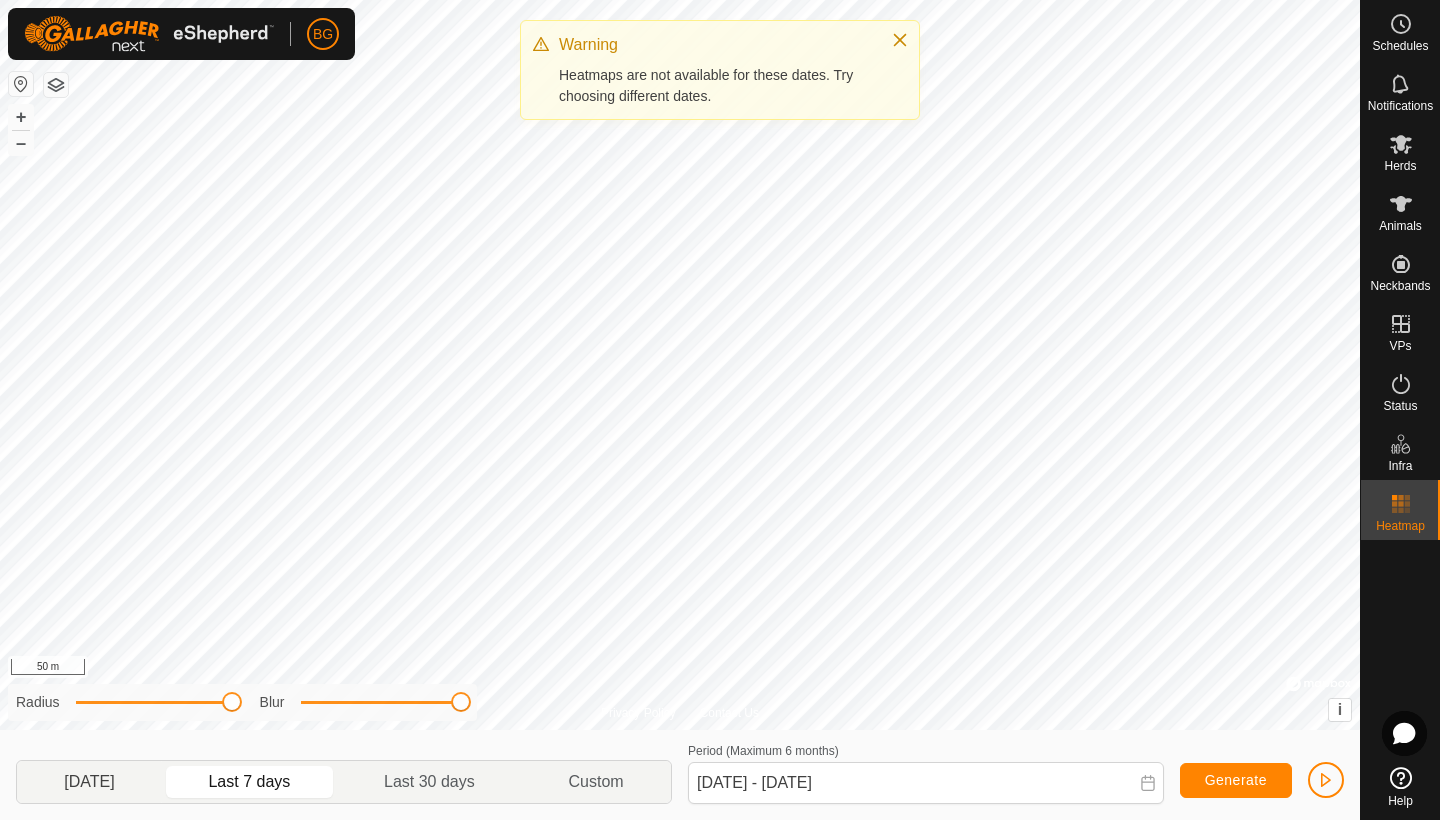 click on "[DATE]" 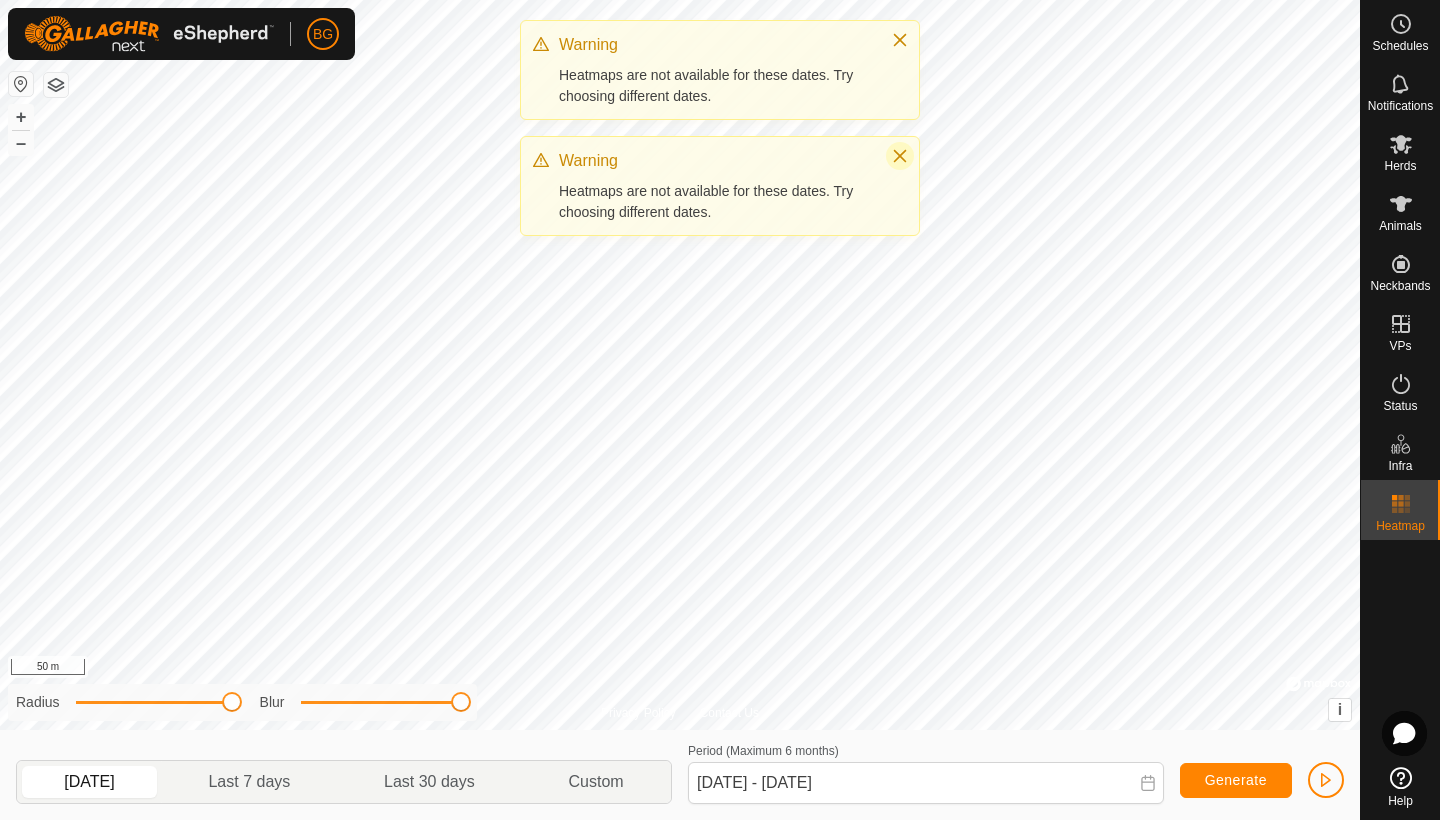 click 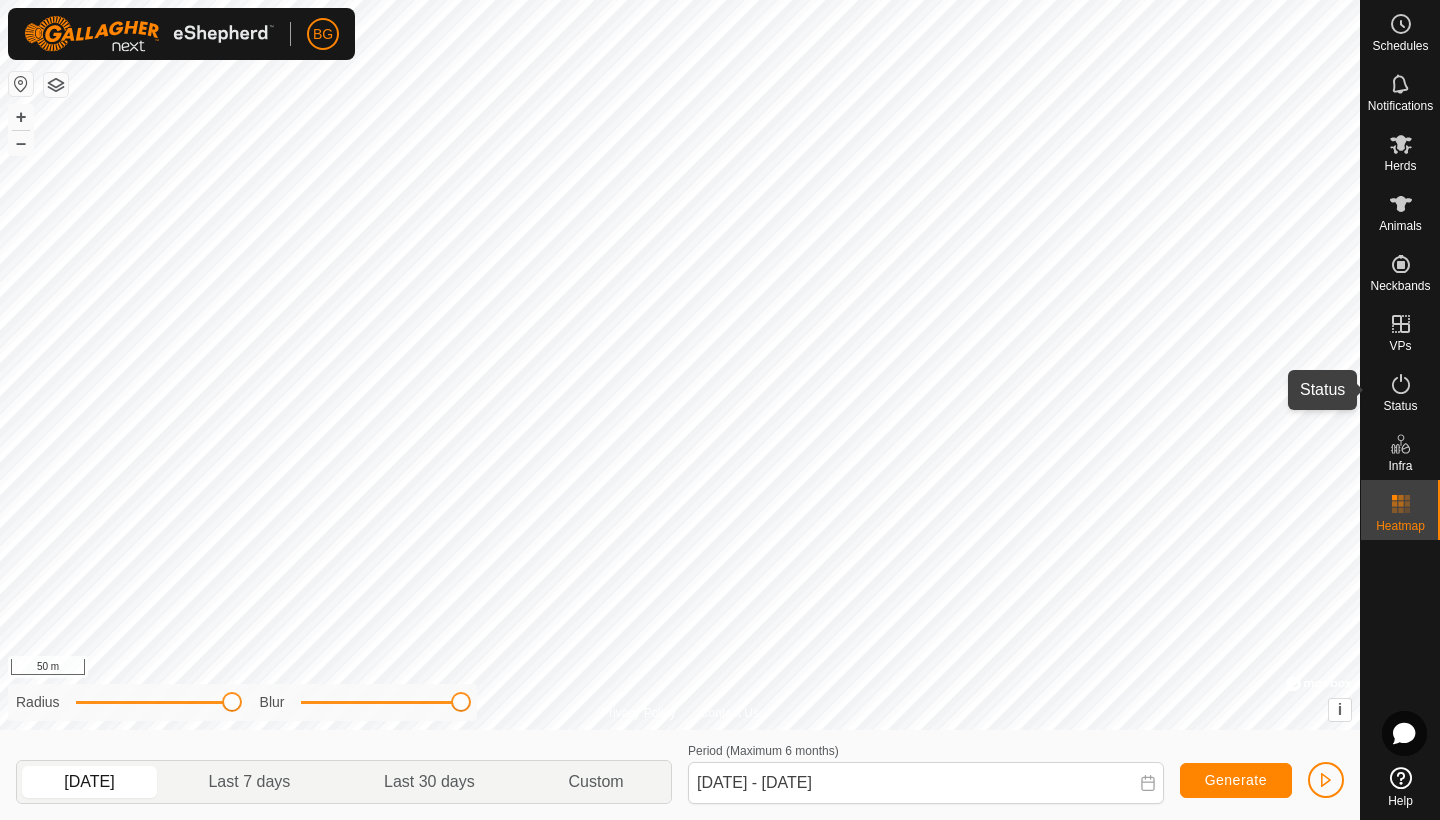 click 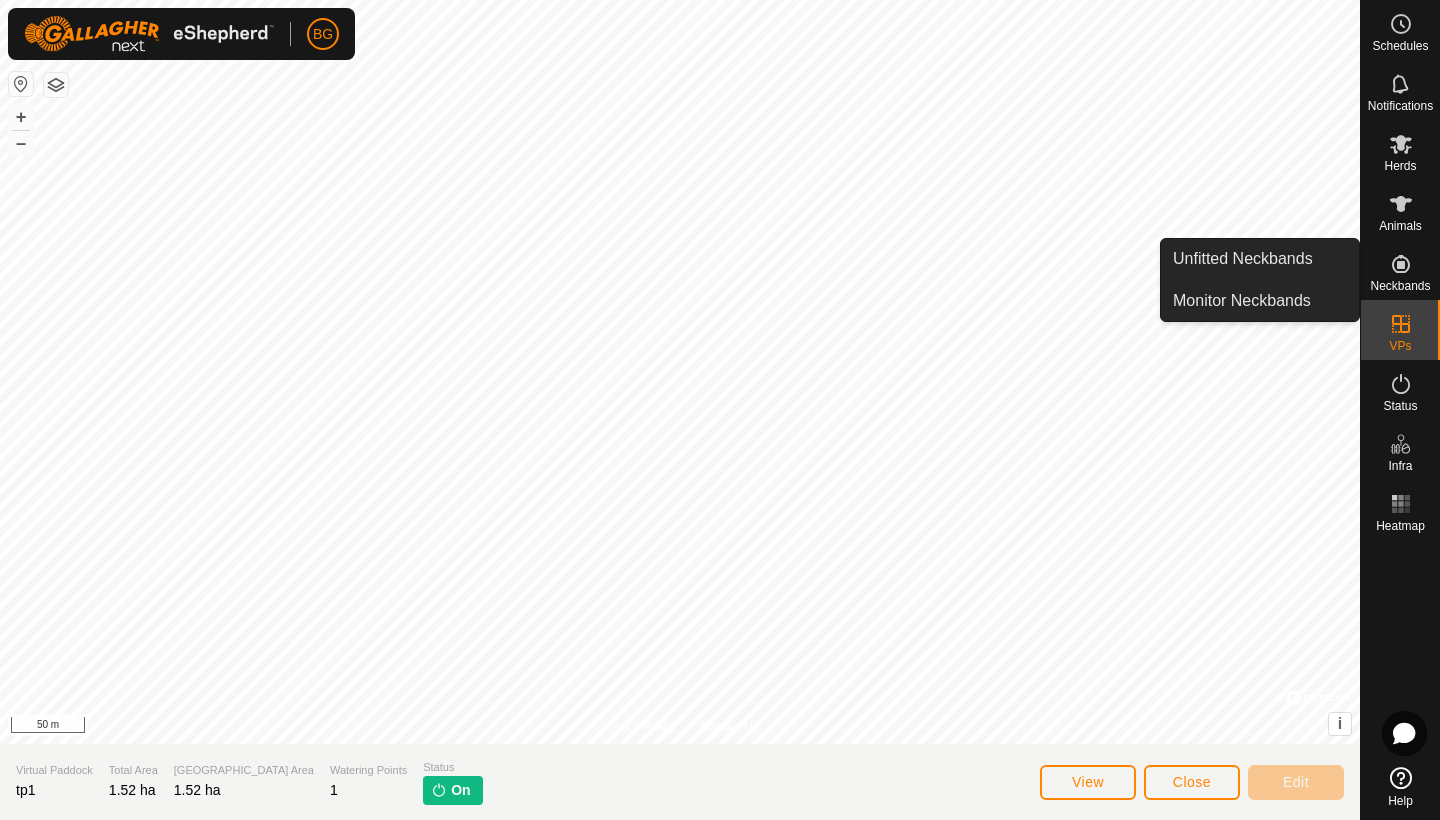 click 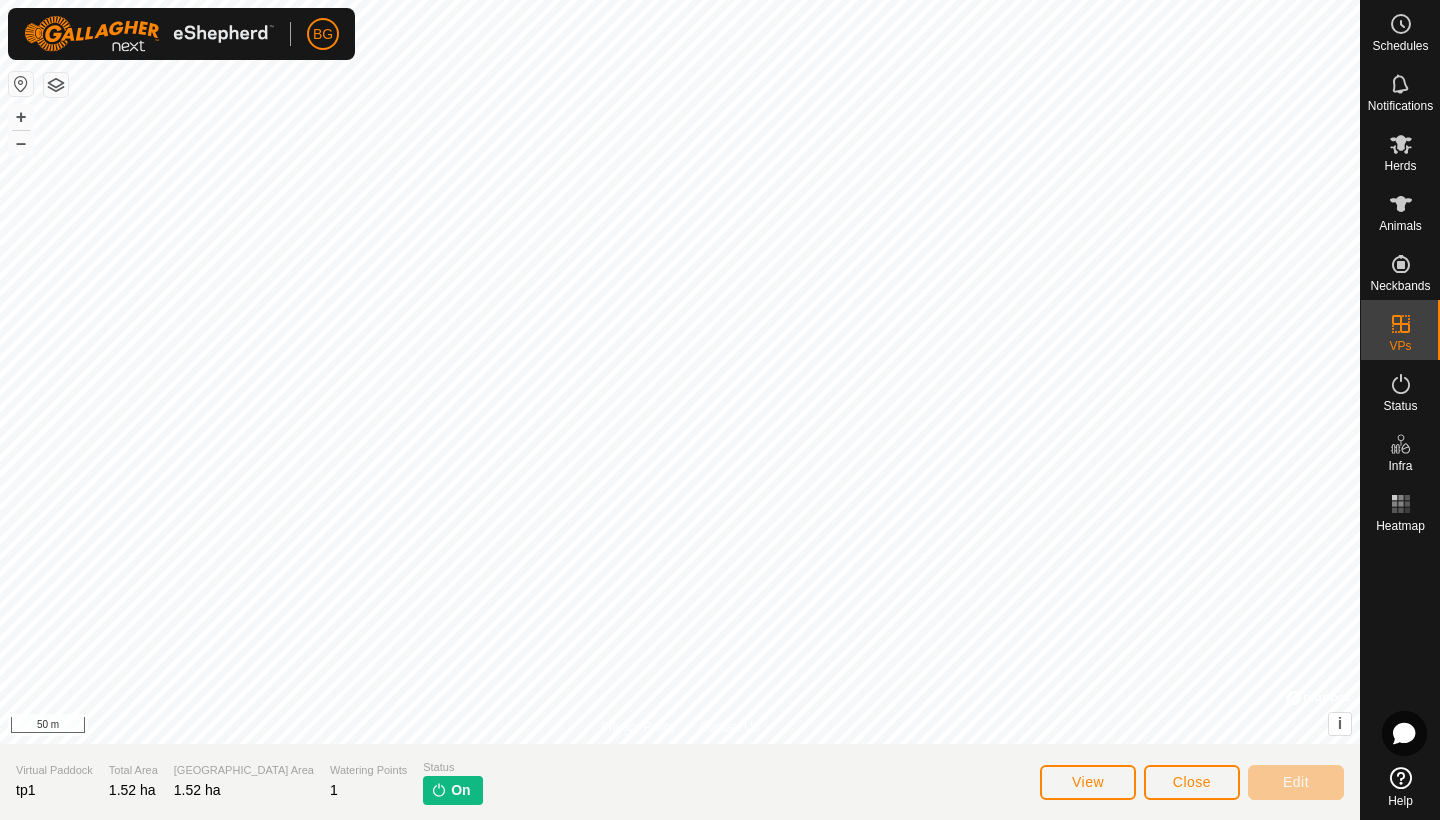 click on "Close" 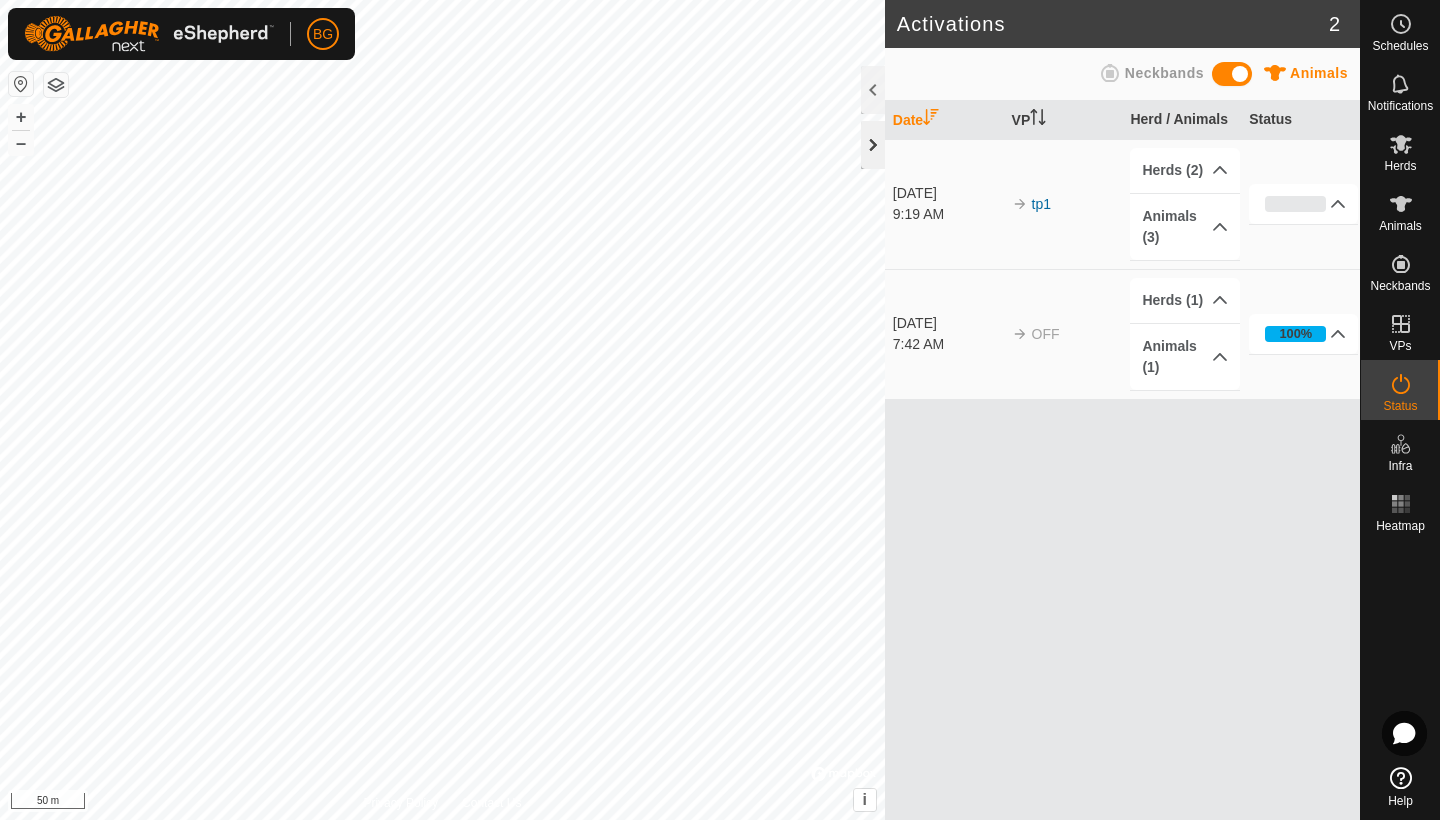 click 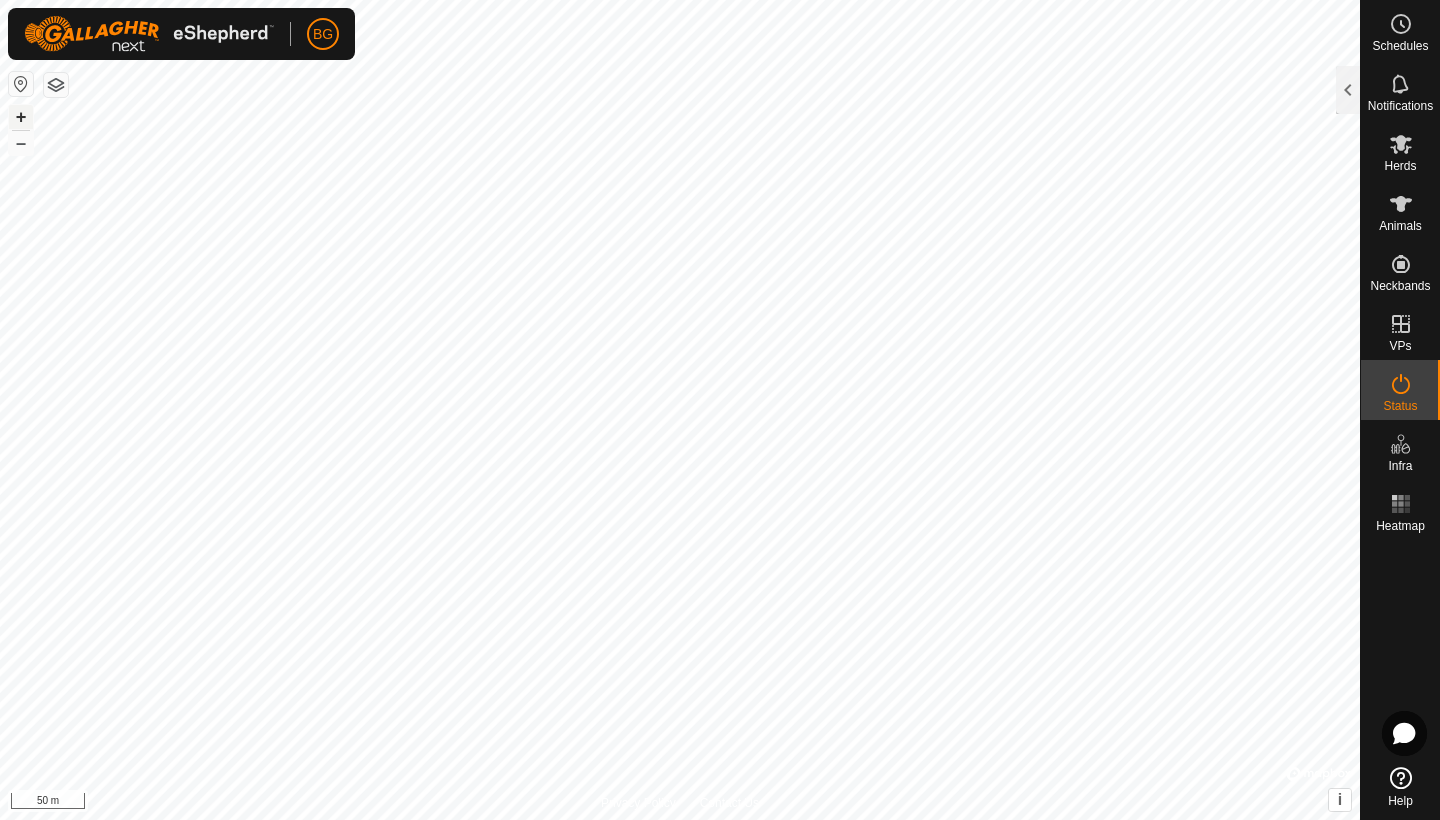 click on "+" at bounding box center (21, 117) 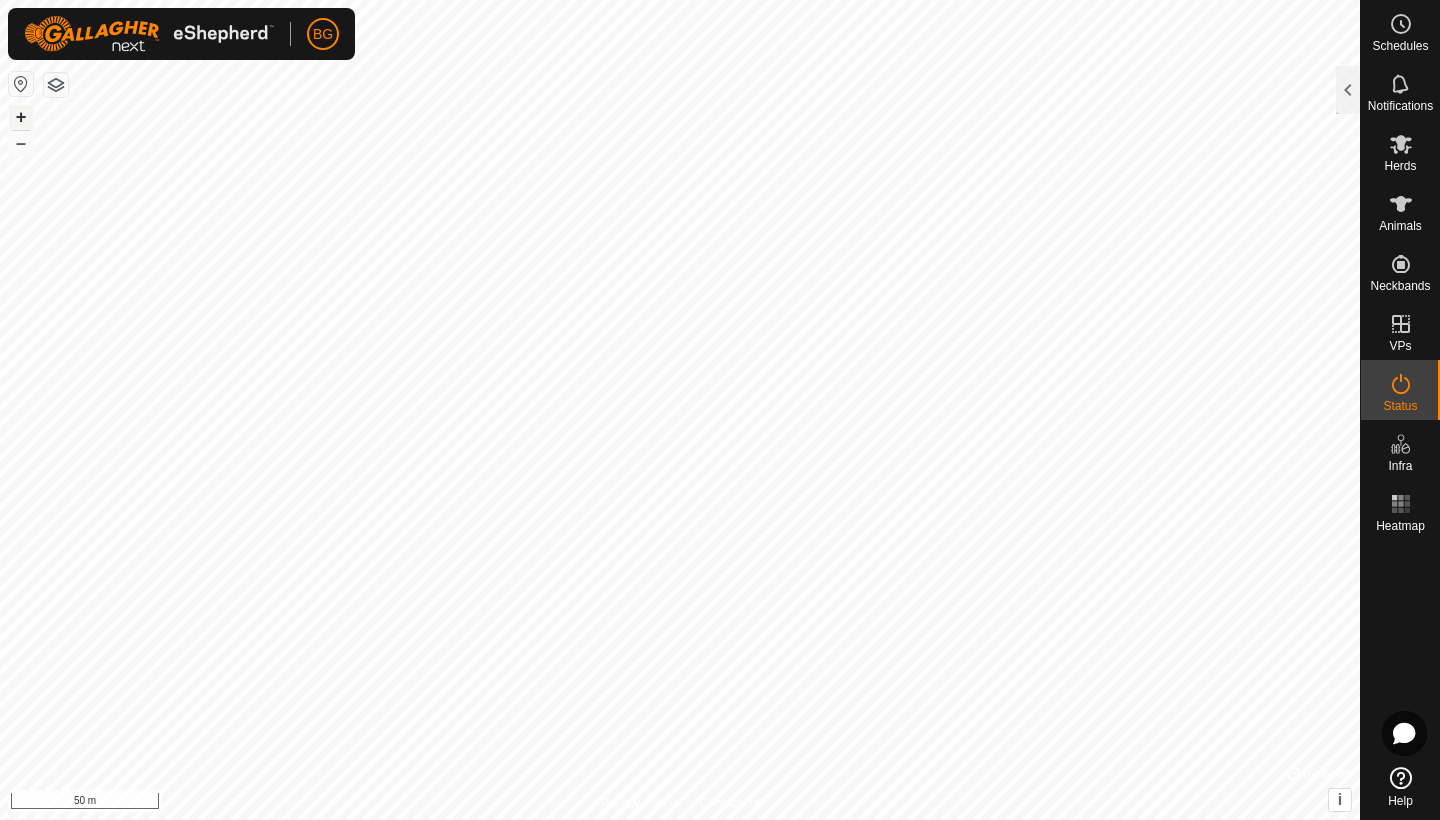 click on "+" at bounding box center (21, 117) 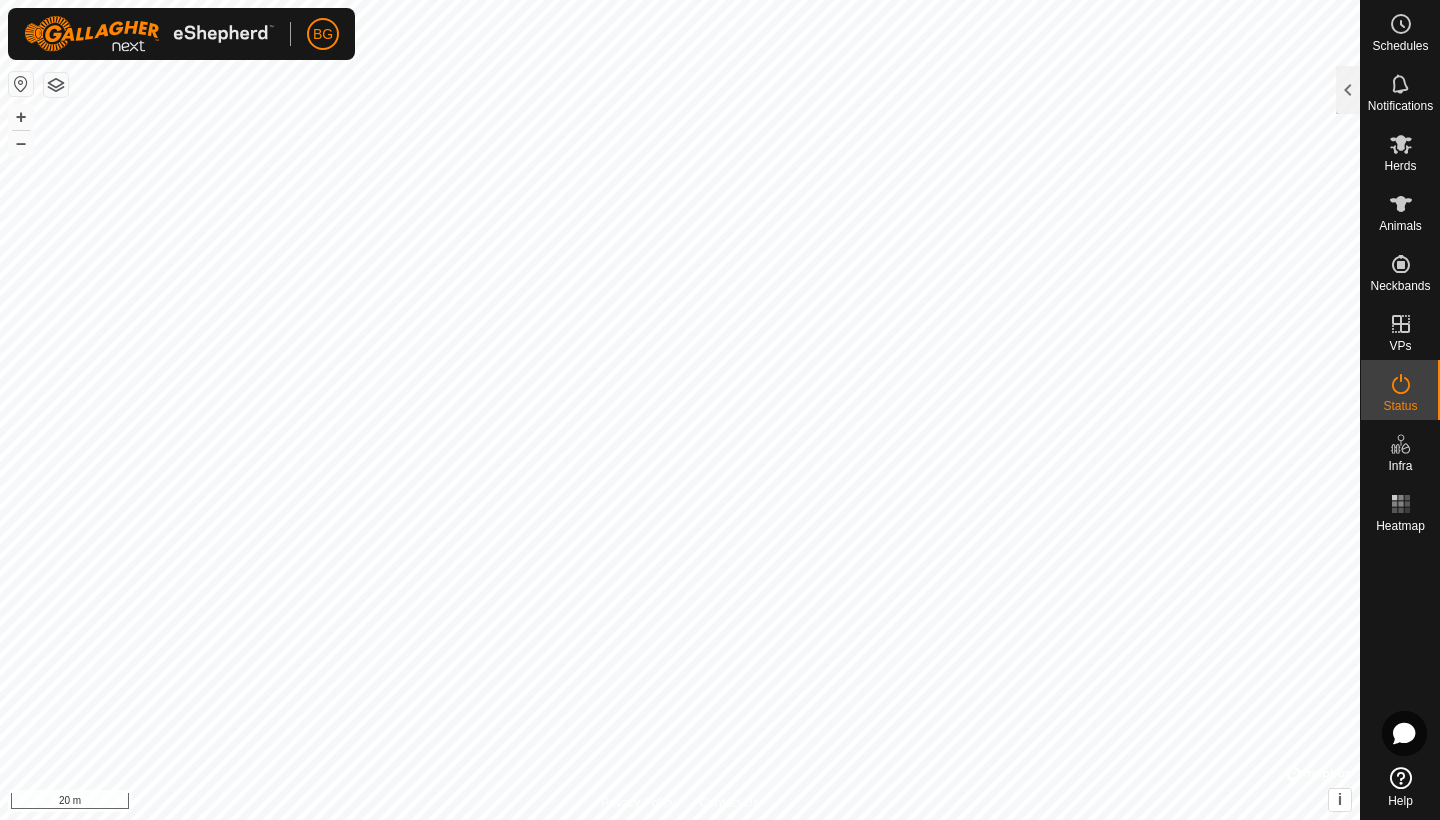 click on "BG Schedules Notifications Herds Animals Neckbands VPs Status Infra Heatmap Help Activations 2 Animals Neckbands   Date   VP   Herd / Animals   Status  [DATE] 9:19 AM tp1 Herds (2)  Bug and [PERSON_NAME]  Animals [PHONE_NUMBER]% In Progress Pending  3  Sent   0  Completed Confirmed   0  Overridden  0  Cancelled   0  [DATE] 7:42 AM OFF Herds (1)  (Deleted)  Animals (1)  (Deleted)  100% In Progress Pending  0  Sent   0  Completed Confirmed   1  Overridden  0  Cancelled   0  Privacy Policy Contact Us
3
+ – ⇧ i ©  Mapbox , ©  OpenStreetMap ,  Improve this map 20 m" at bounding box center [720, 410] 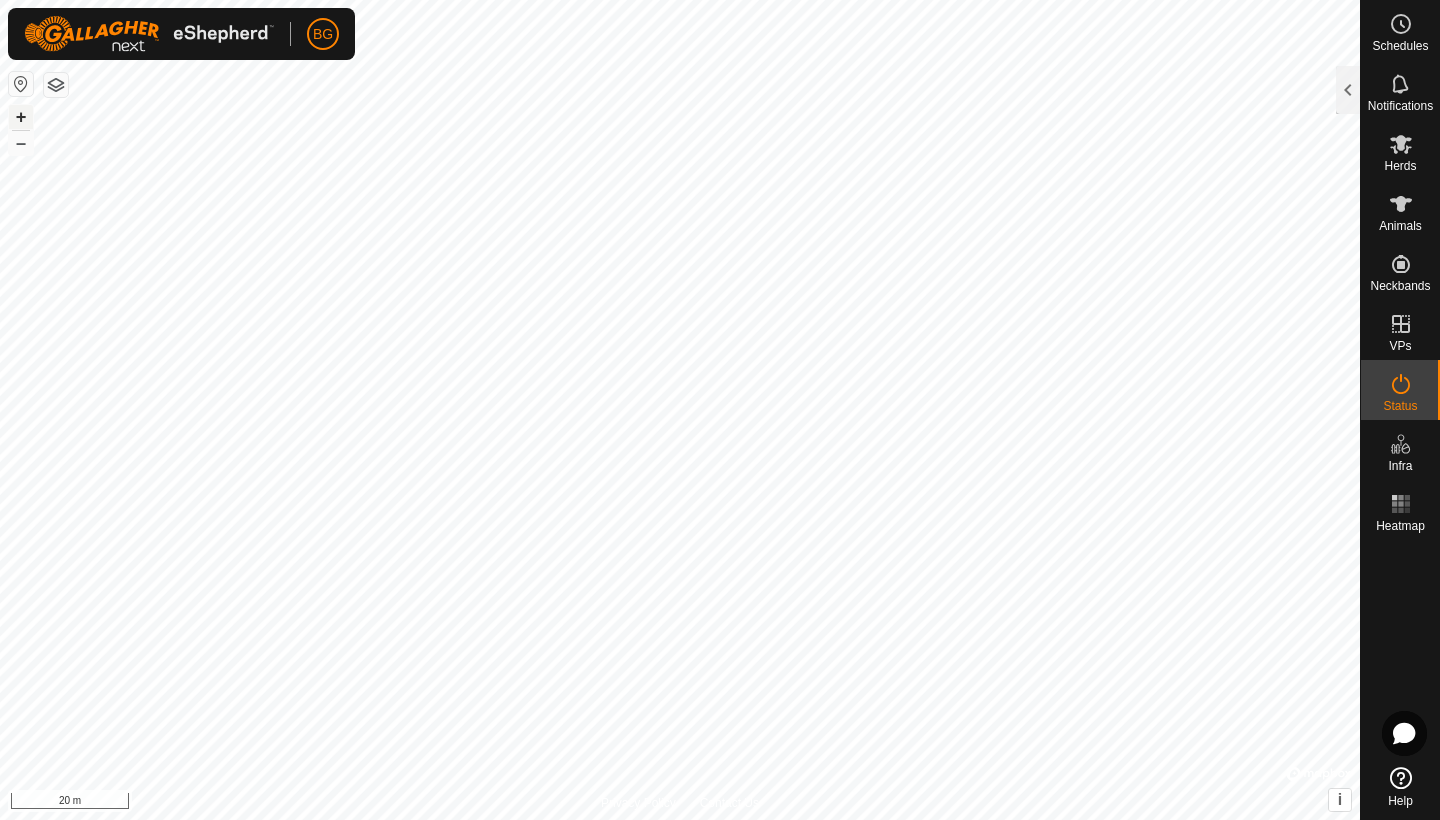 click on "+" at bounding box center [21, 117] 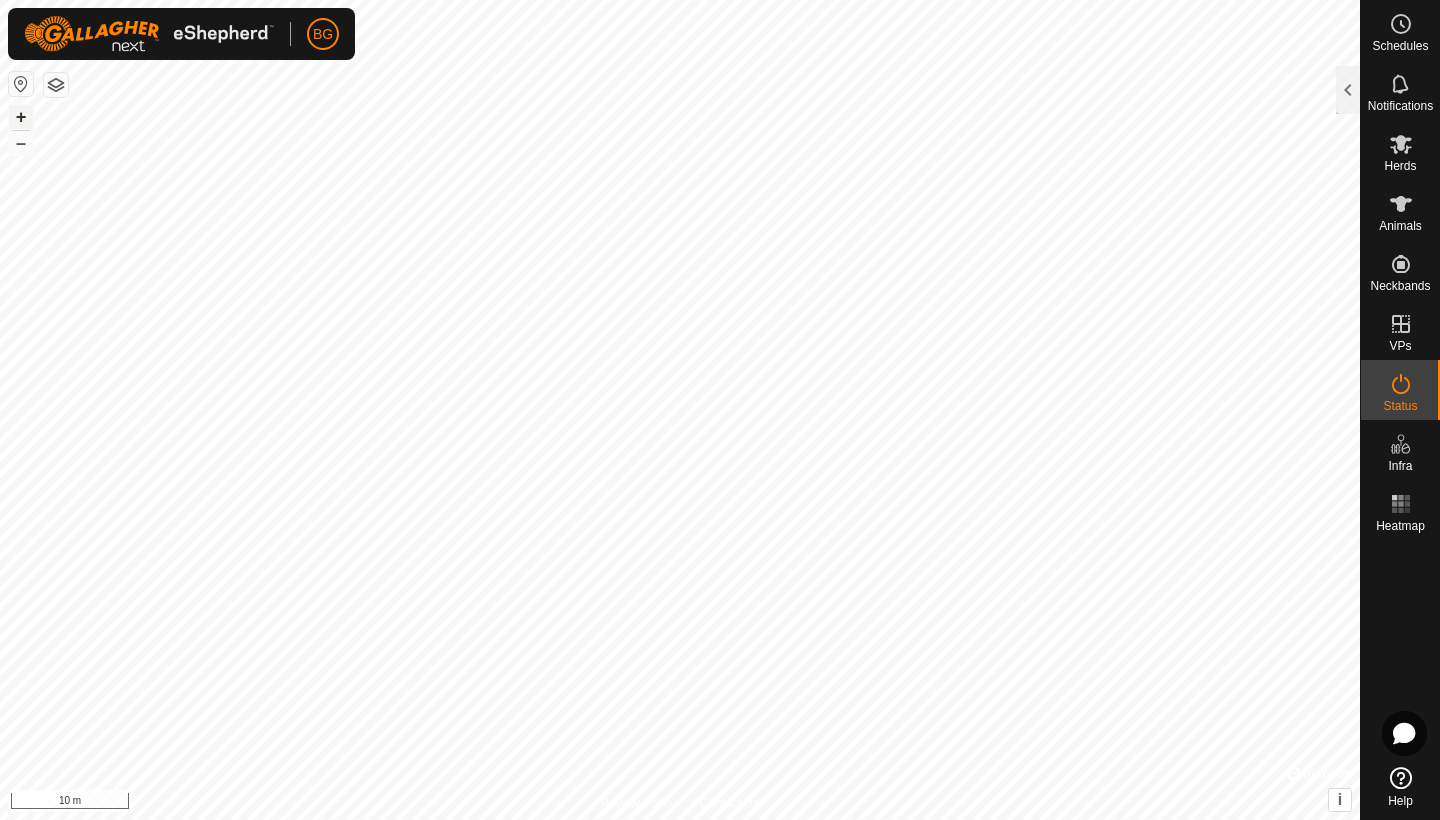 click on "+" at bounding box center (21, 117) 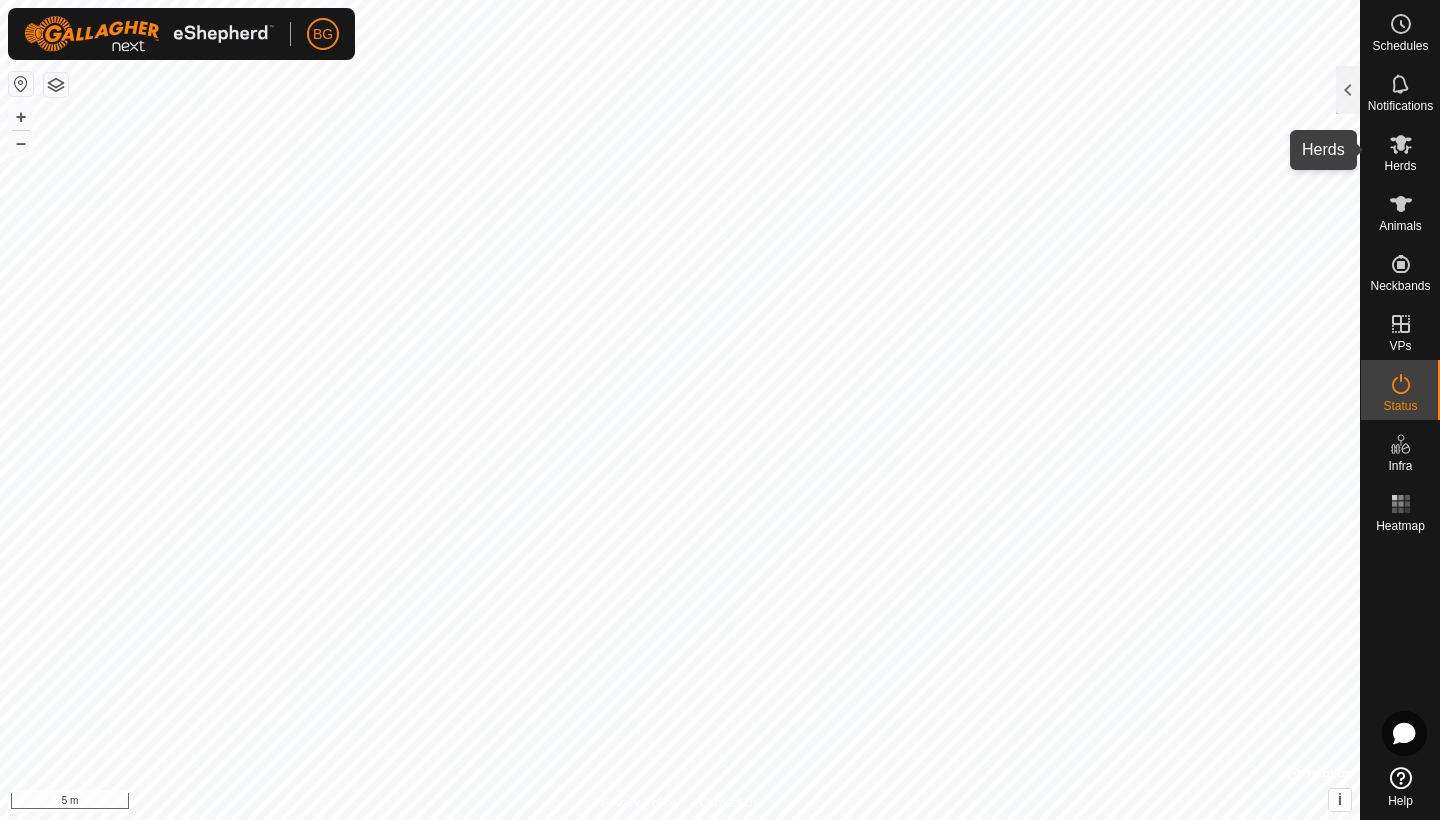 click 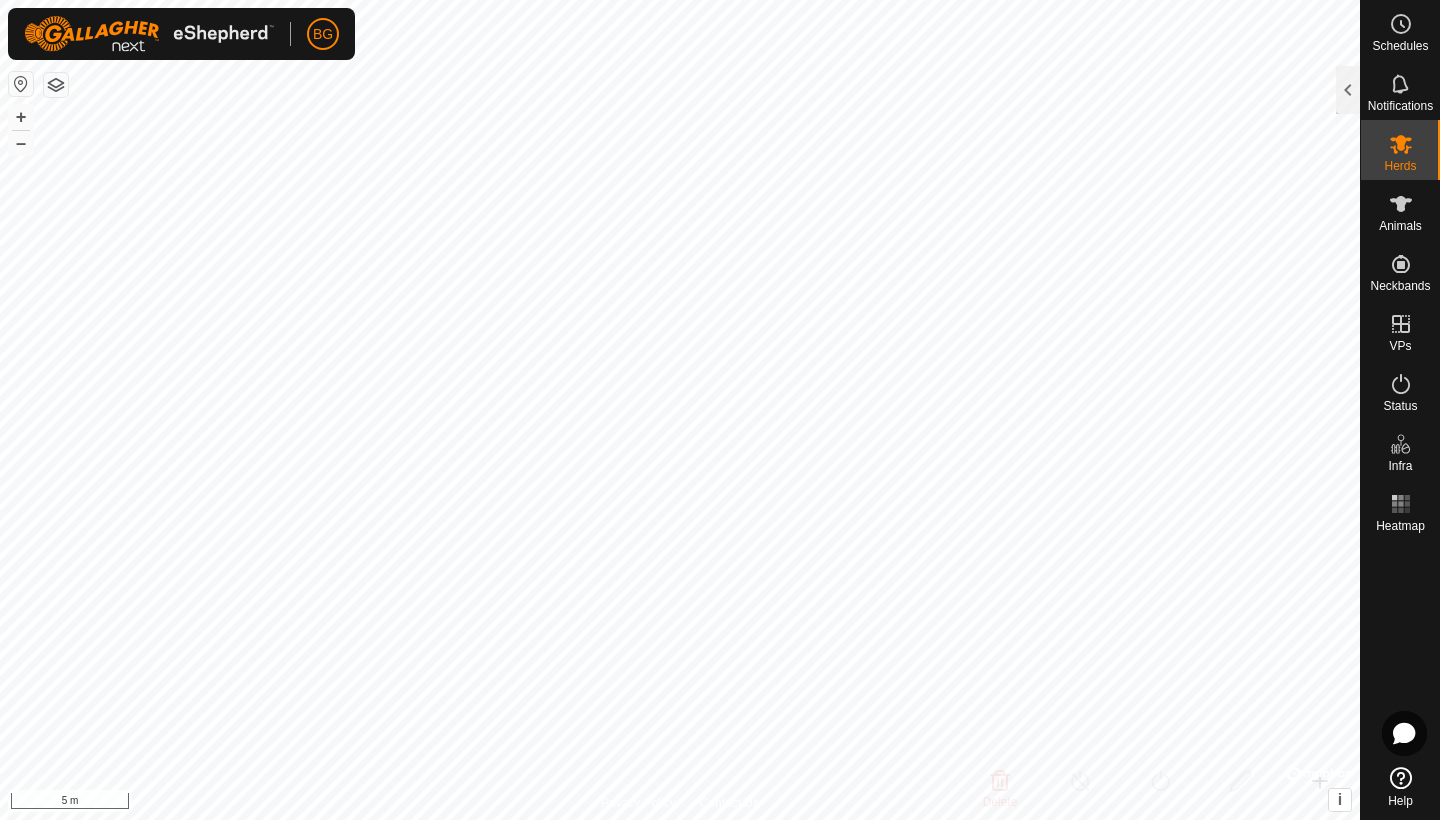 click 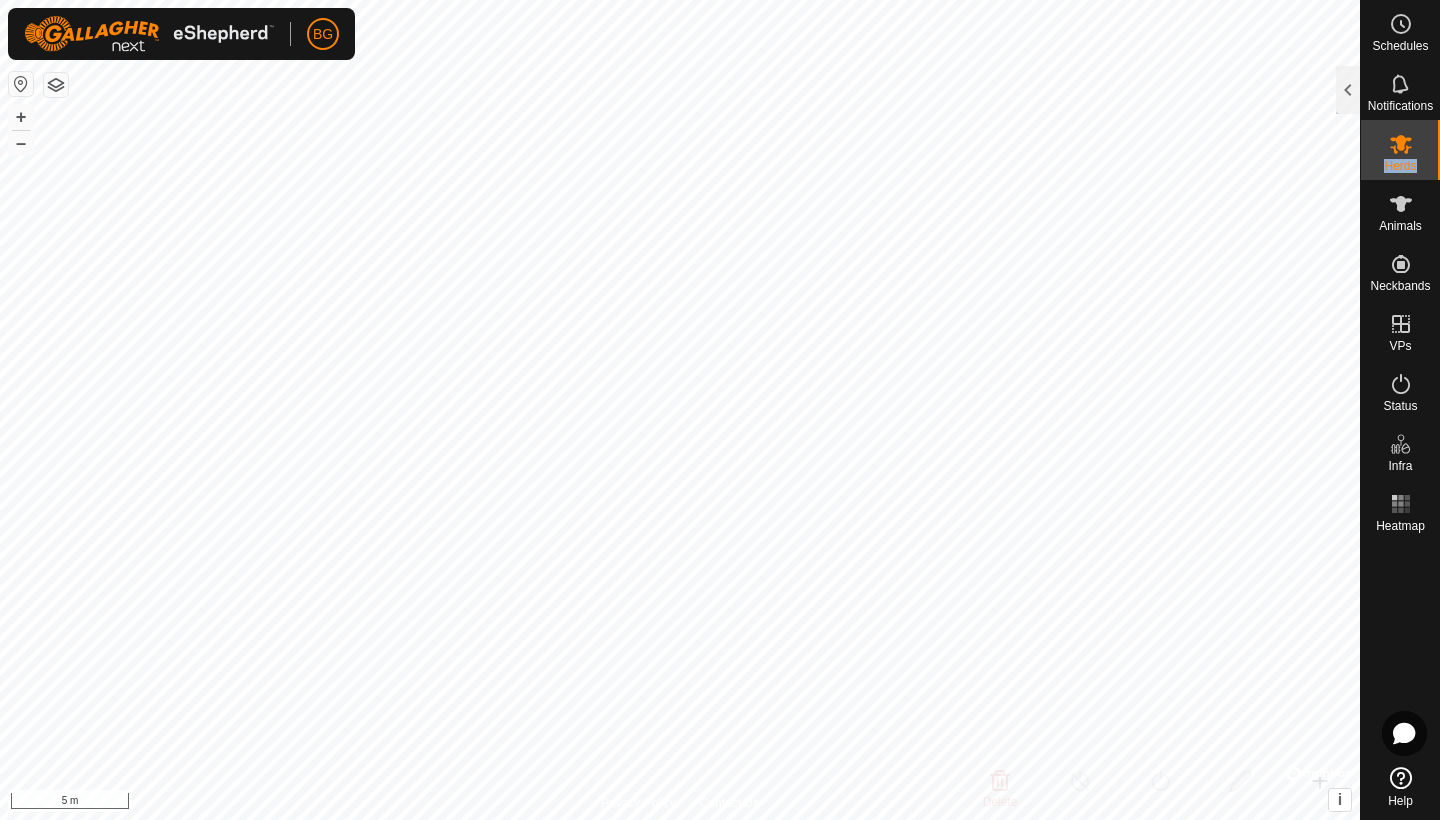 click 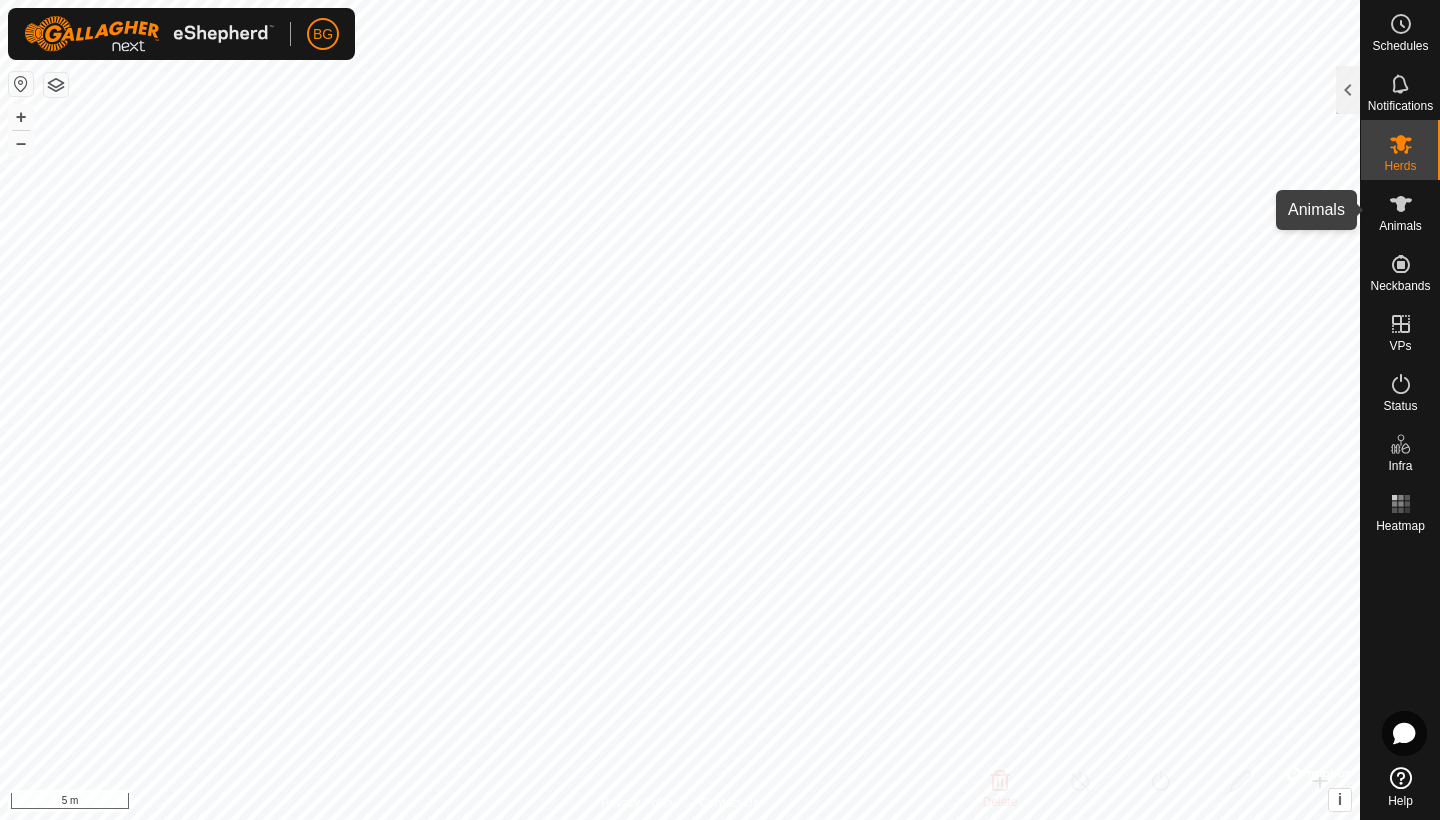 click on "Animals" at bounding box center [1400, 226] 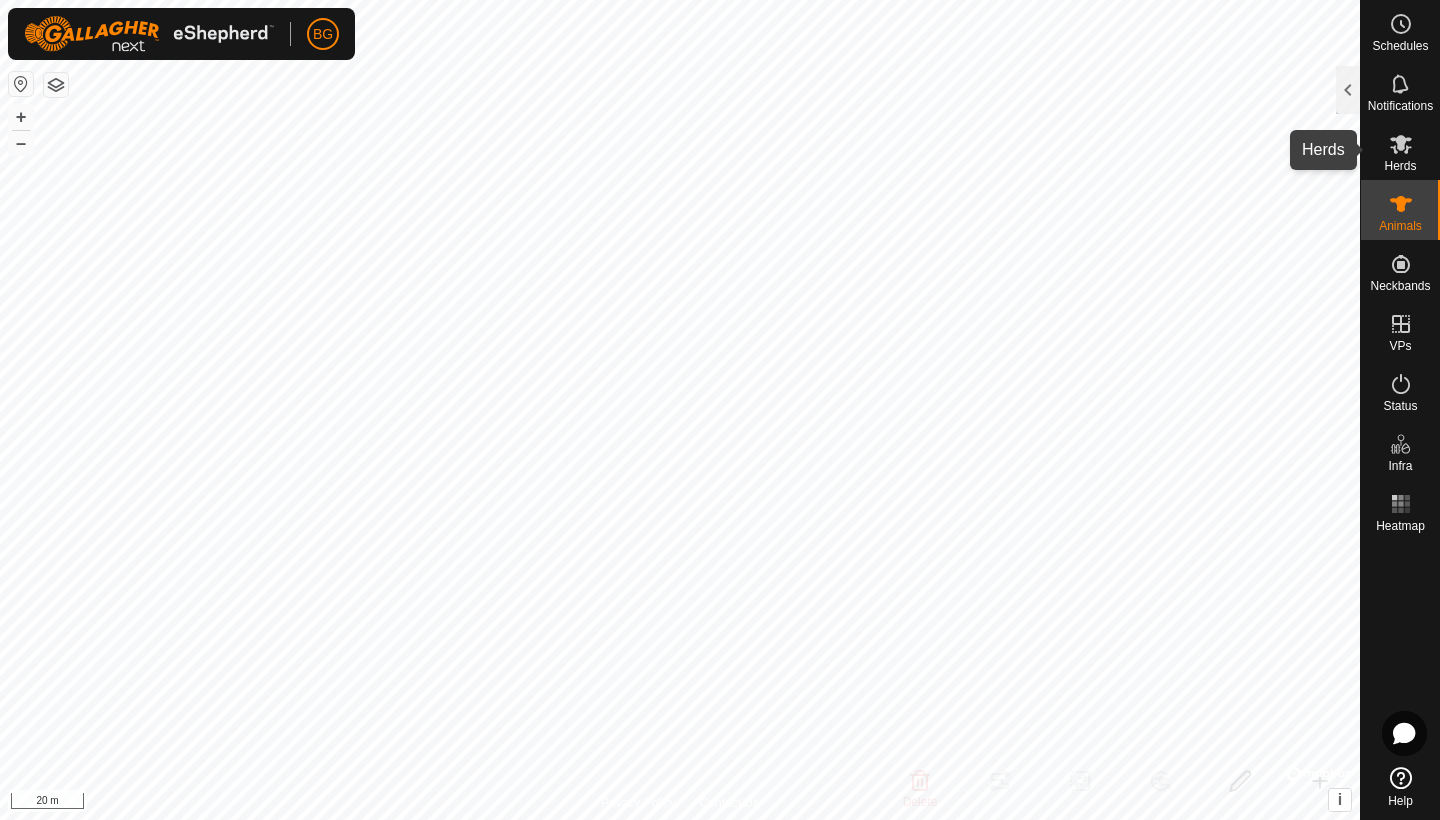 click 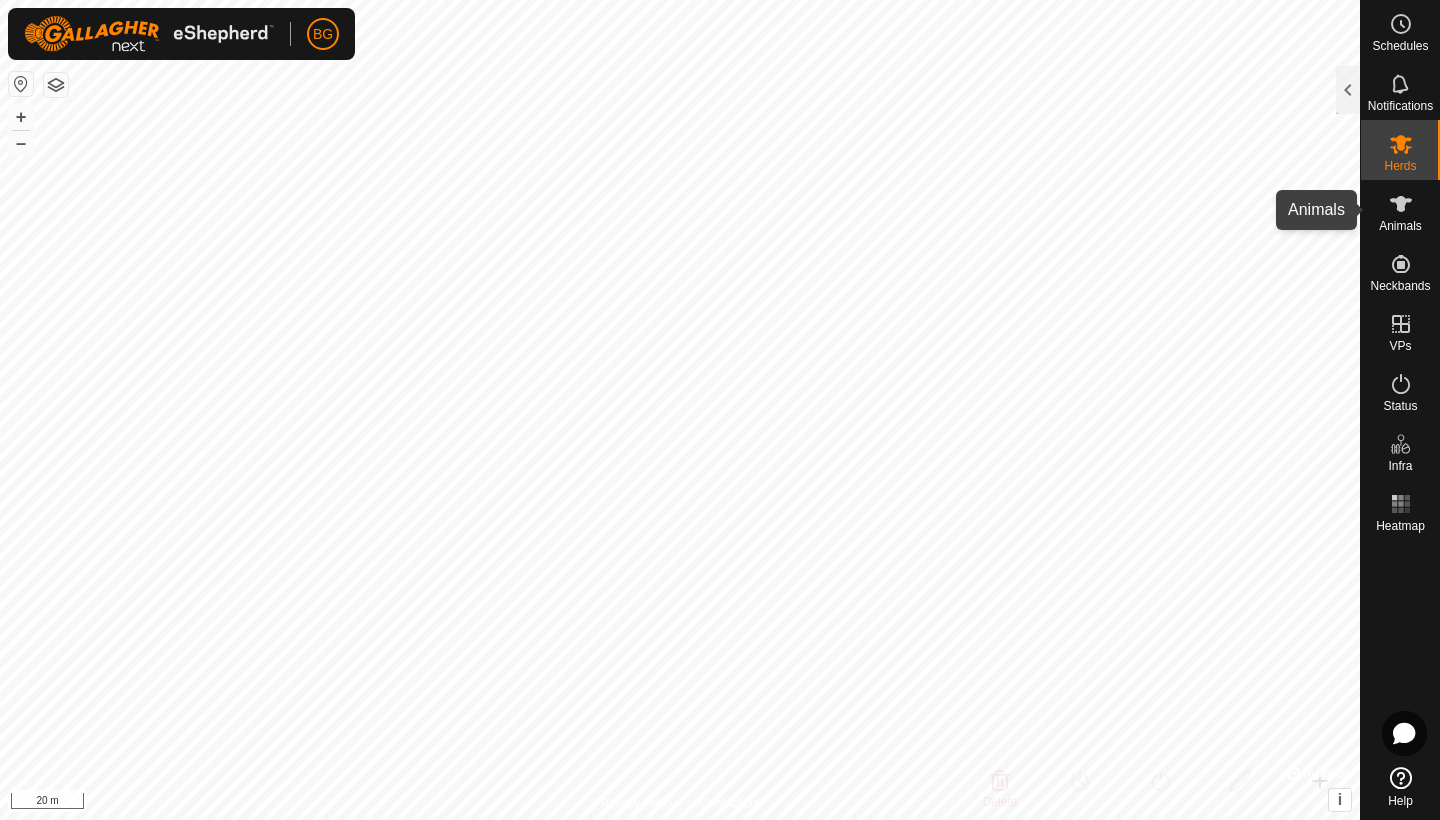 click 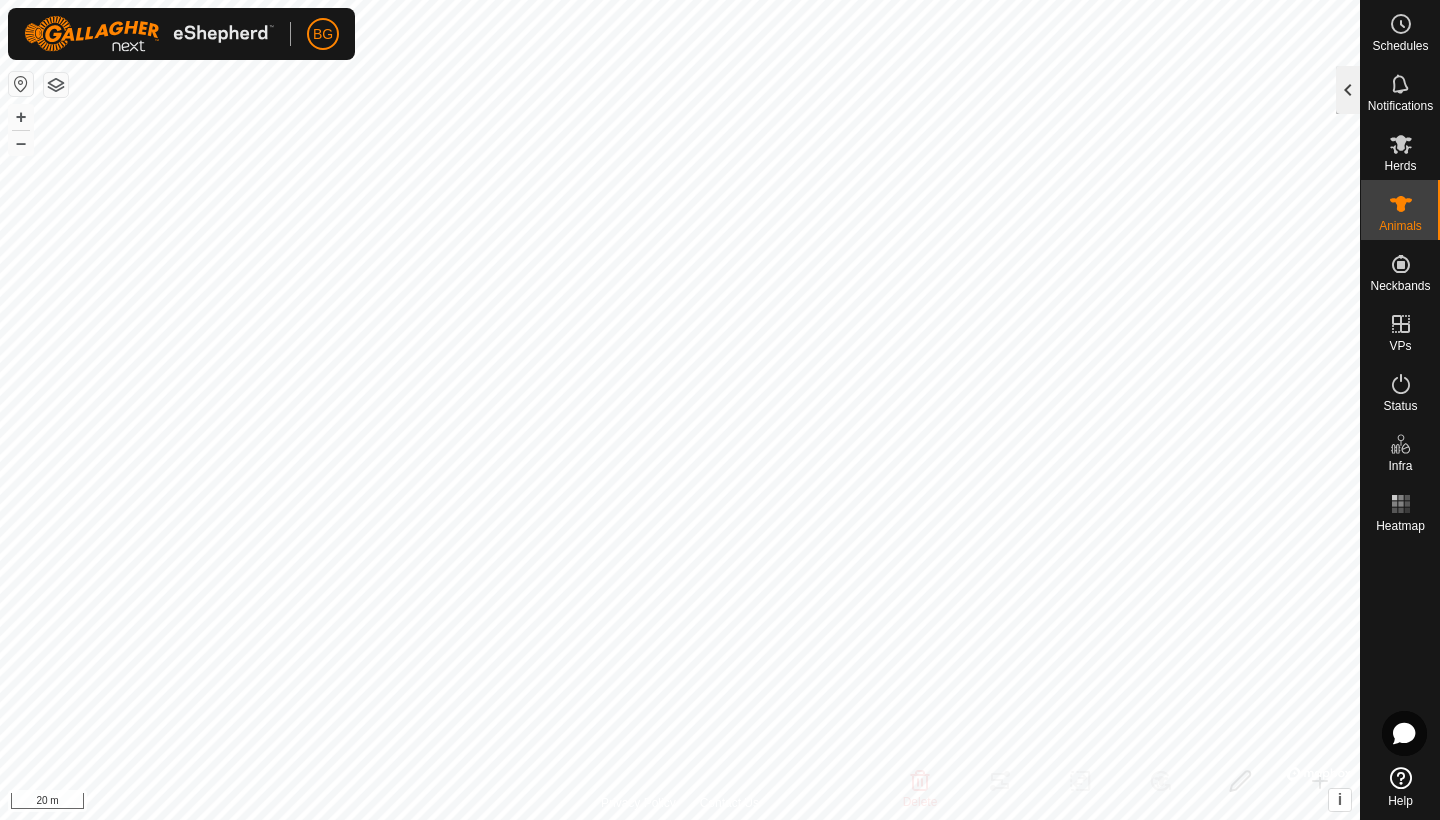 click 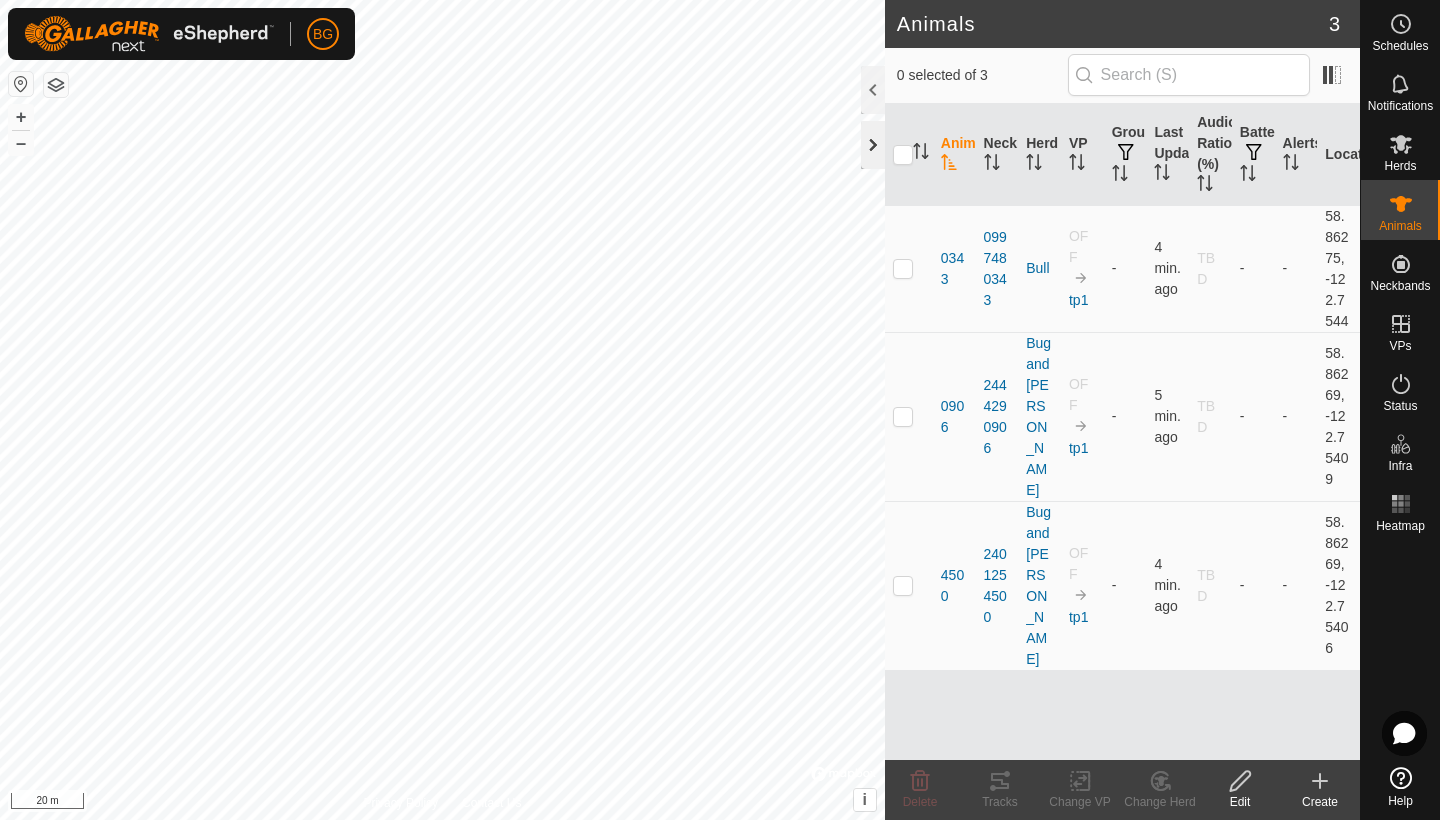 click 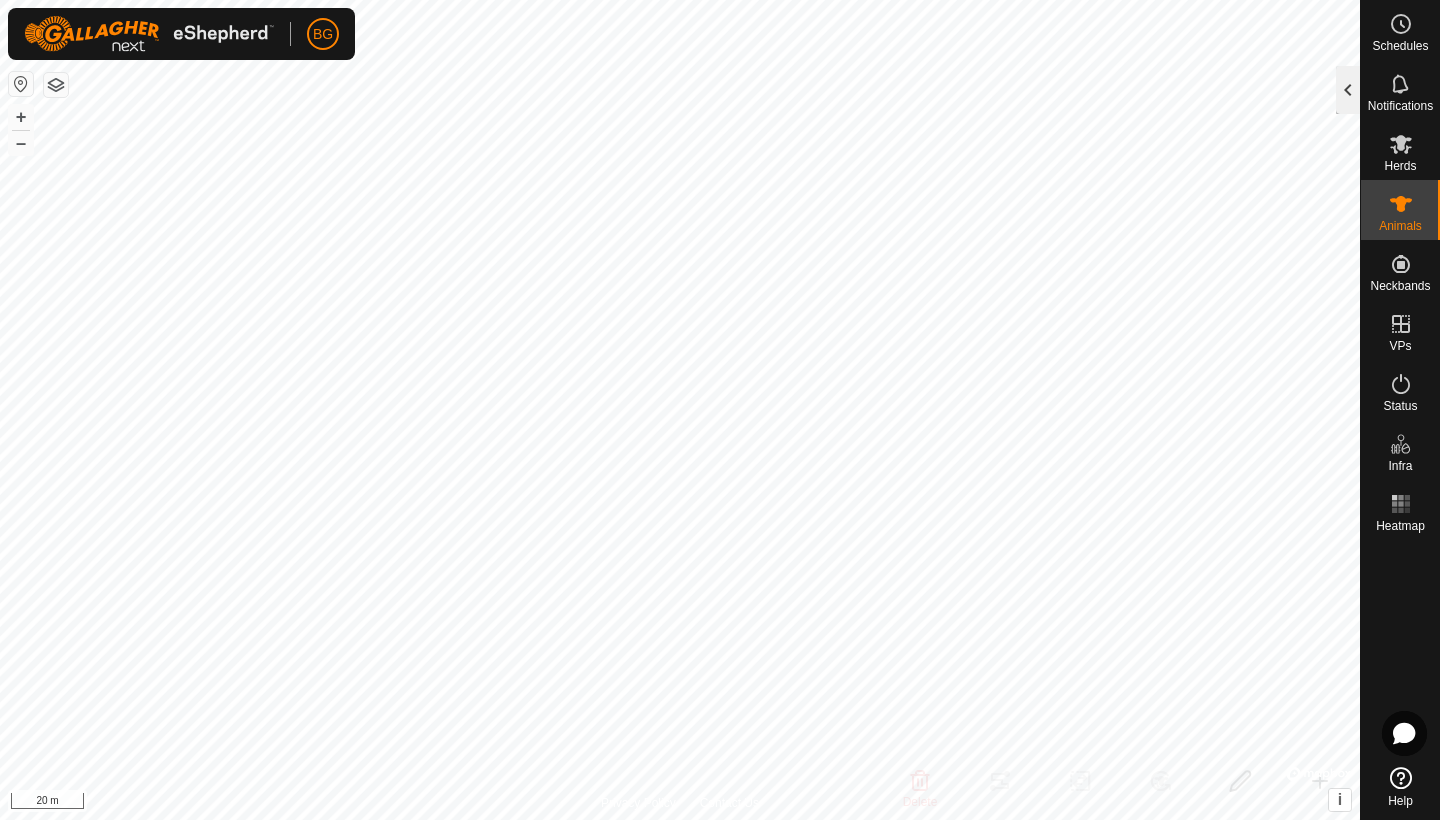 click 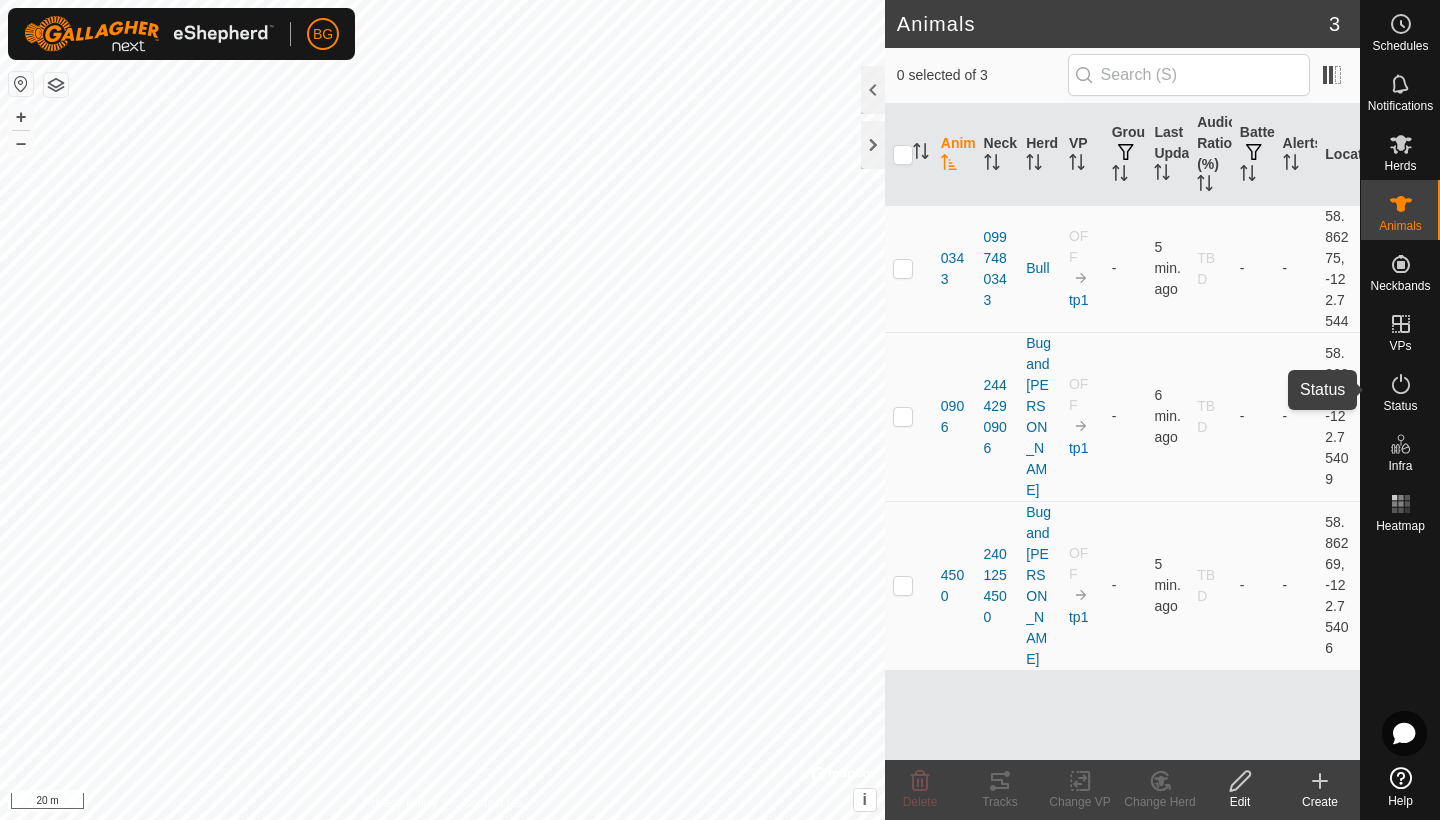 click at bounding box center [1401, 384] 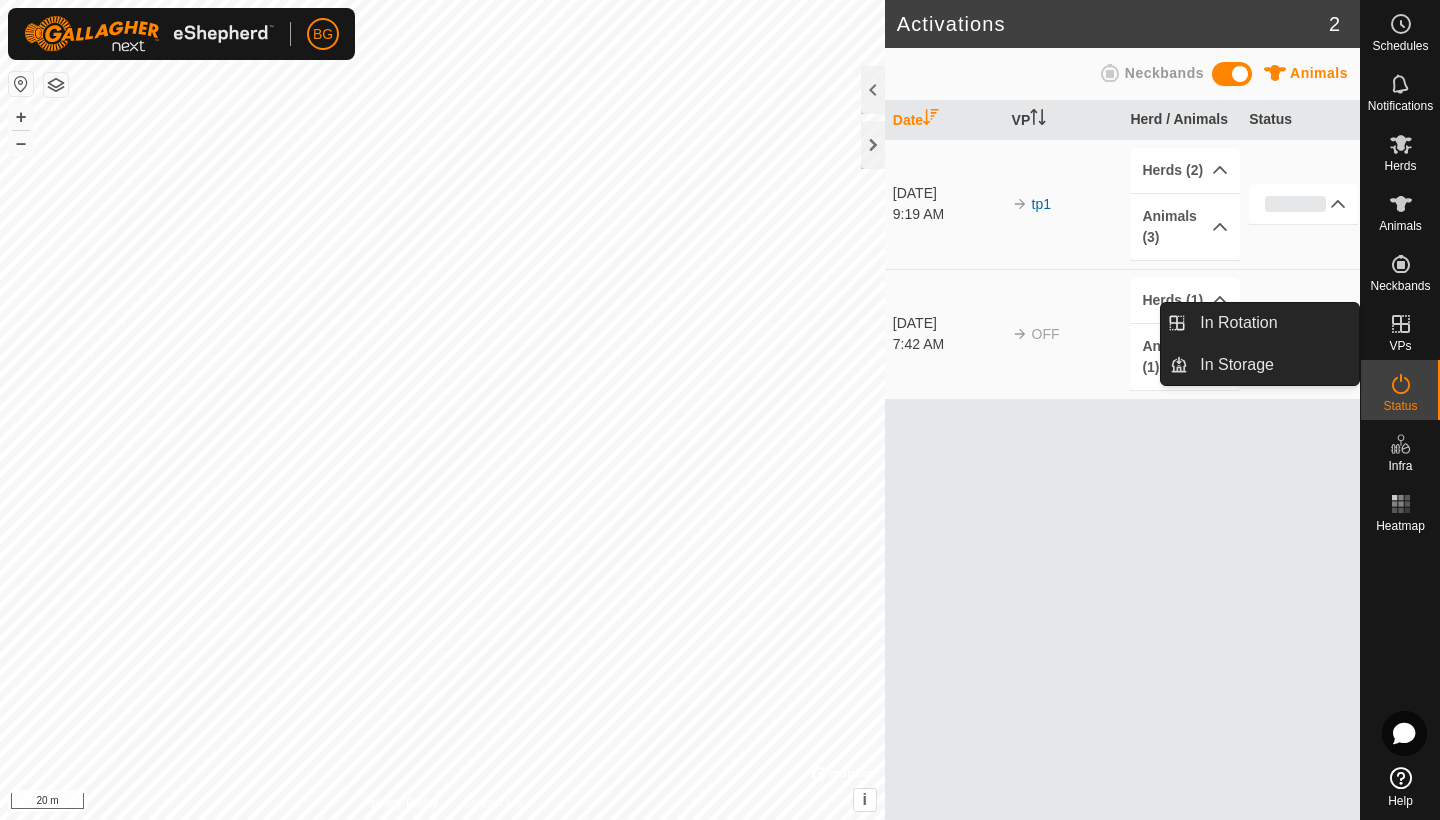 click at bounding box center (1401, 324) 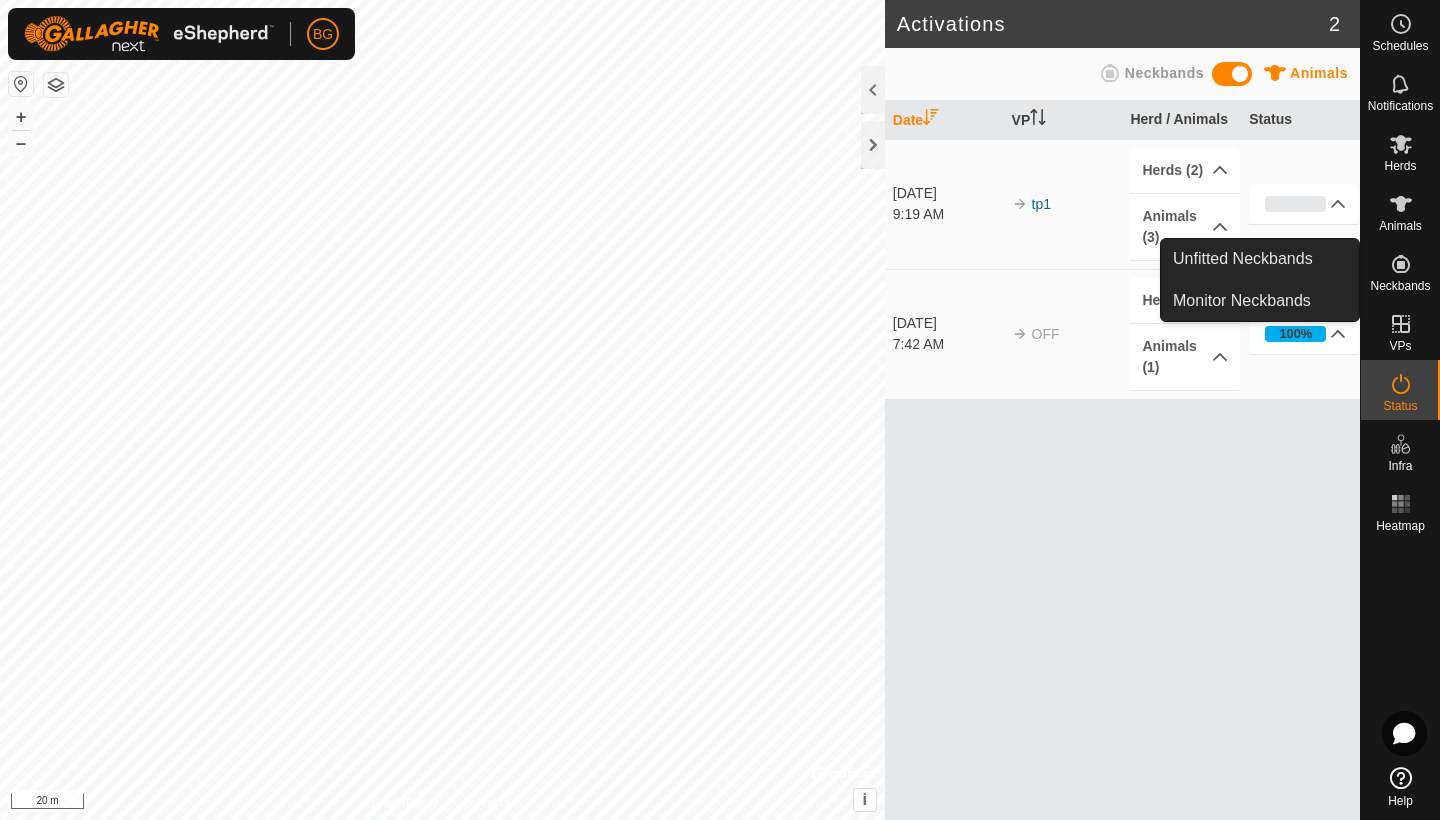 click on "Neckbands" at bounding box center [1400, 286] 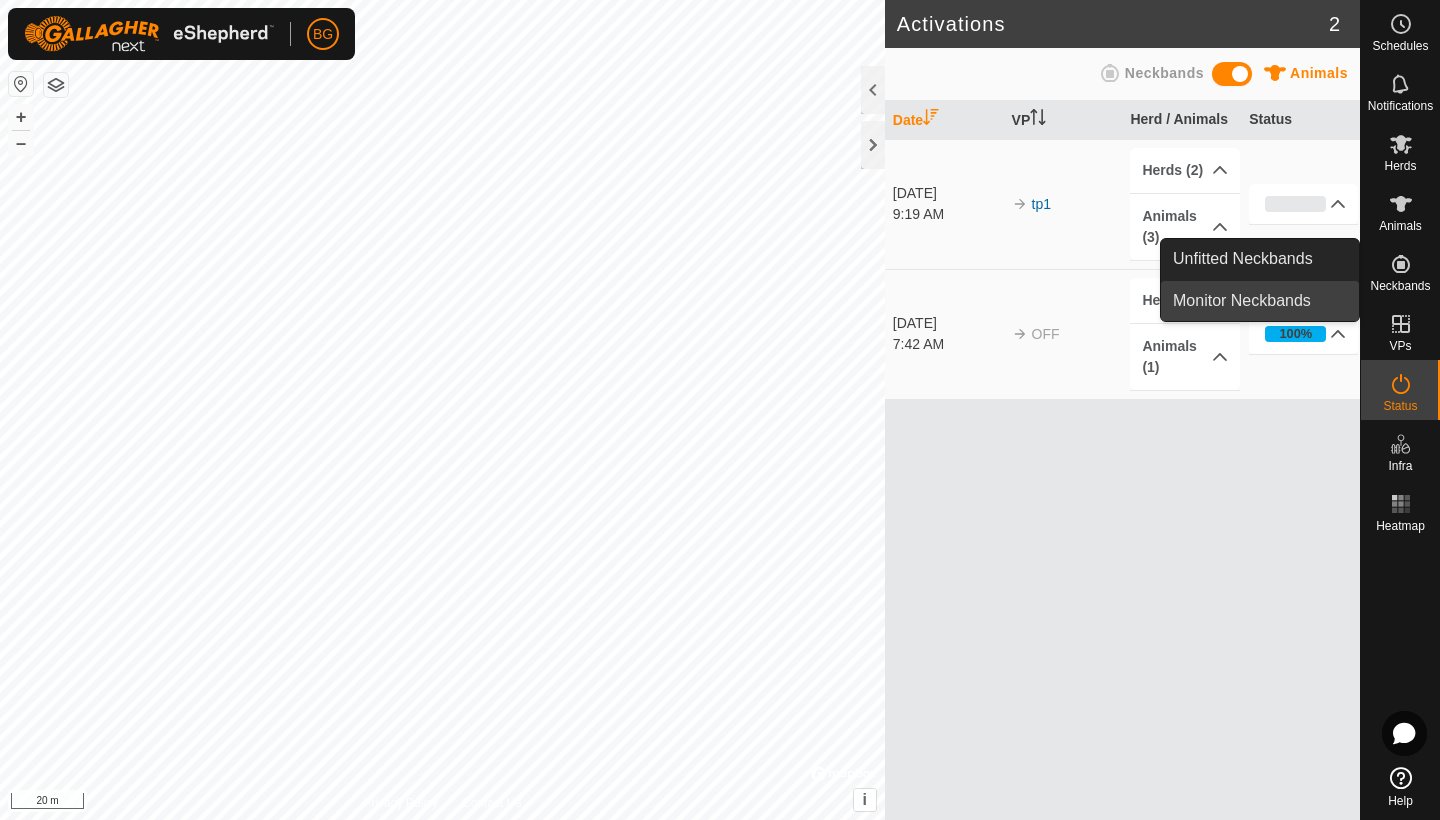 click on "Monitor Neckbands" at bounding box center [1260, 301] 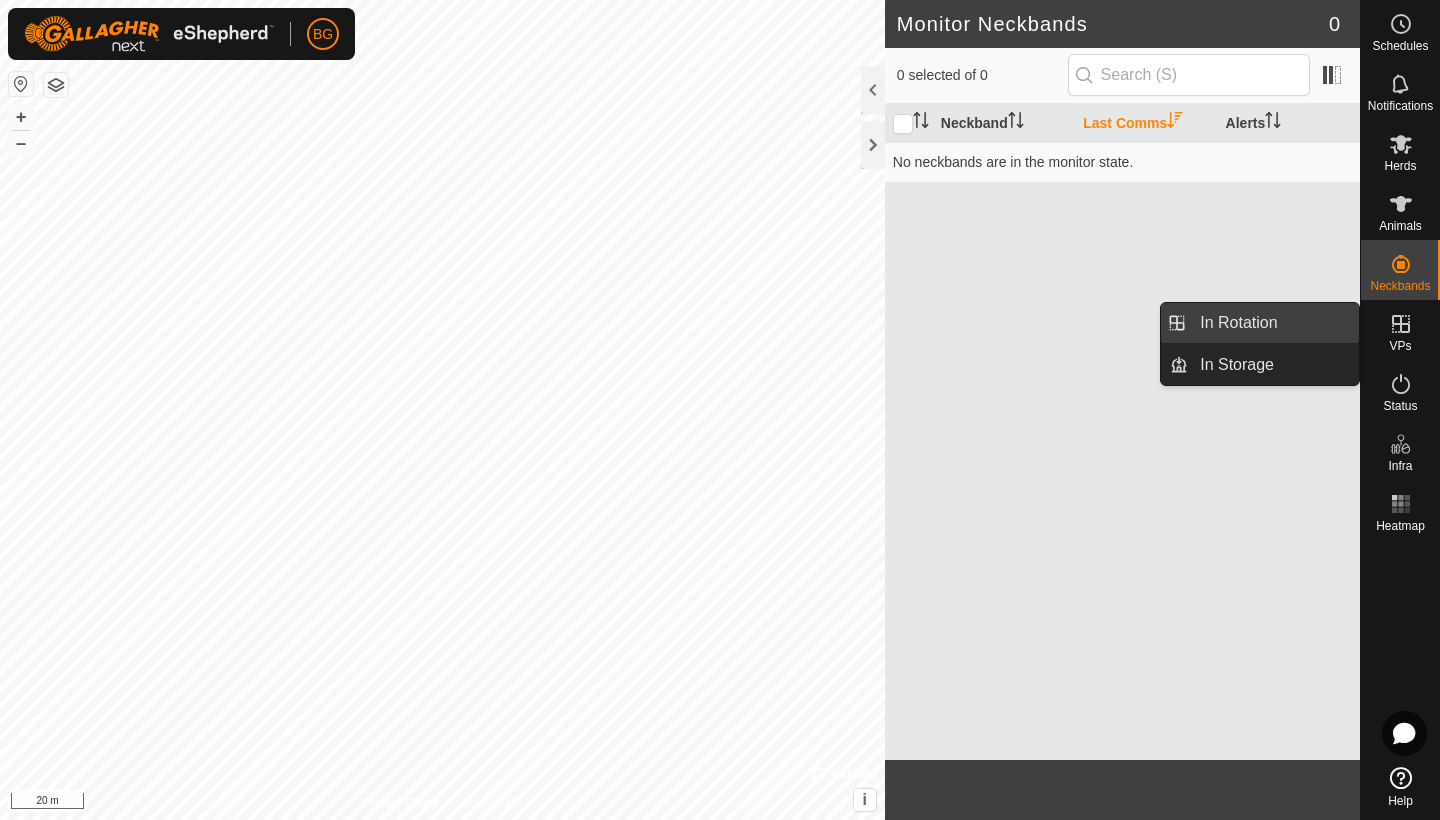 click on "In Rotation" at bounding box center [1273, 323] 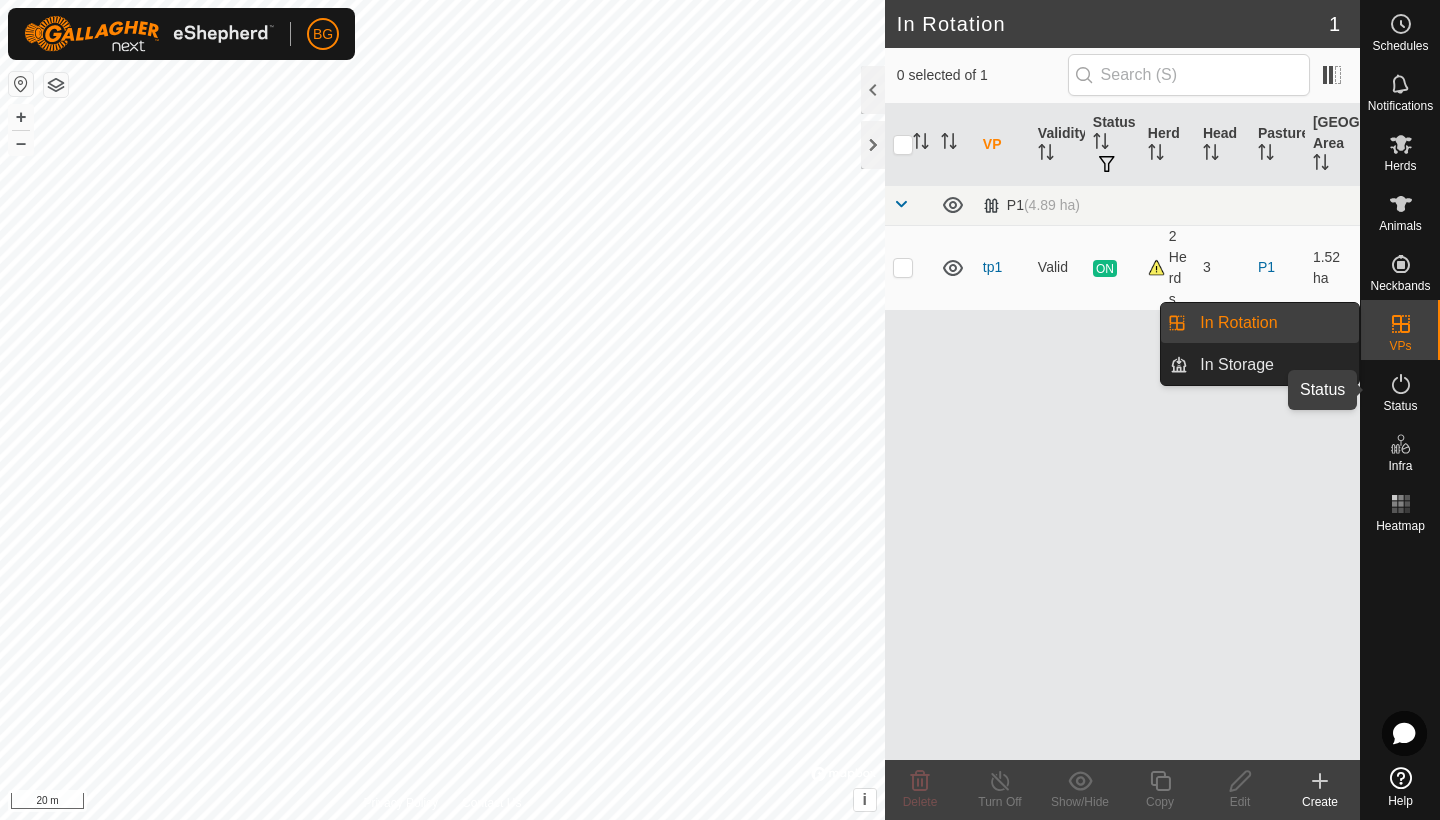 click 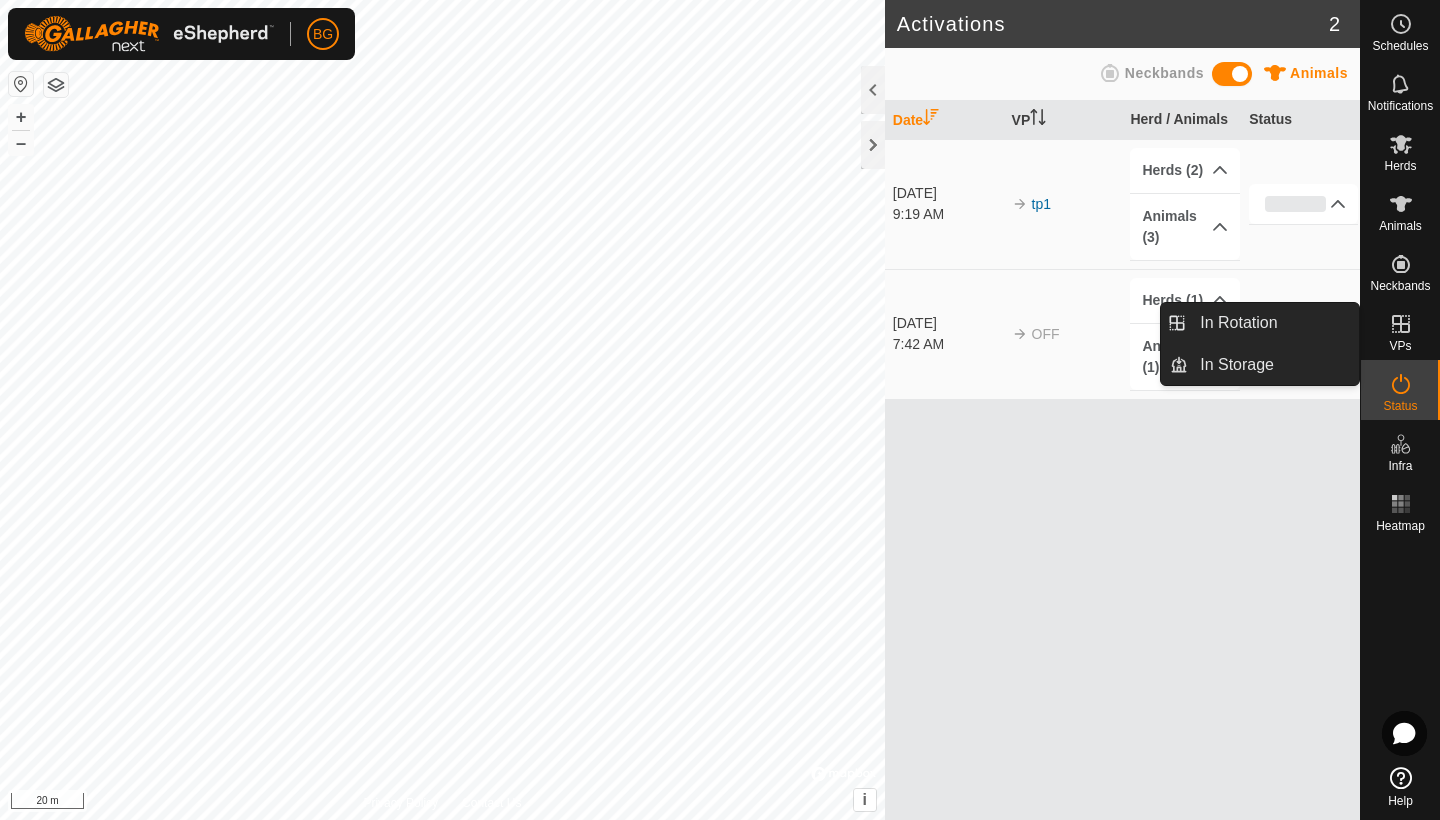 click at bounding box center [1401, 324] 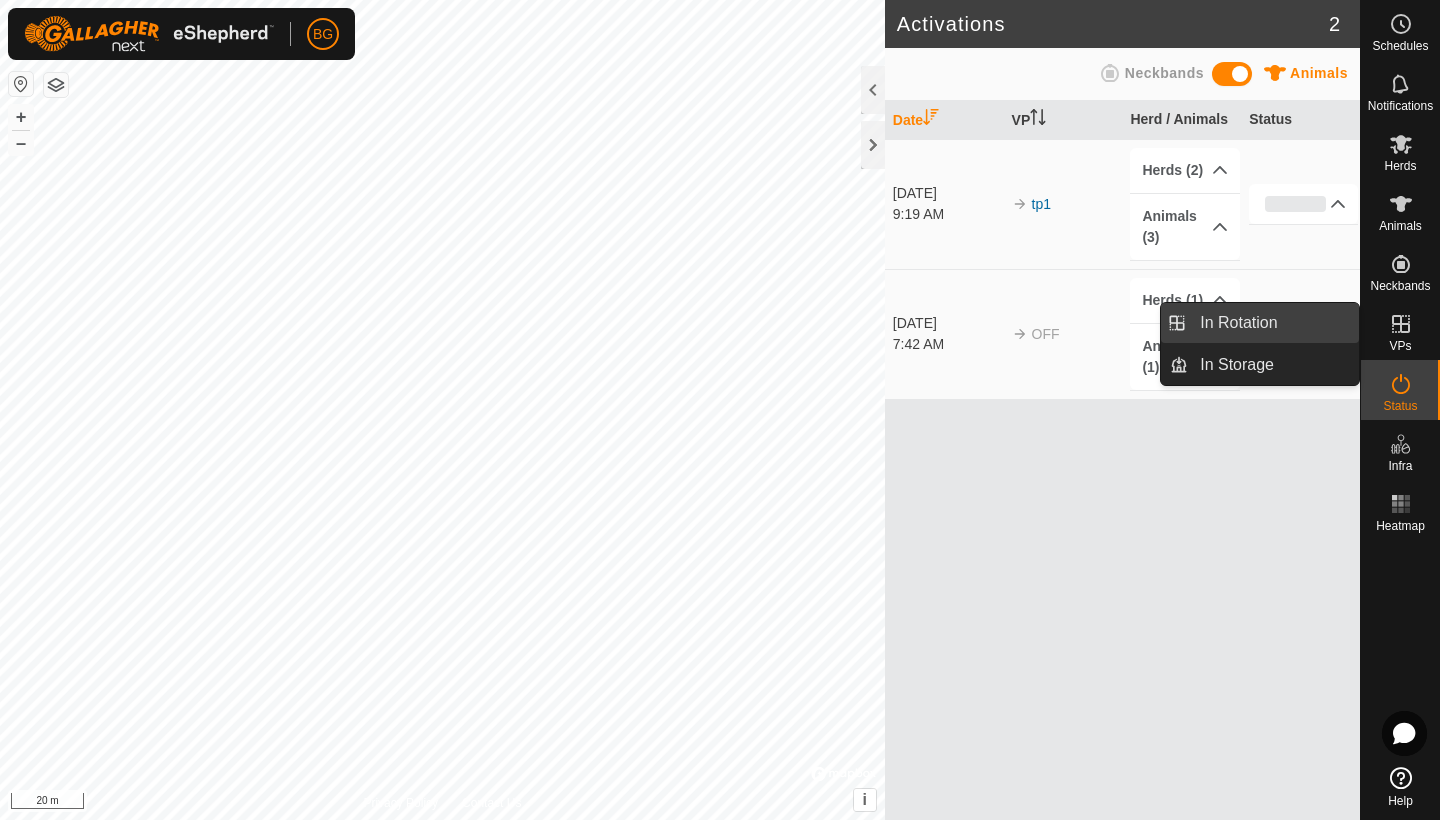 click on "In Rotation" at bounding box center [1273, 323] 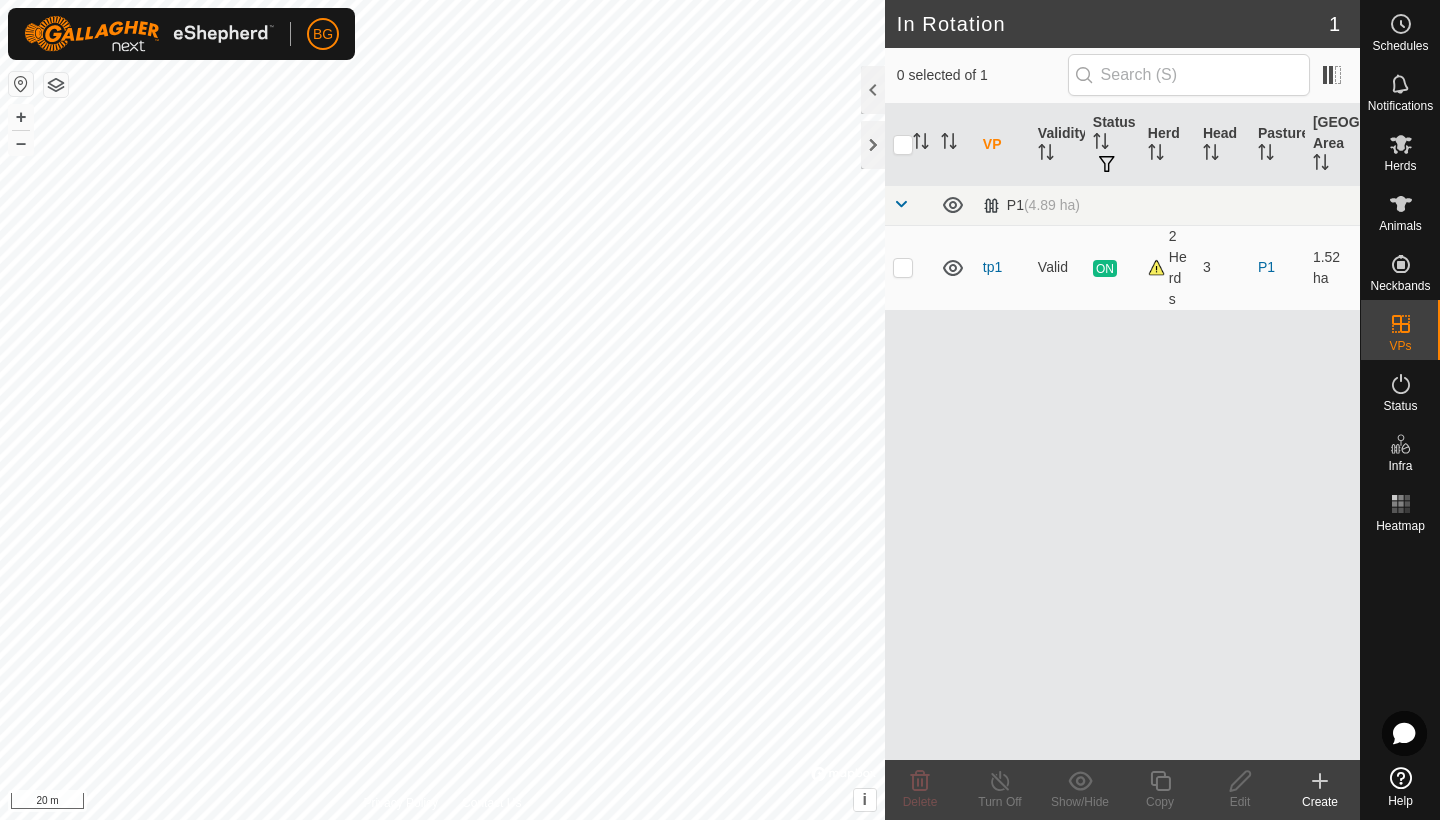 click 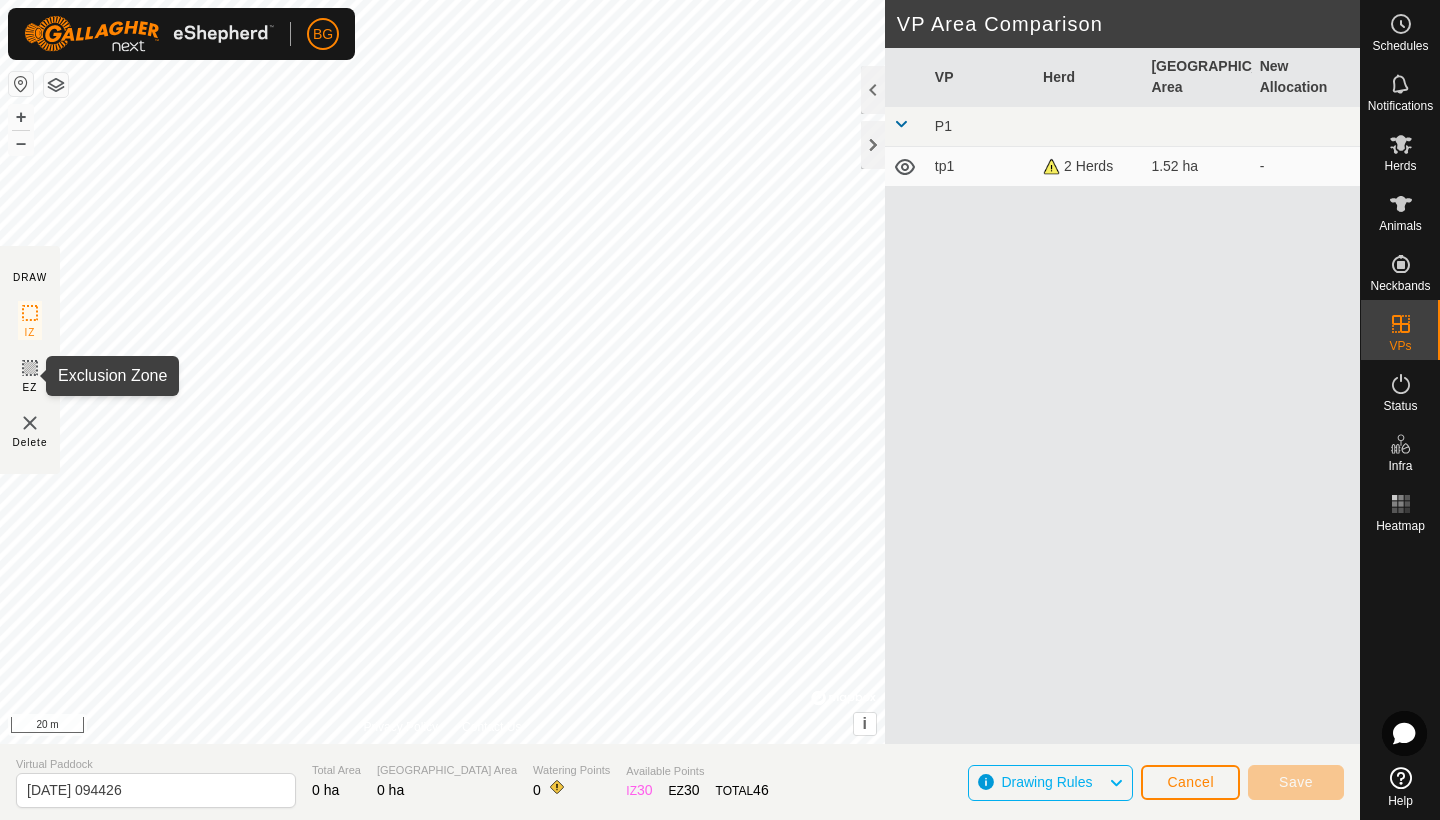 click 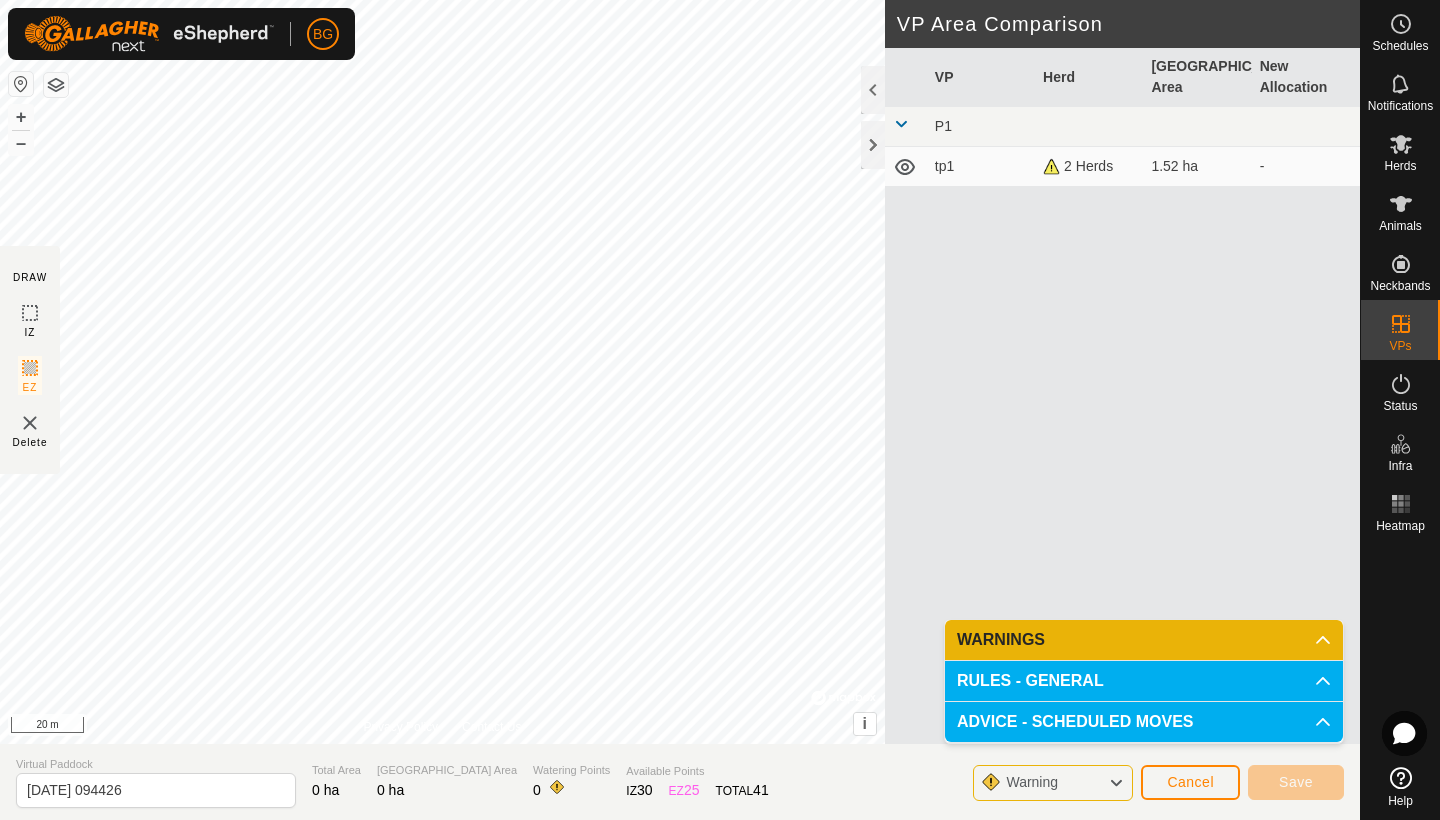 click on "Warning" 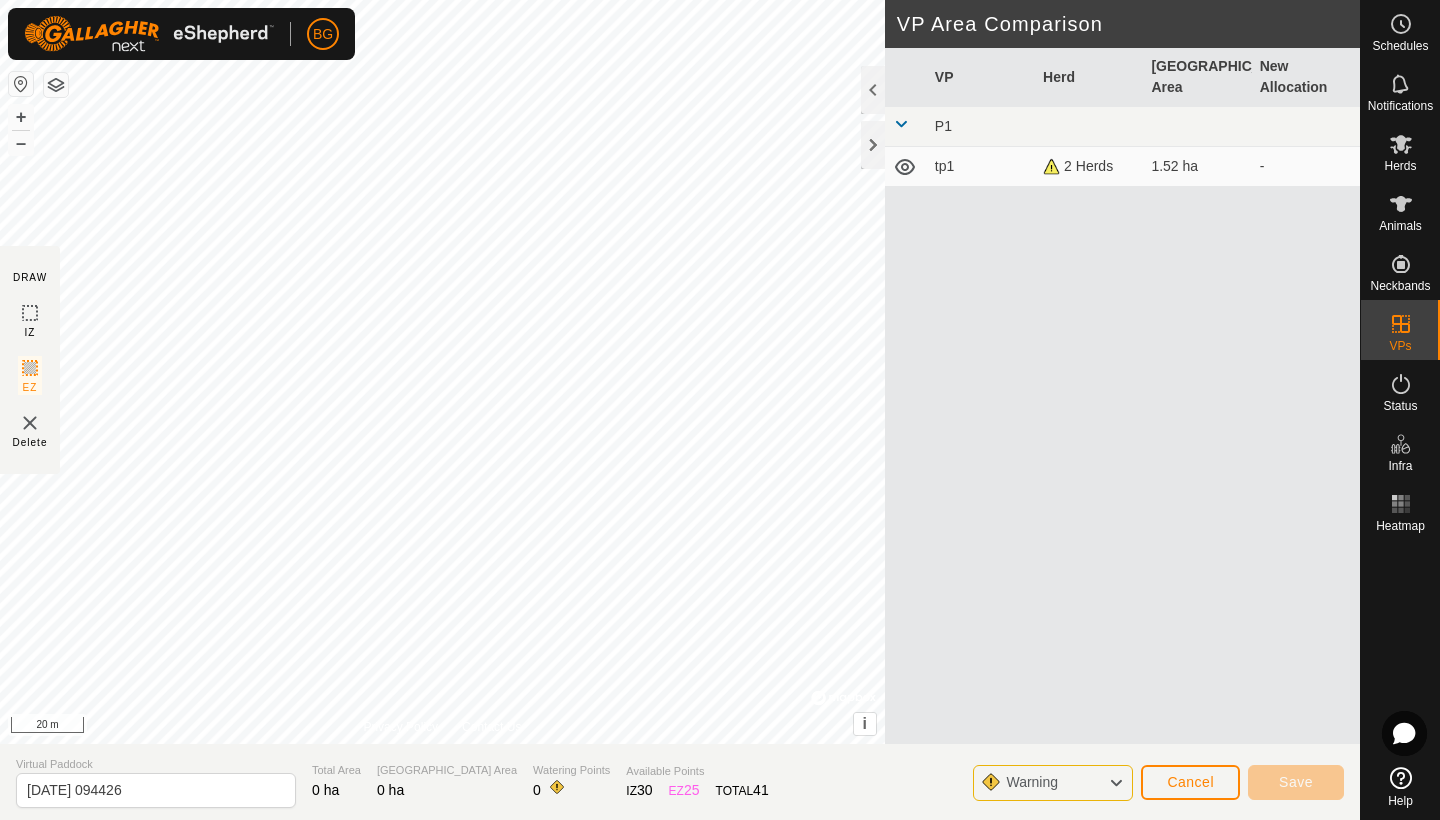 click 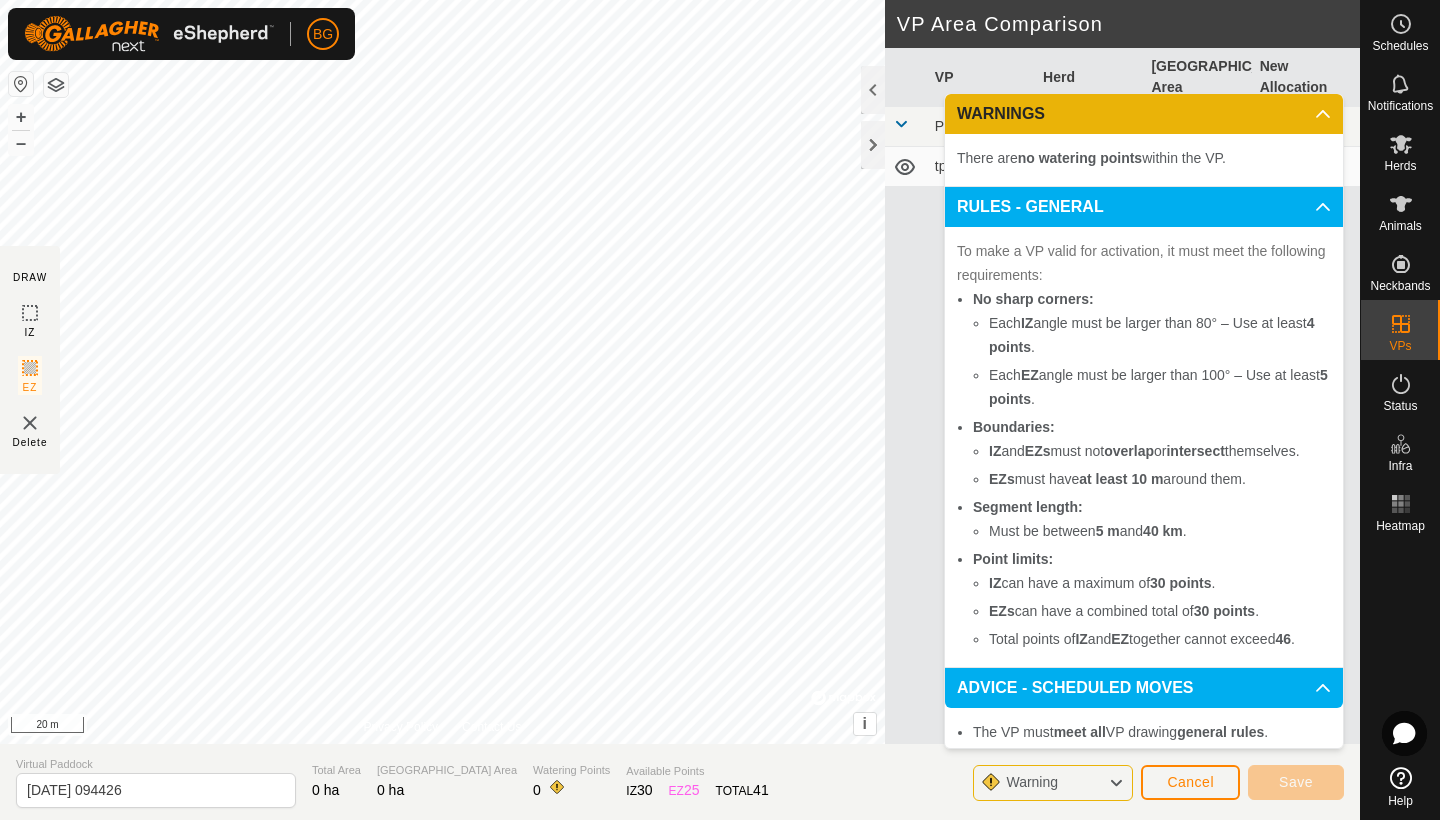 click on "Warning" 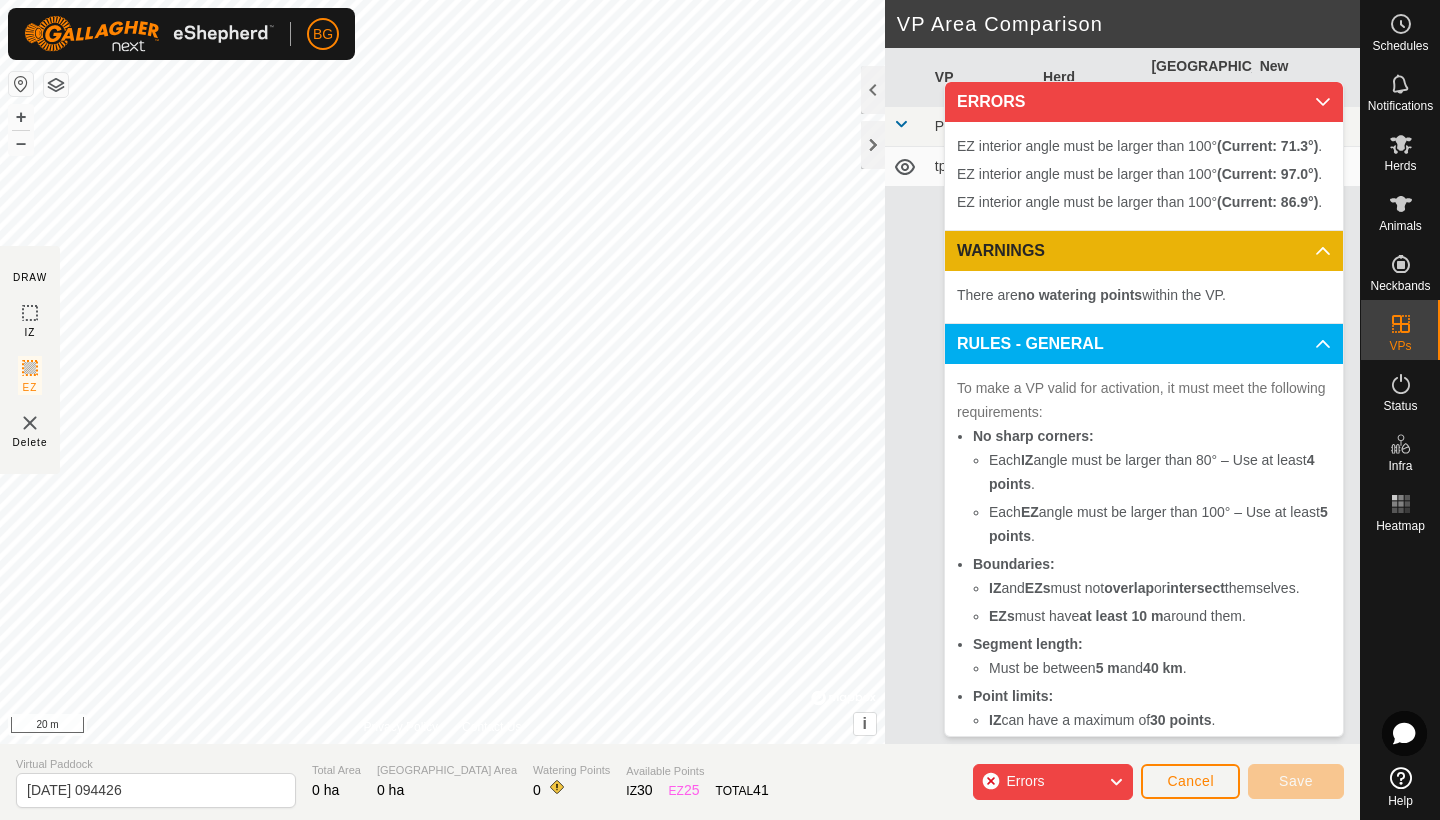 click on "Cancel" 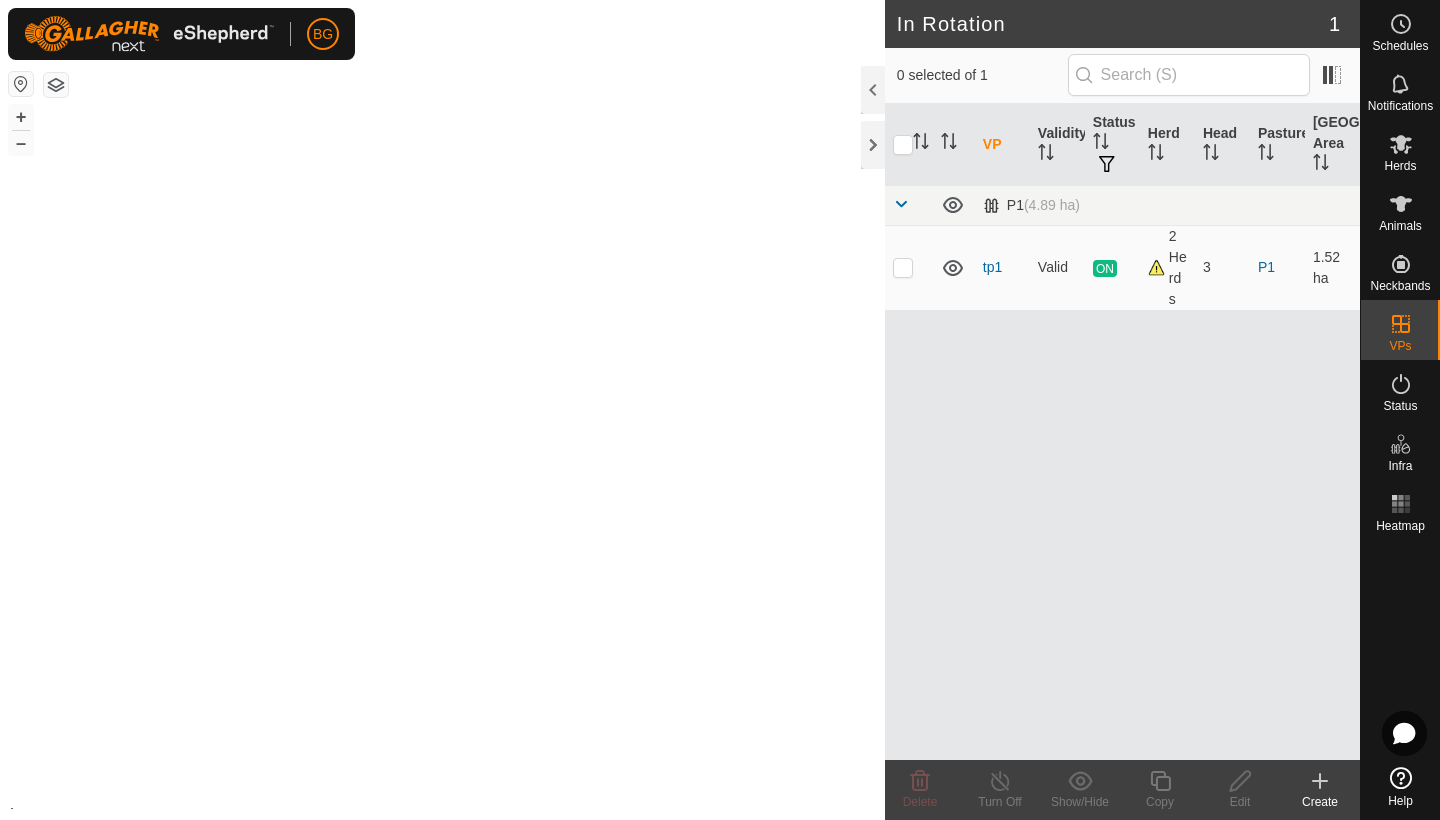 click 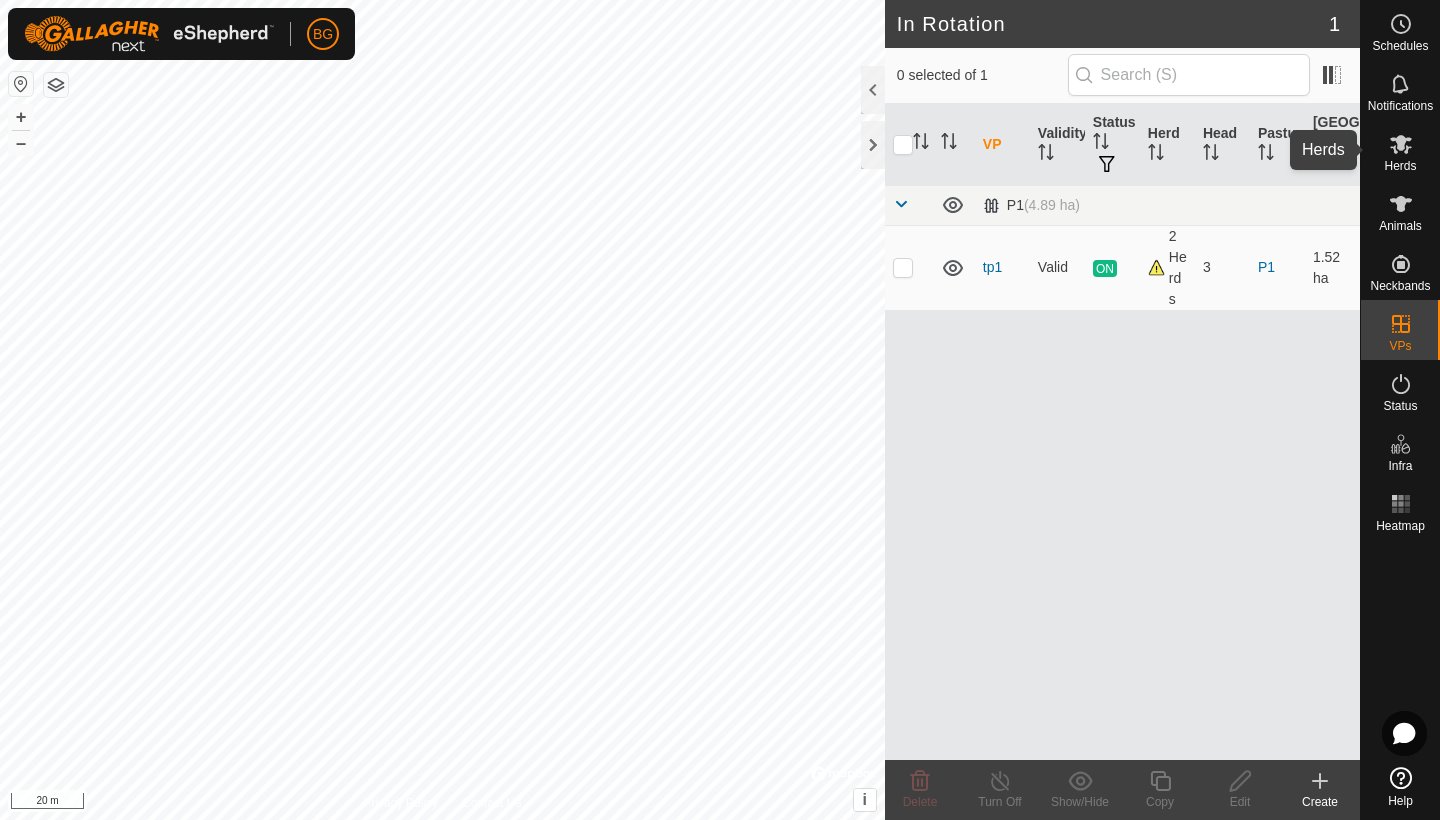 click 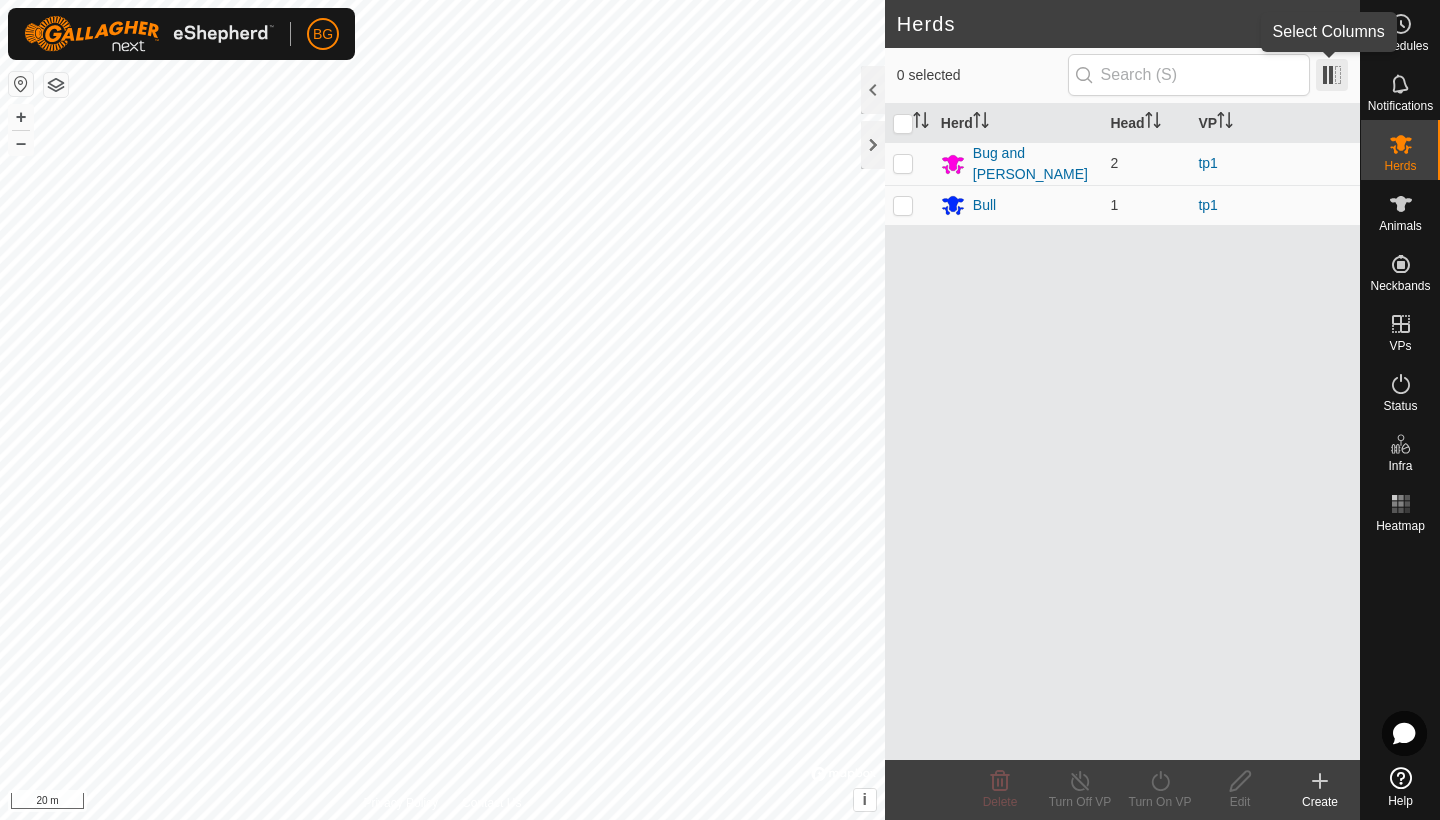 click at bounding box center [1332, 75] 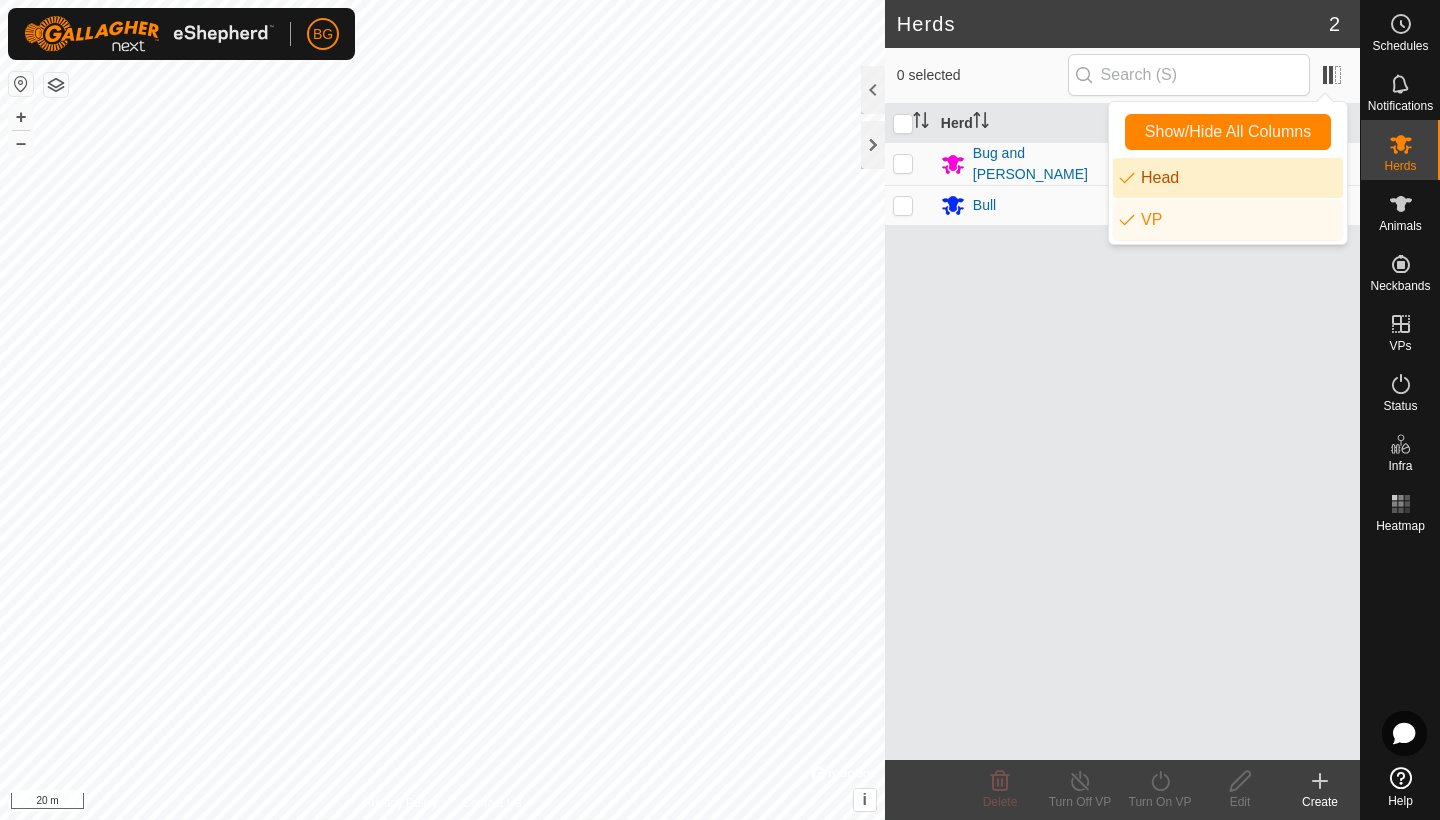 click on "Head" at bounding box center [1228, 178] 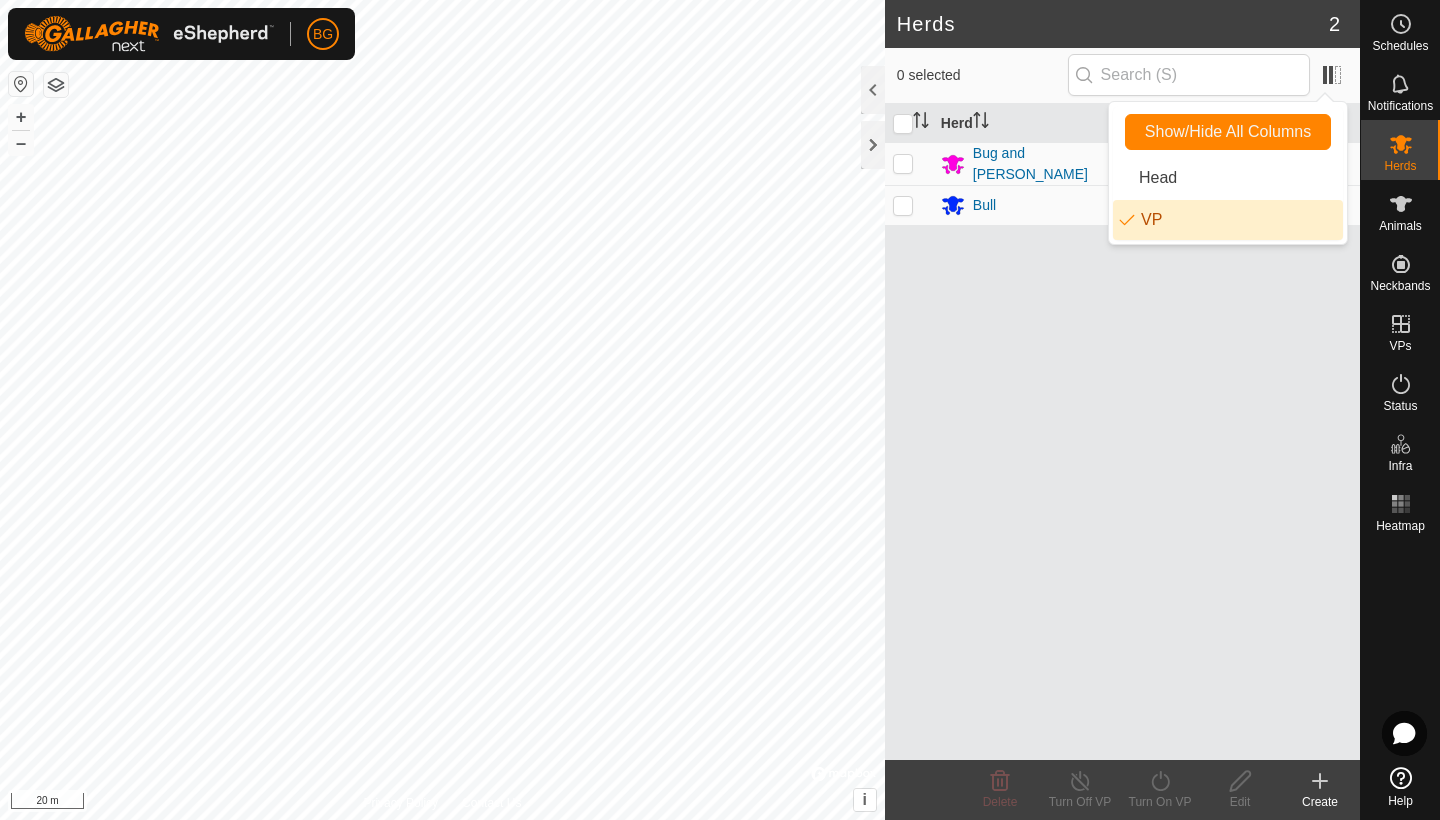 click on "VP" at bounding box center [1228, 220] 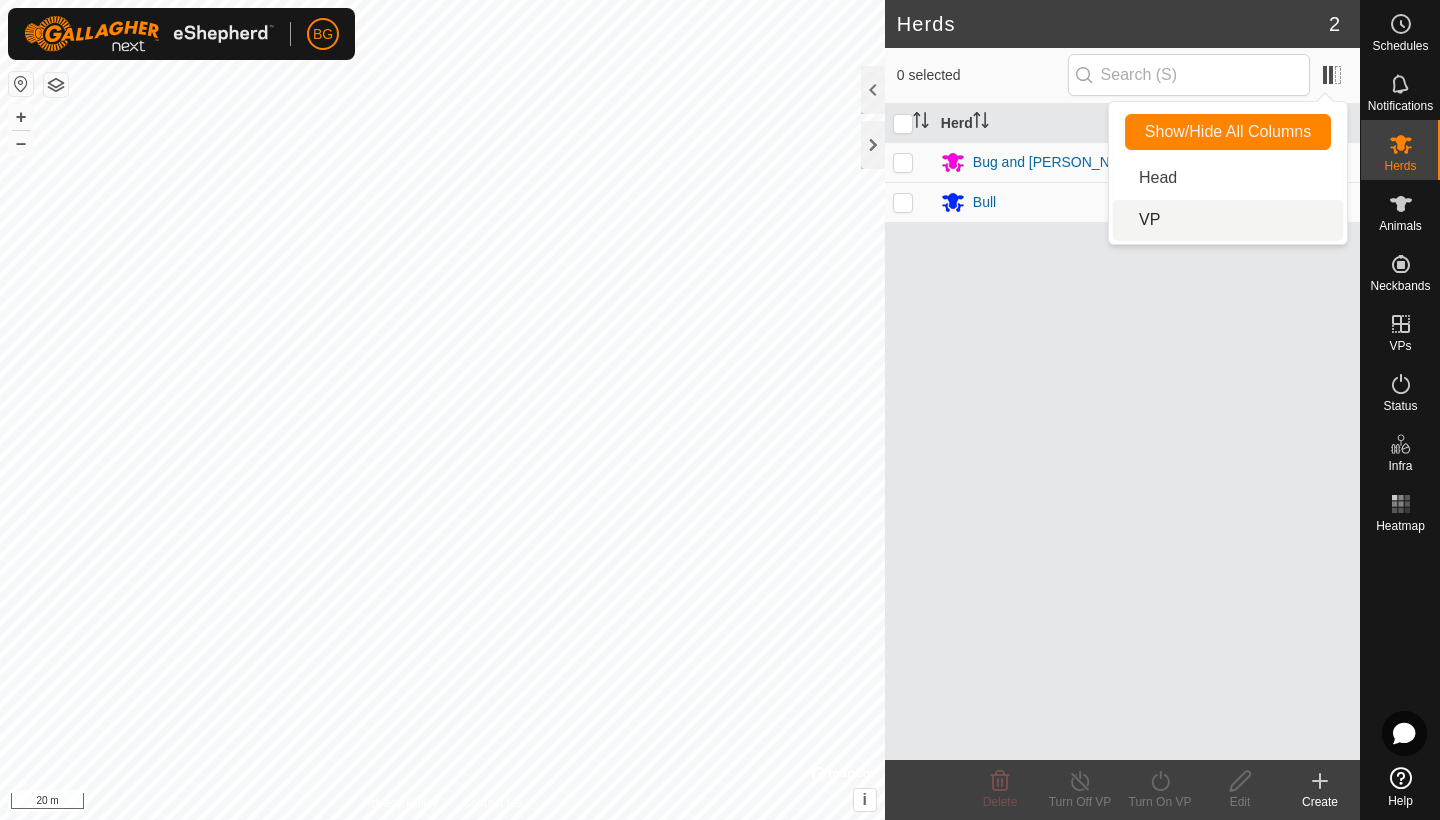 click on "VP" at bounding box center (1228, 220) 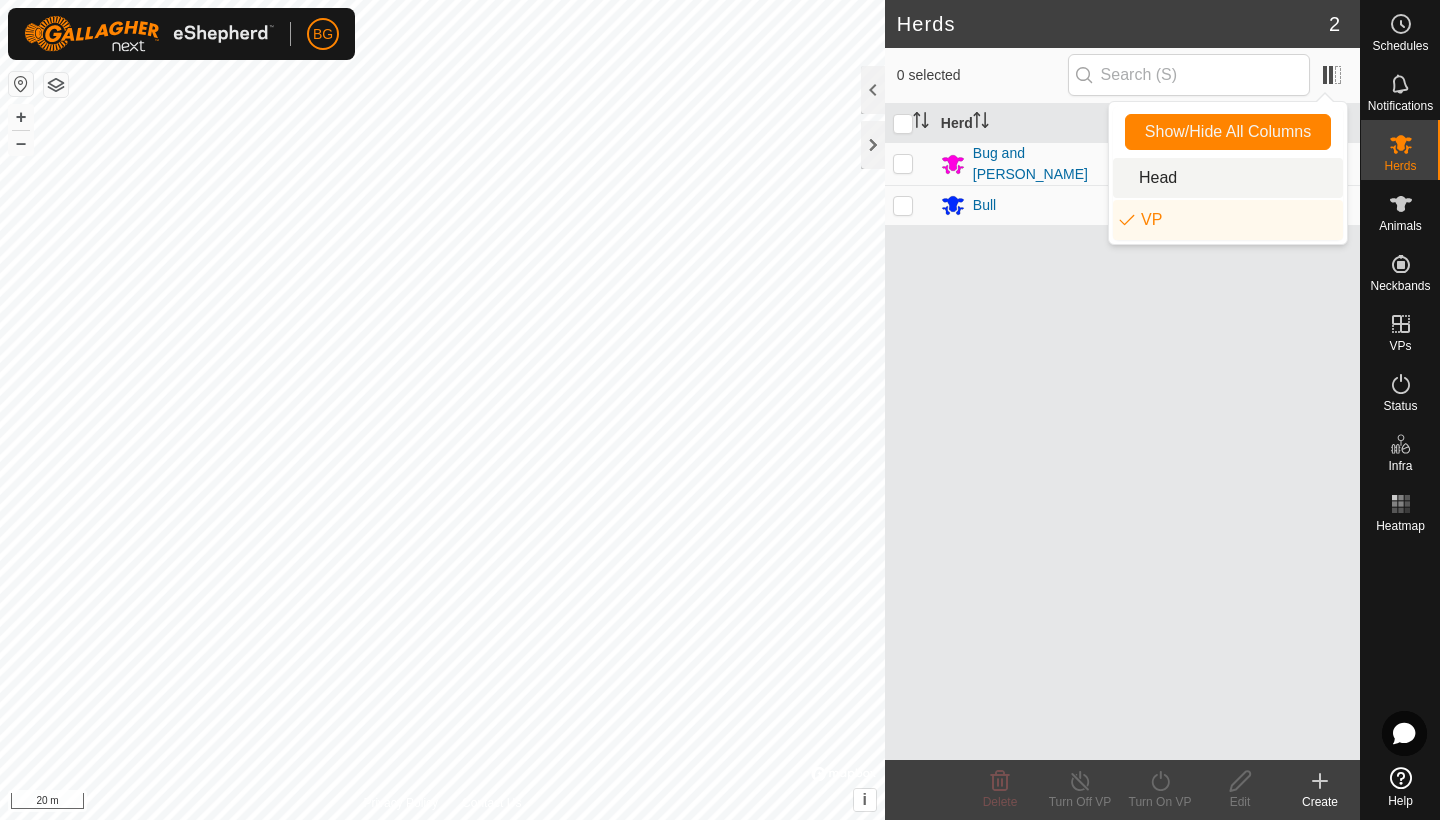 click on "Head" at bounding box center [1228, 178] 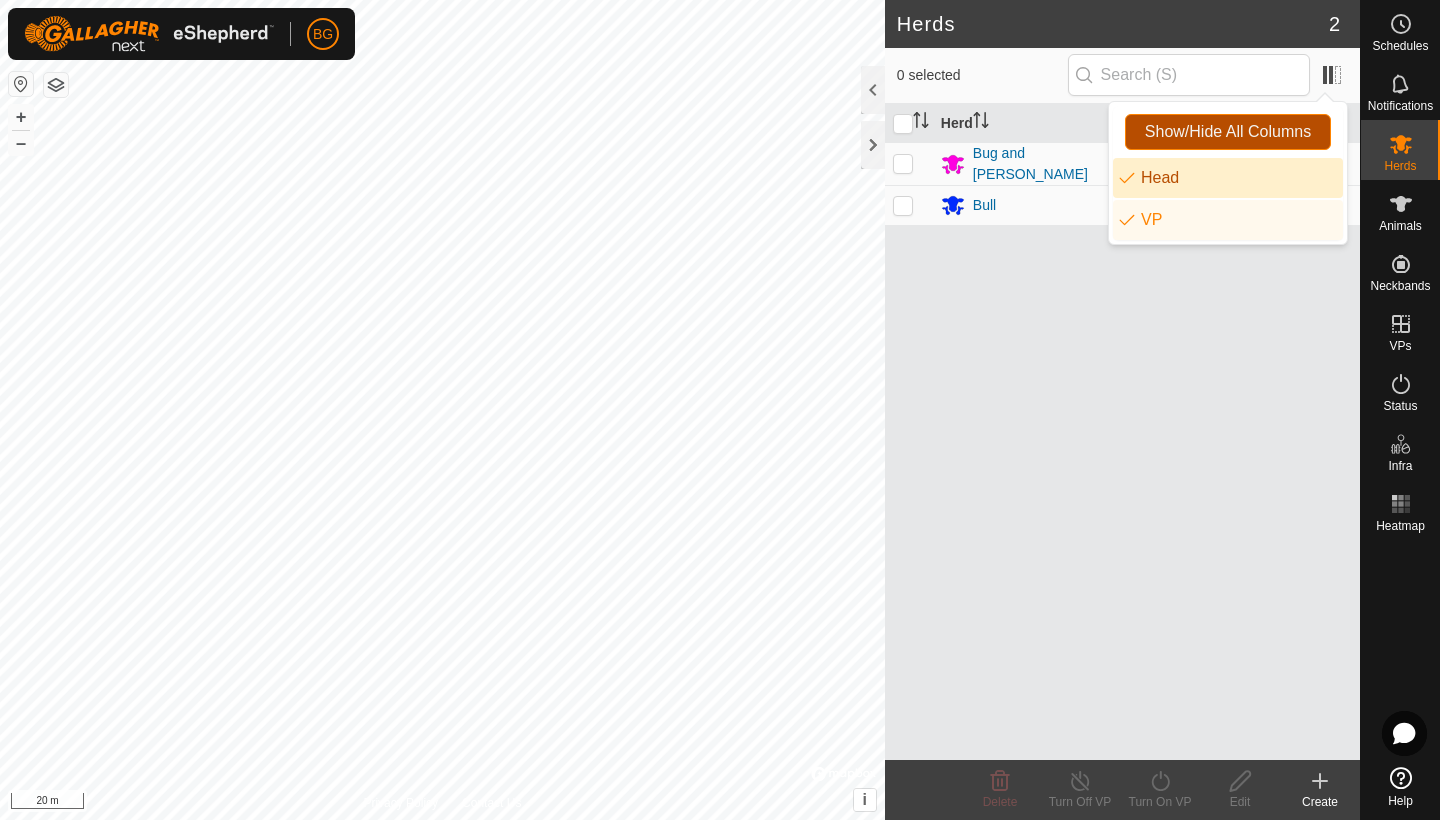 click on "Show/Hide All Columns" at bounding box center [1228, 132] 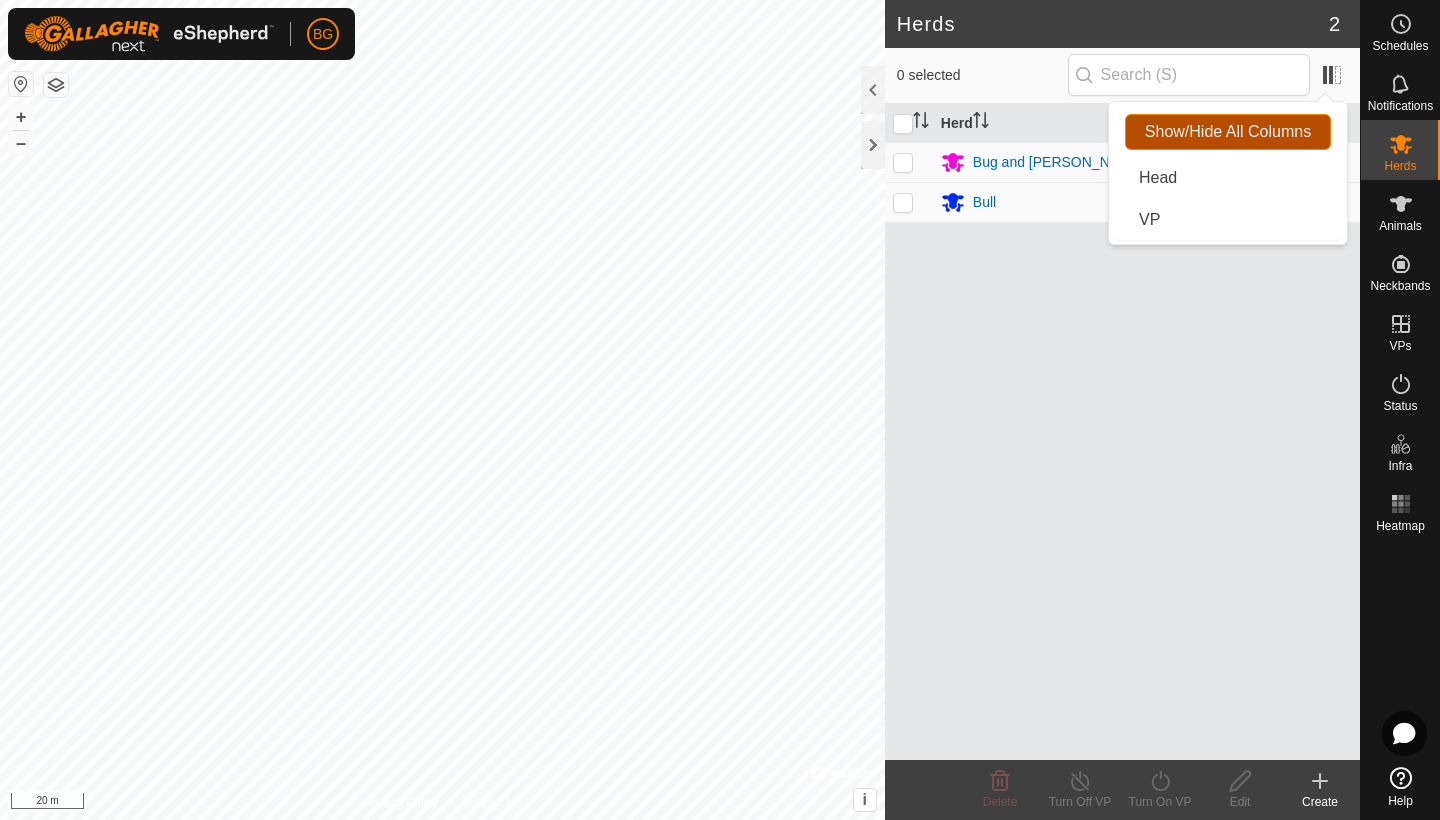 click on "Show/Hide All Columns" at bounding box center [1228, 132] 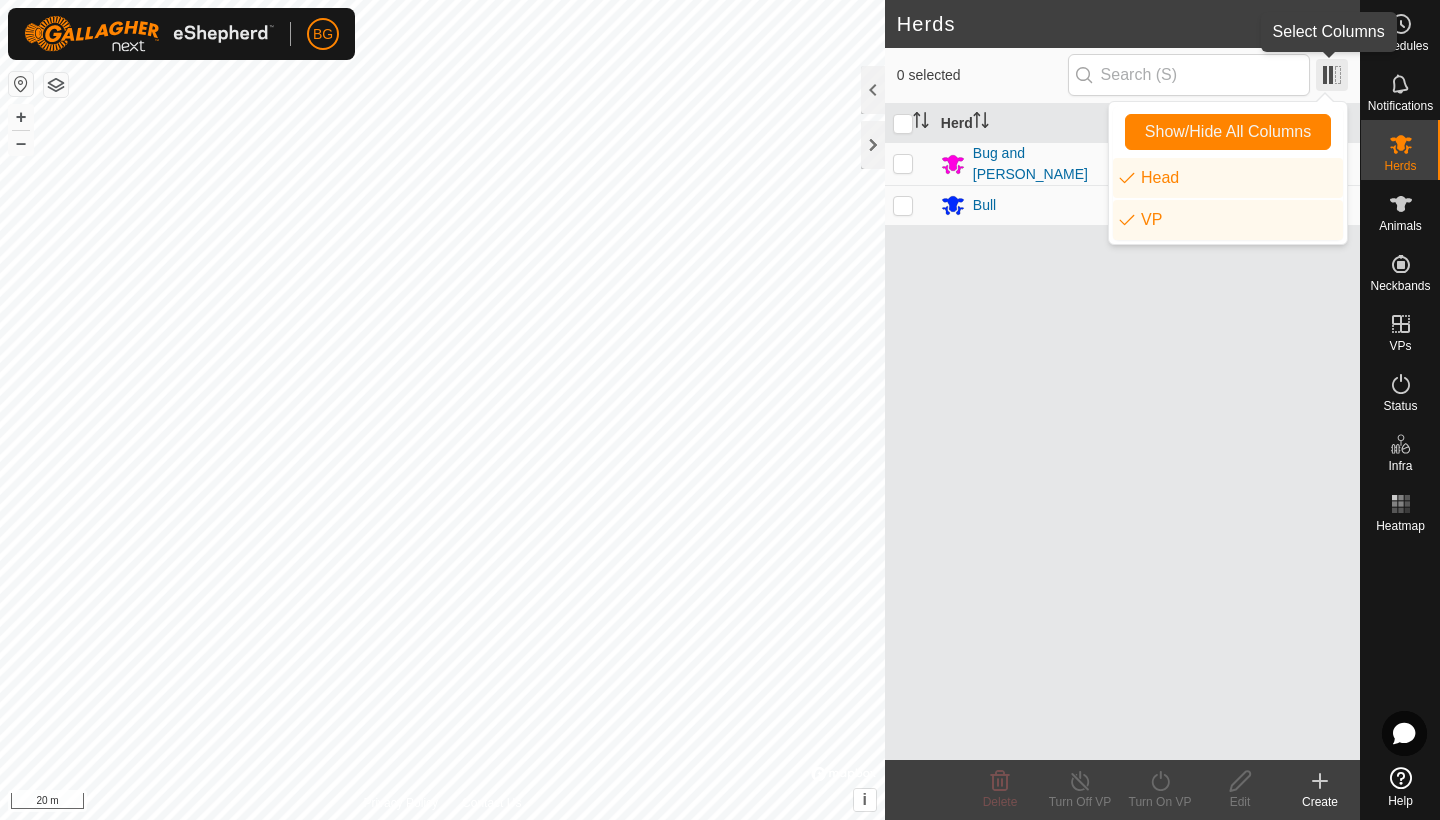 click at bounding box center (1332, 75) 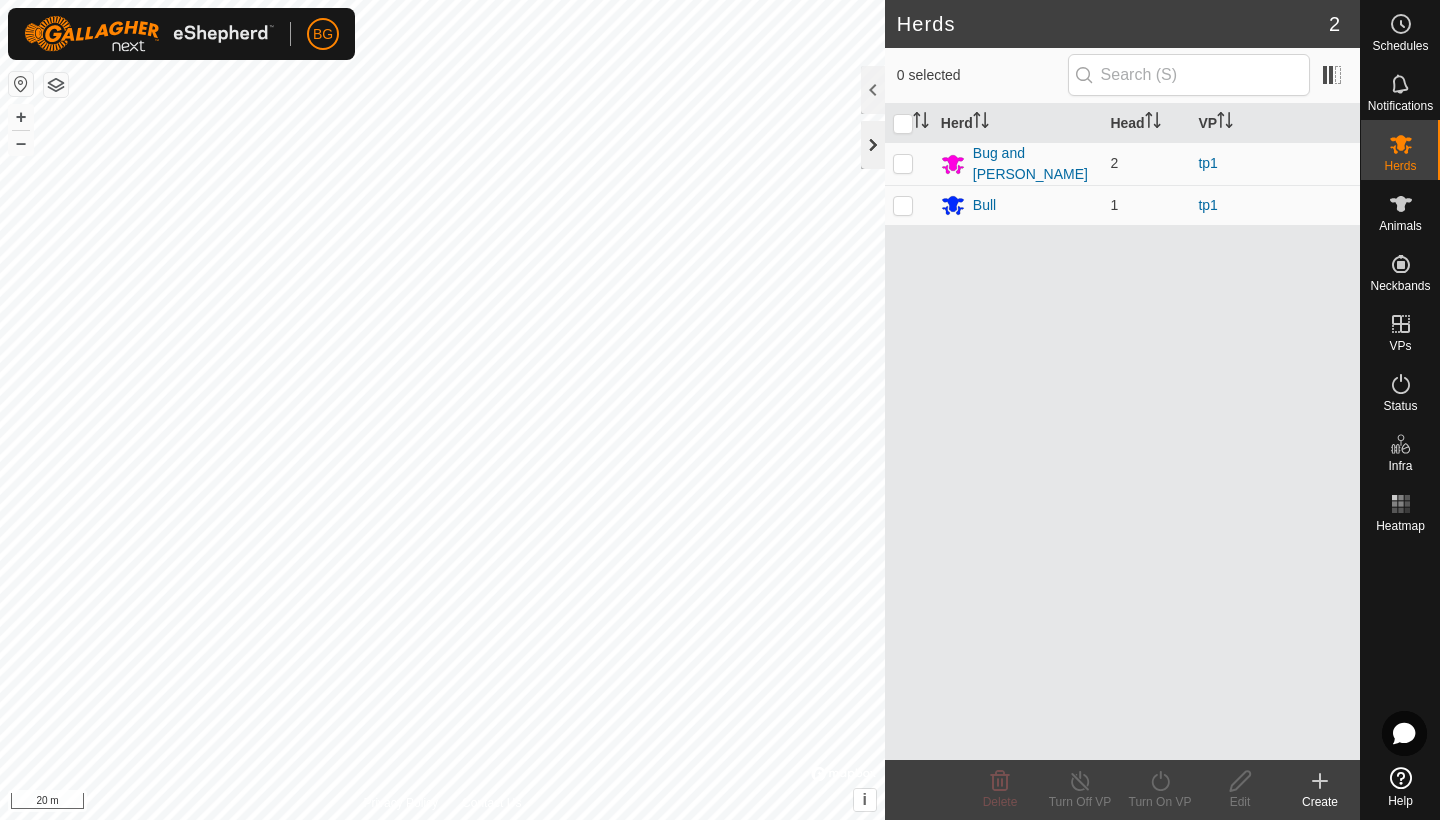 click 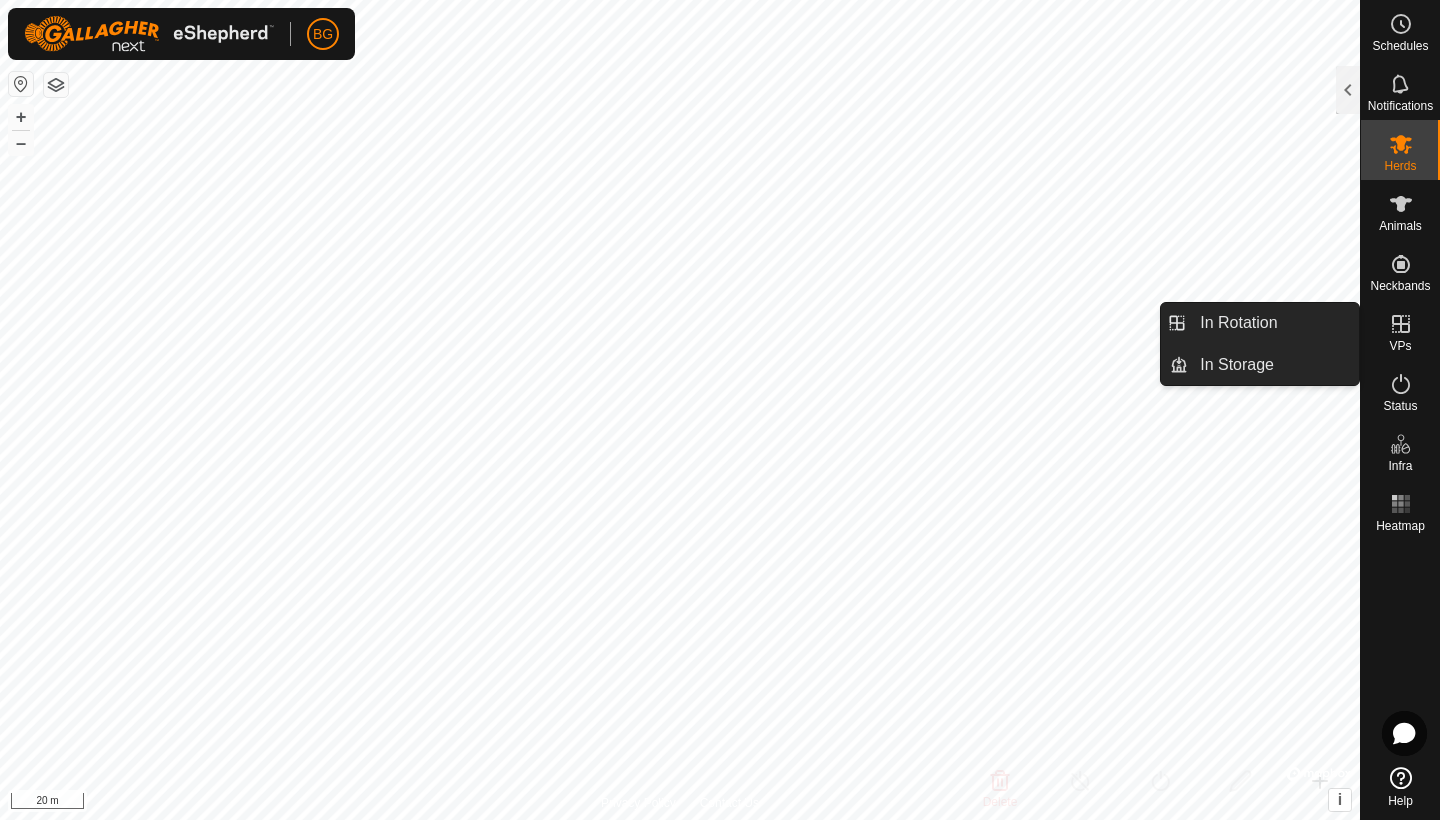 click at bounding box center (1401, 324) 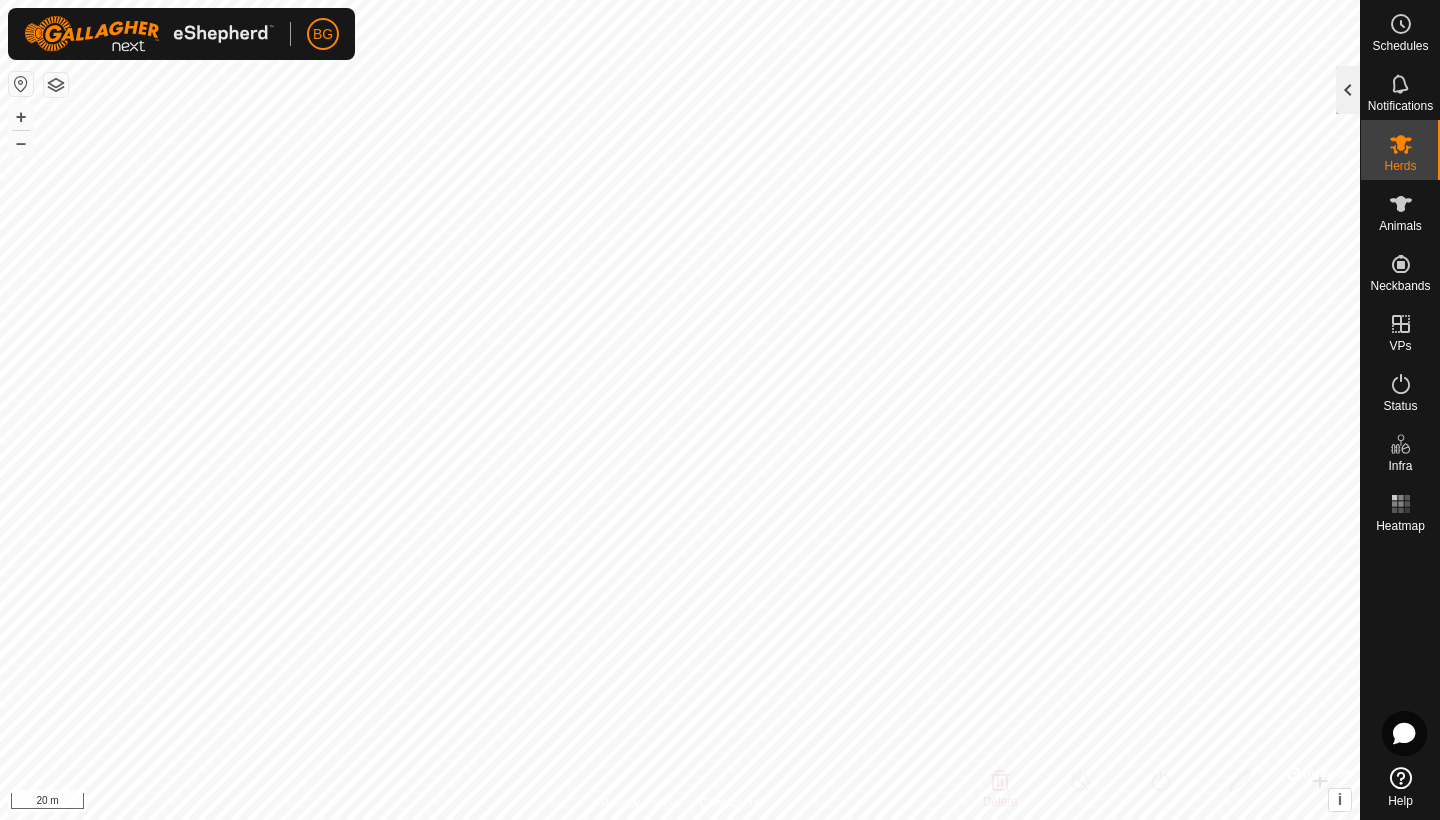 click 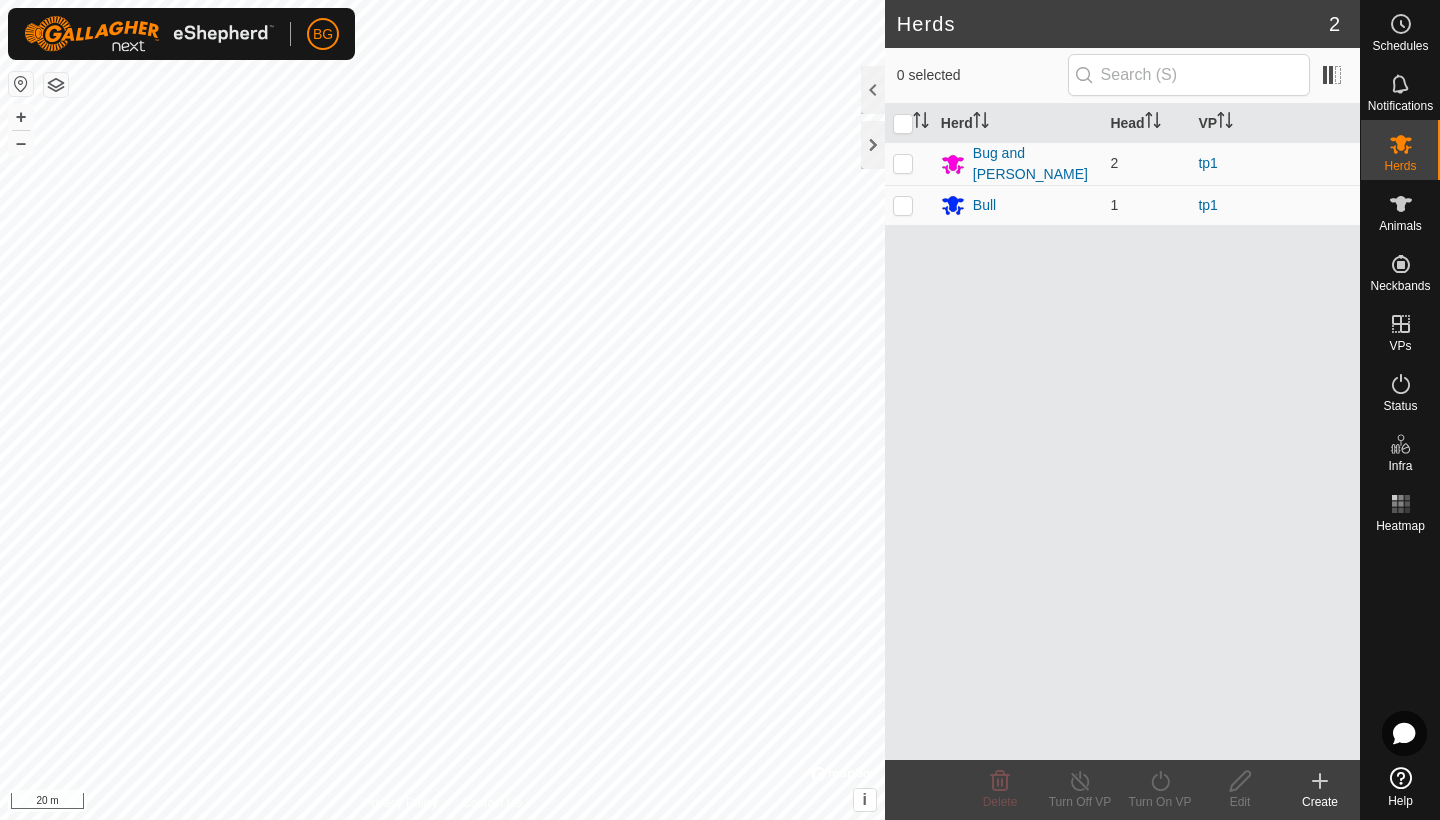 click 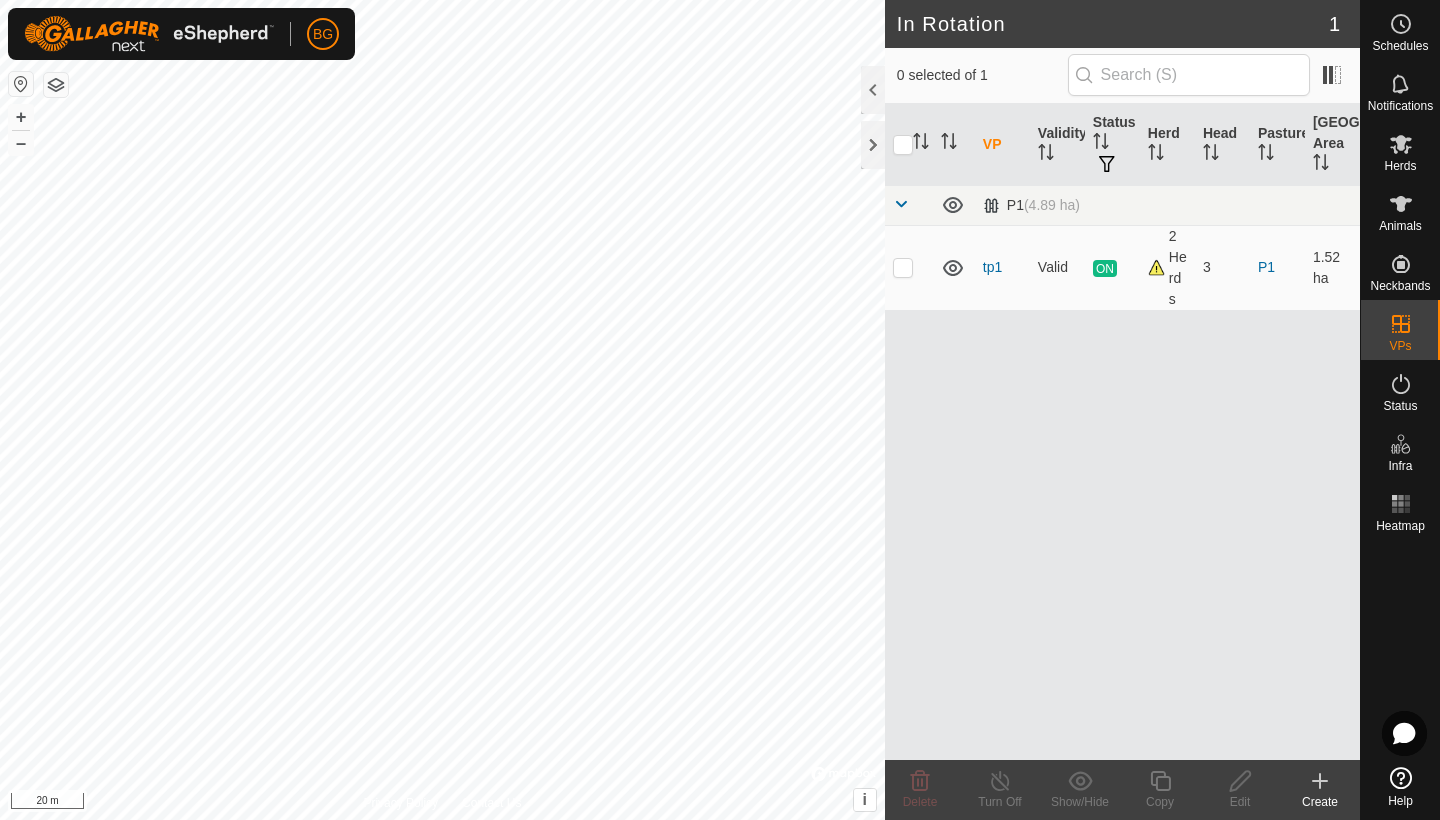 click on "Create" 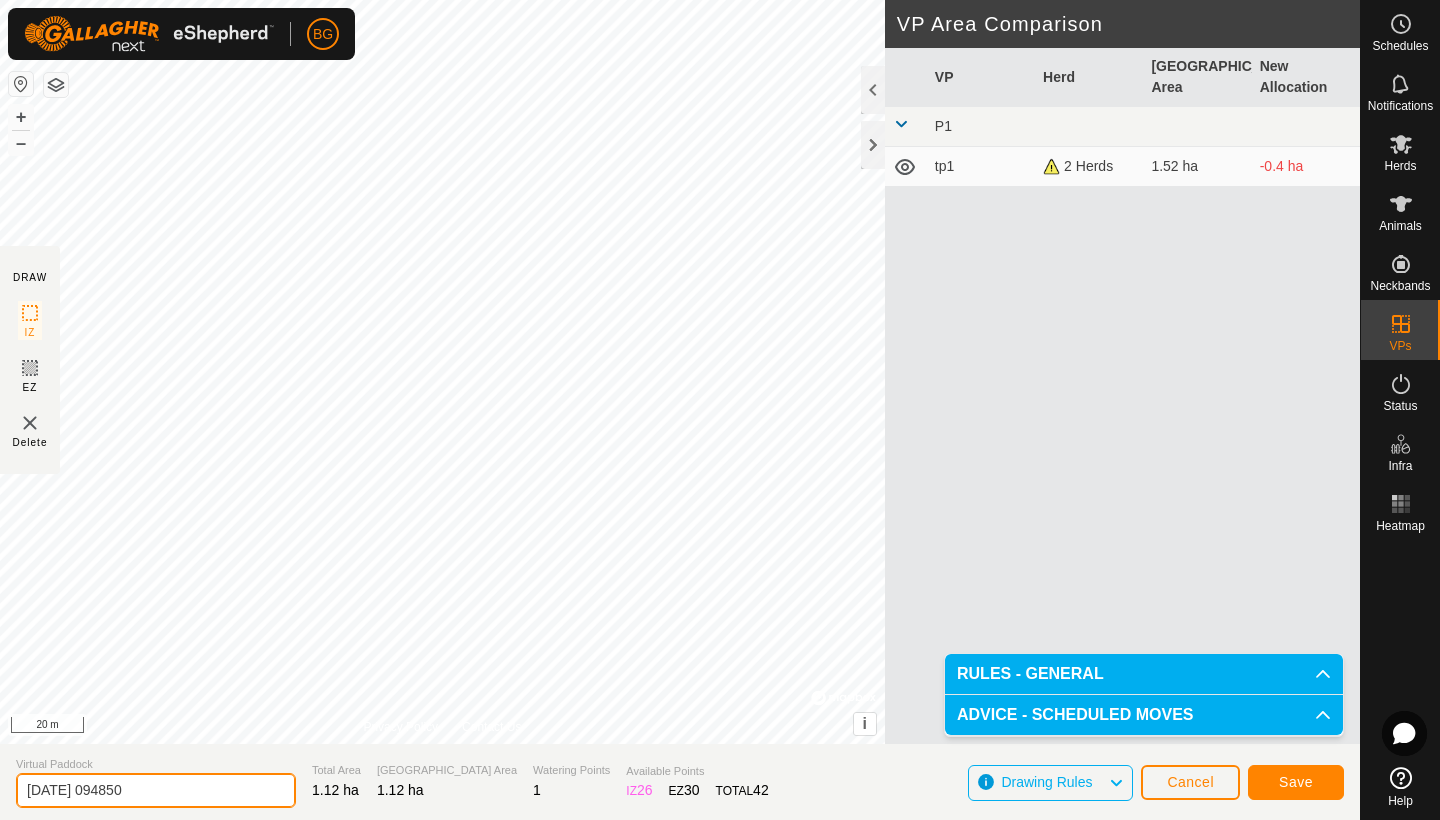 click on "[DATE] 094850" 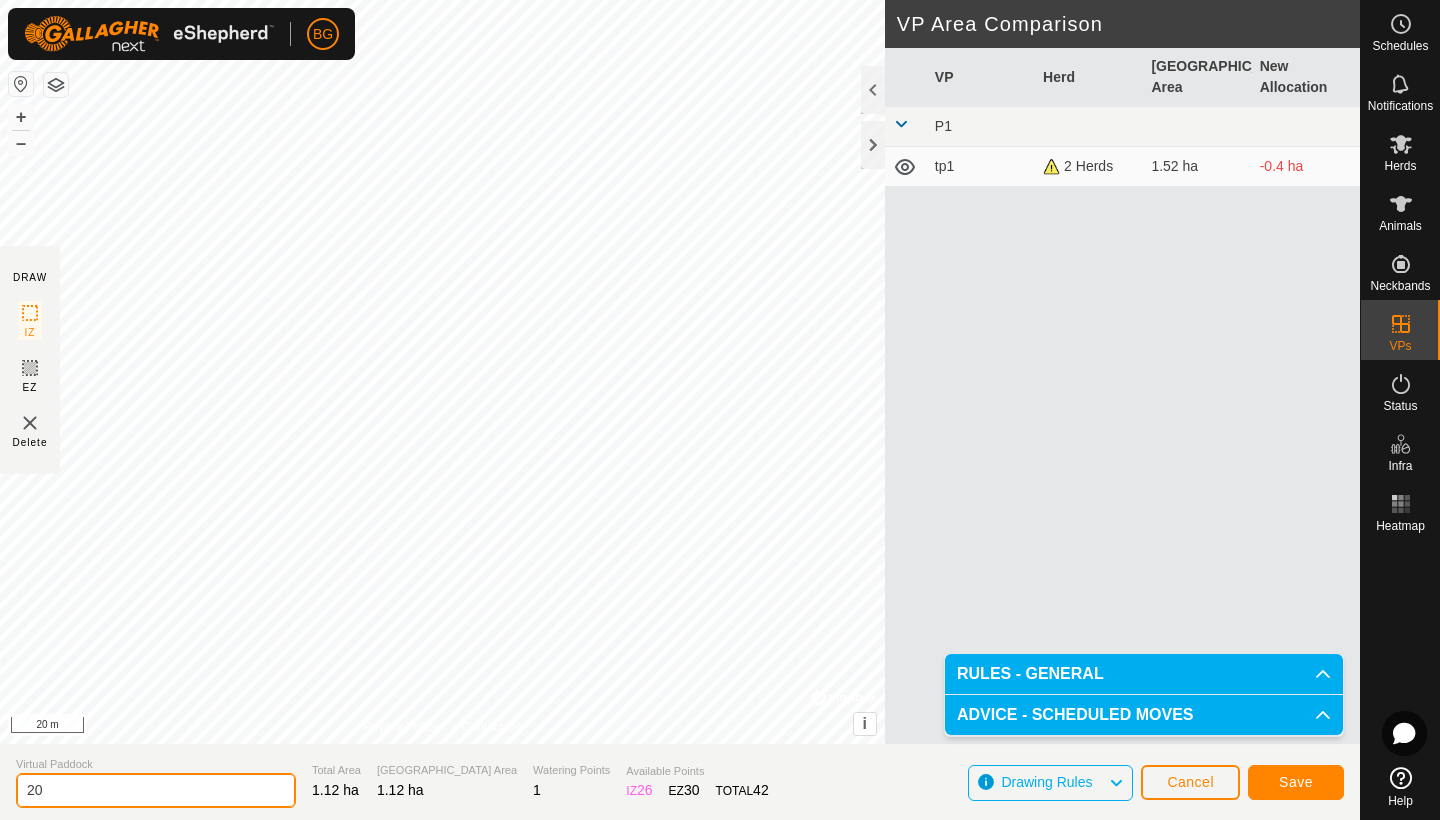 type on "2" 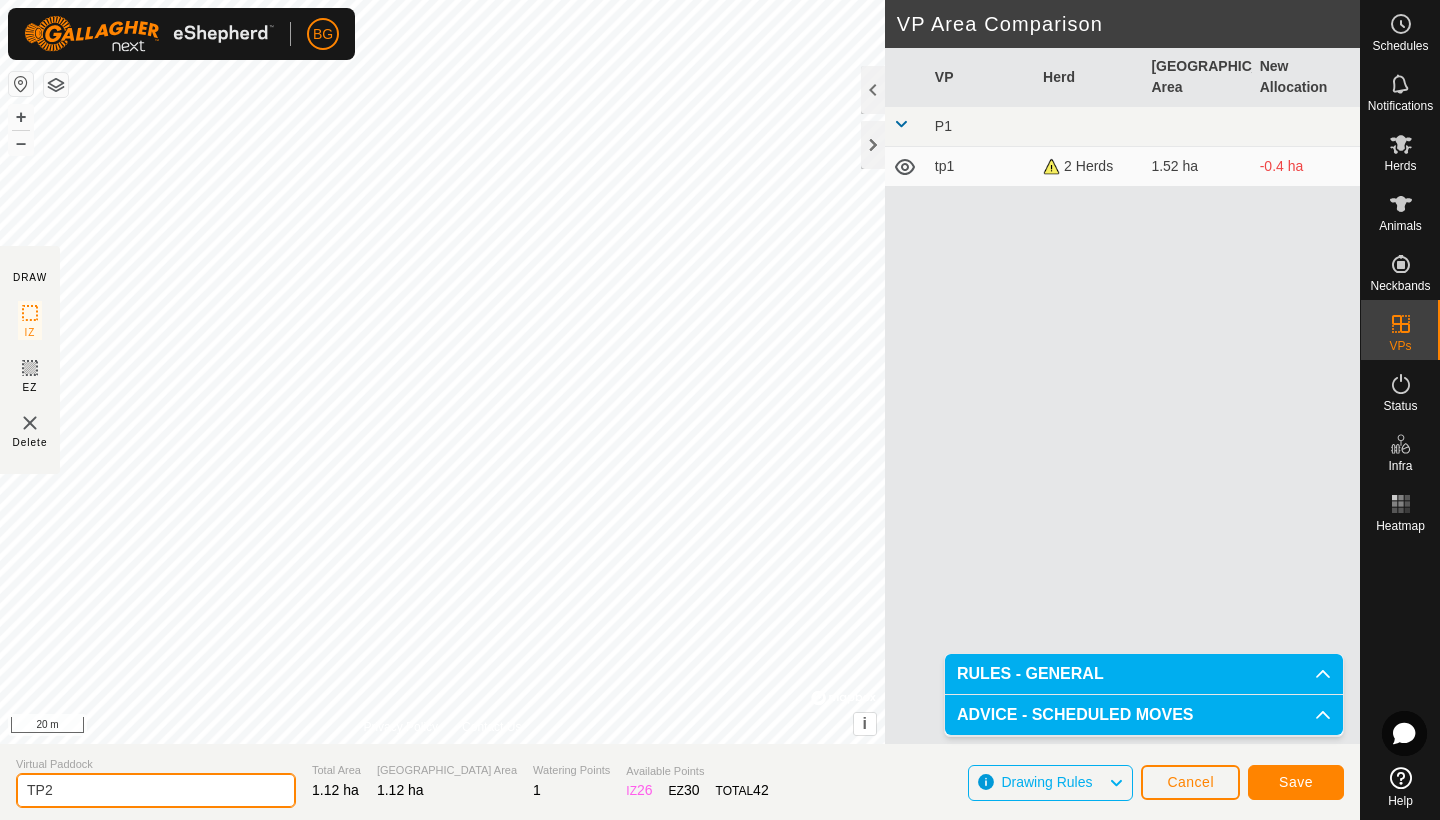 type on "TP2" 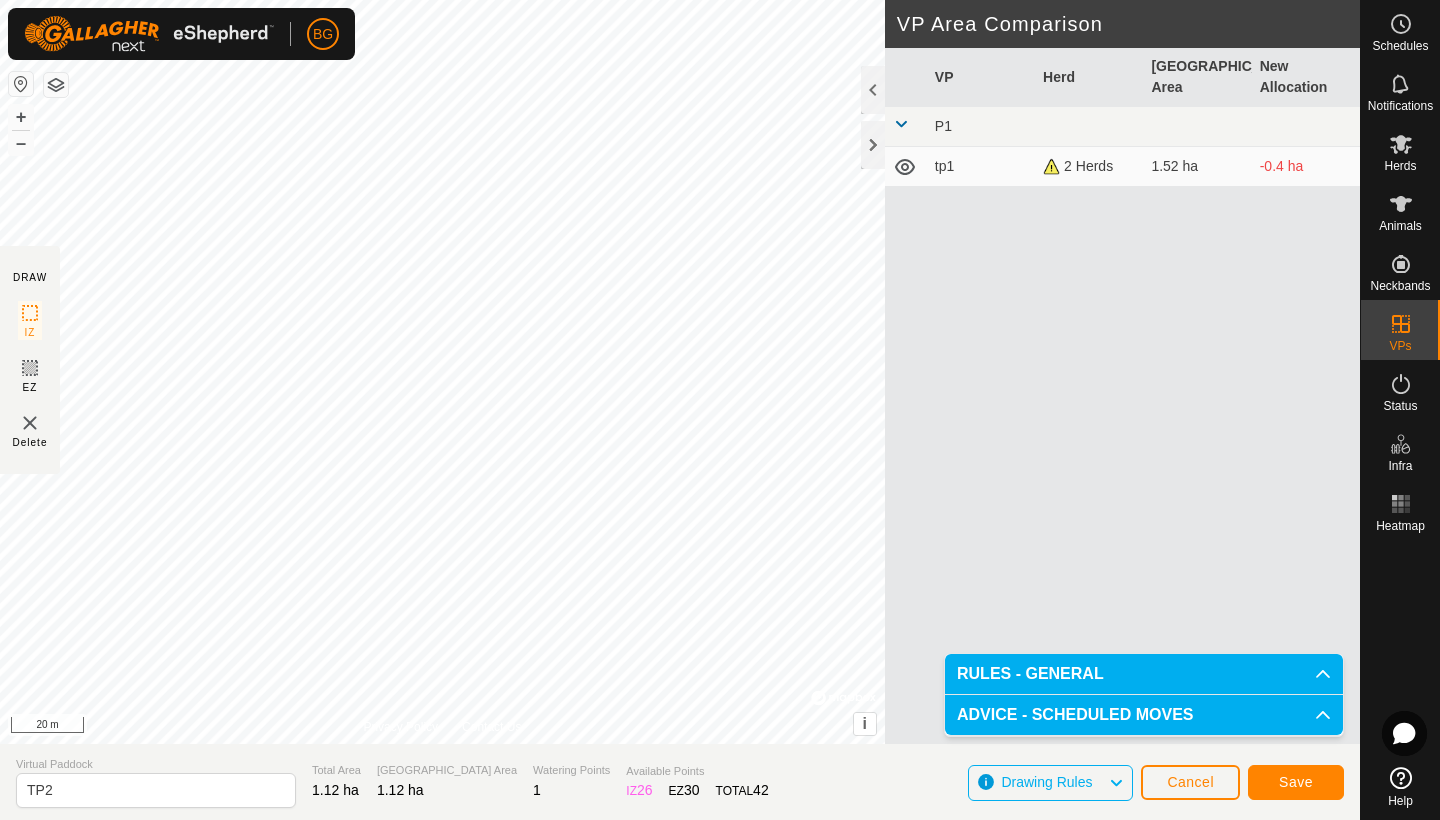 click on "Save" 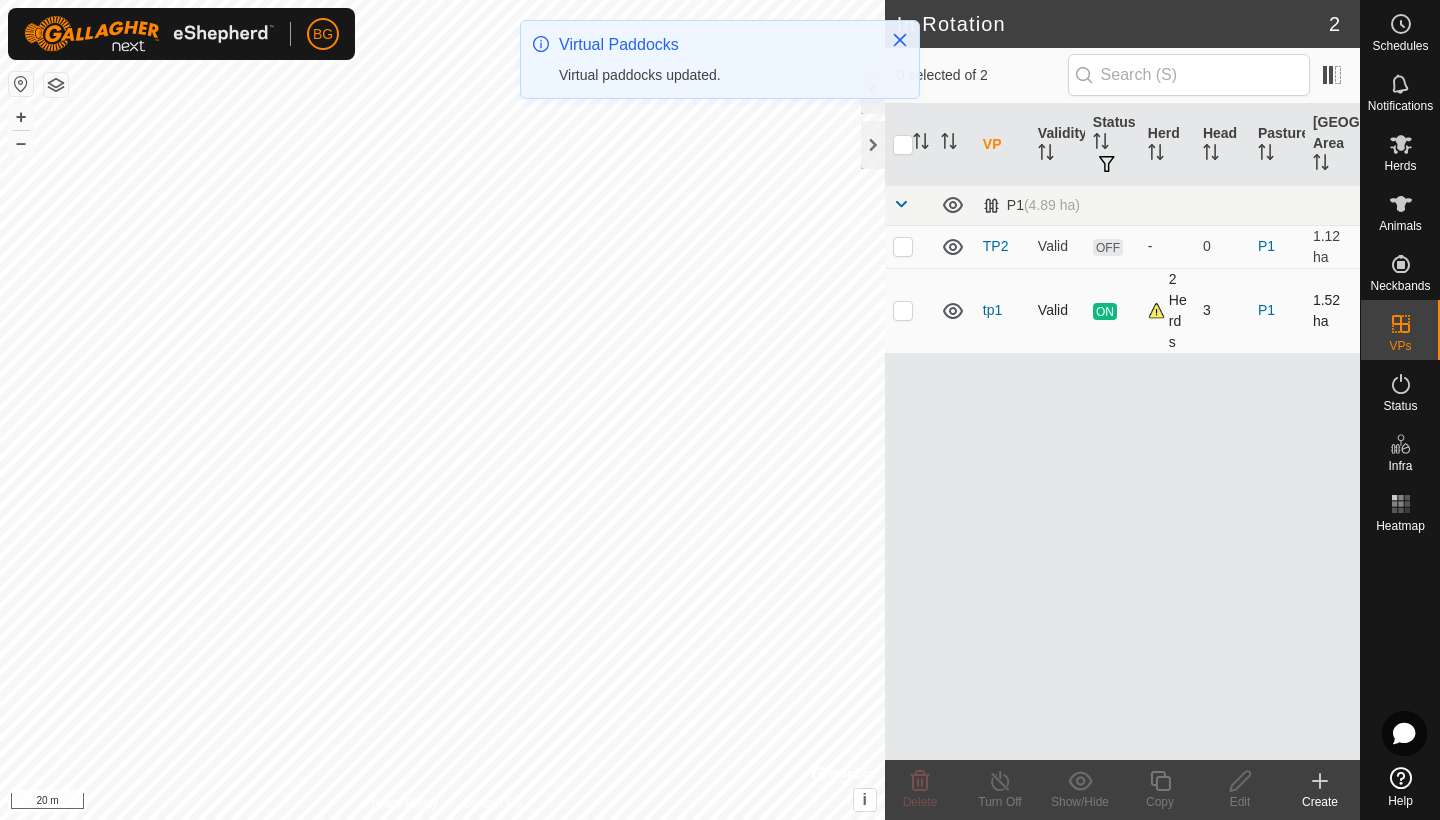click on "2 Herds" at bounding box center (1167, 311) 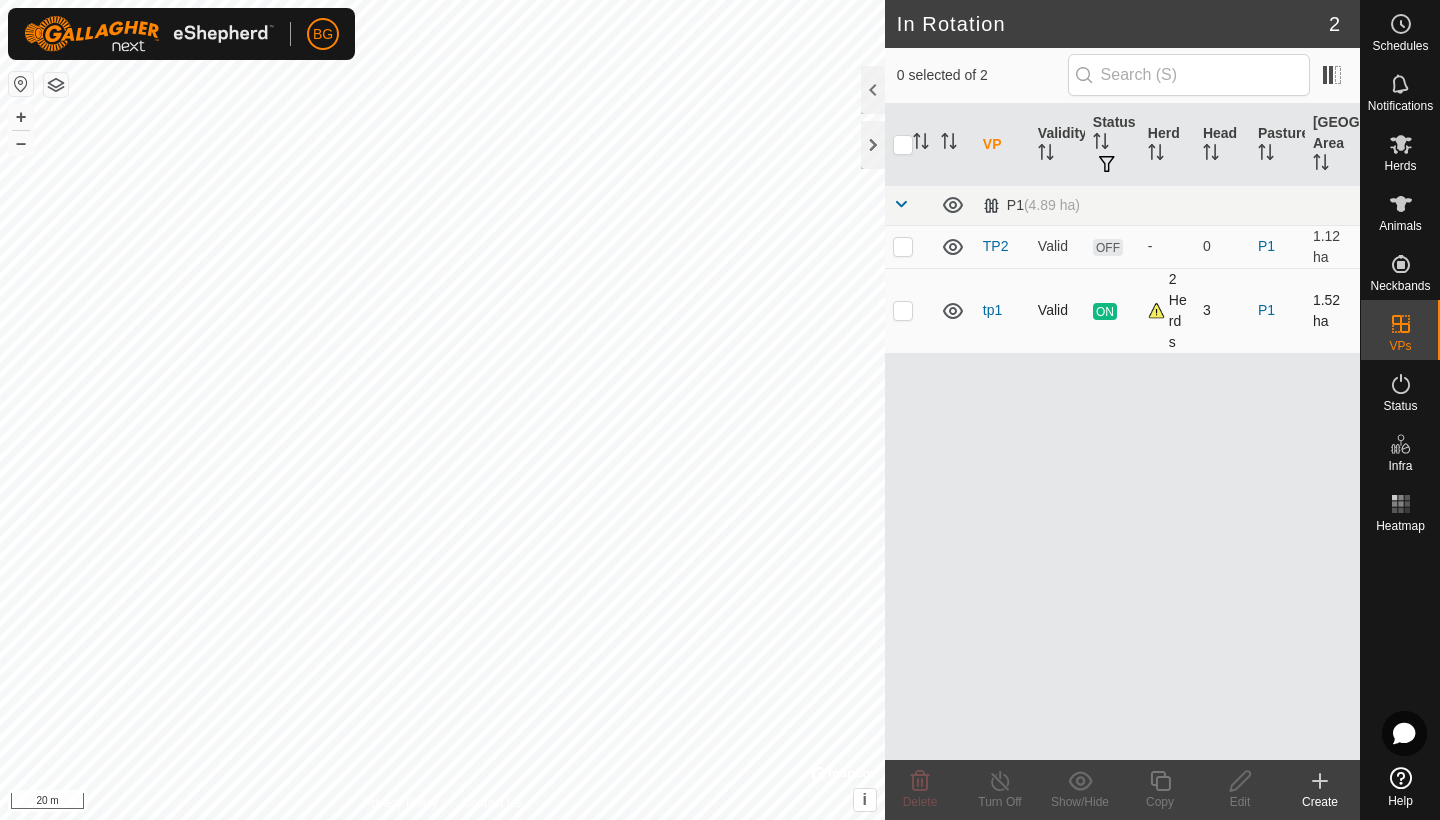 click on "2 Herds" at bounding box center (1167, 311) 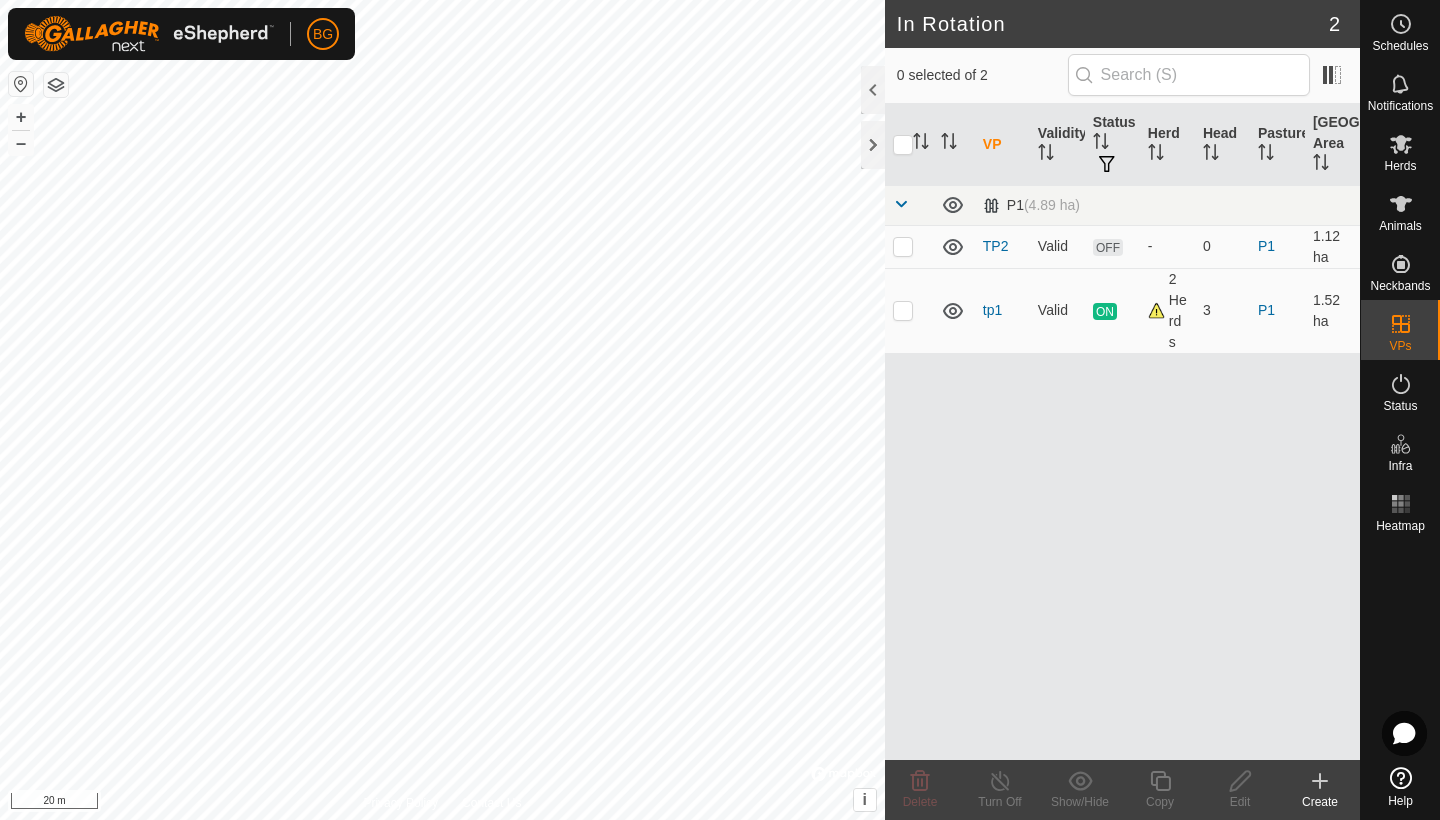 click on "BG Schedules Notifications Herds Animals Neckbands VPs Status Infra Heatmap Help In Rotation 2 0 selected of 2     VP   Validity   Status   Herd   Head   Pasture   Grazing Area   P1   (4.89 ha) TP2  Valid  OFF  -   0   P1   1.12 ha  tp1  Valid  ON  2 Herds   3   P1   1.52 ha  Delete  Turn Off   Show/Hide   Copy   Edit   Create  Privacy Policy Contact Us
Cross fence 1
+ – ⇧ i ©  Mapbox , ©  OpenStreetMap ,  Improve this map 20 m" at bounding box center [720, 410] 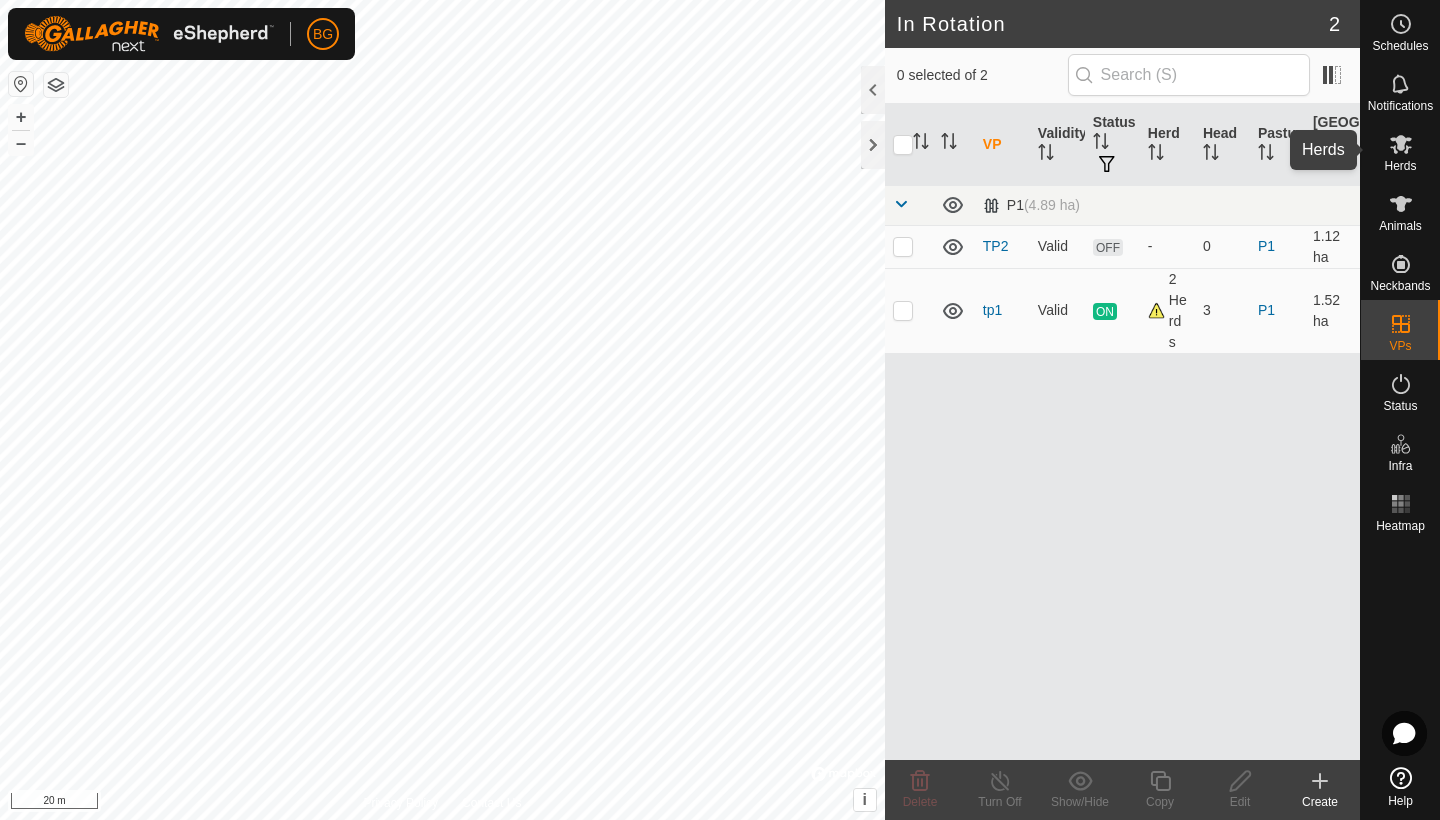 click at bounding box center [1401, 144] 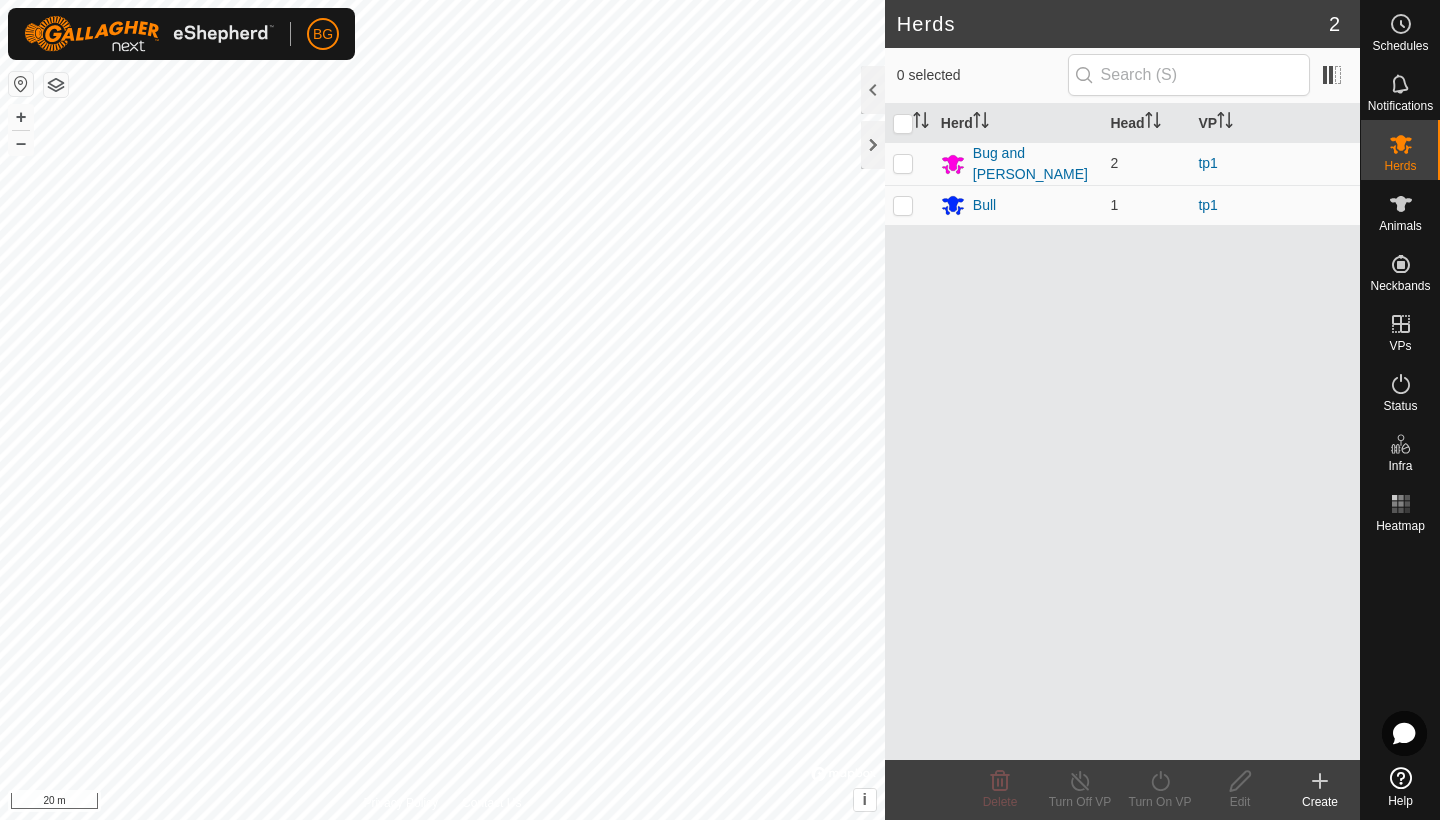 click 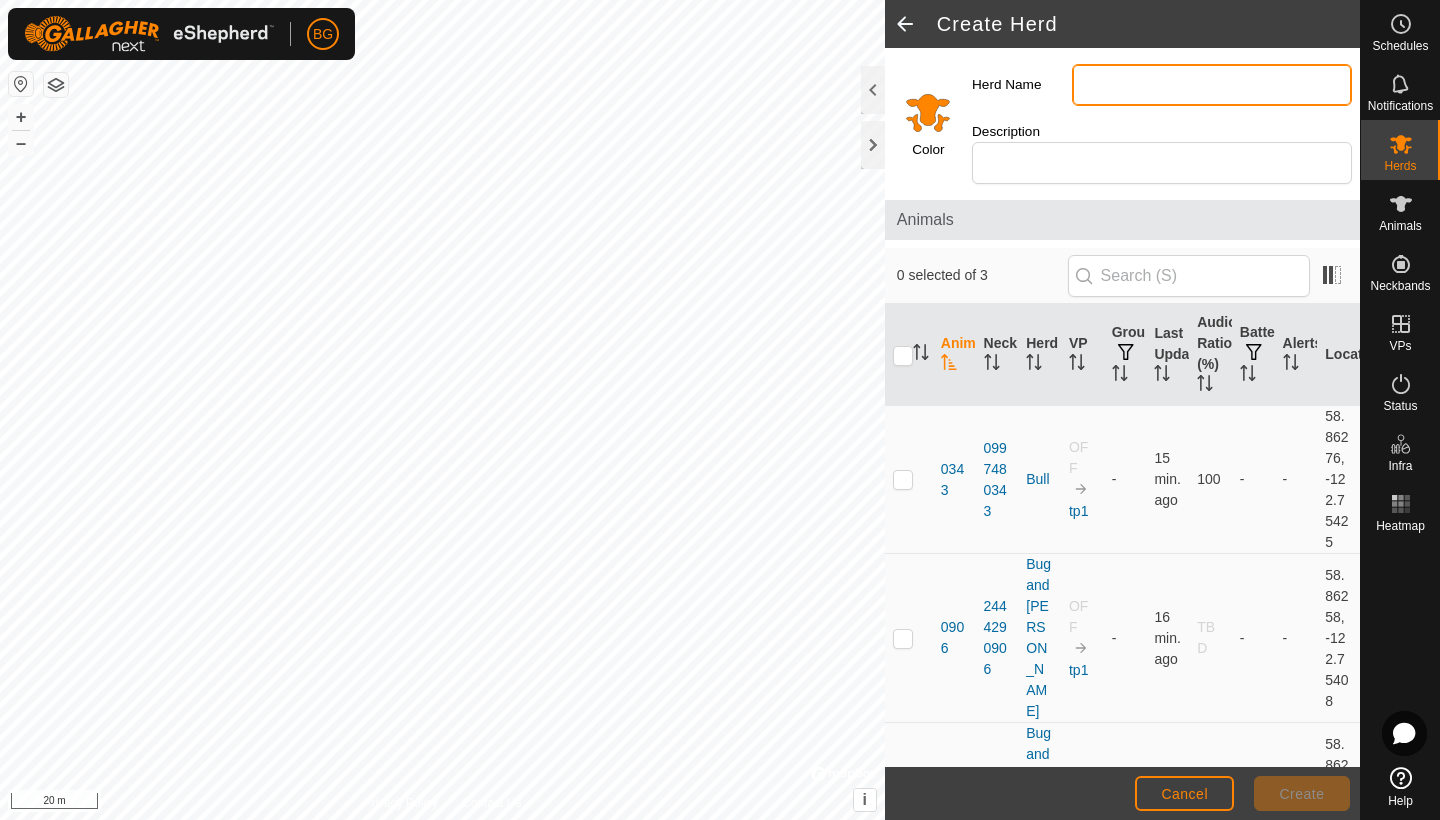 click on "Herd Name" at bounding box center (1212, 85) 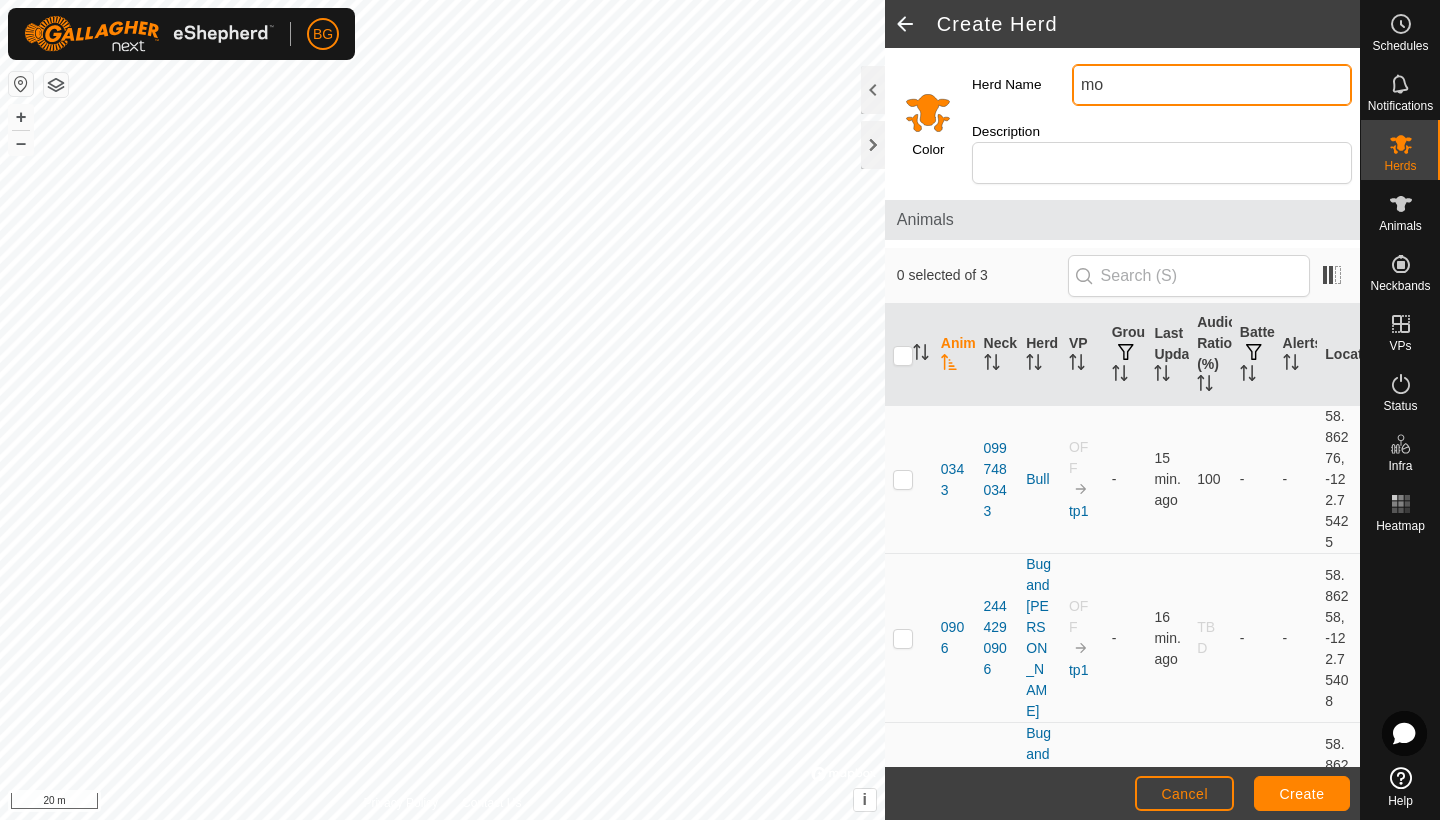 type on "m" 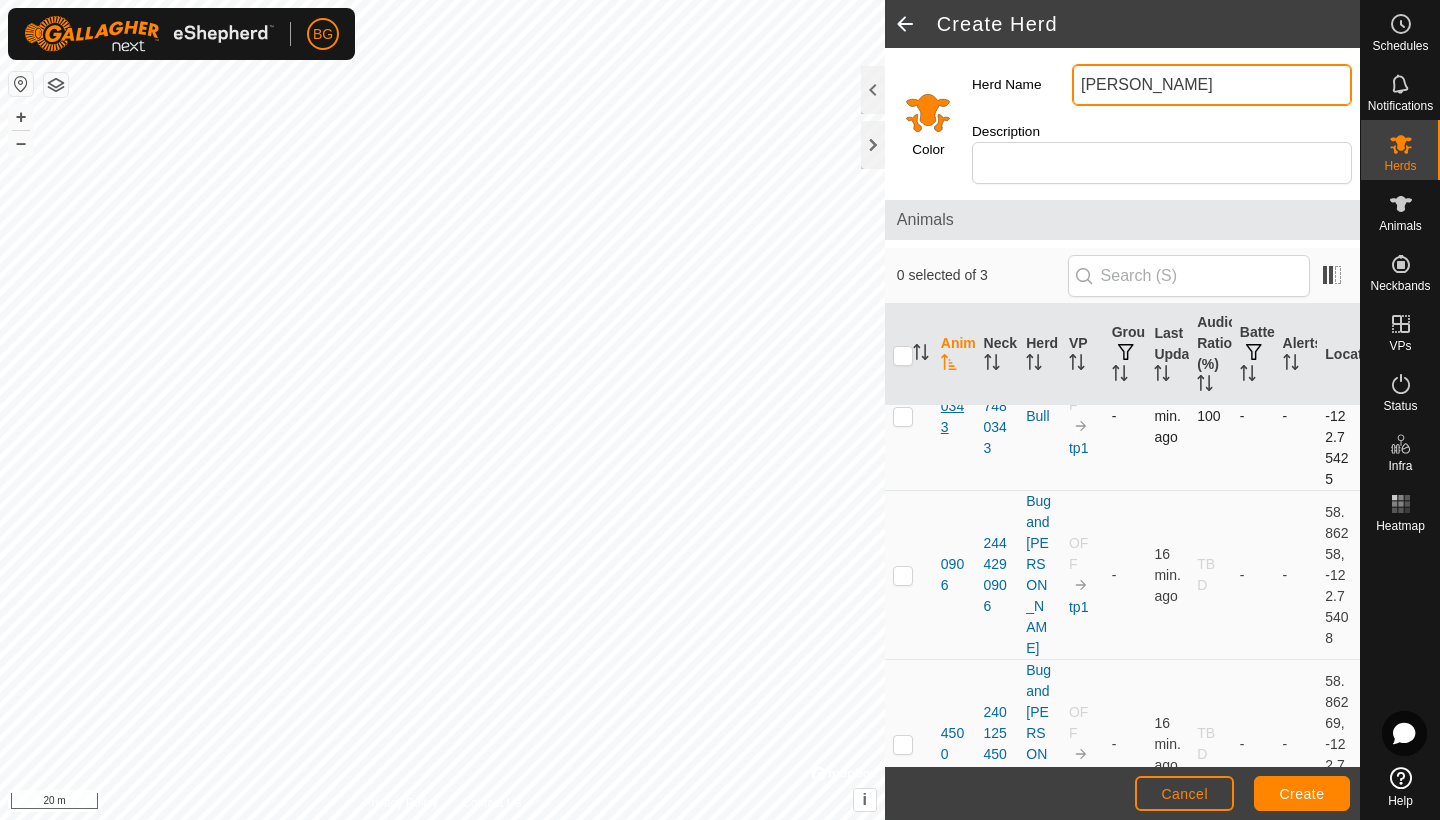 scroll, scrollTop: 62, scrollLeft: 0, axis: vertical 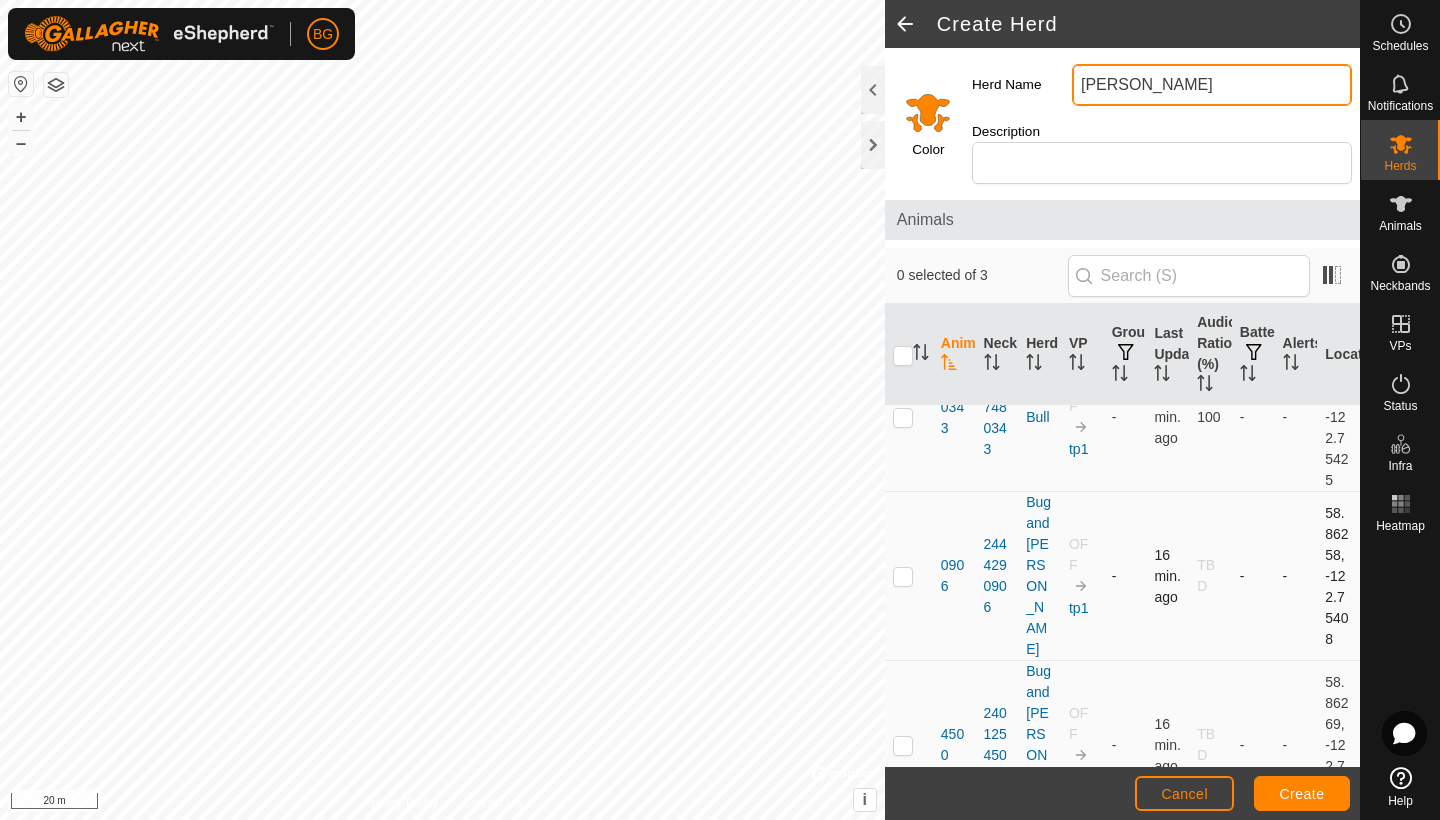 type on "[PERSON_NAME]" 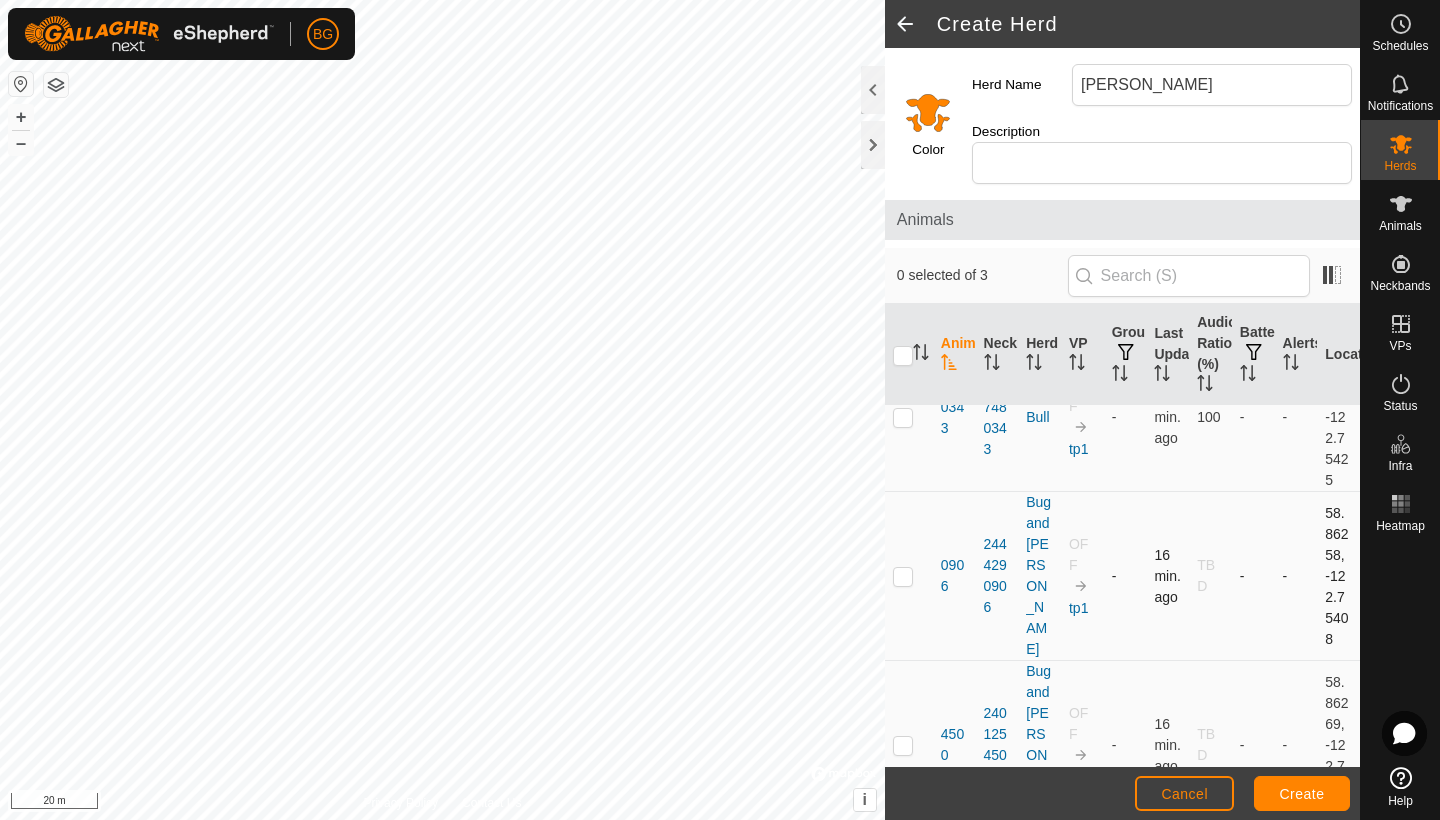 click at bounding box center [903, 576] 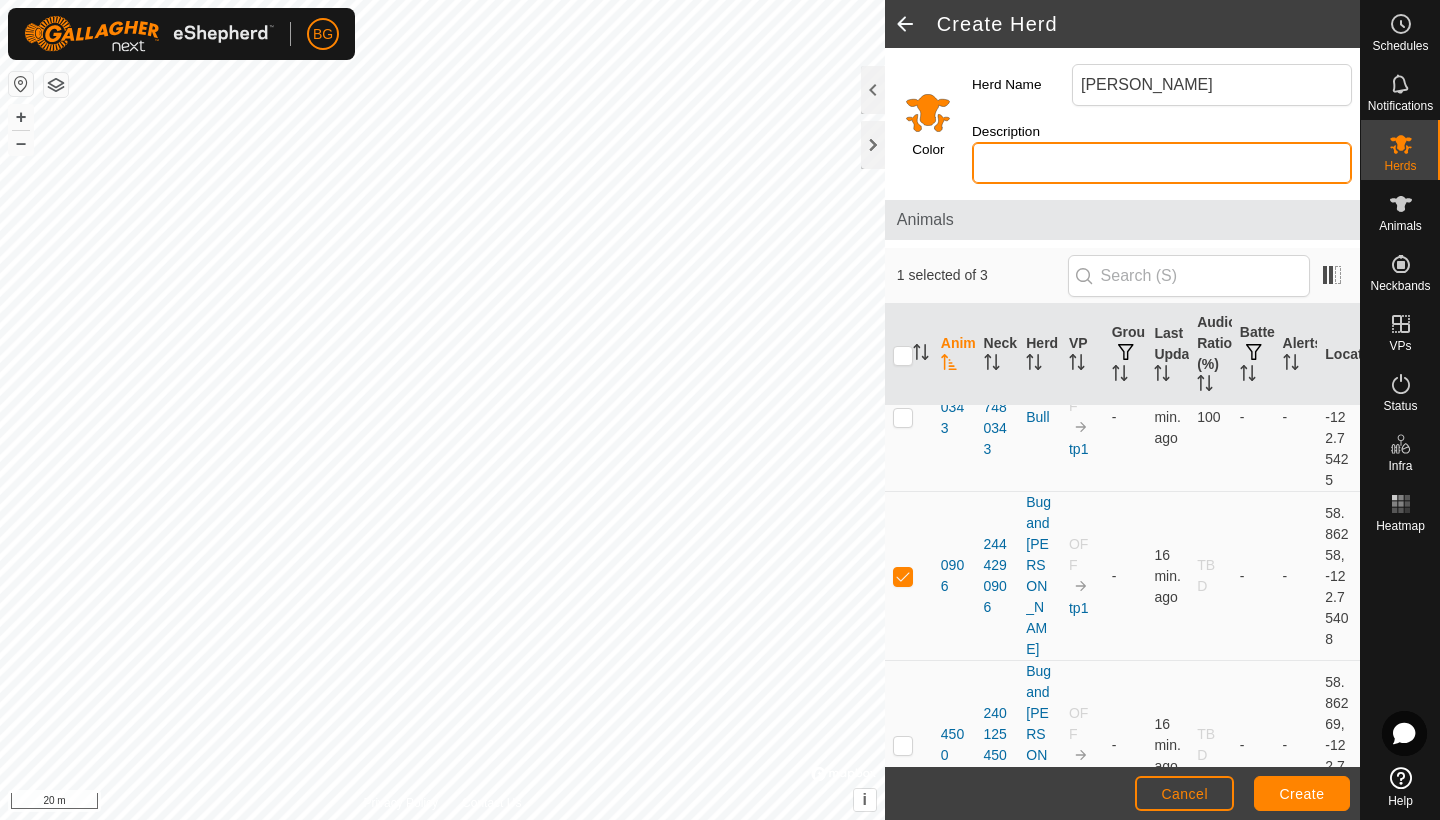 click on "Description" at bounding box center [1162, 163] 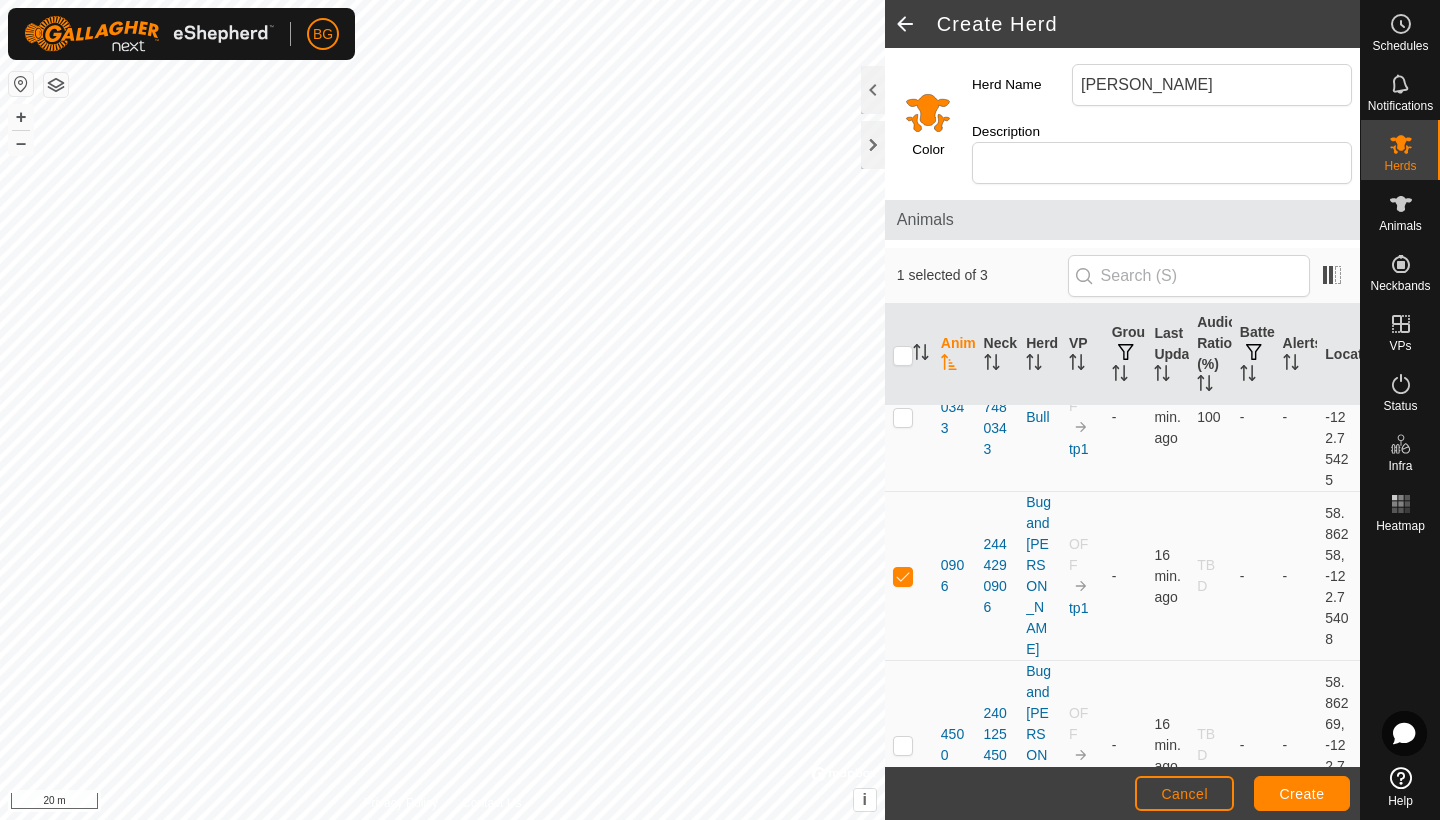 click on "Create" at bounding box center [1302, 794] 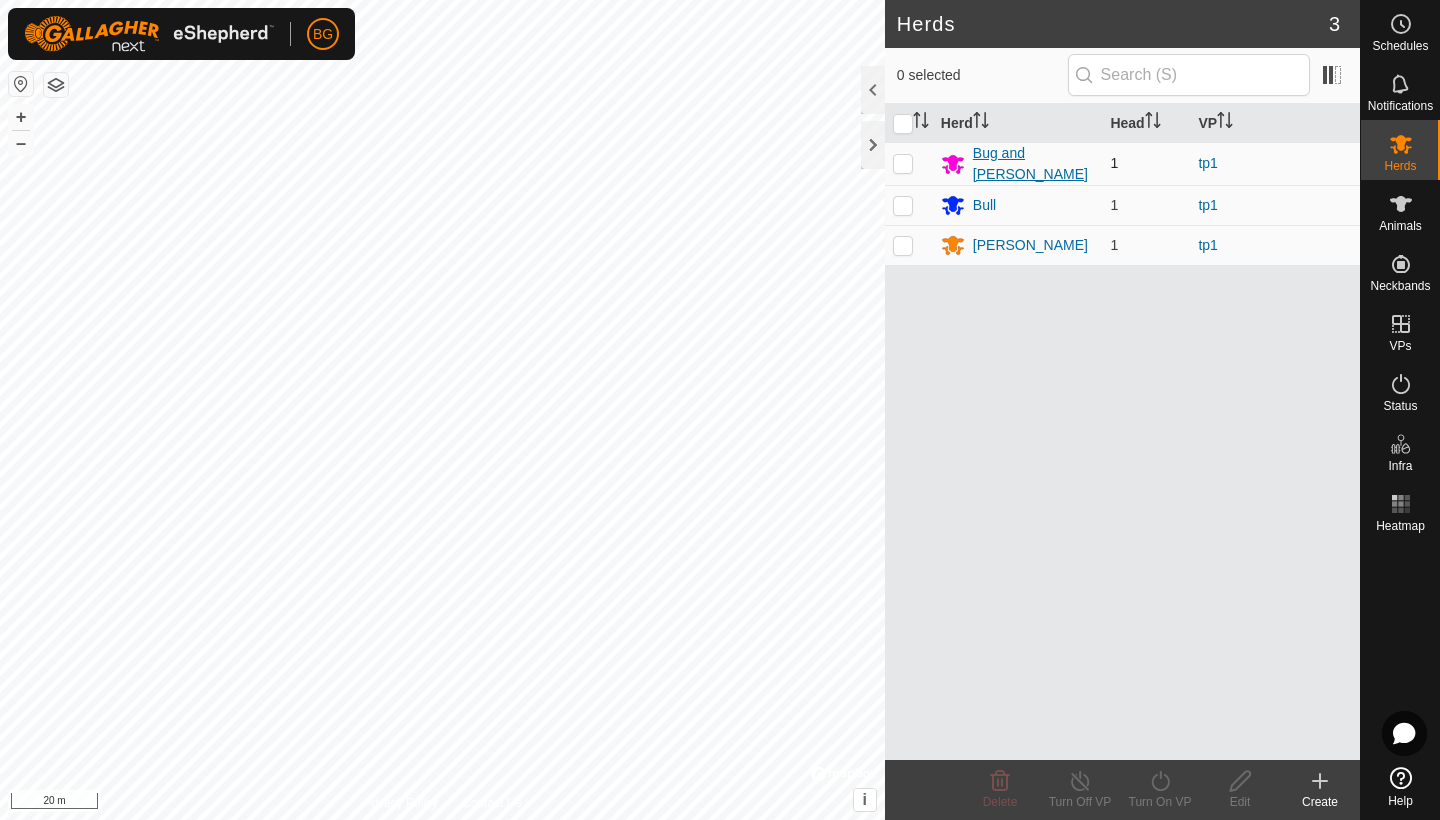 click on "Bug and [PERSON_NAME]" at bounding box center [1034, 164] 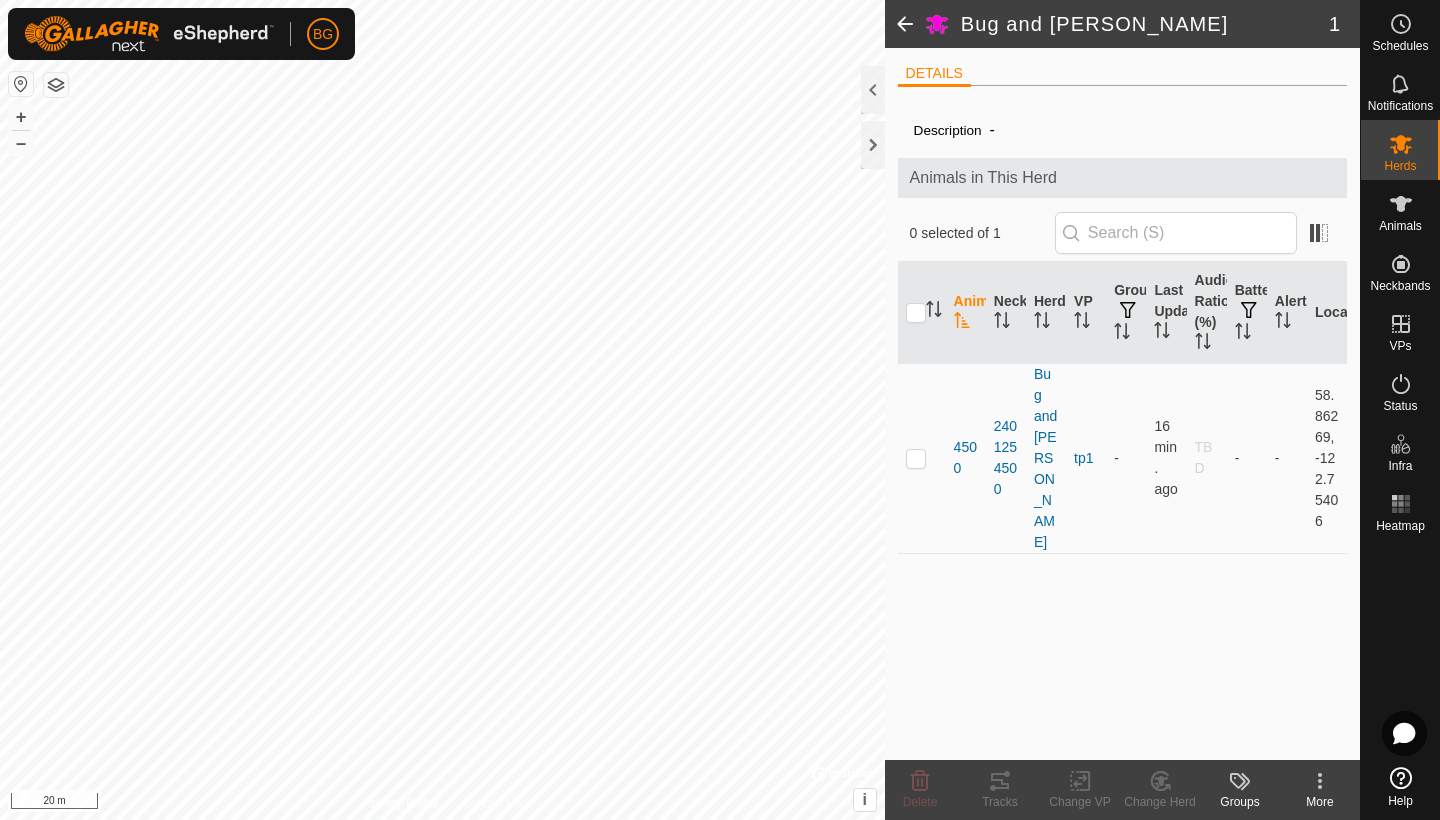 click 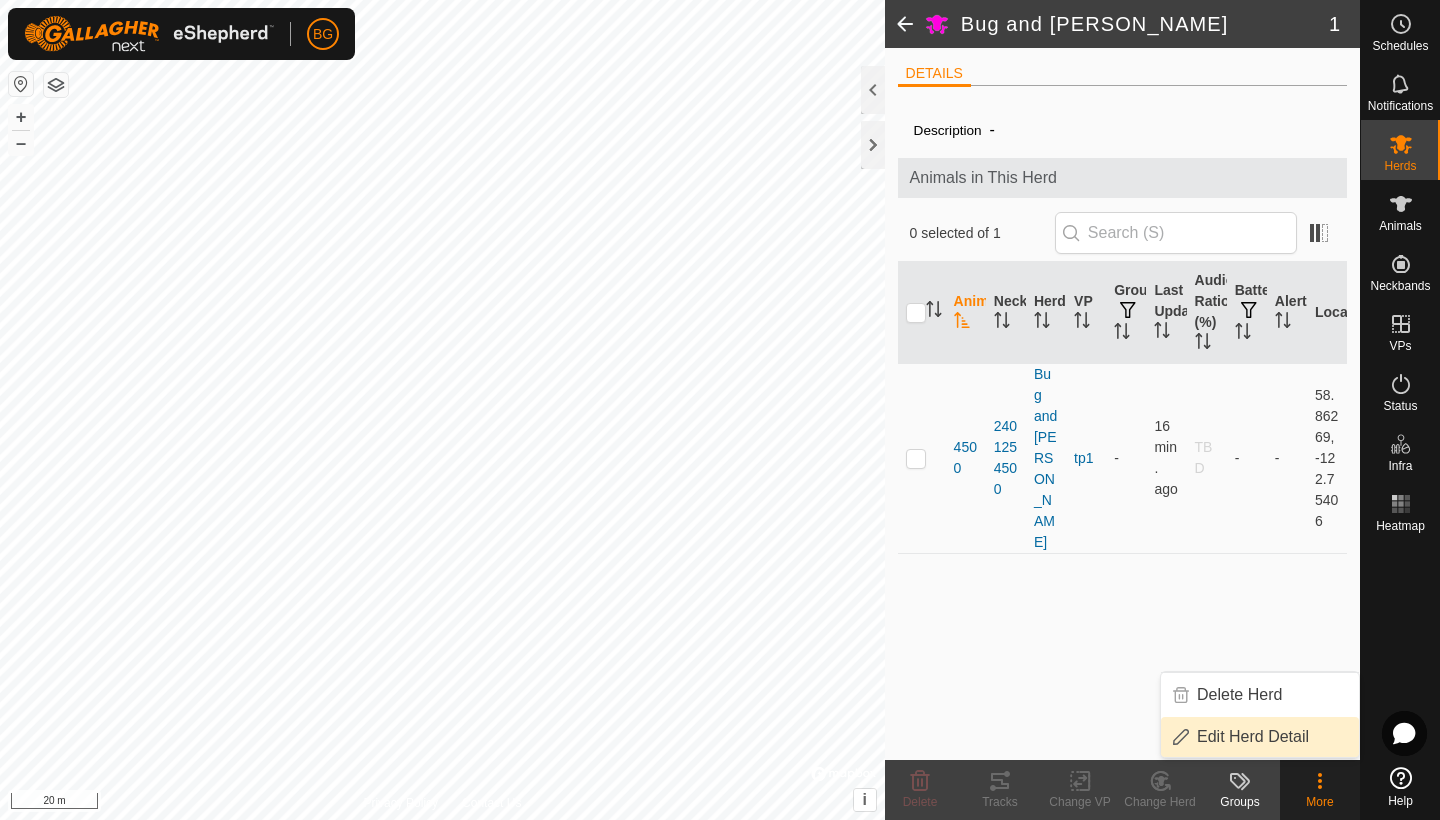 click on "Edit Herd Detail" at bounding box center [1260, 737] 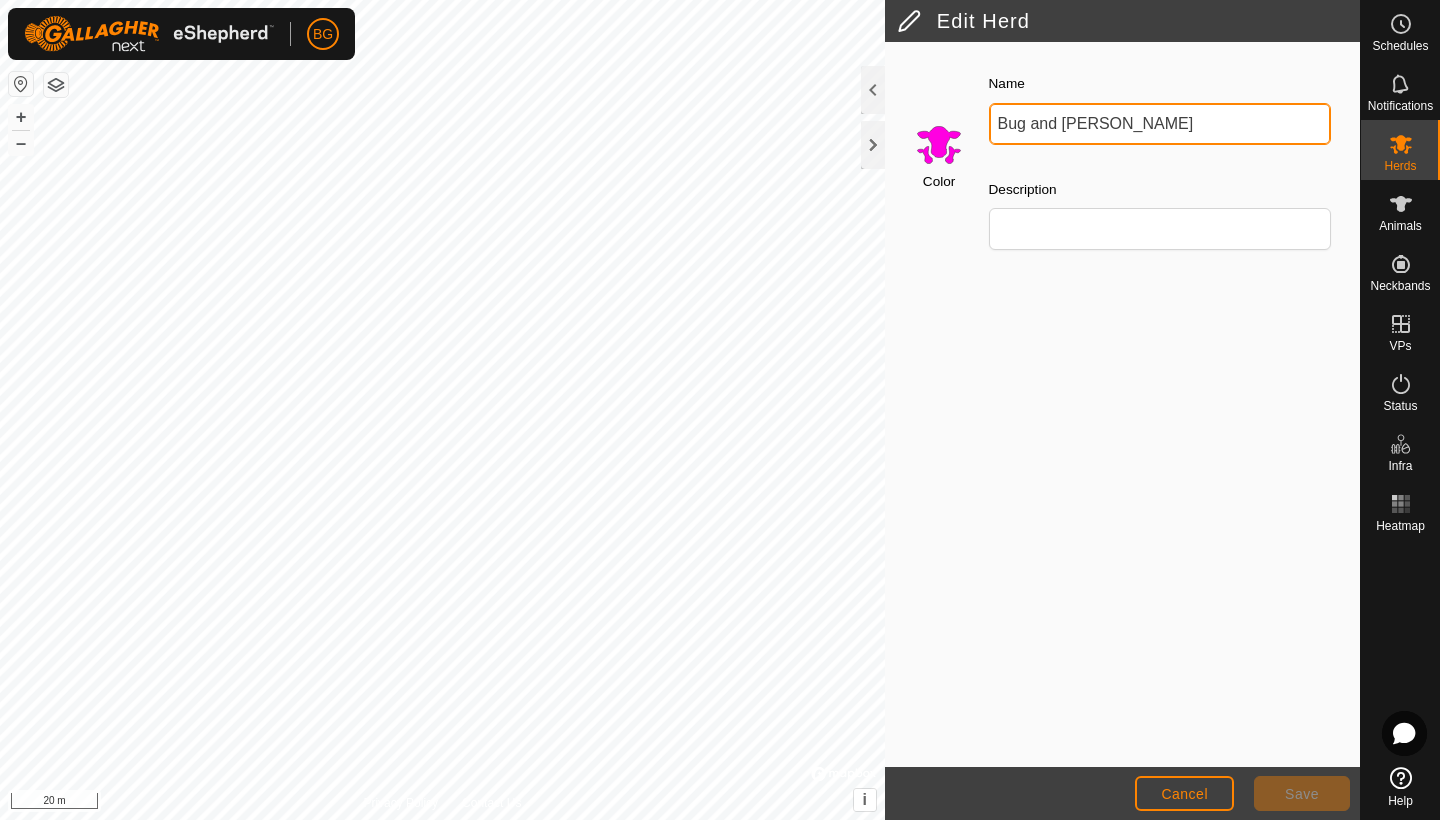 click on "Bug and [PERSON_NAME]" at bounding box center [1160, 124] 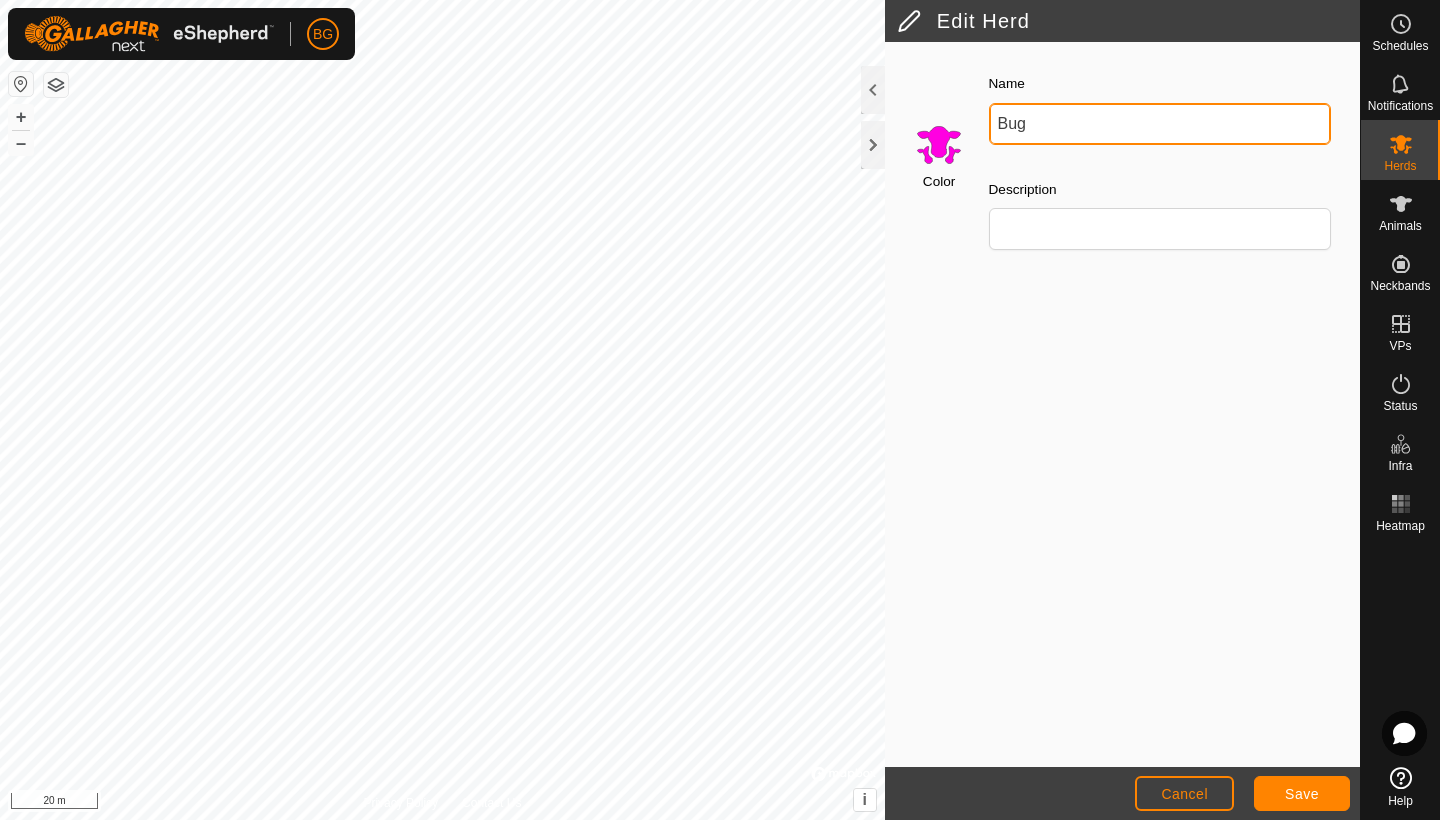 type on "Bug" 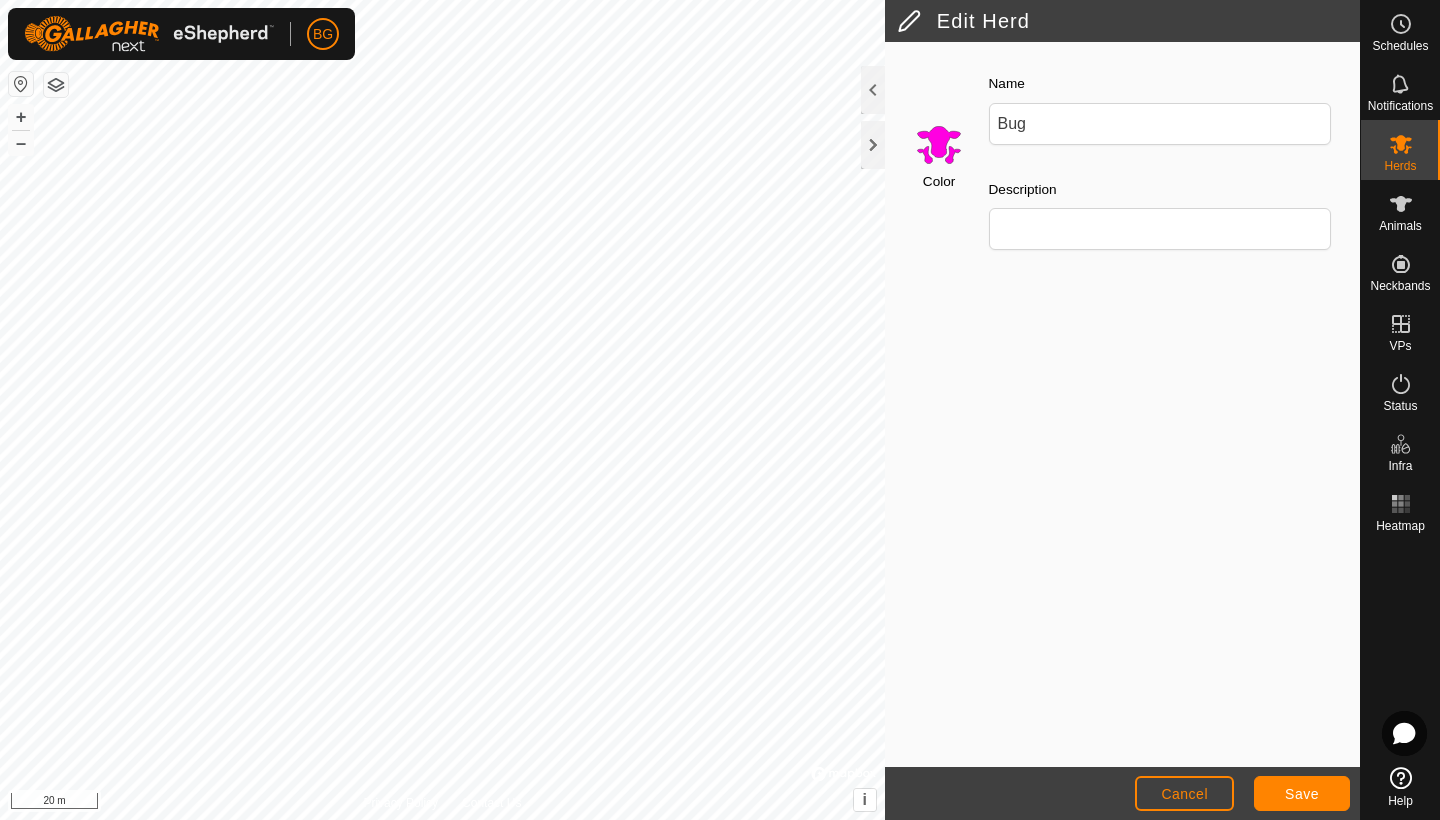 click on "Save" 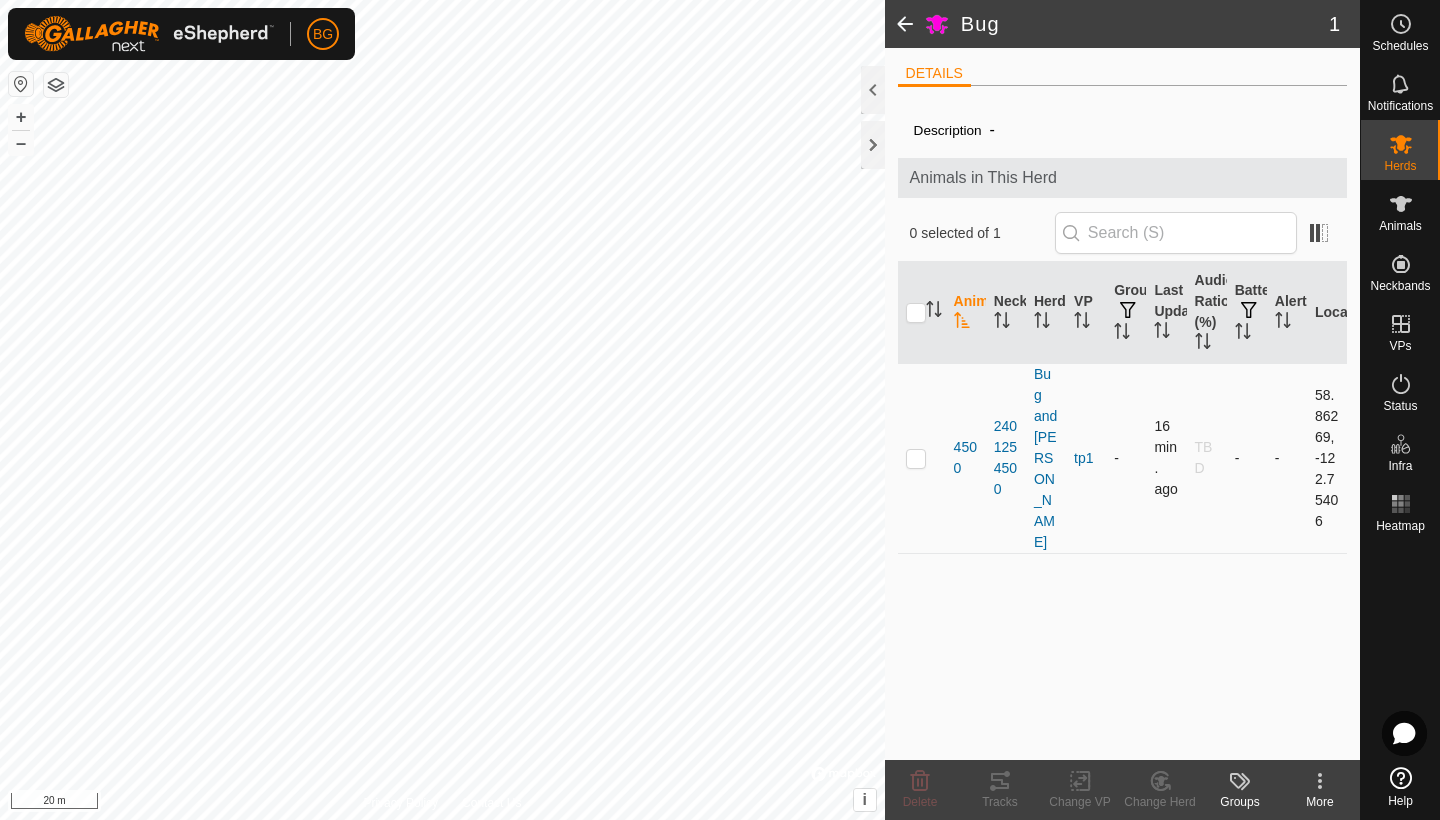 click at bounding box center [916, 458] 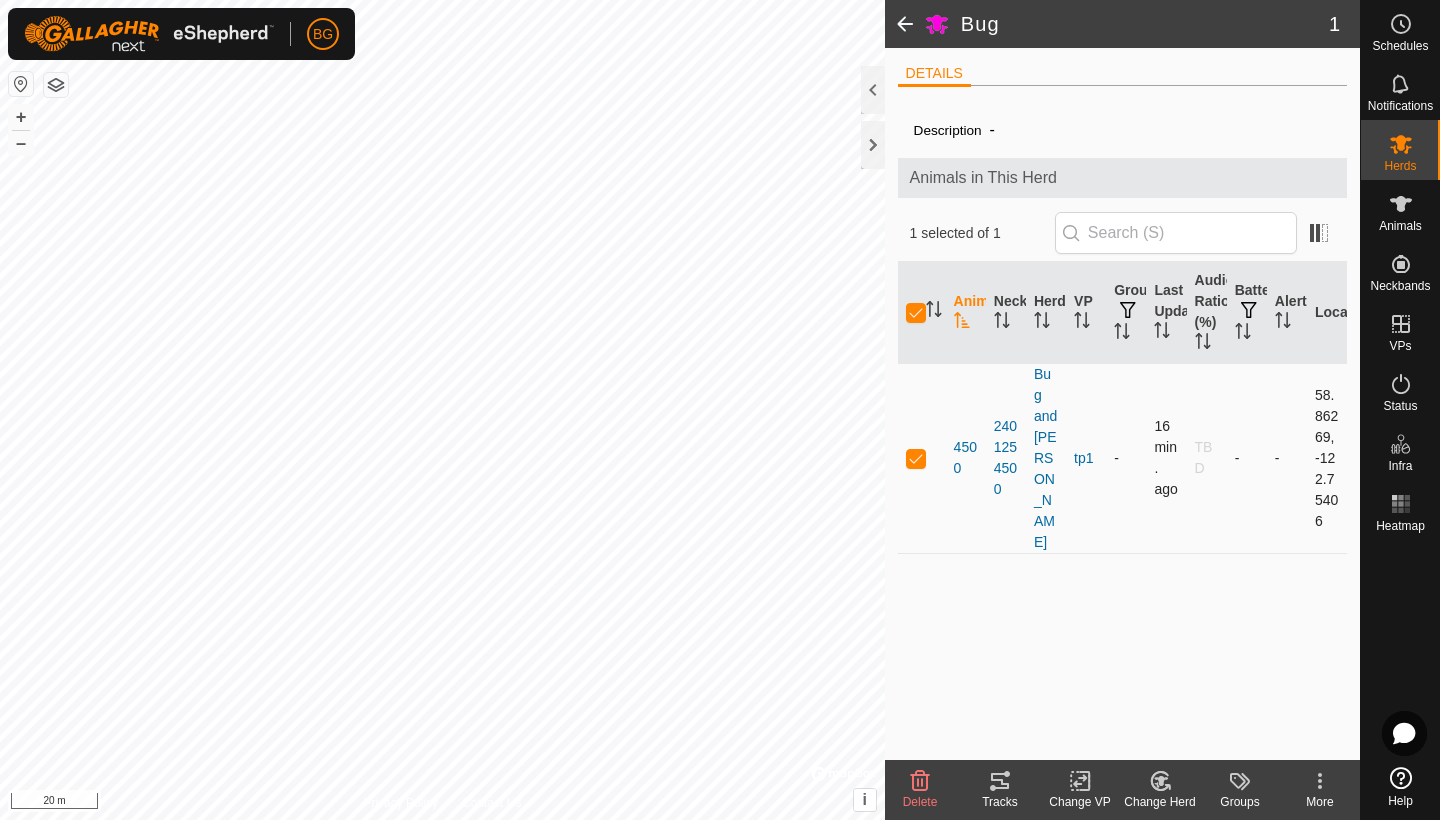checkbox on "true" 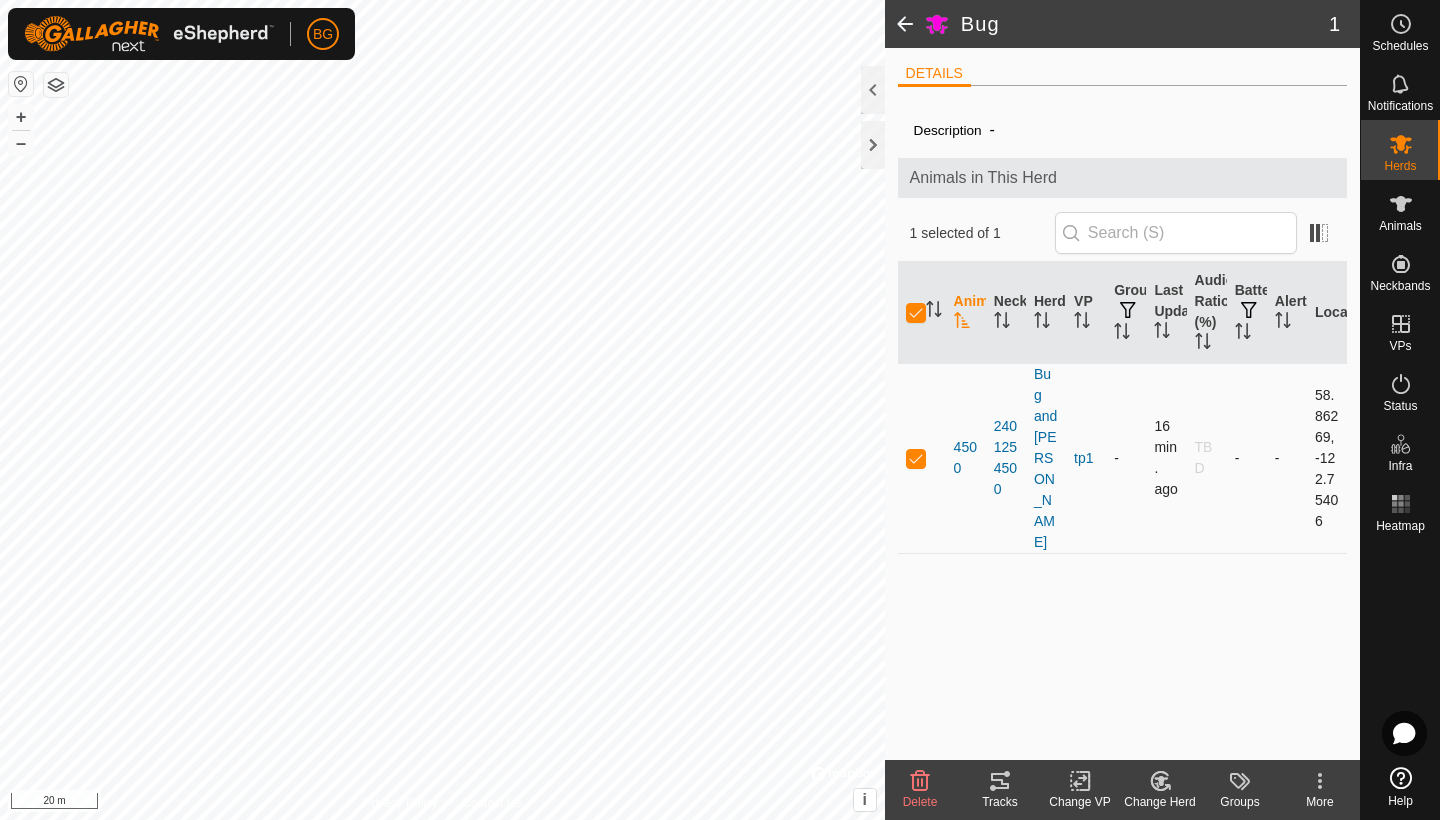 checkbox on "true" 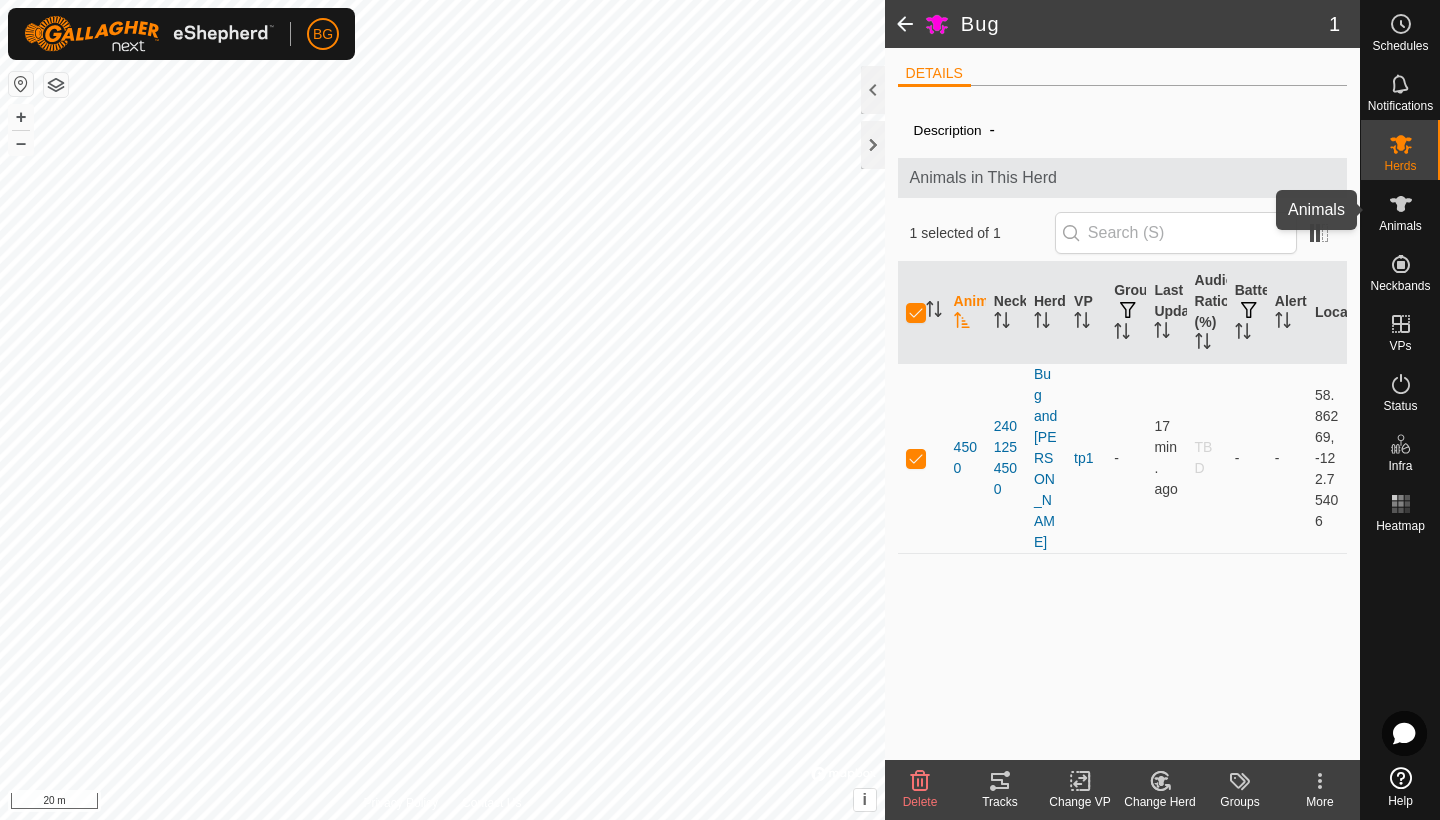 click 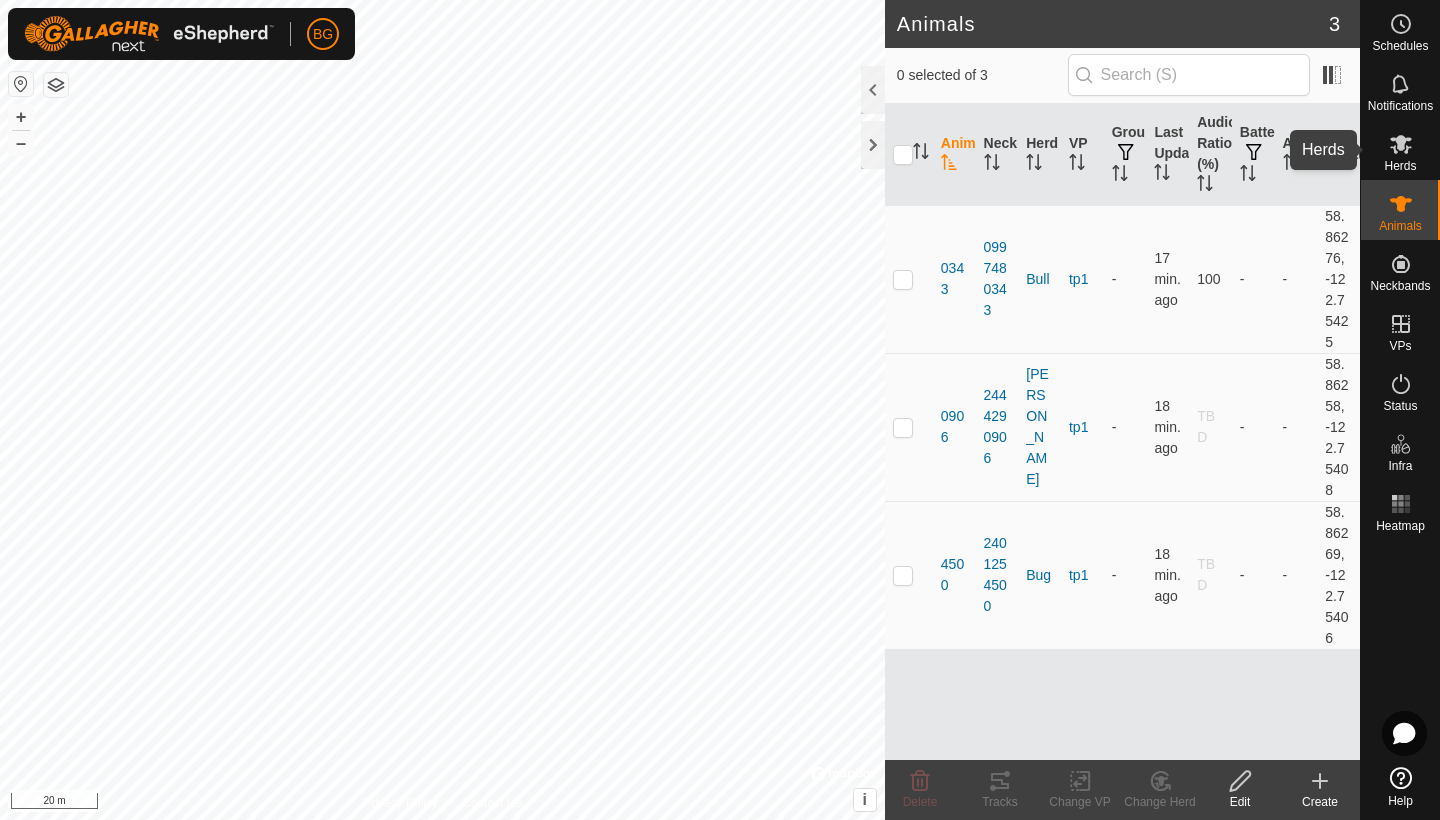 click 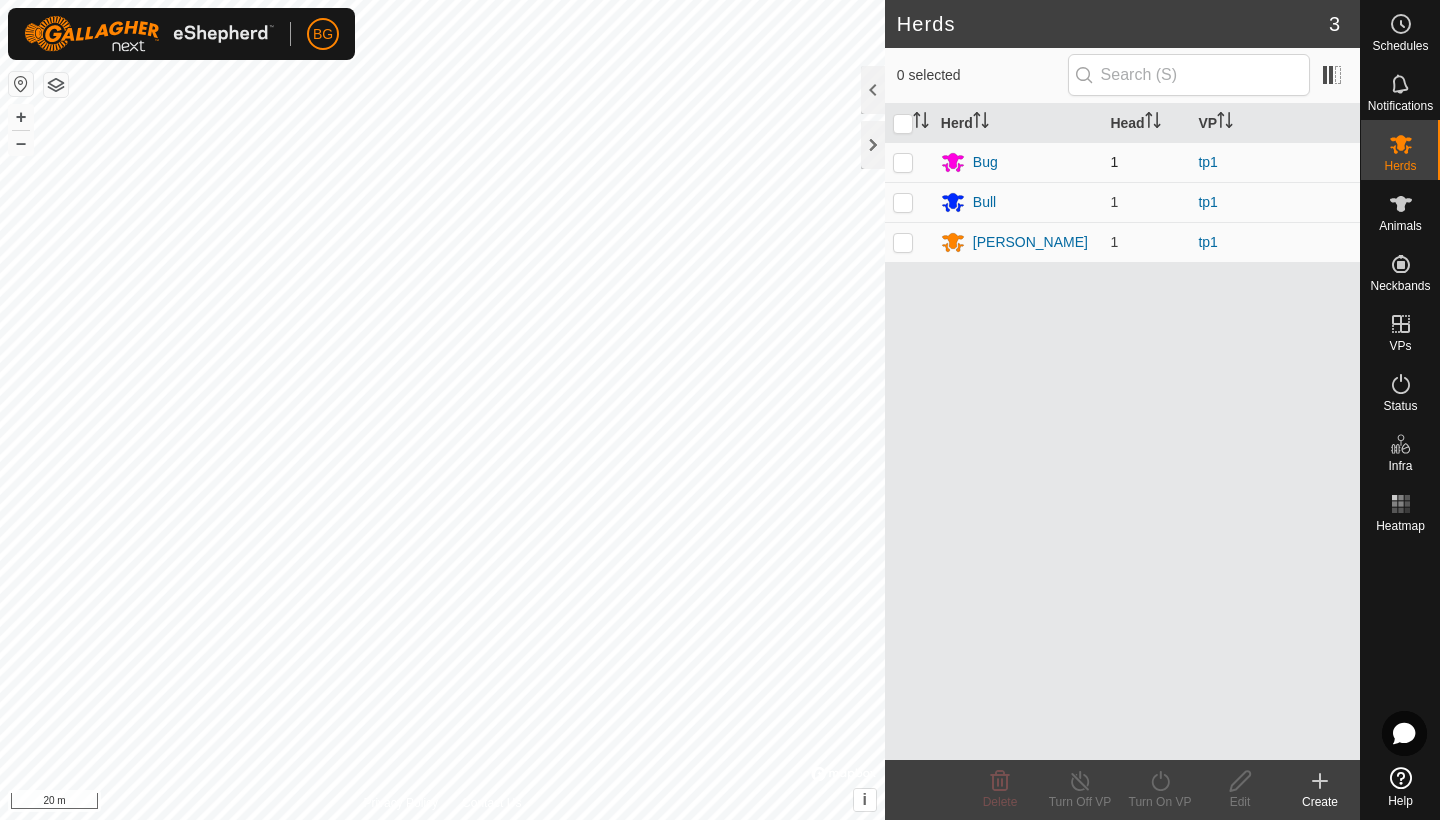 click at bounding box center [903, 162] 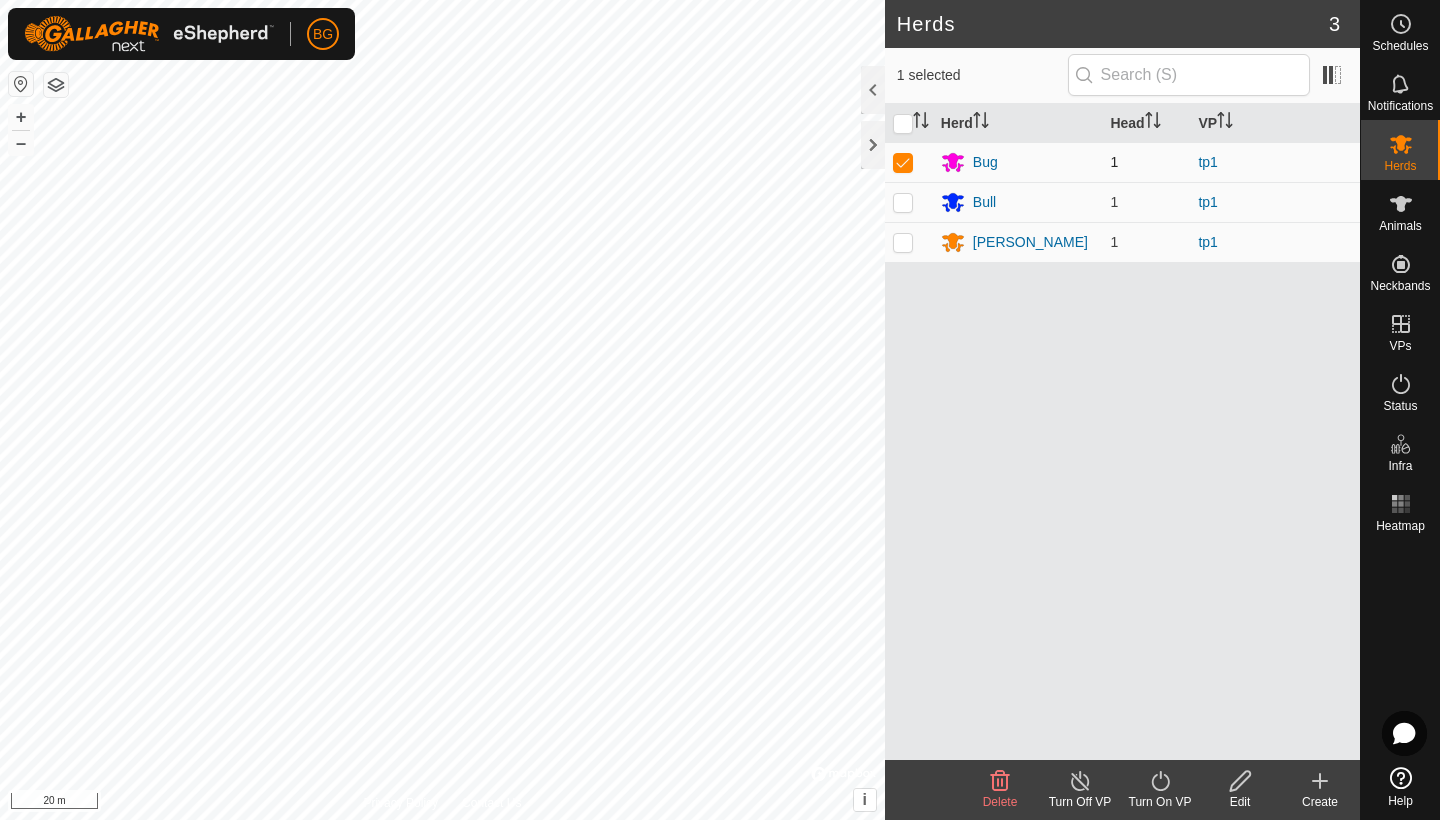 checkbox on "true" 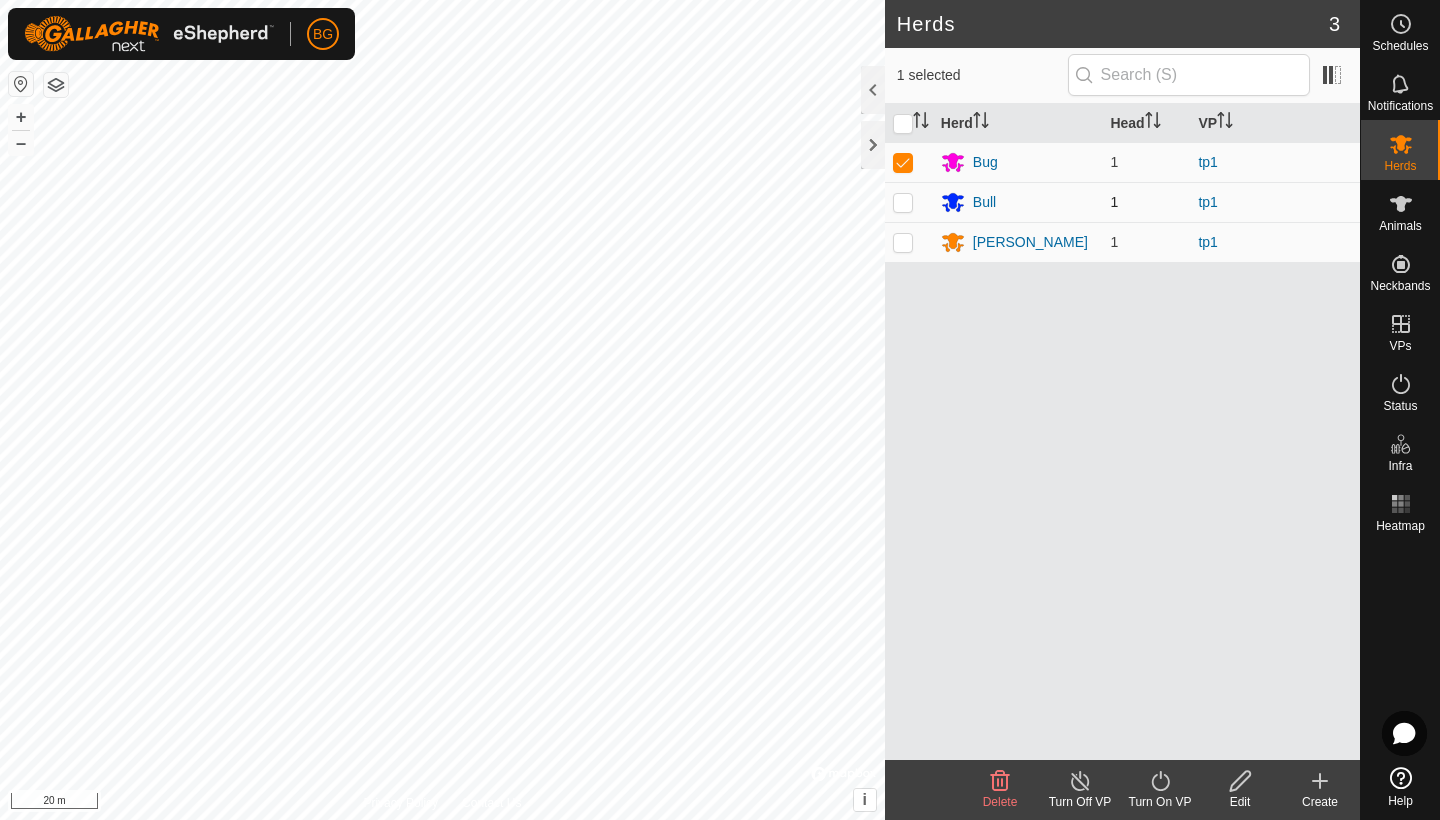 click at bounding box center (903, 202) 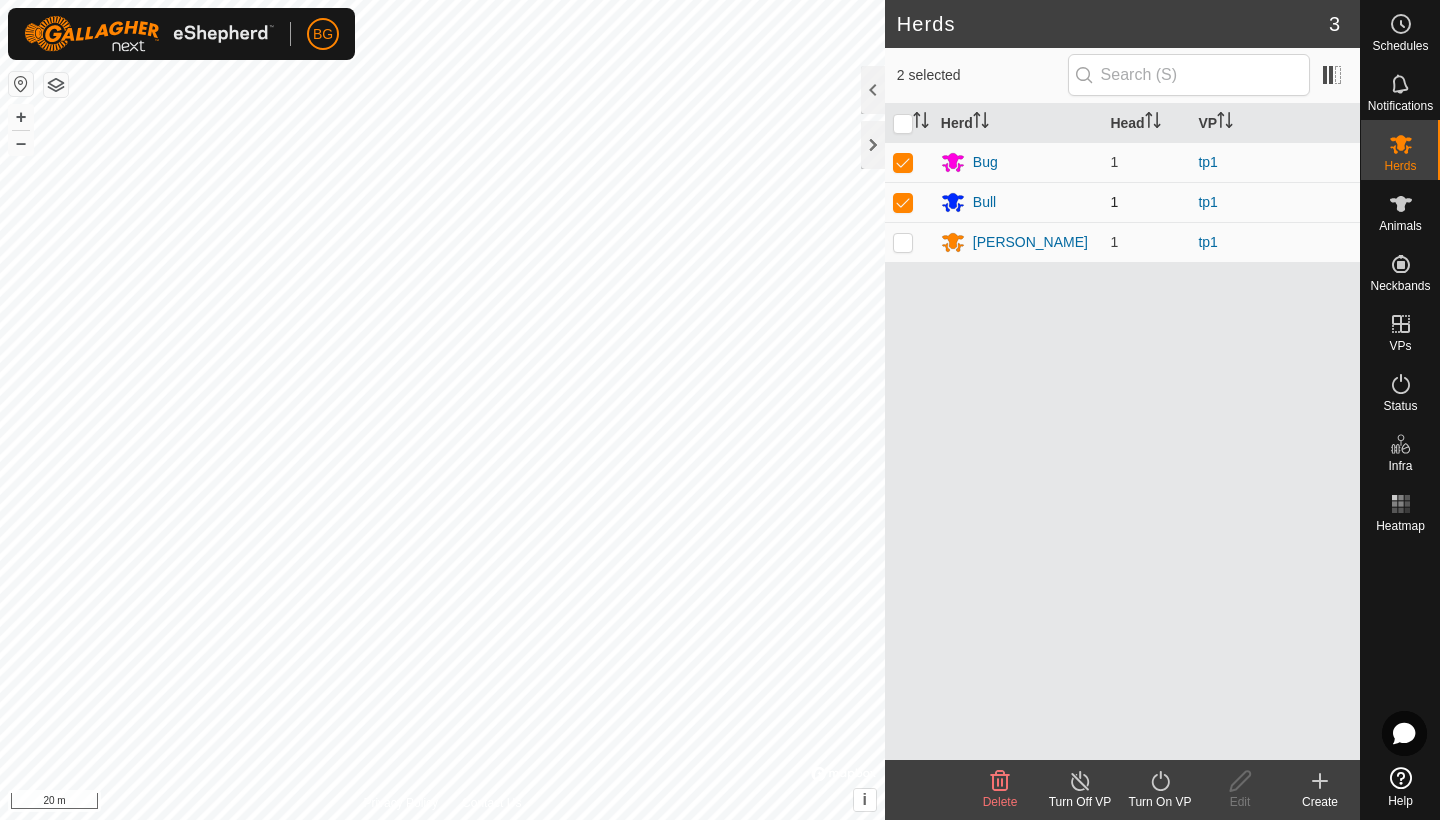 checkbox on "true" 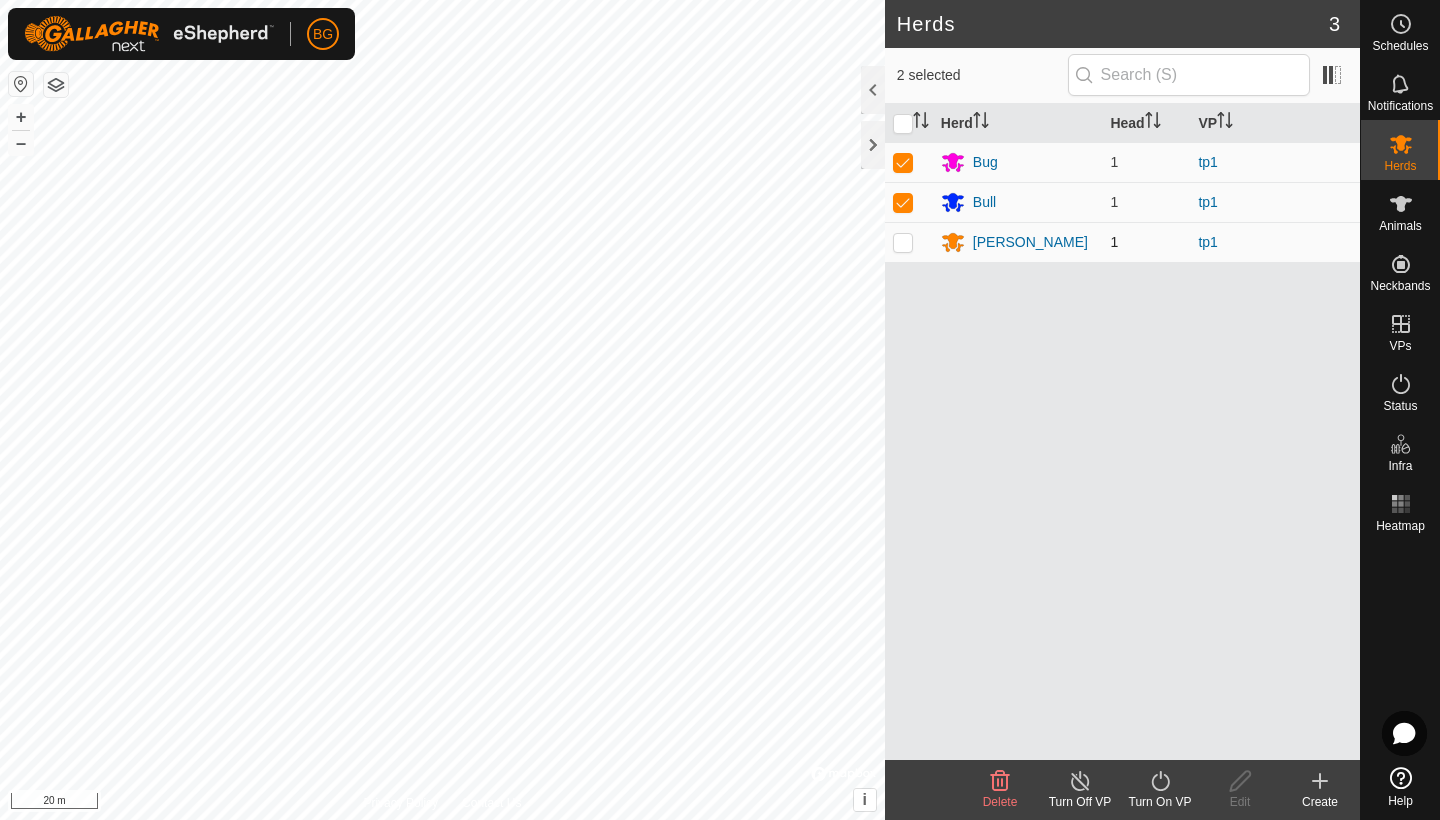 click at bounding box center [903, 242] 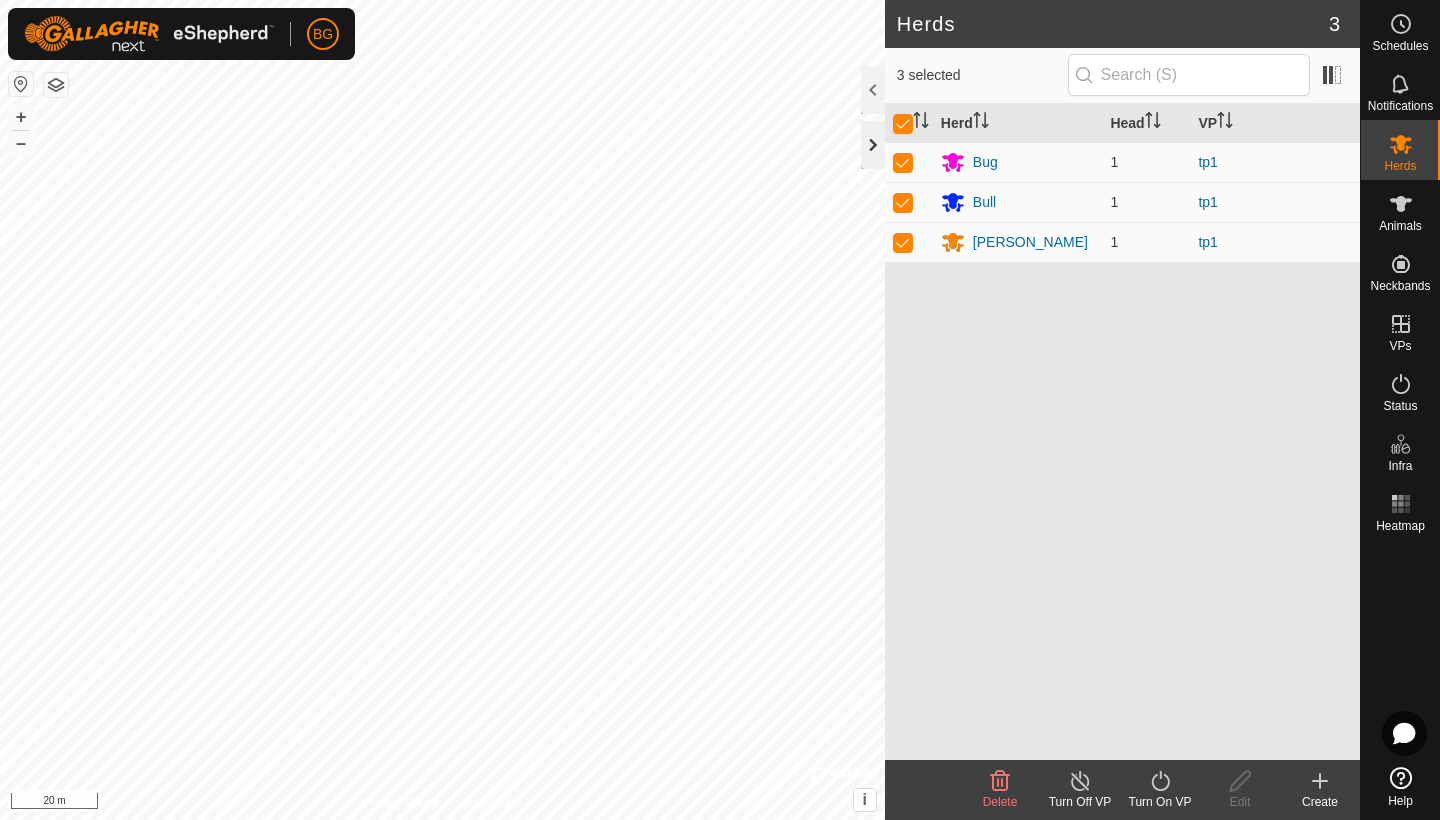 click 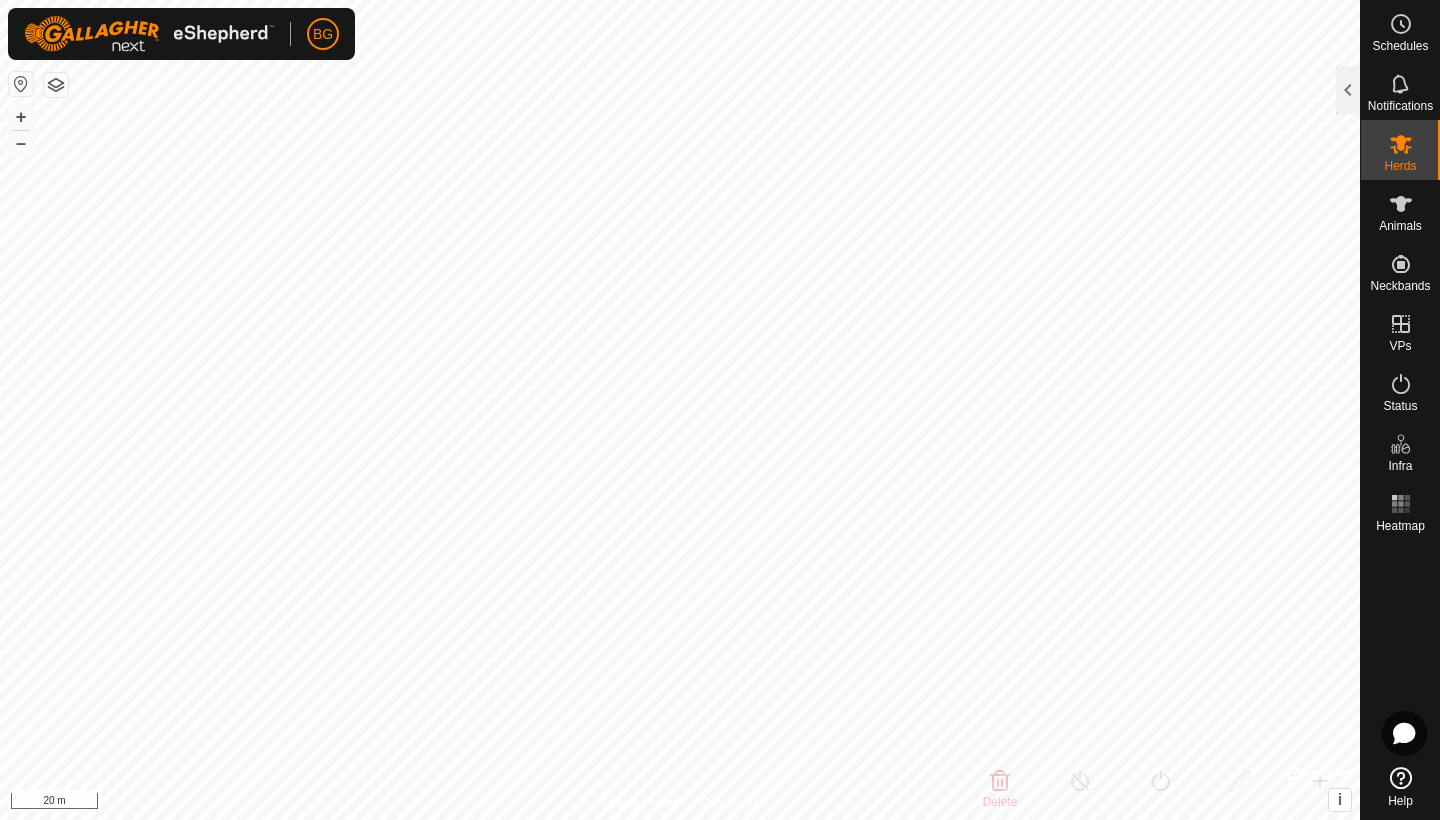 click 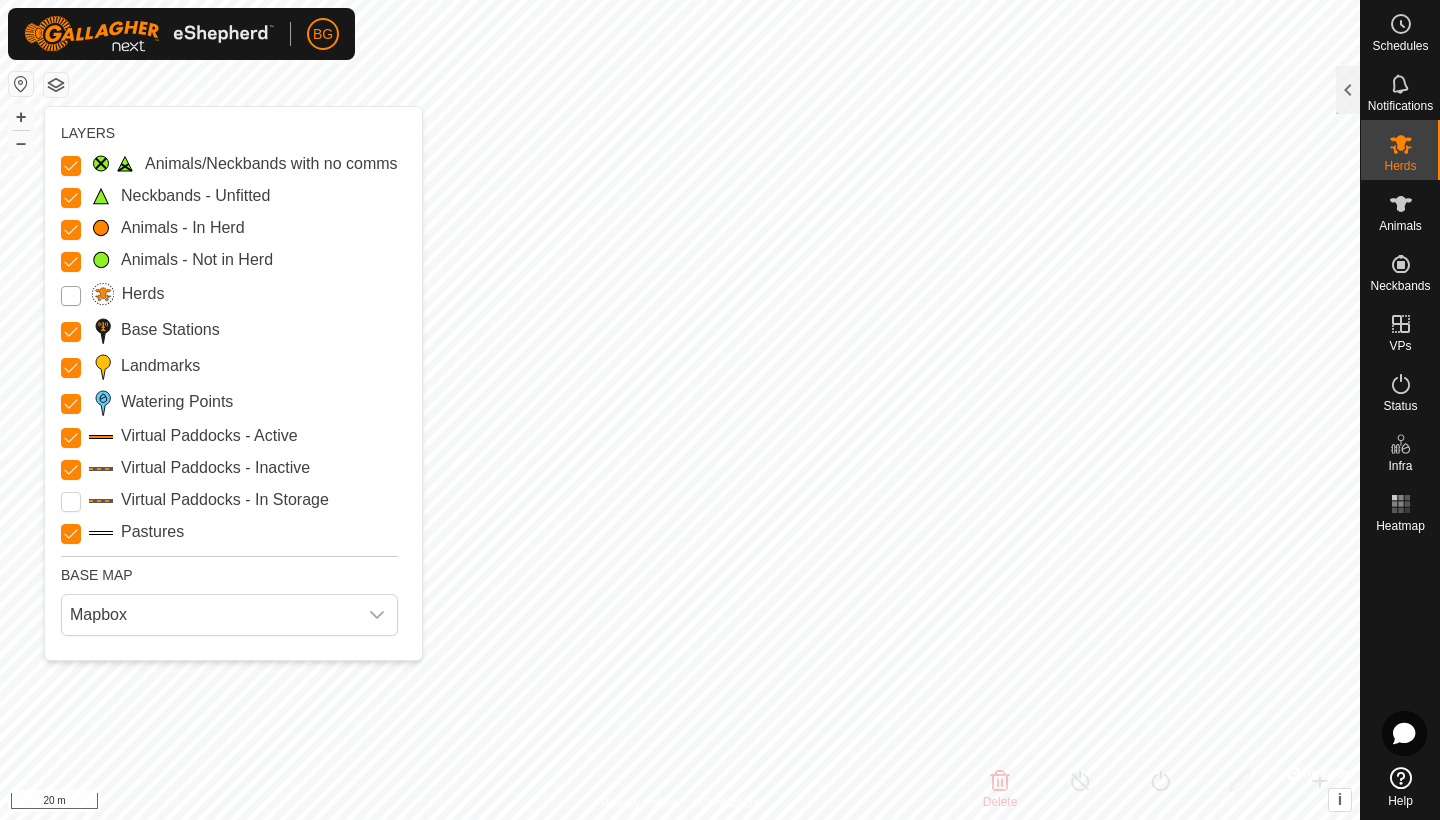 click on "Herds" at bounding box center (71, 296) 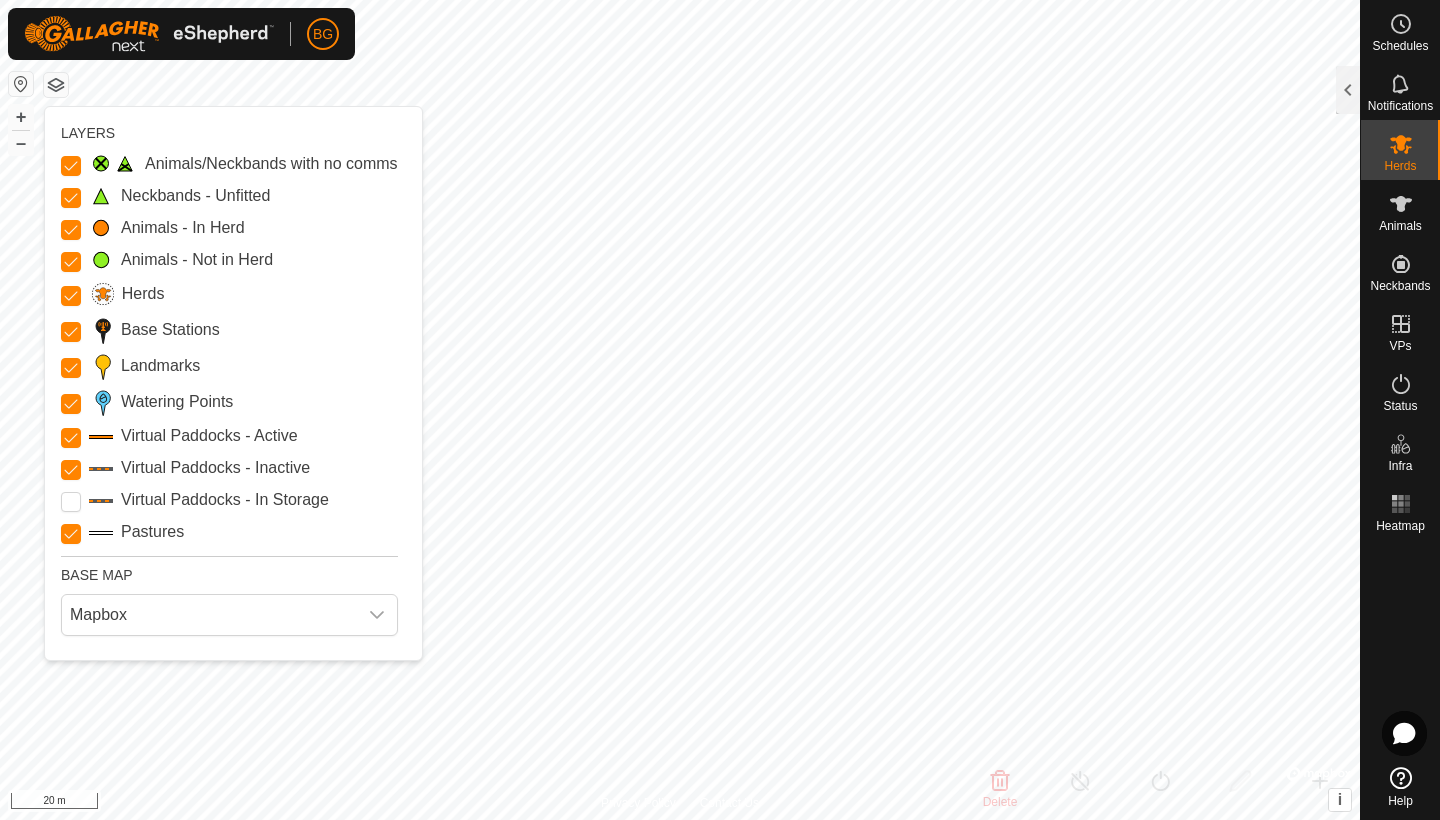 click on "Herds" at bounding box center (71, 296) 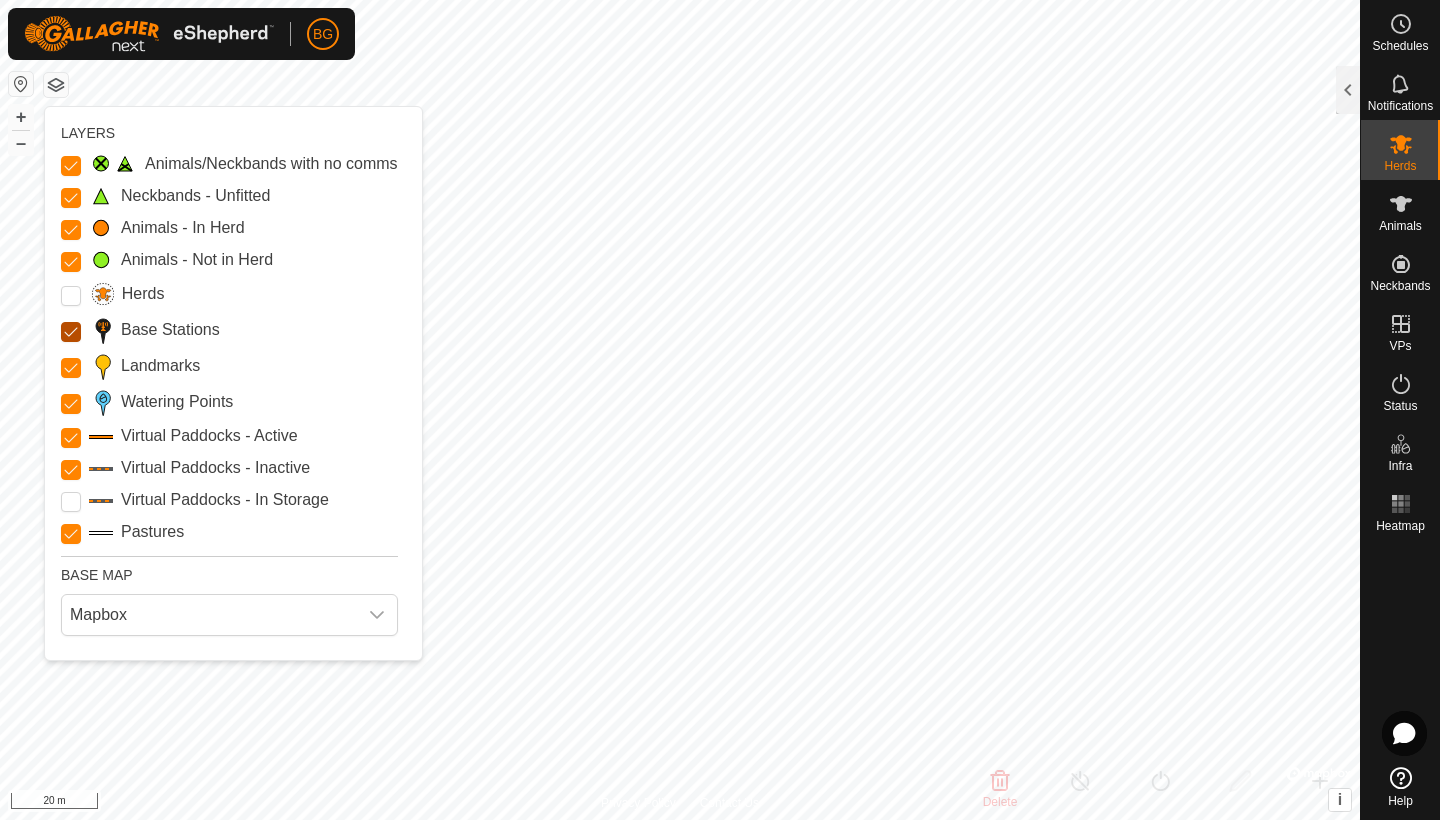 click on "Base Stations" at bounding box center (71, 332) 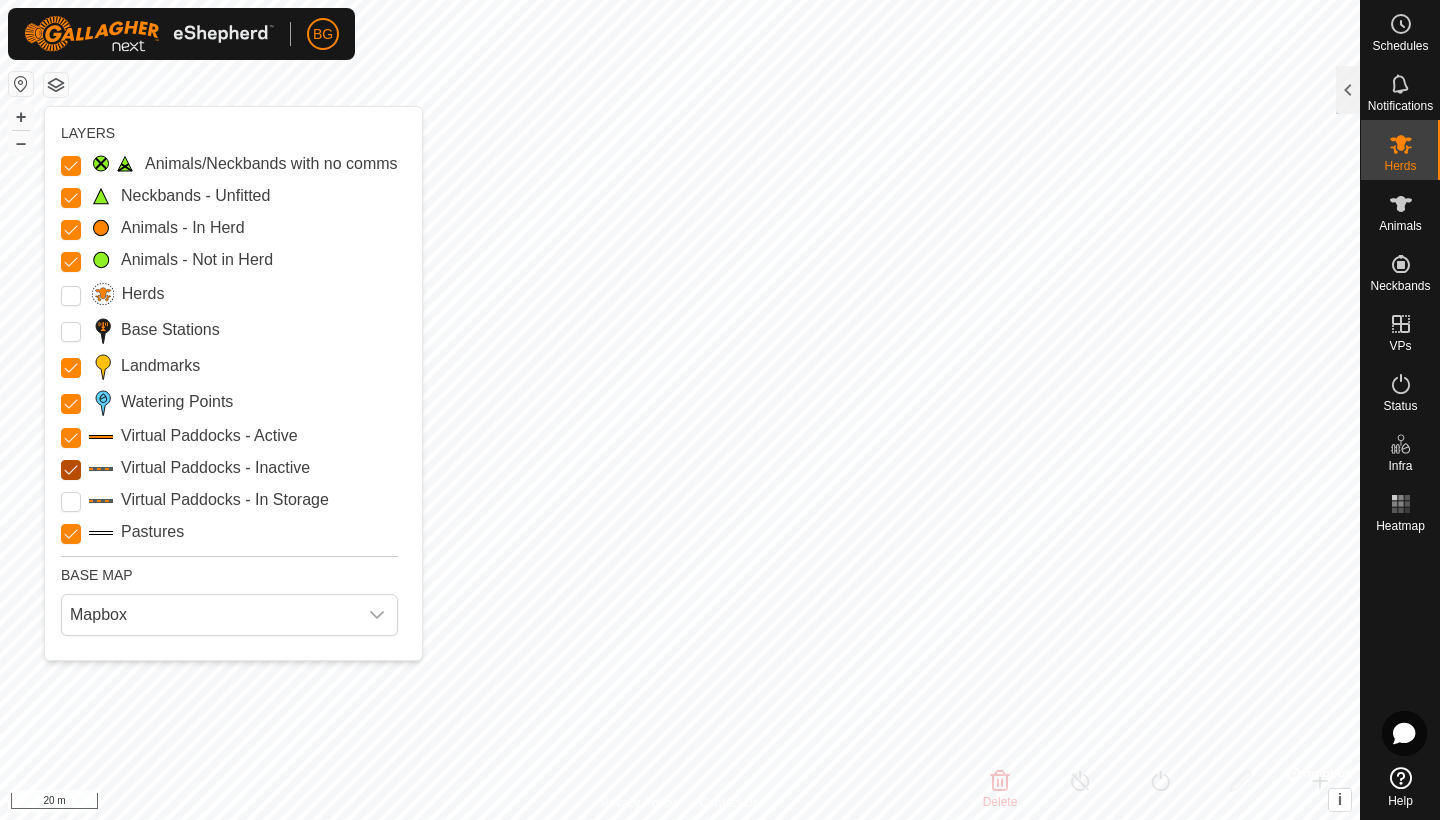 click on "Virtual Paddocks - Inactive" at bounding box center [71, 470] 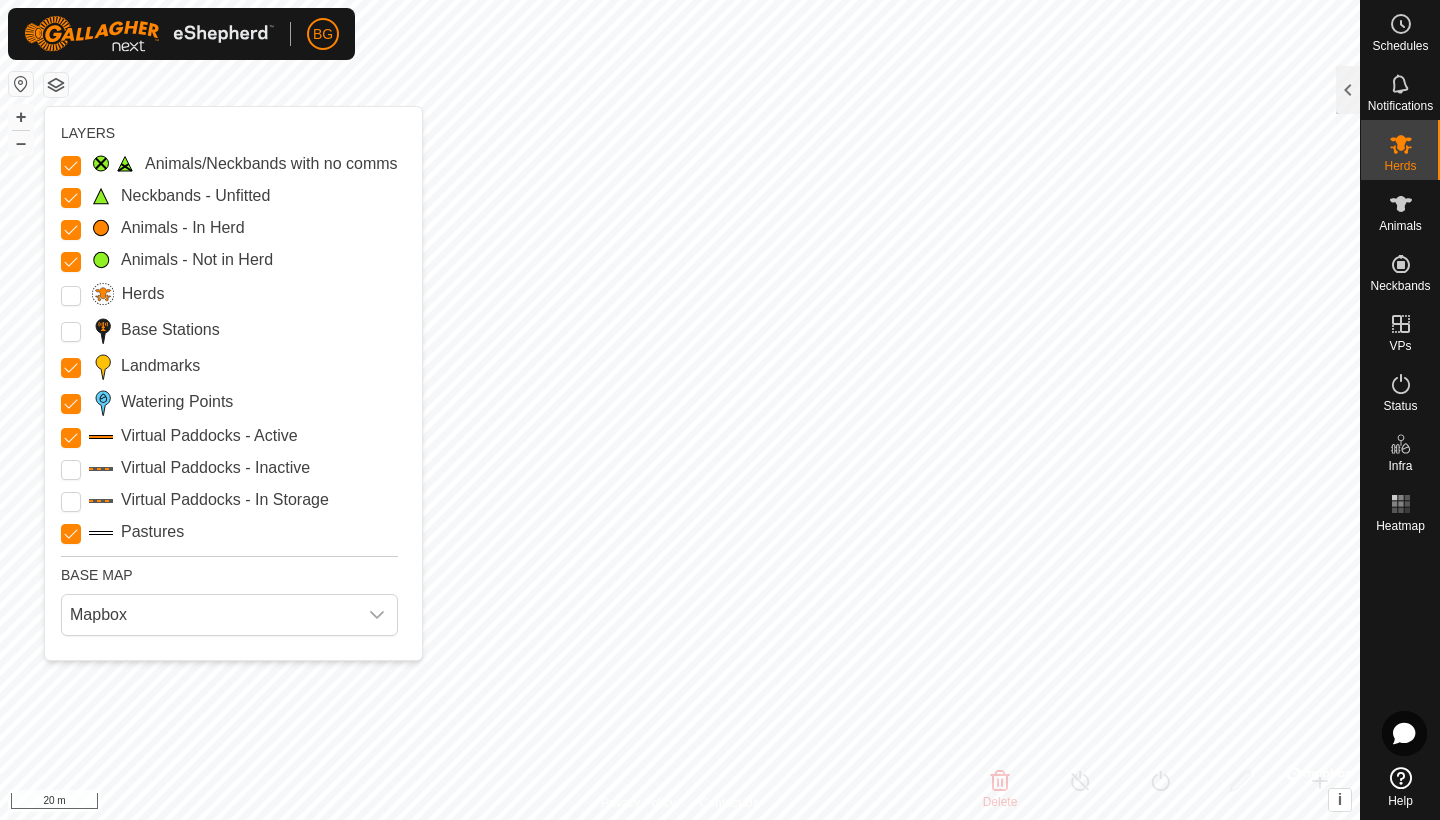 click on "Virtual Paddocks - Inactive" at bounding box center [71, 470] 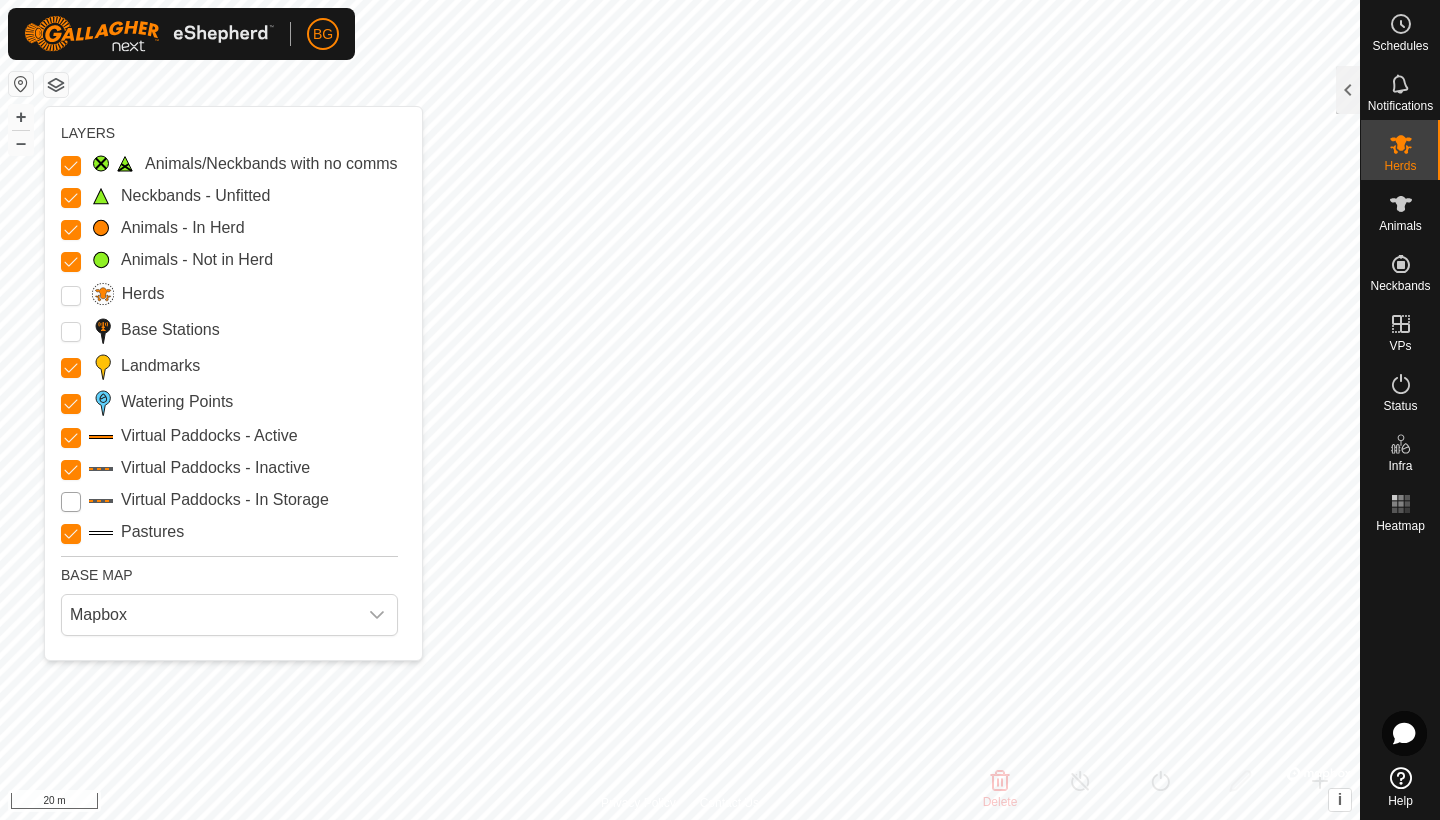 click on "Virtual Paddocks - In Storage" at bounding box center [71, 502] 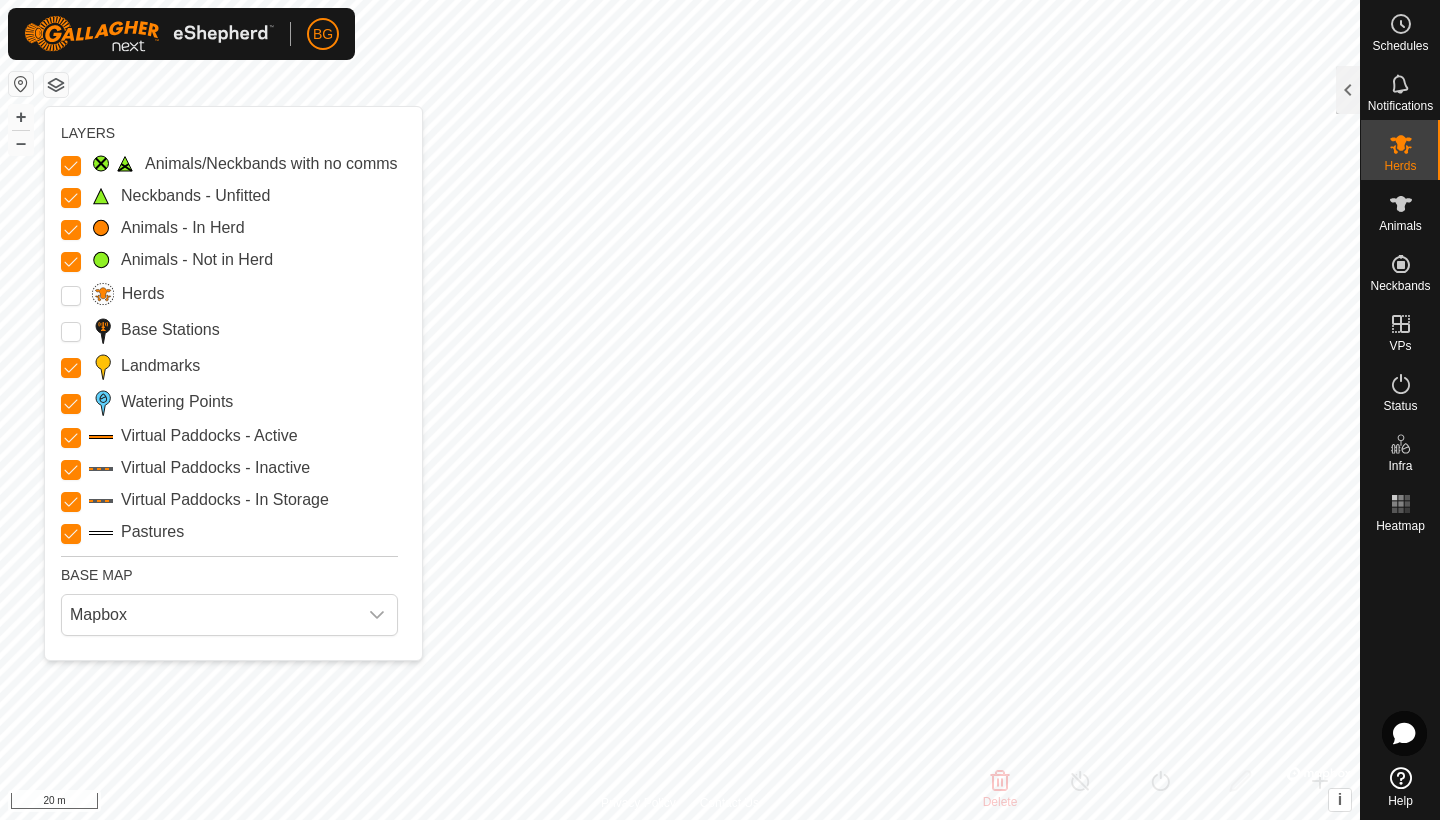 click on "Virtual Paddocks - In Storage" at bounding box center [71, 502] 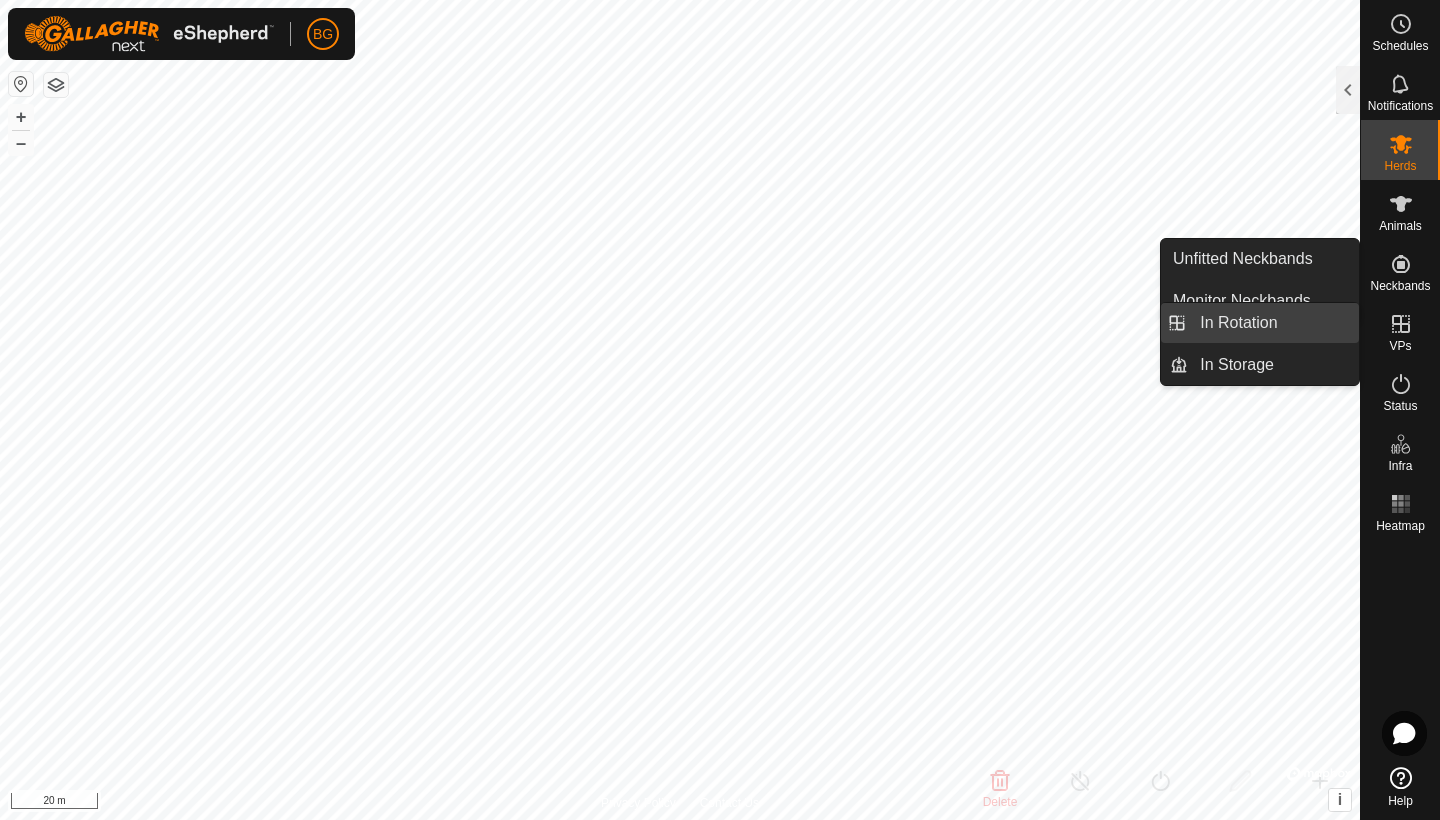 click on "In Rotation" at bounding box center [1273, 323] 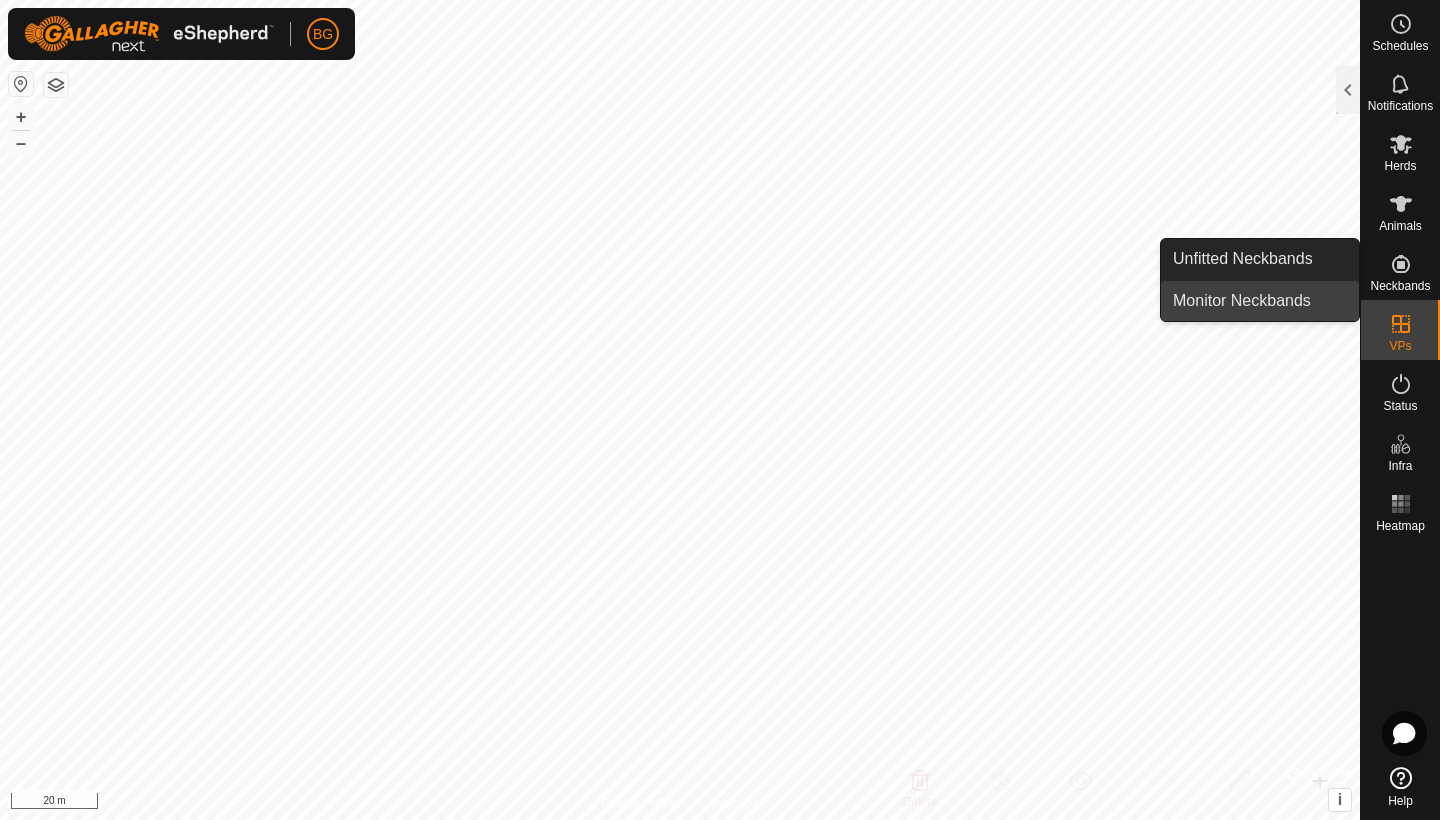 click on "Monitor Neckbands" at bounding box center [1260, 301] 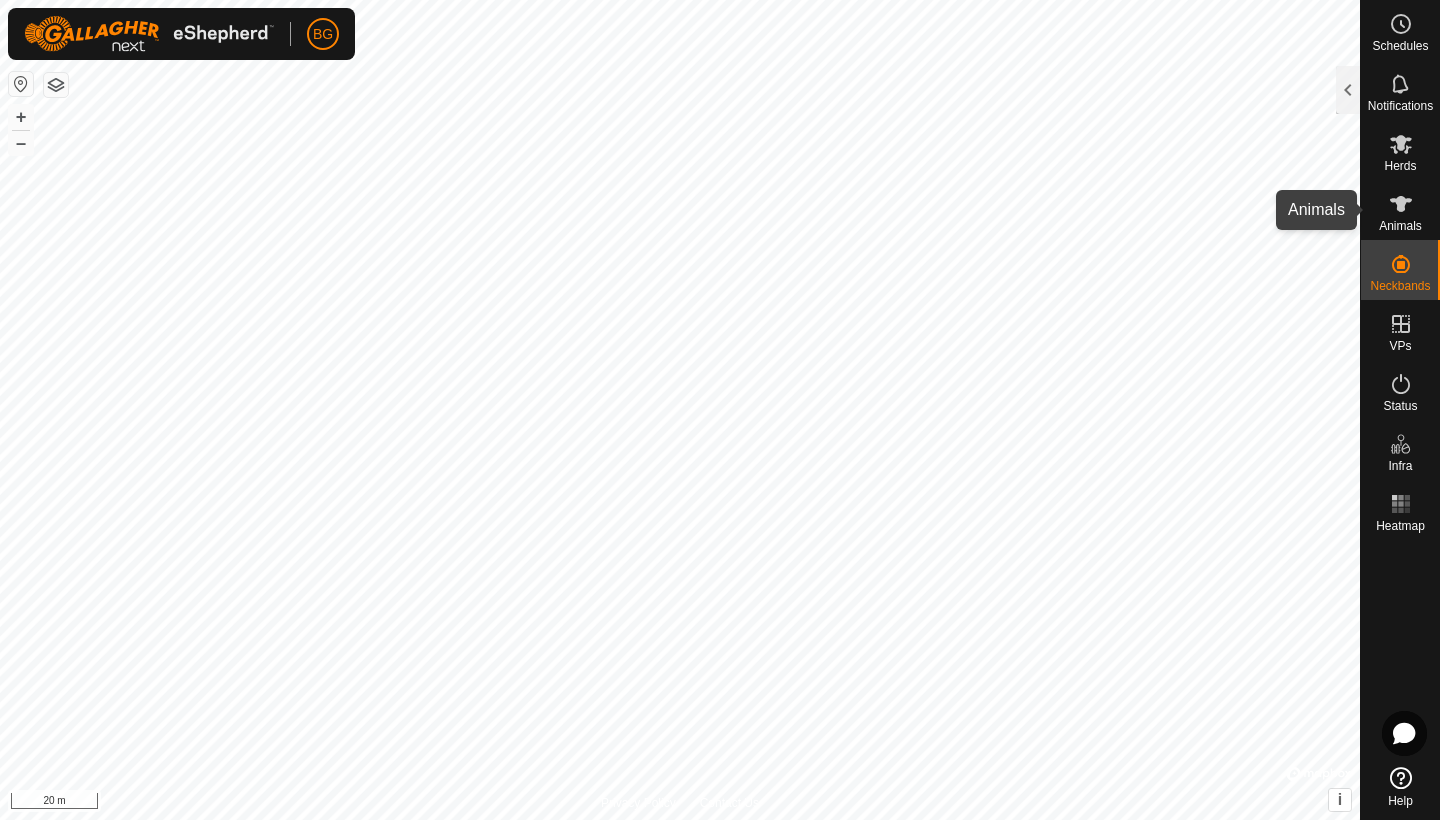 click 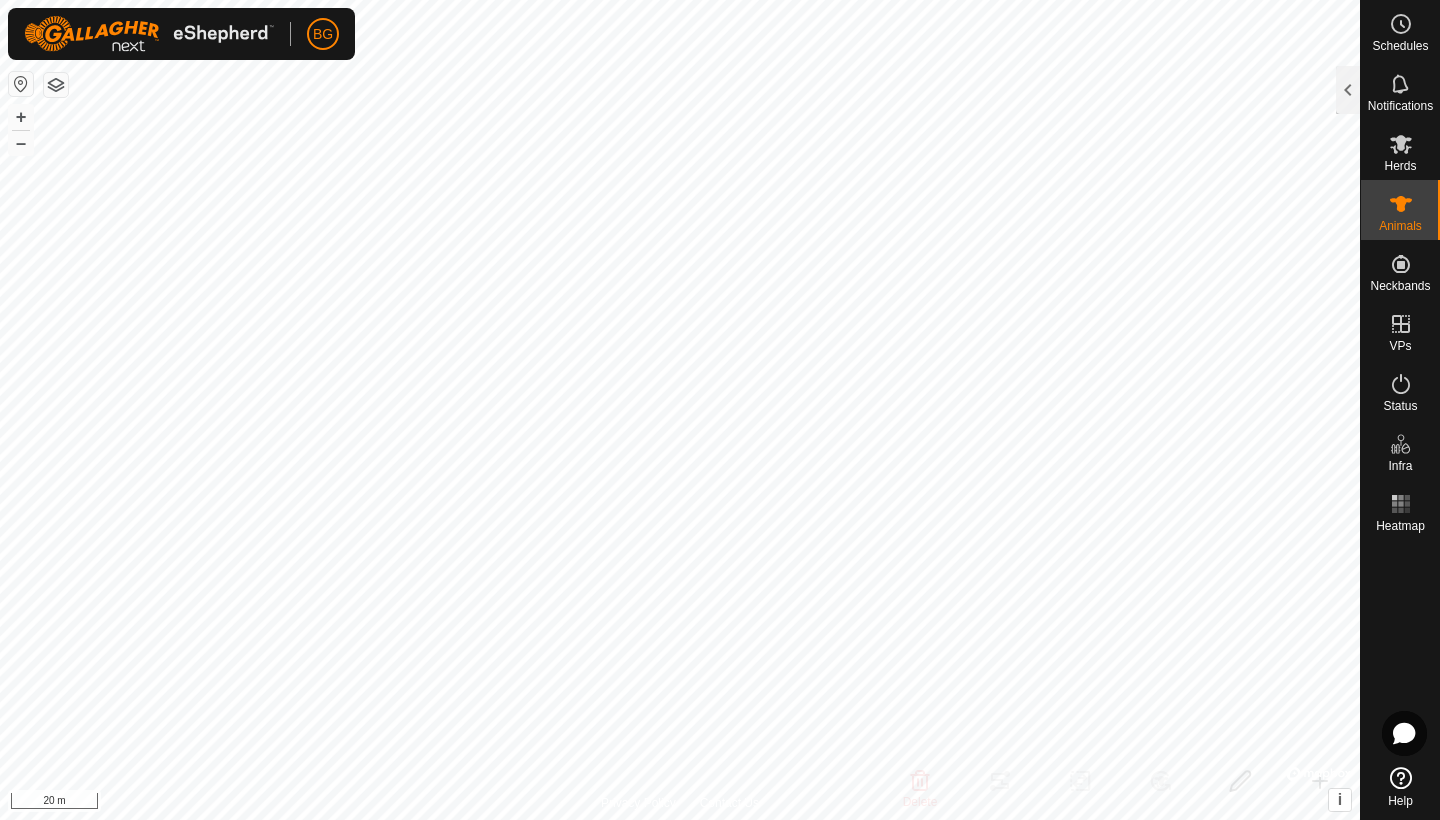 click 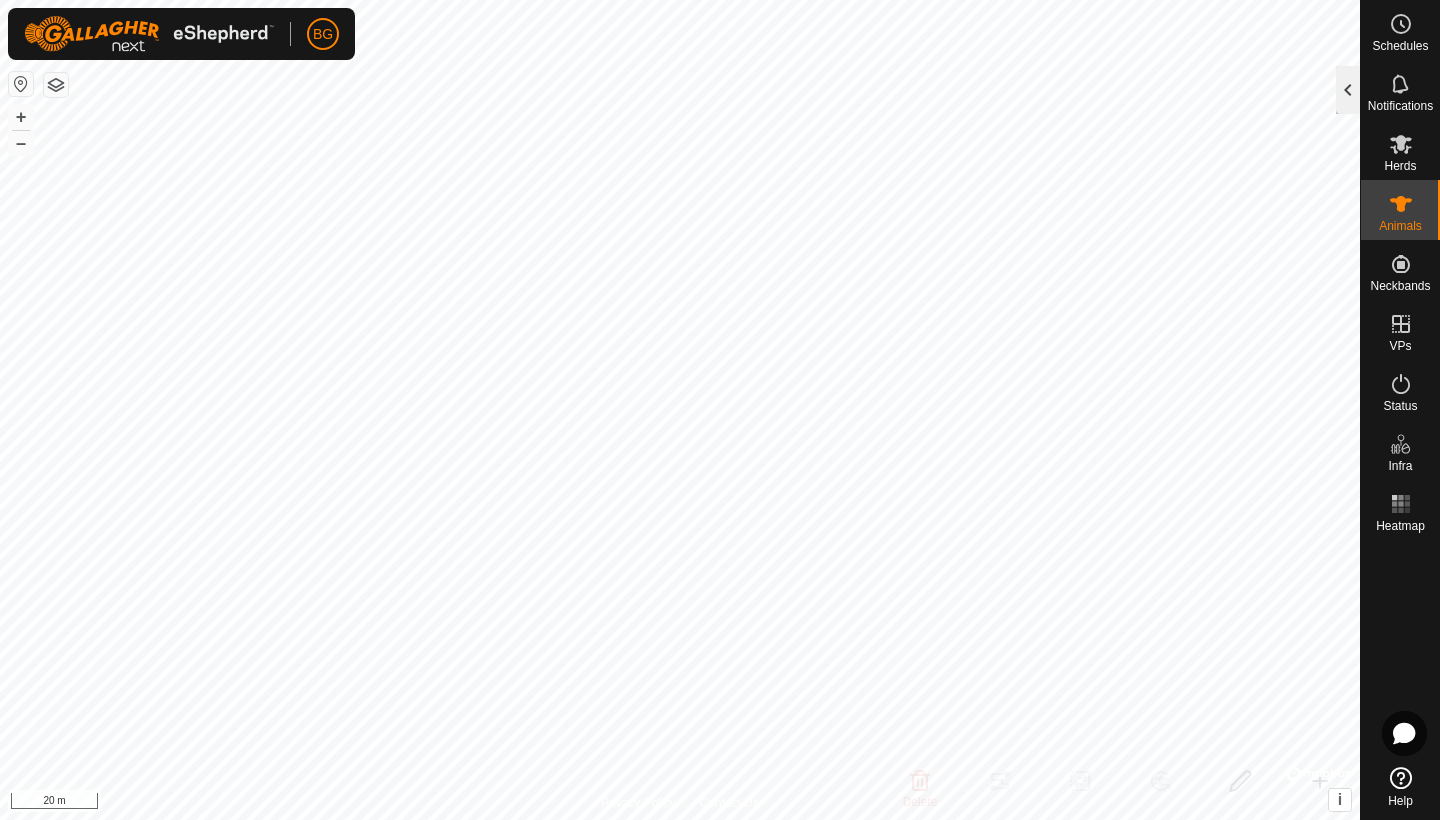 click 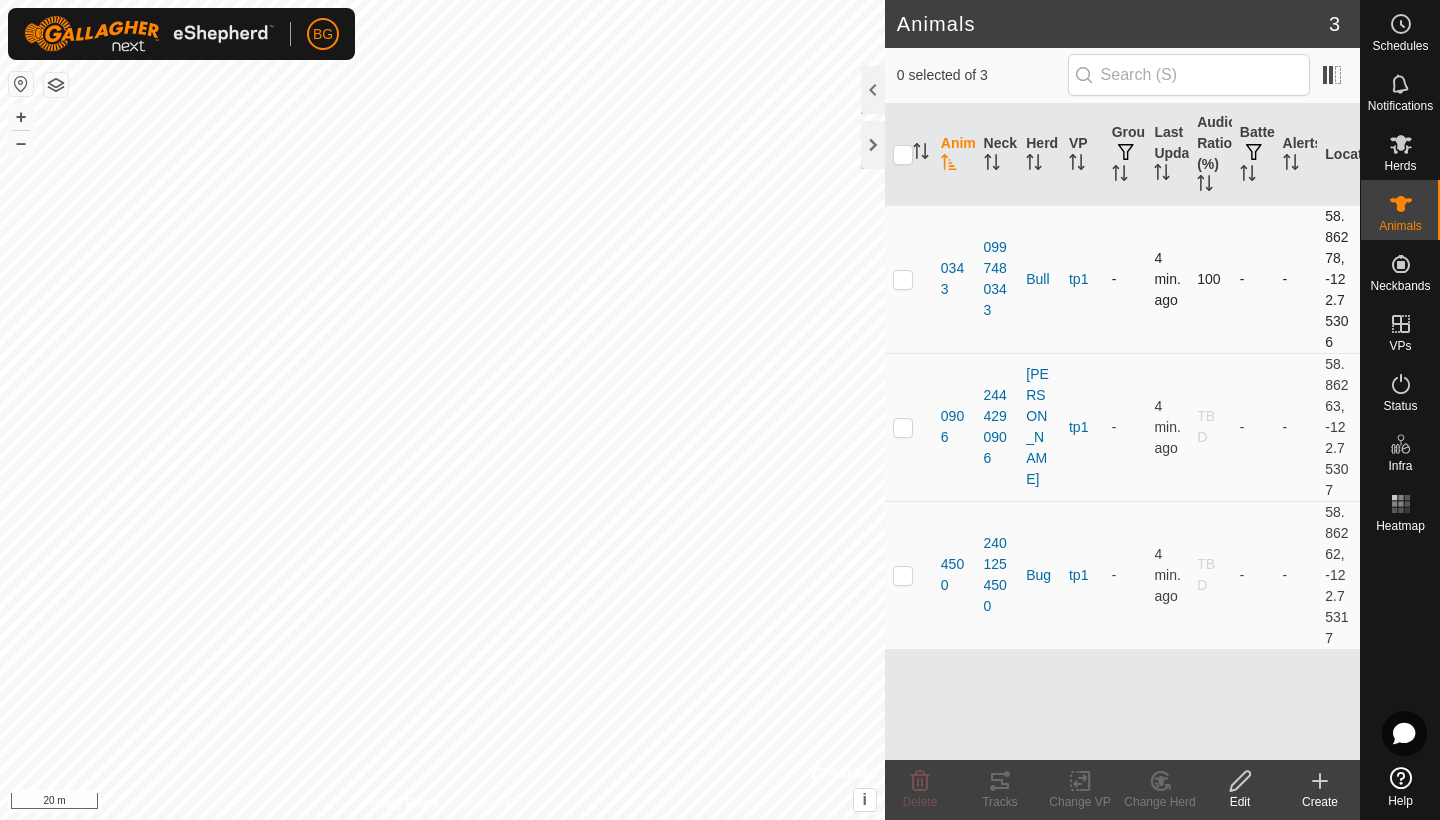 click at bounding box center [903, 279] 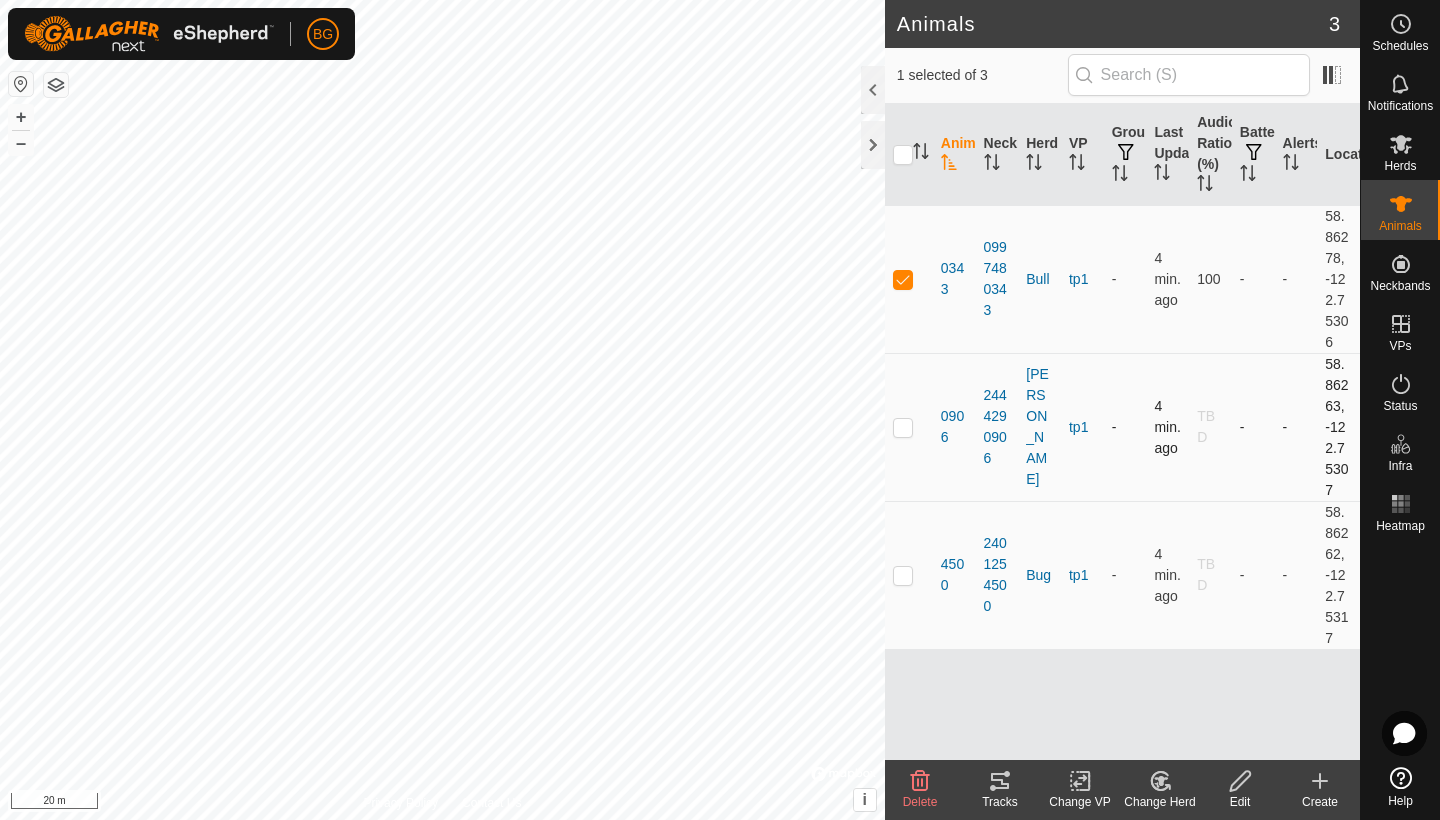 click at bounding box center [903, 427] 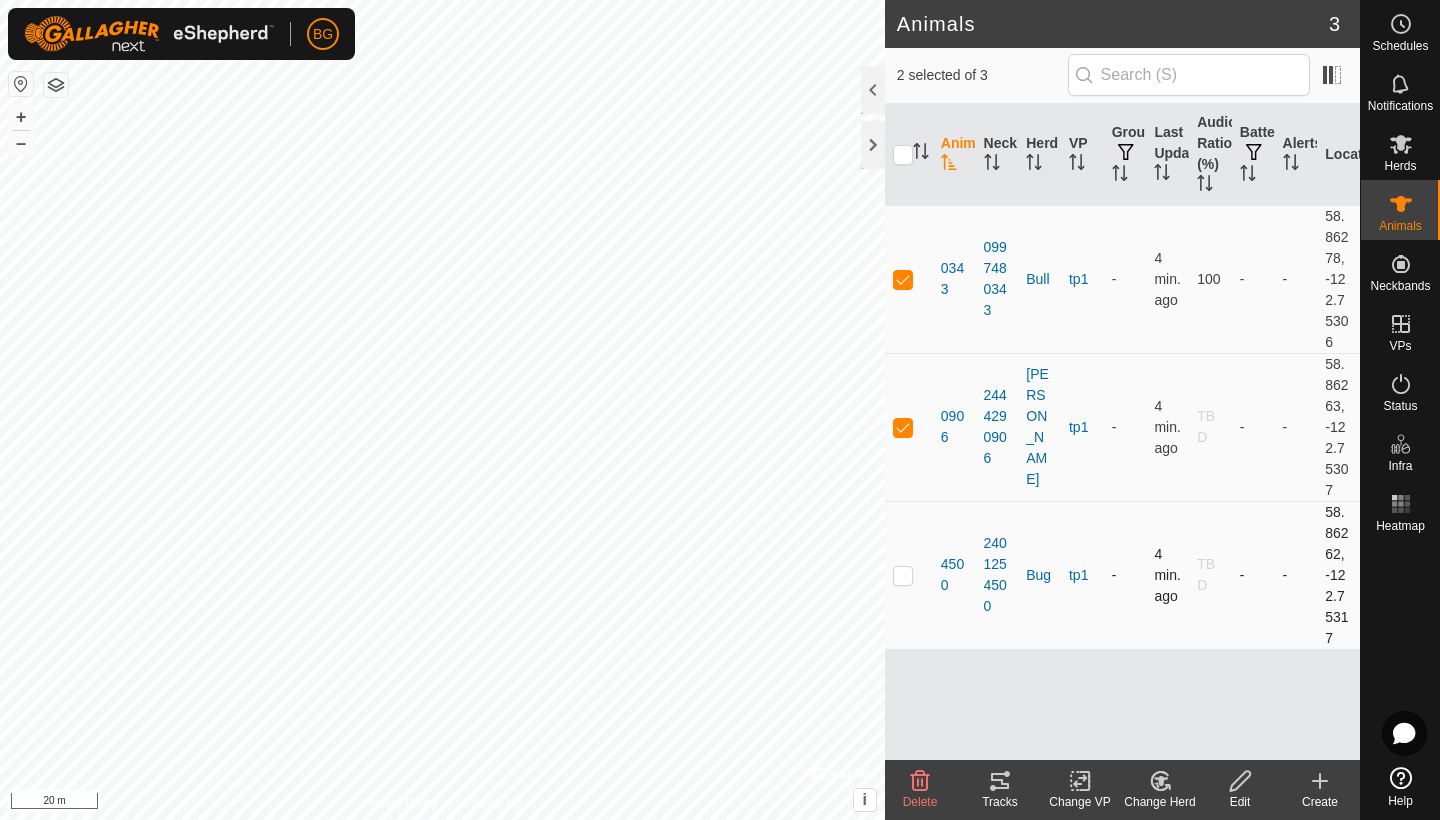 click at bounding box center [903, 575] 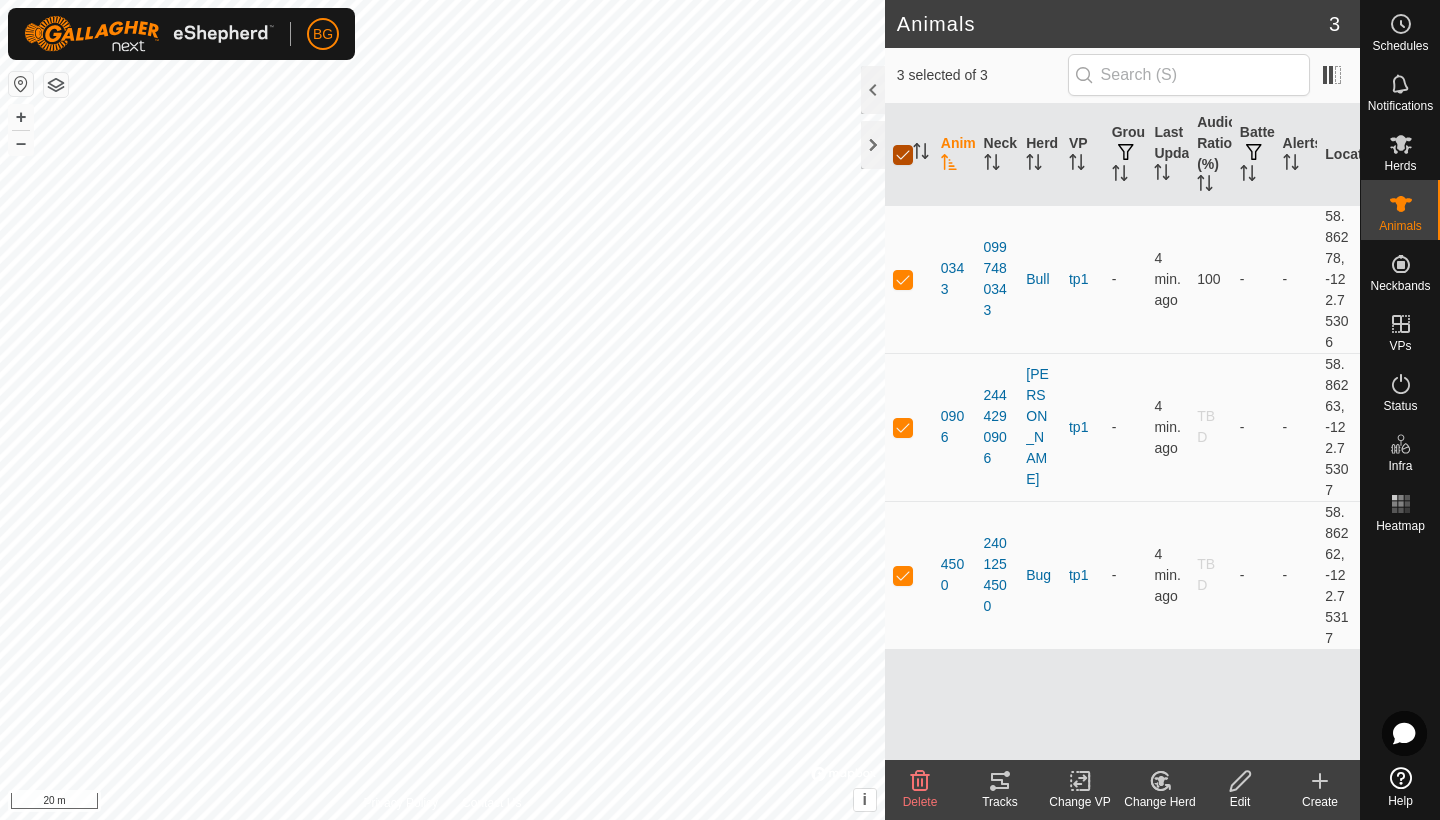 click at bounding box center [903, 155] 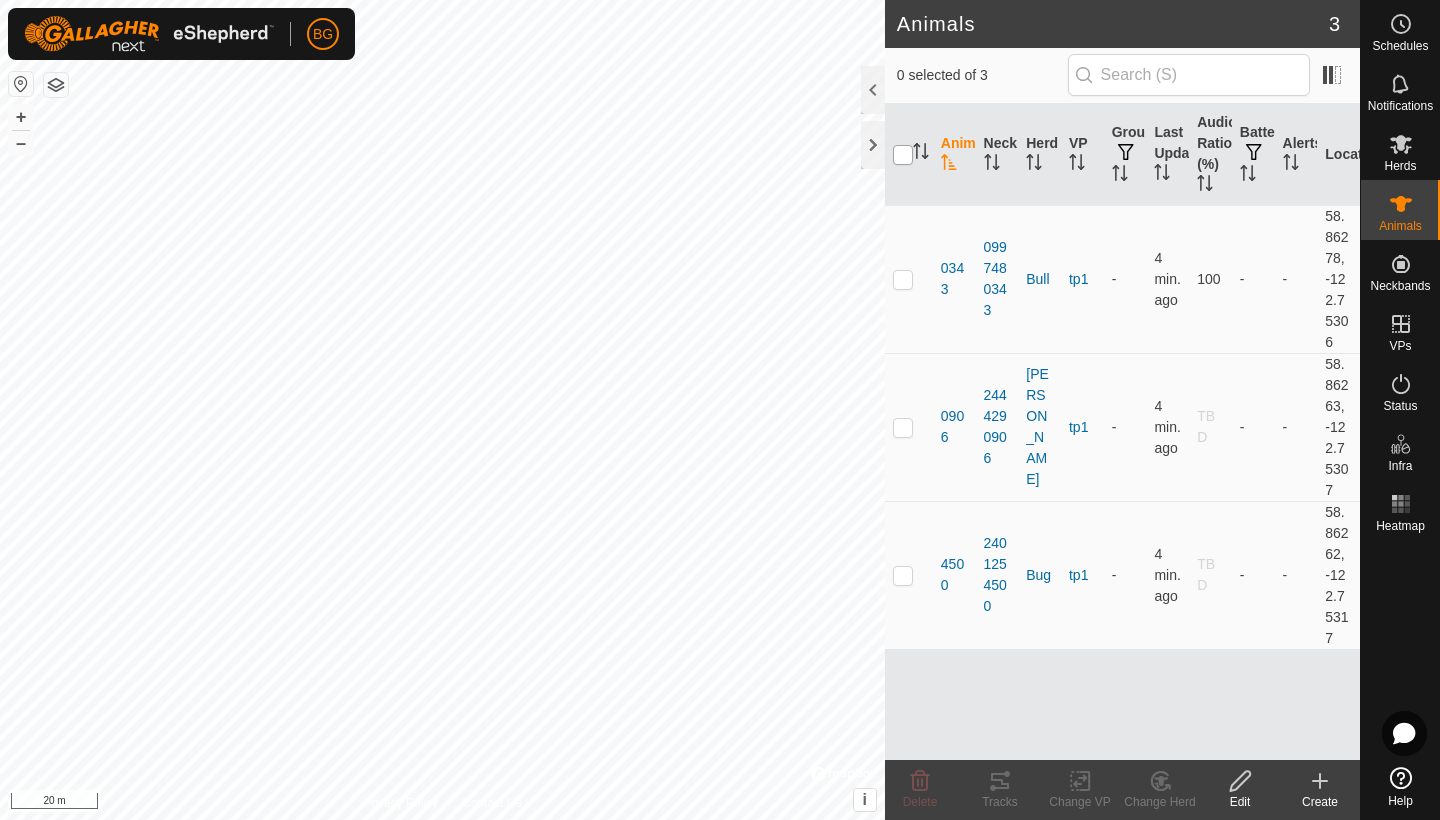 checkbox on "false" 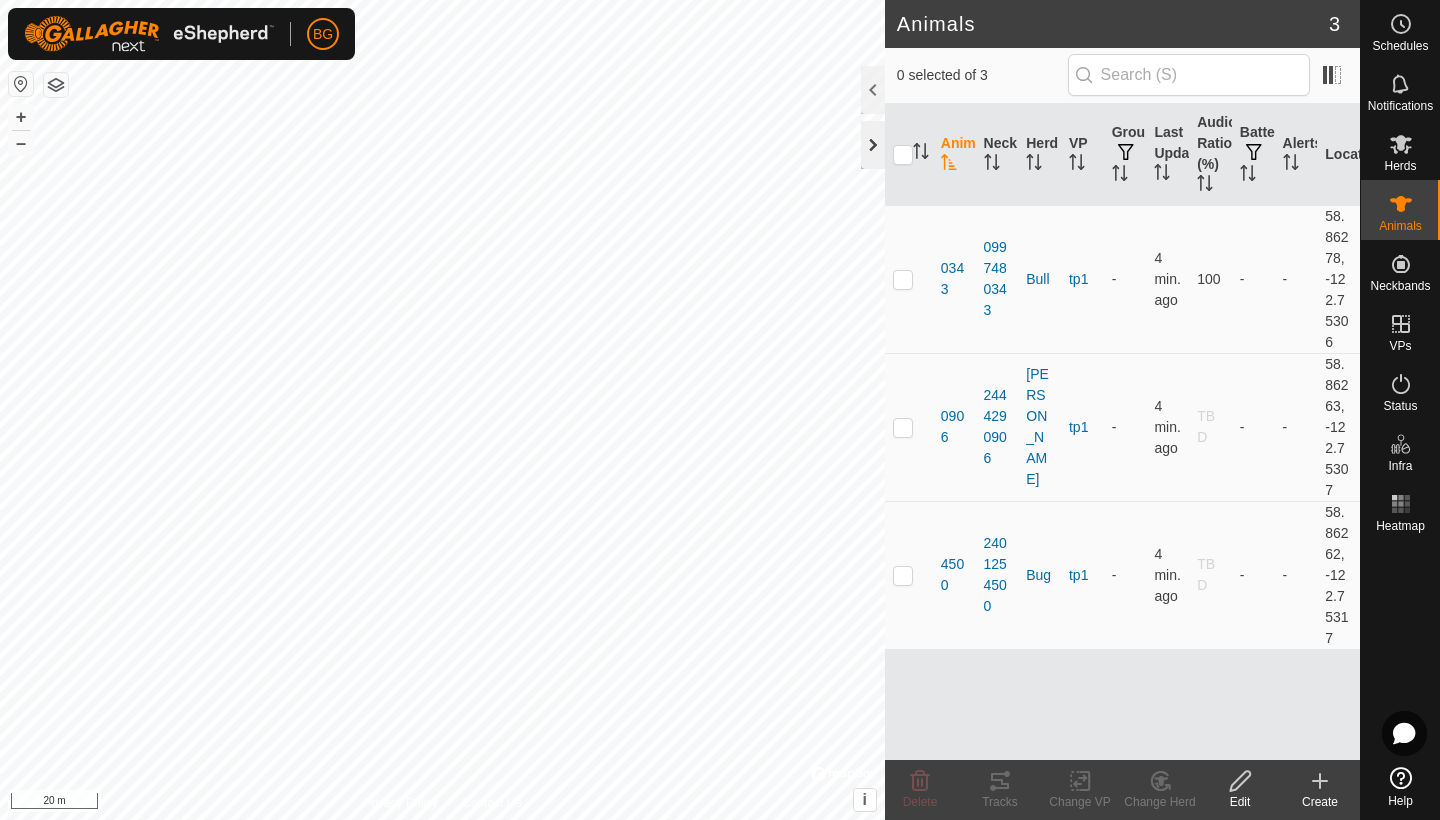 click 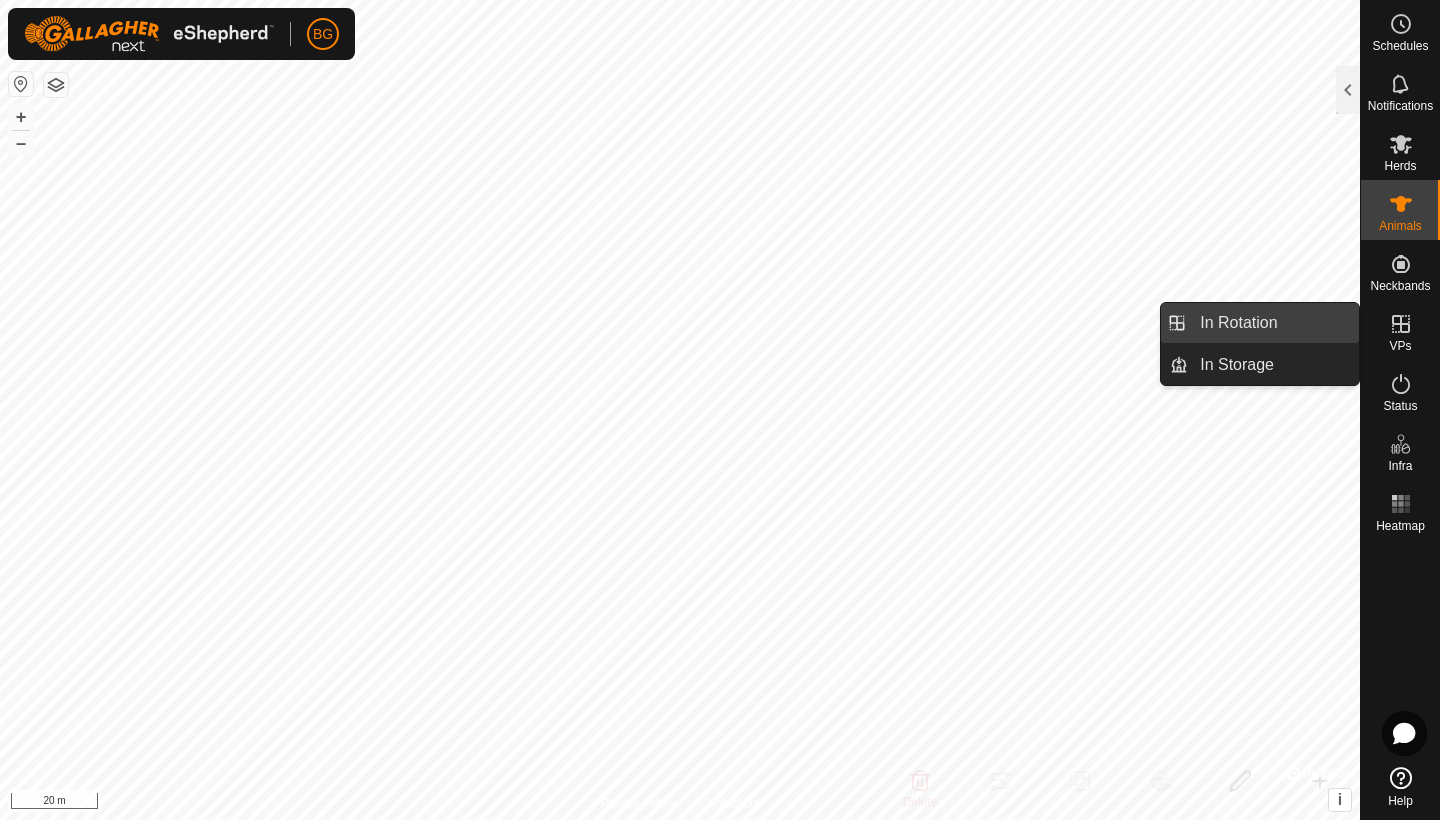 click on "In Rotation" at bounding box center (1273, 323) 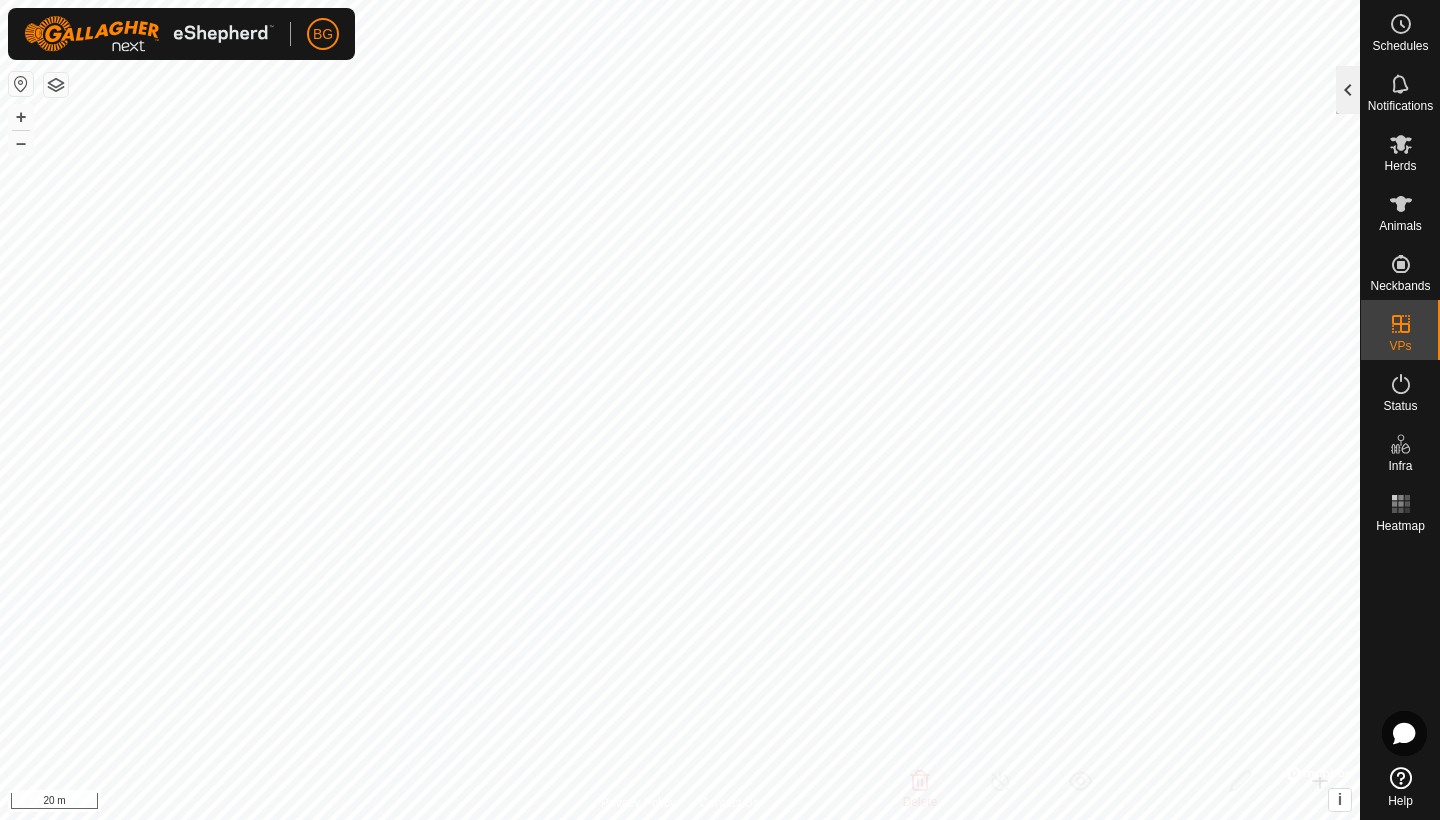 click 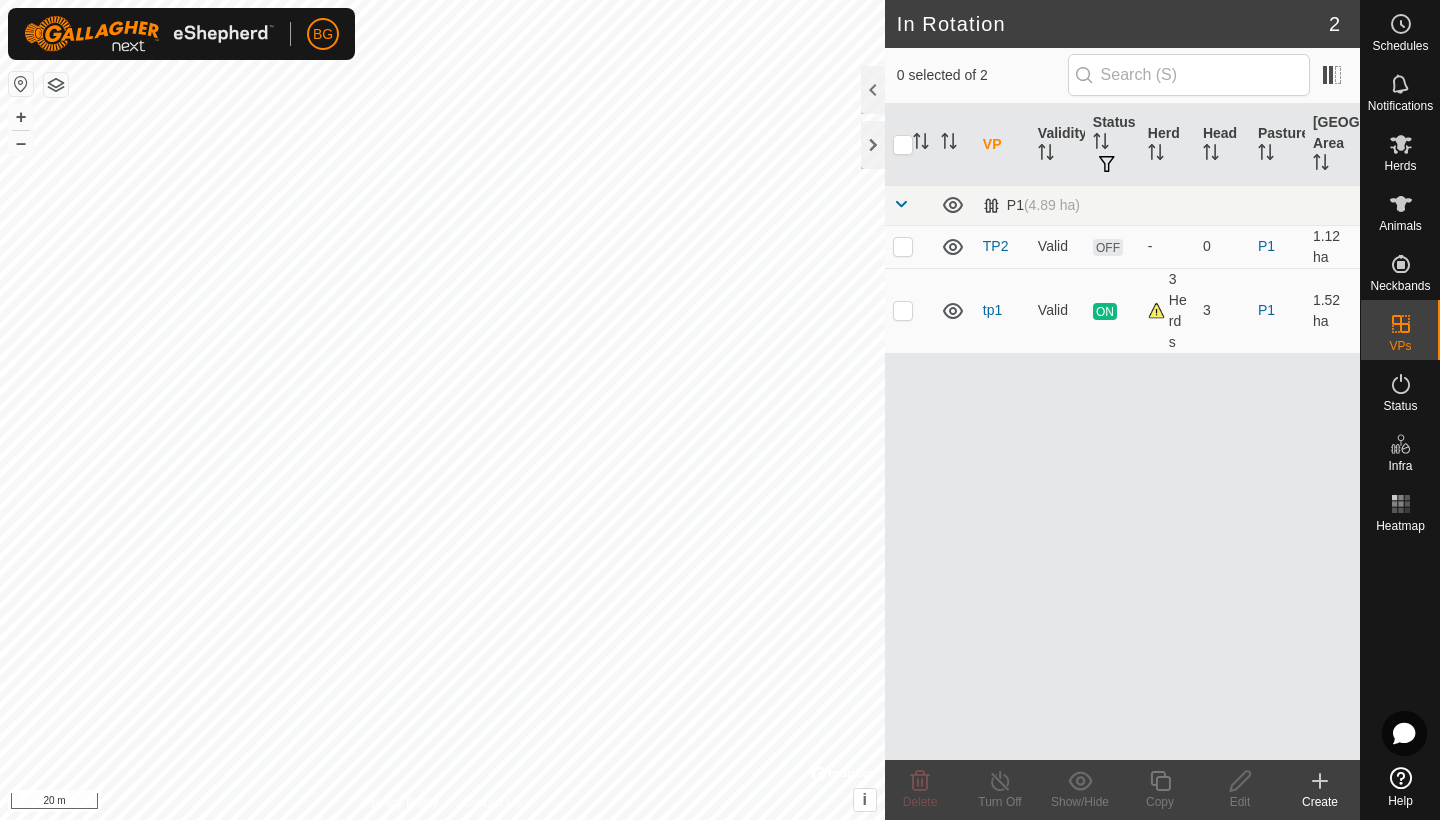 click 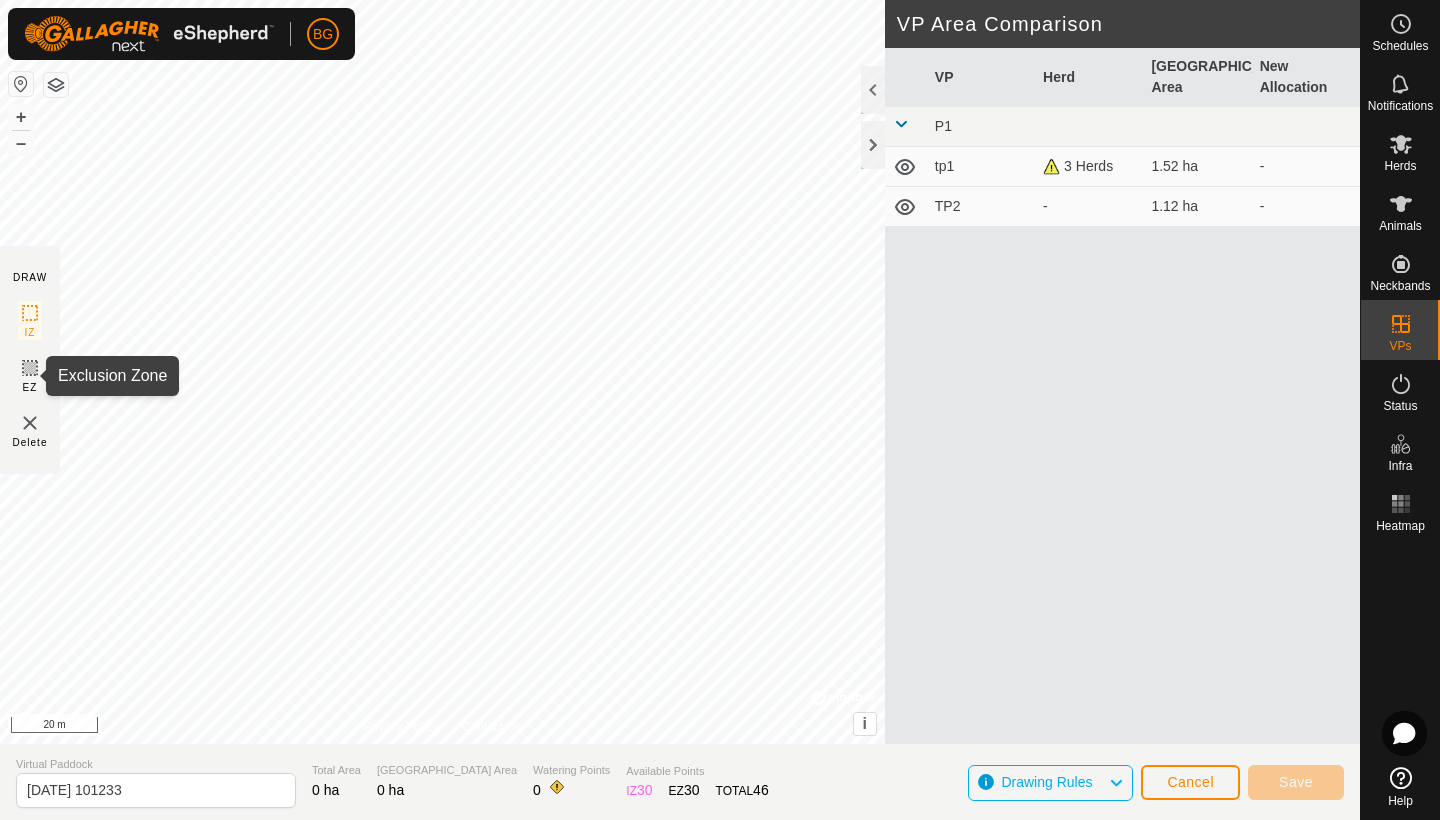 click 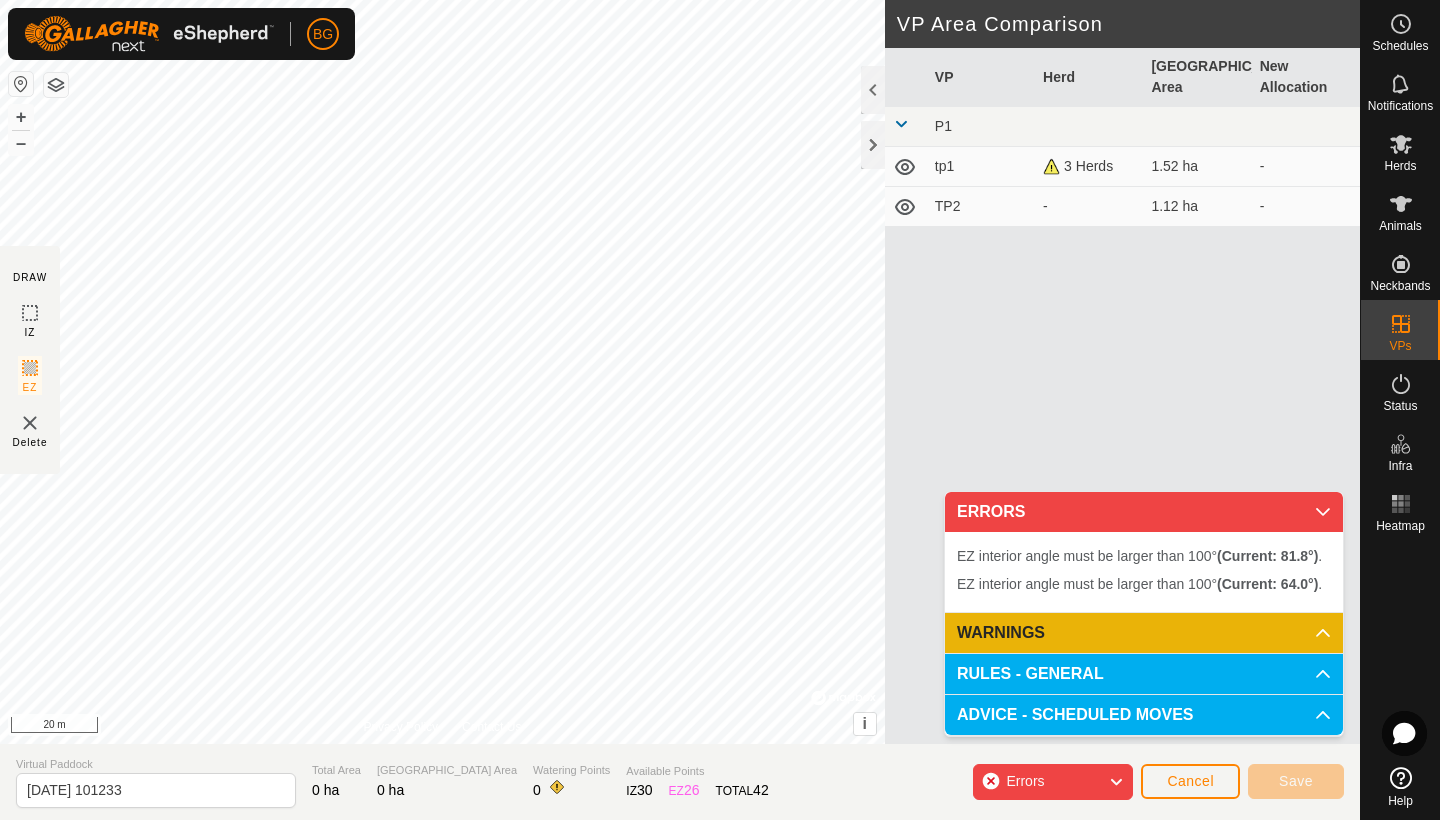 click on "Cancel" 